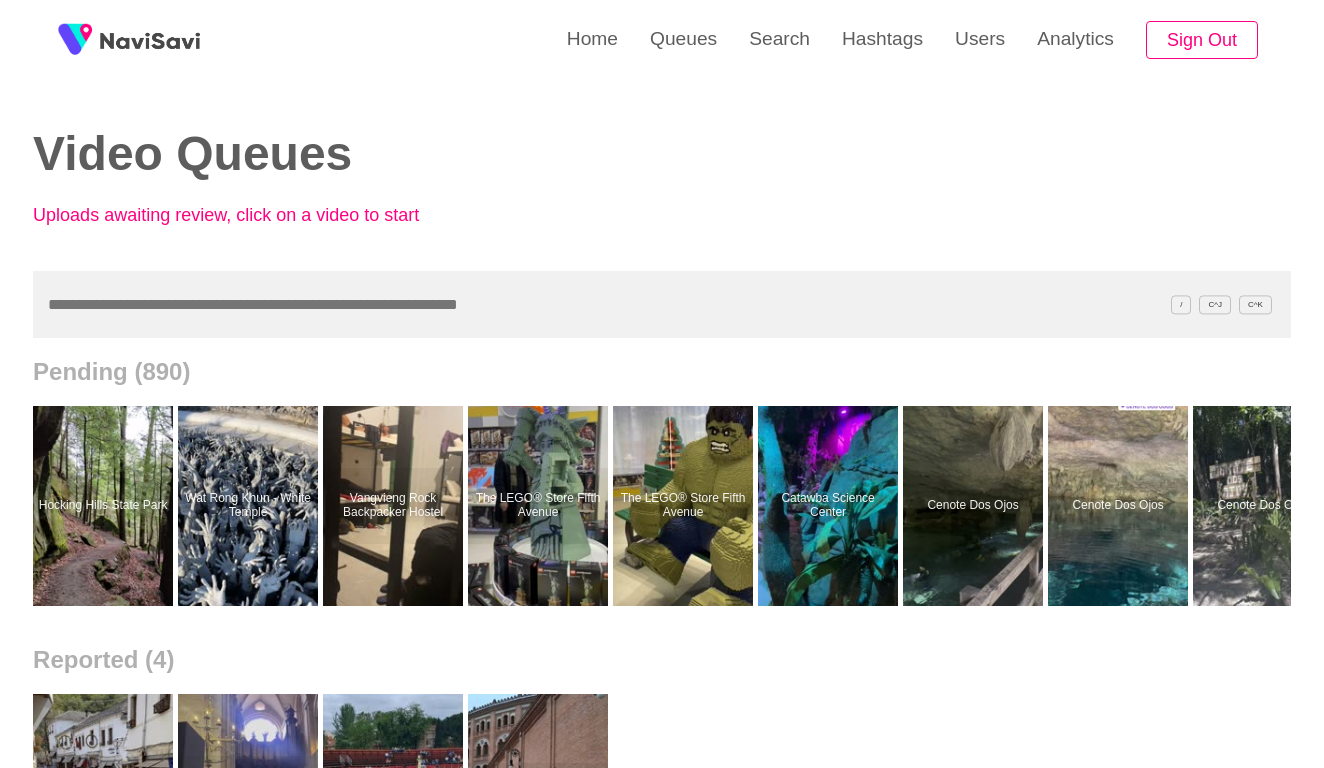 scroll, scrollTop: 0, scrollLeft: 0, axis: both 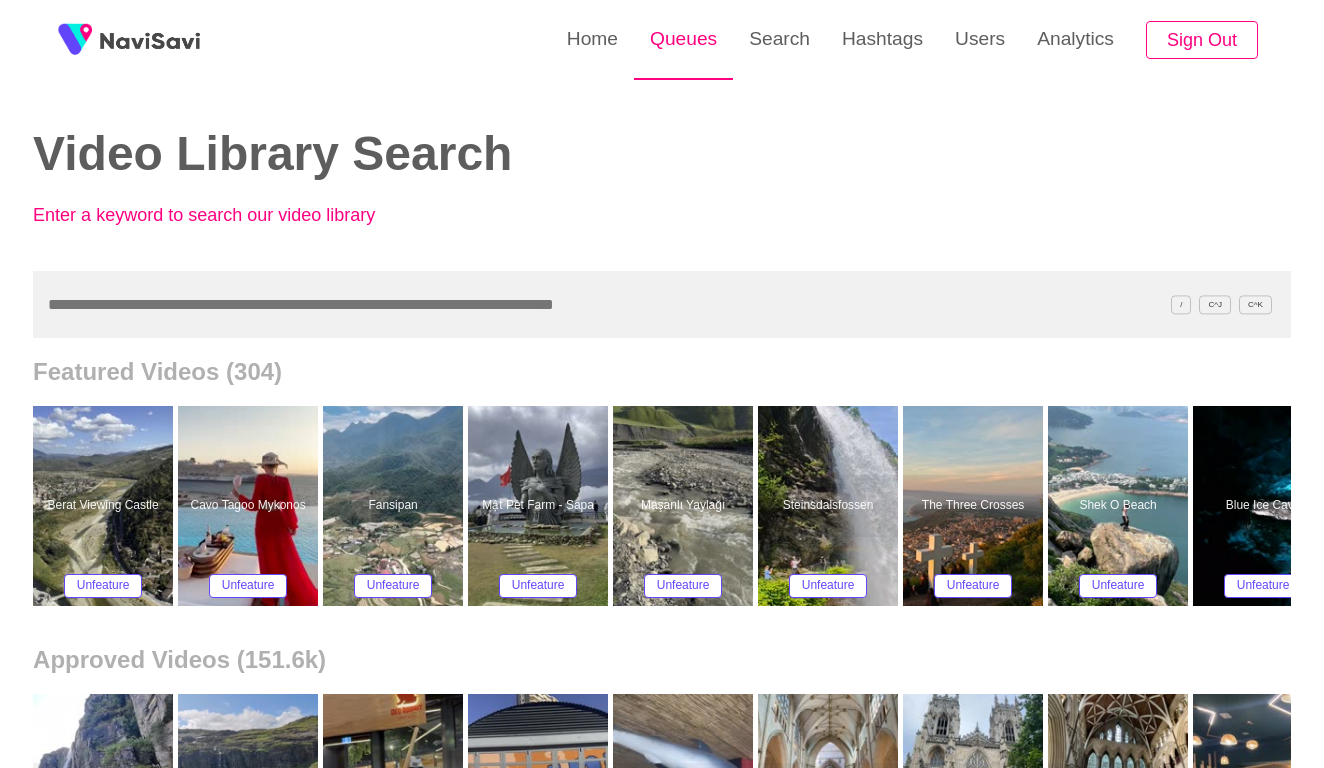 click on "Queues" at bounding box center [683, 39] 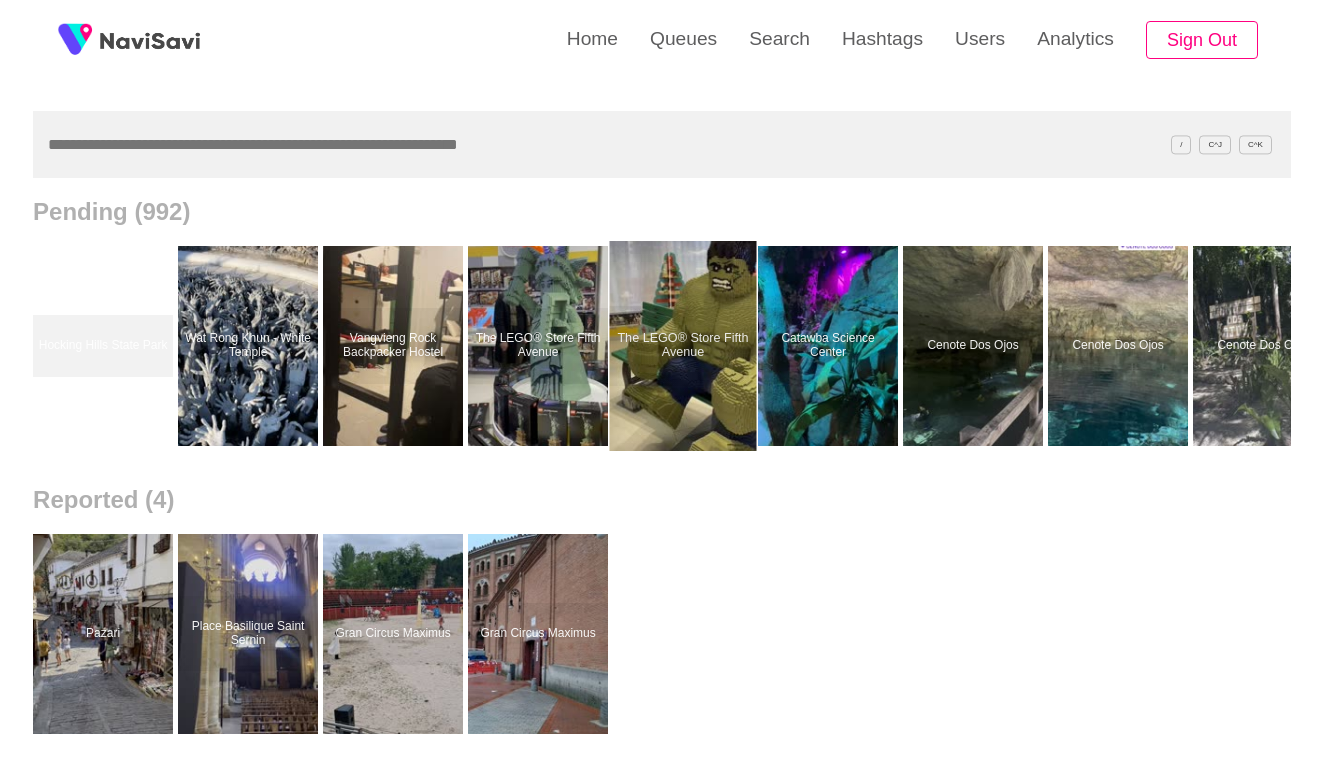 scroll, scrollTop: 180, scrollLeft: 0, axis: vertical 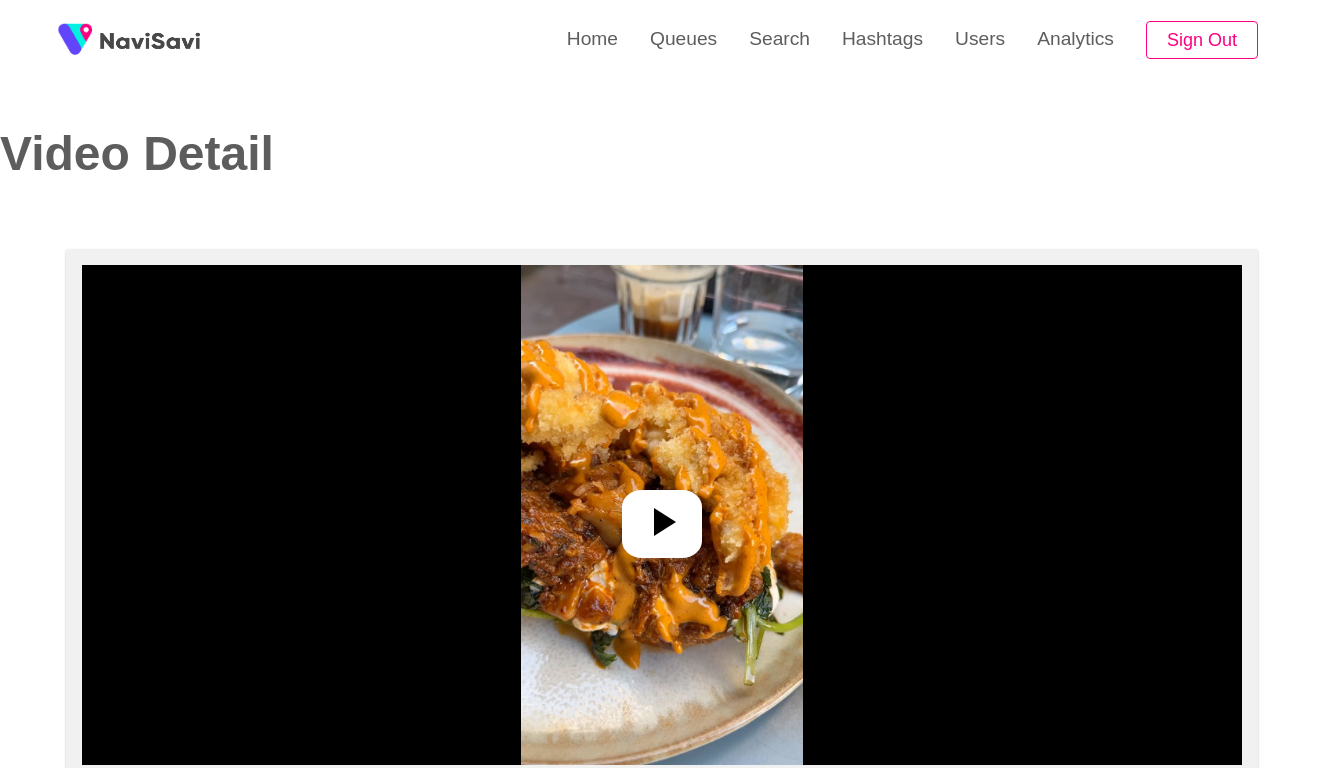 select on "****" 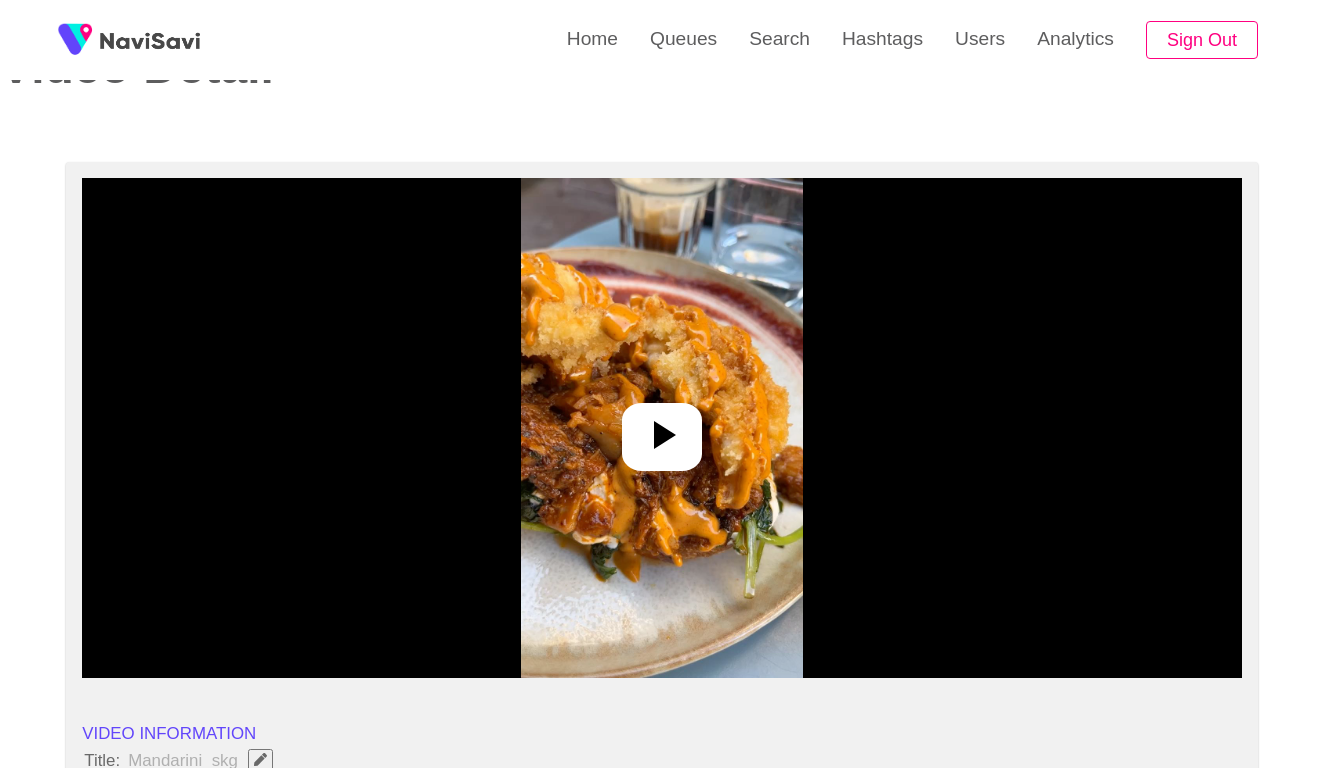 scroll, scrollTop: 143, scrollLeft: 0, axis: vertical 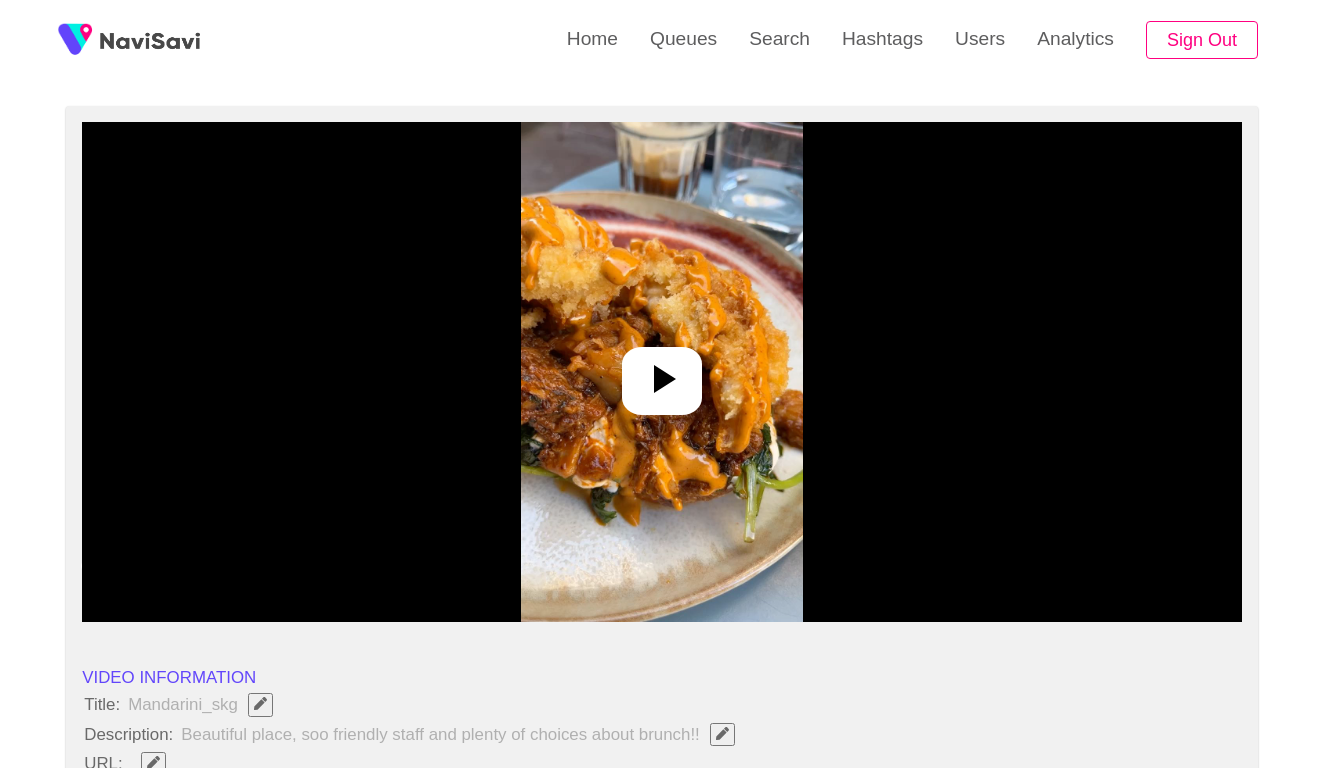 click at bounding box center (662, 372) 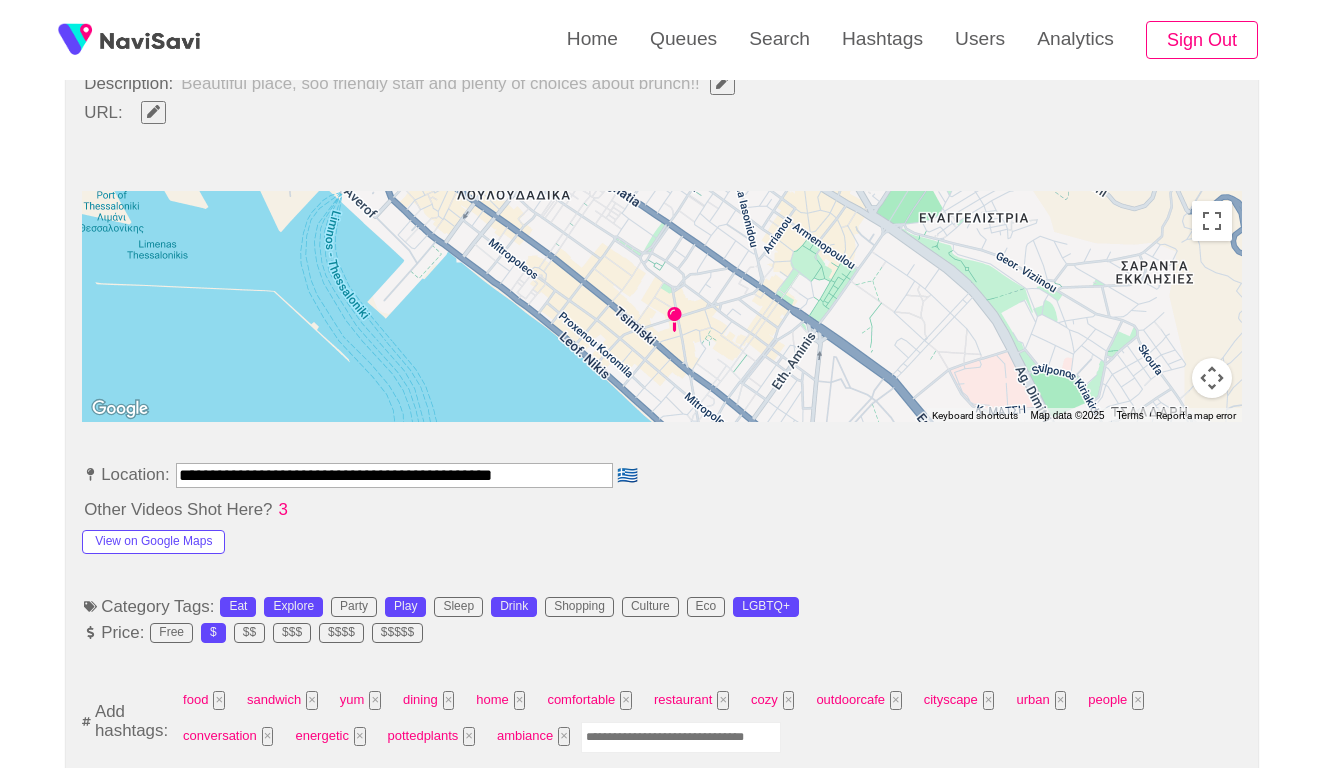 scroll, scrollTop: 806, scrollLeft: 0, axis: vertical 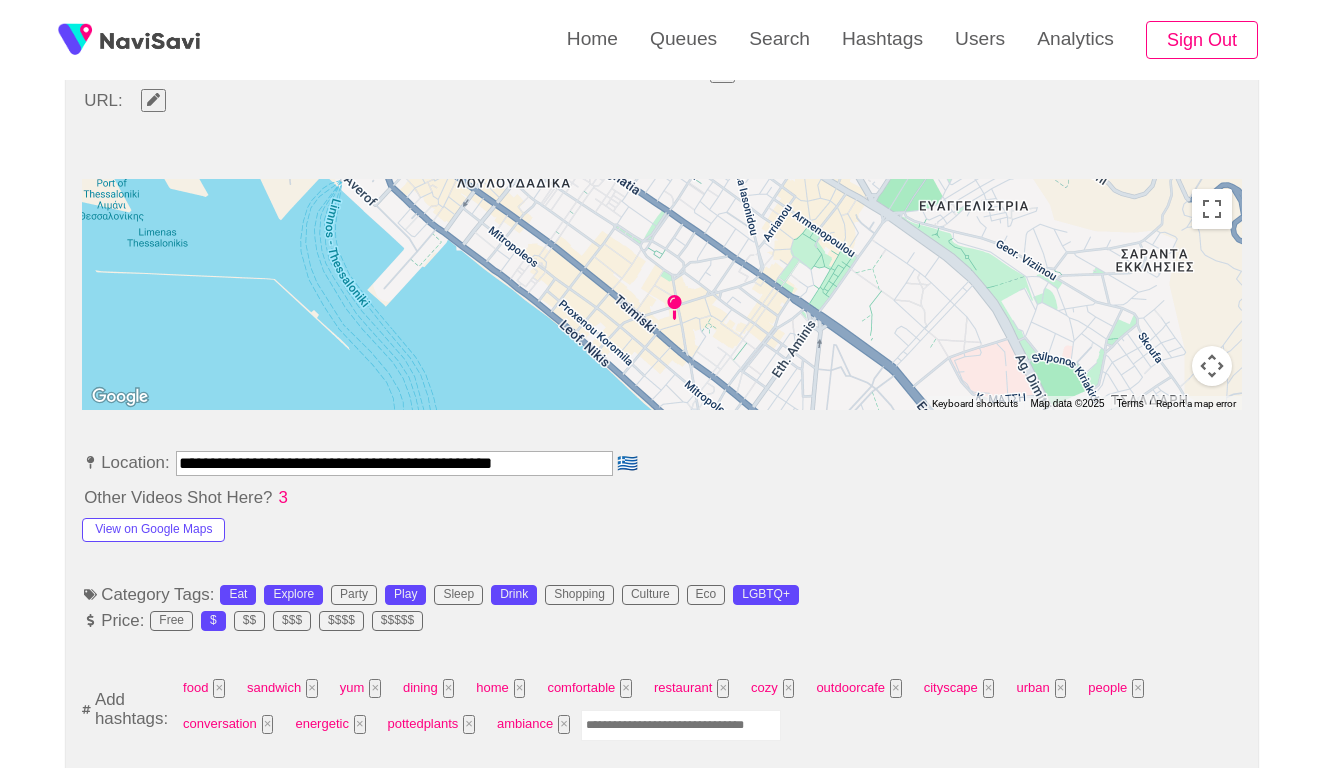 click on "**********" at bounding box center (394, 463) 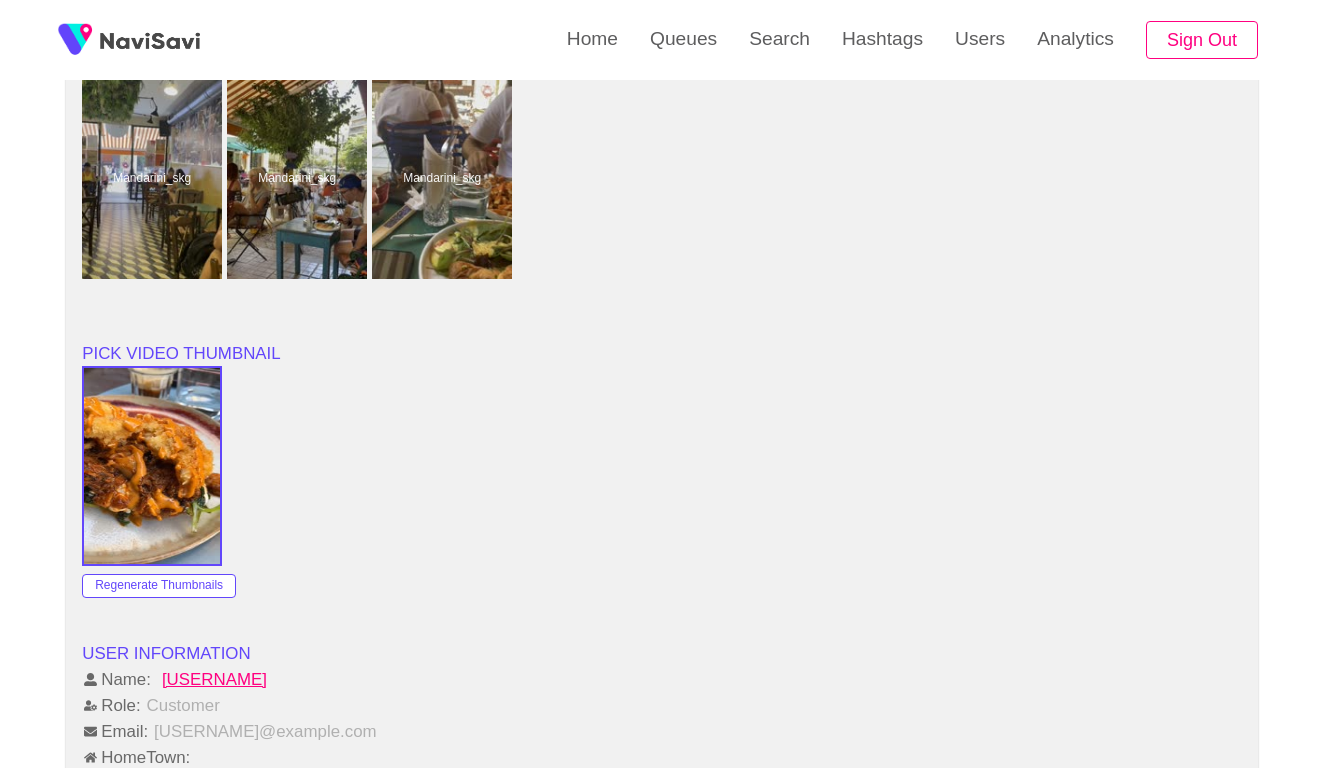 scroll, scrollTop: 1756, scrollLeft: 0, axis: vertical 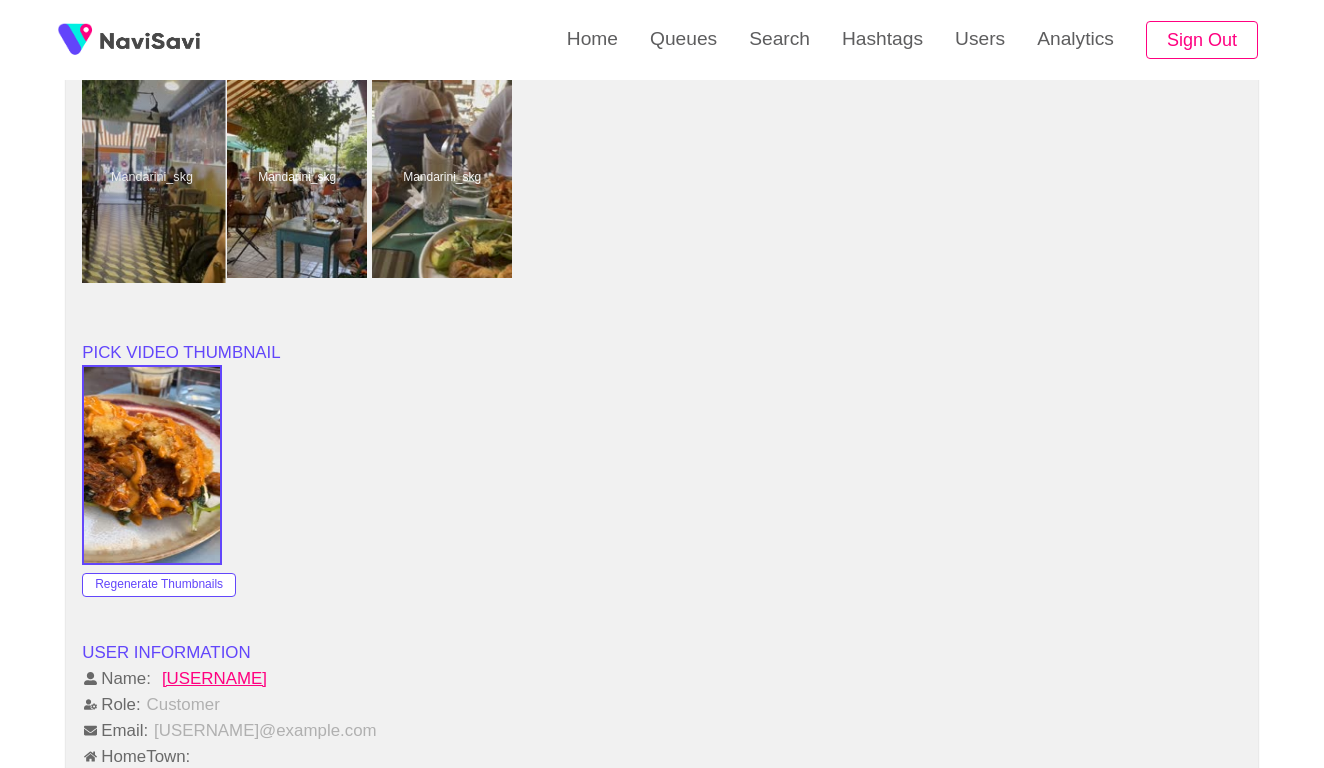 click at bounding box center (152, 178) 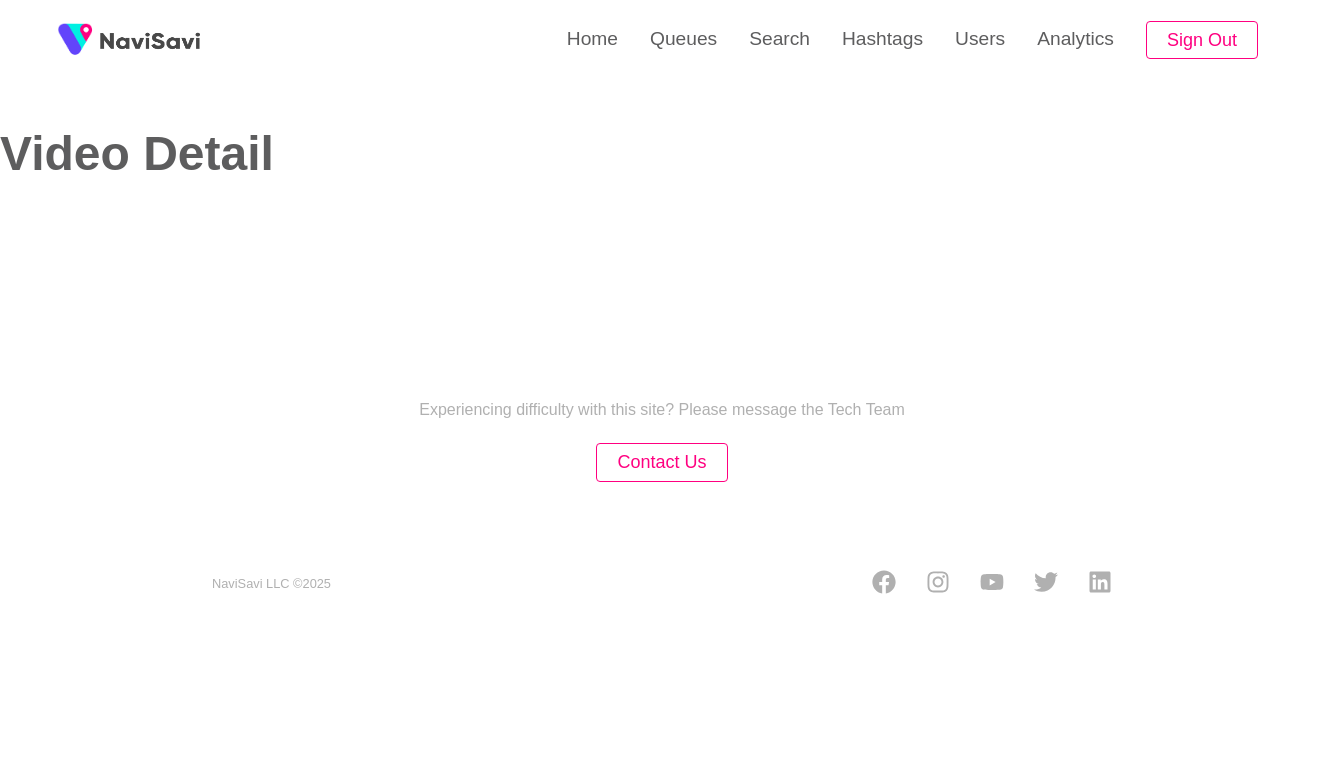 select on "**********" 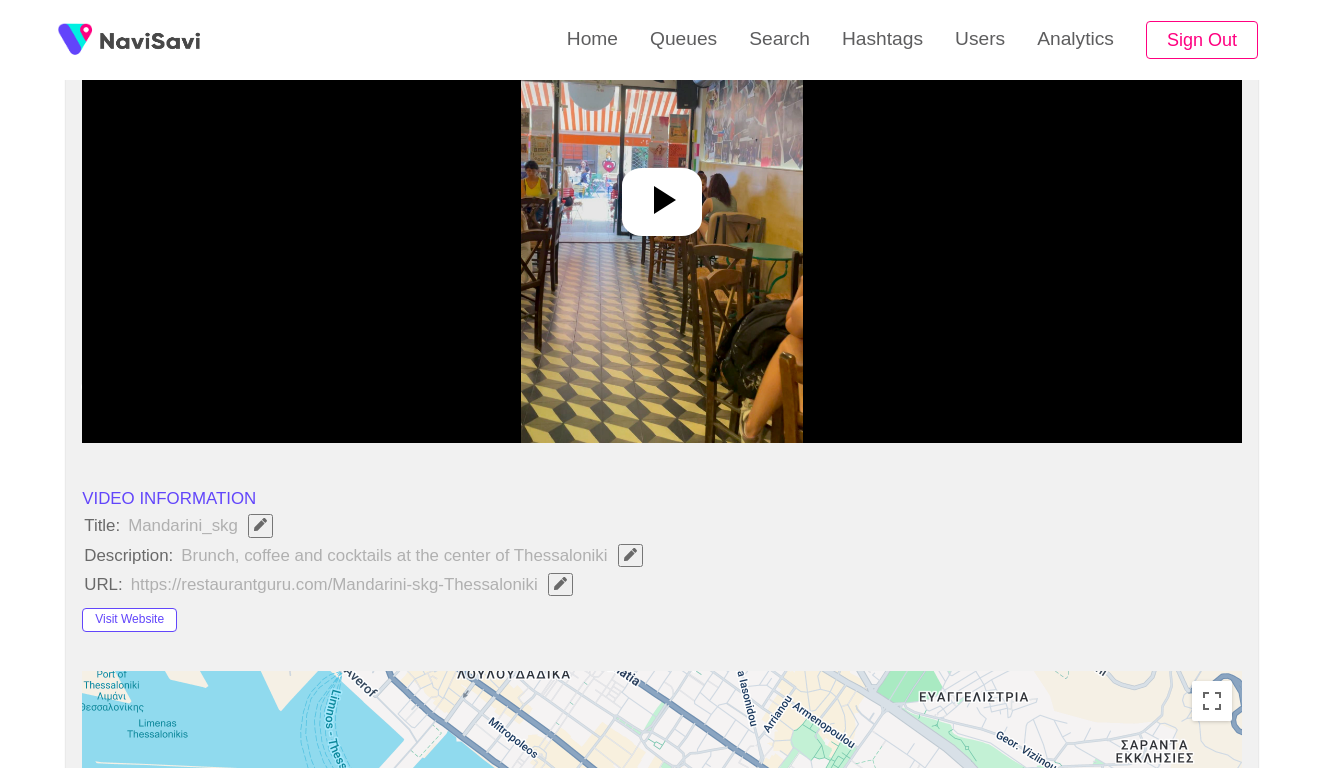 scroll, scrollTop: 399, scrollLeft: 0, axis: vertical 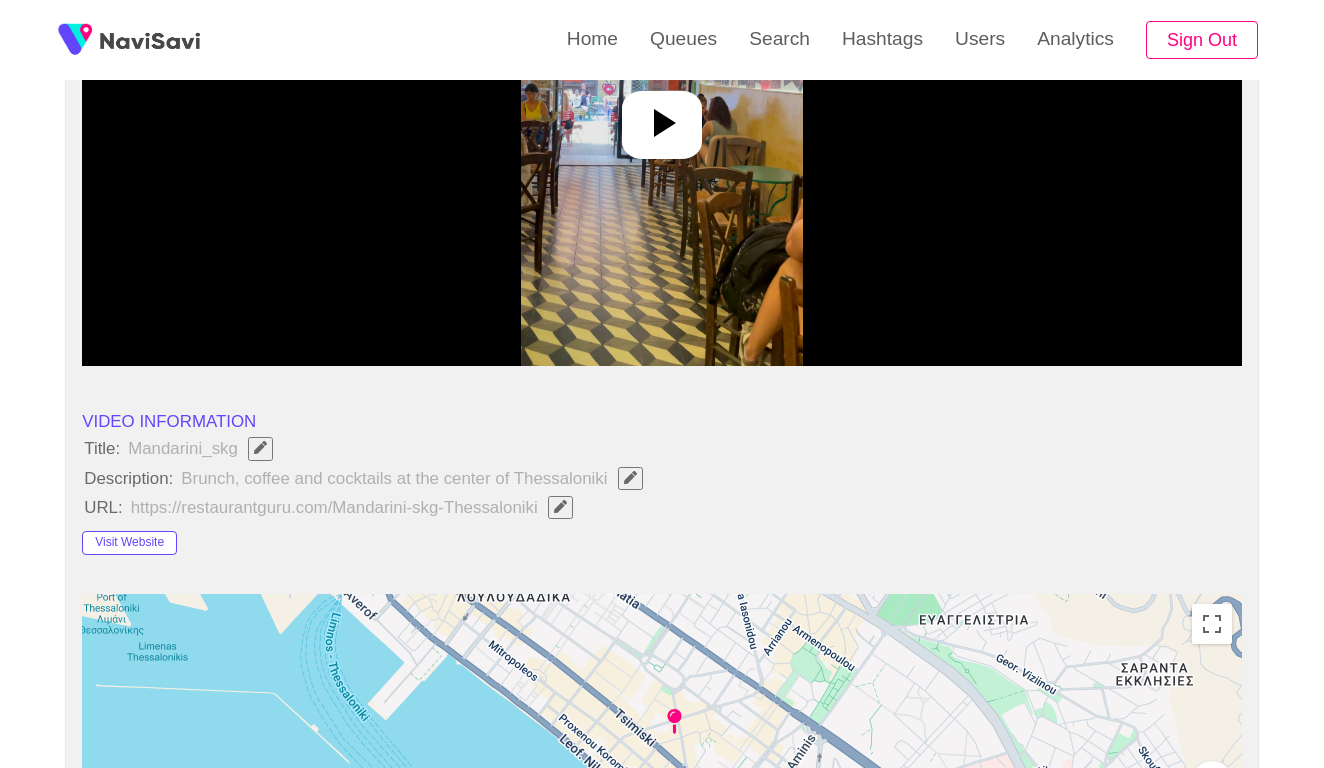 click 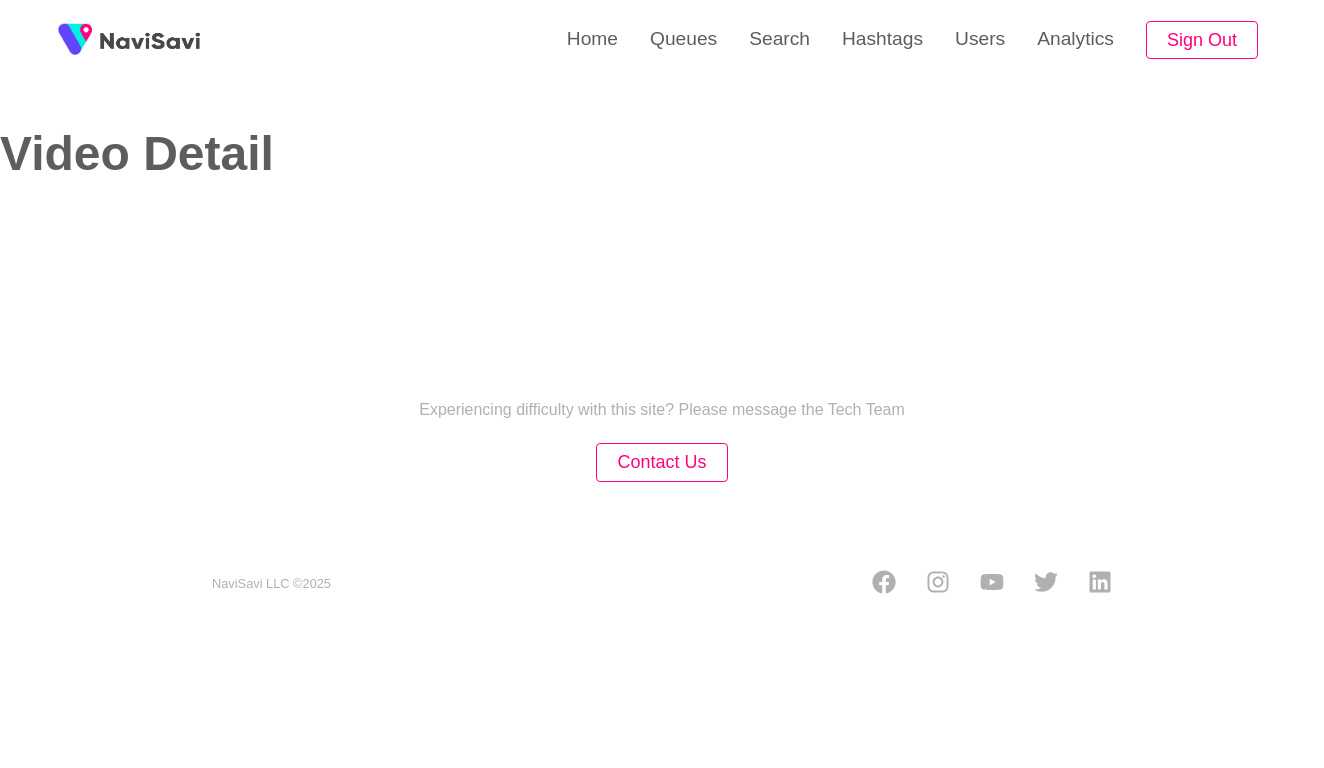 scroll, scrollTop: 0, scrollLeft: 0, axis: both 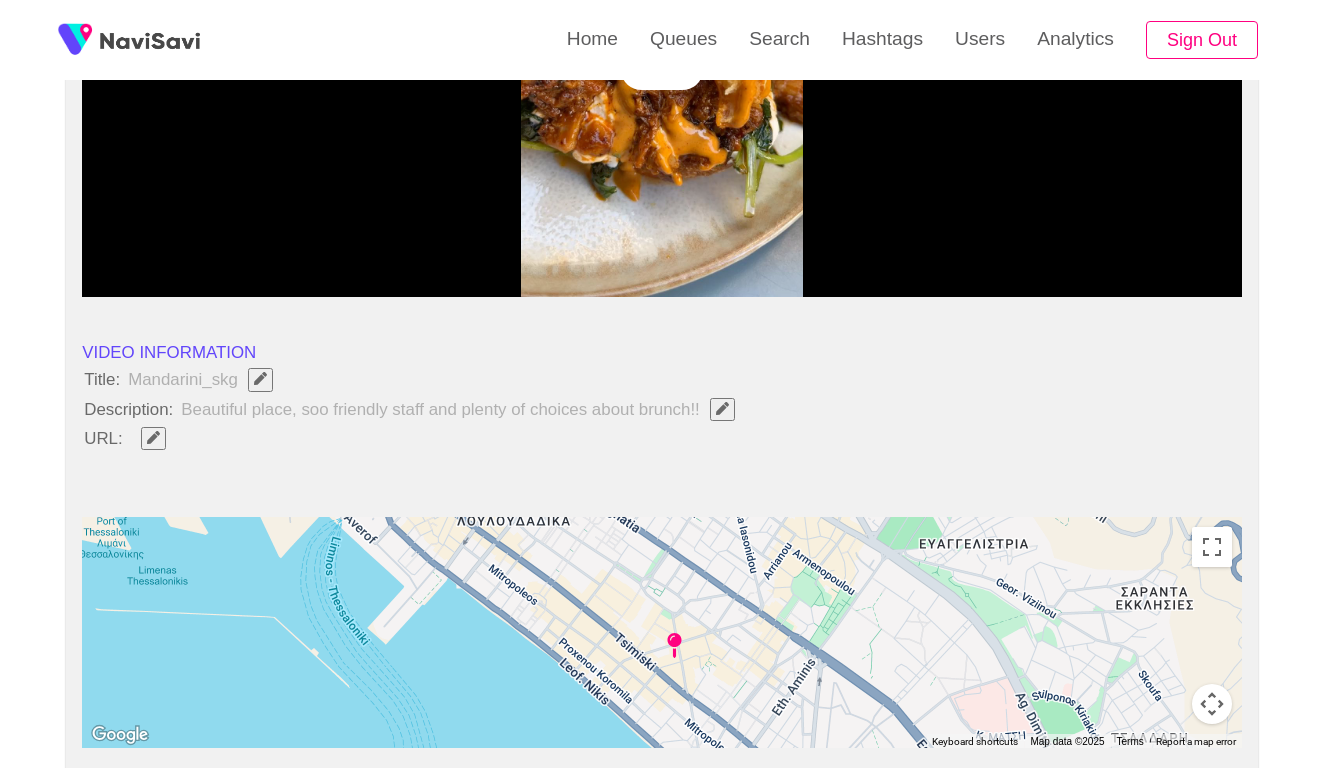 click at bounding box center (153, 438) 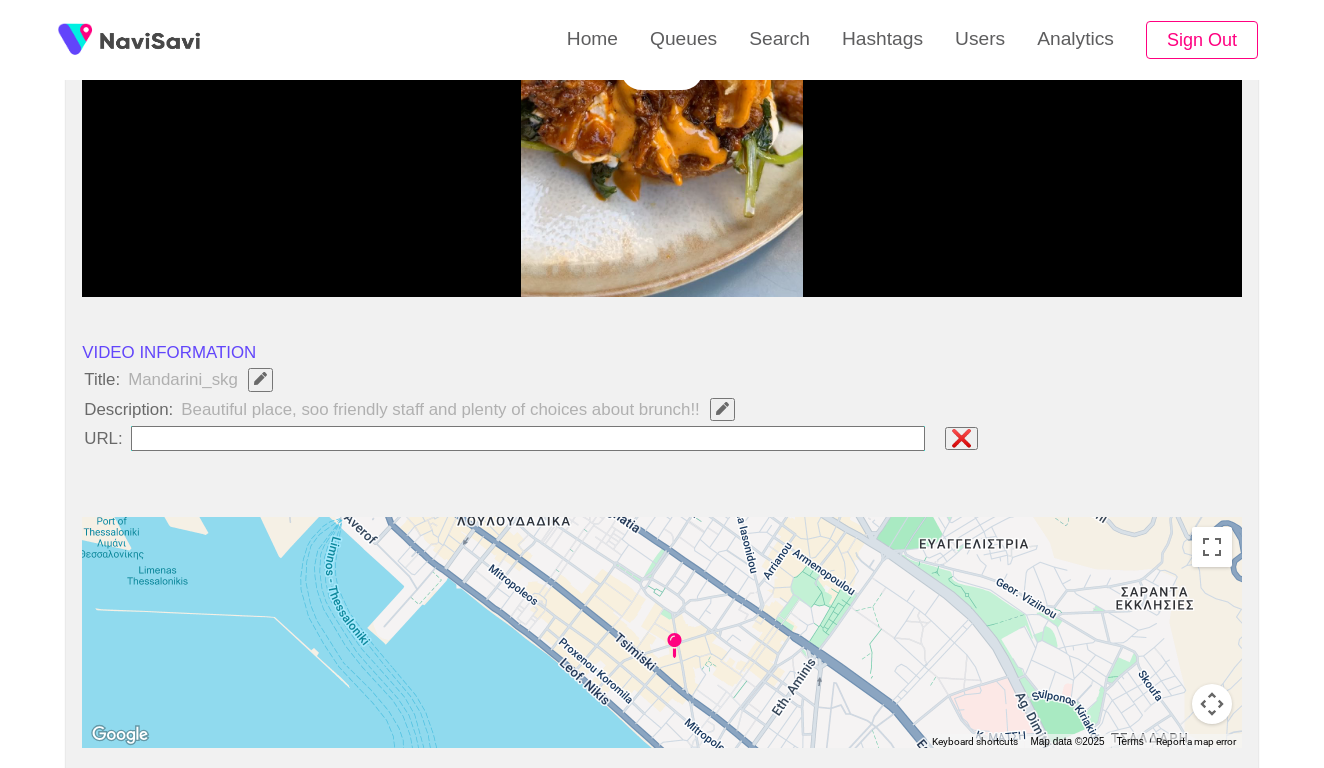 type on "**********" 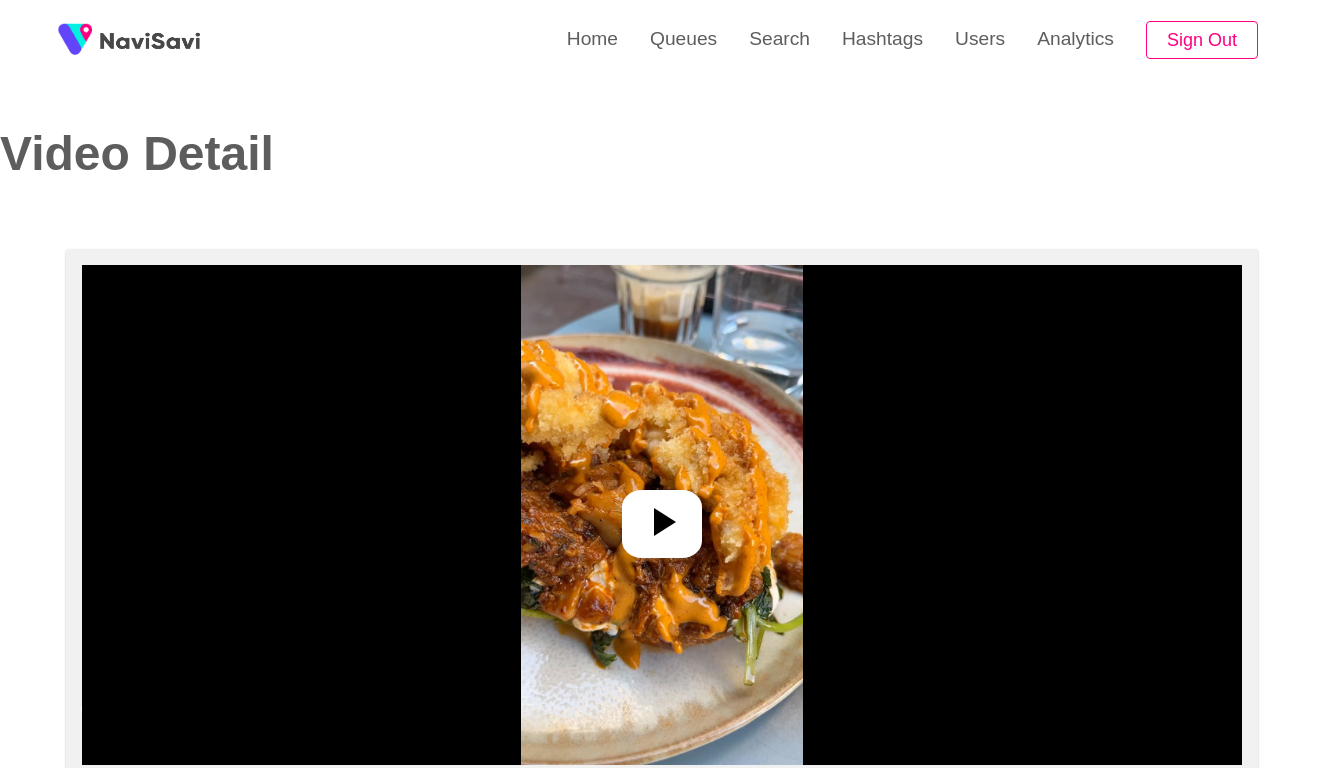 scroll, scrollTop: -1, scrollLeft: 0, axis: vertical 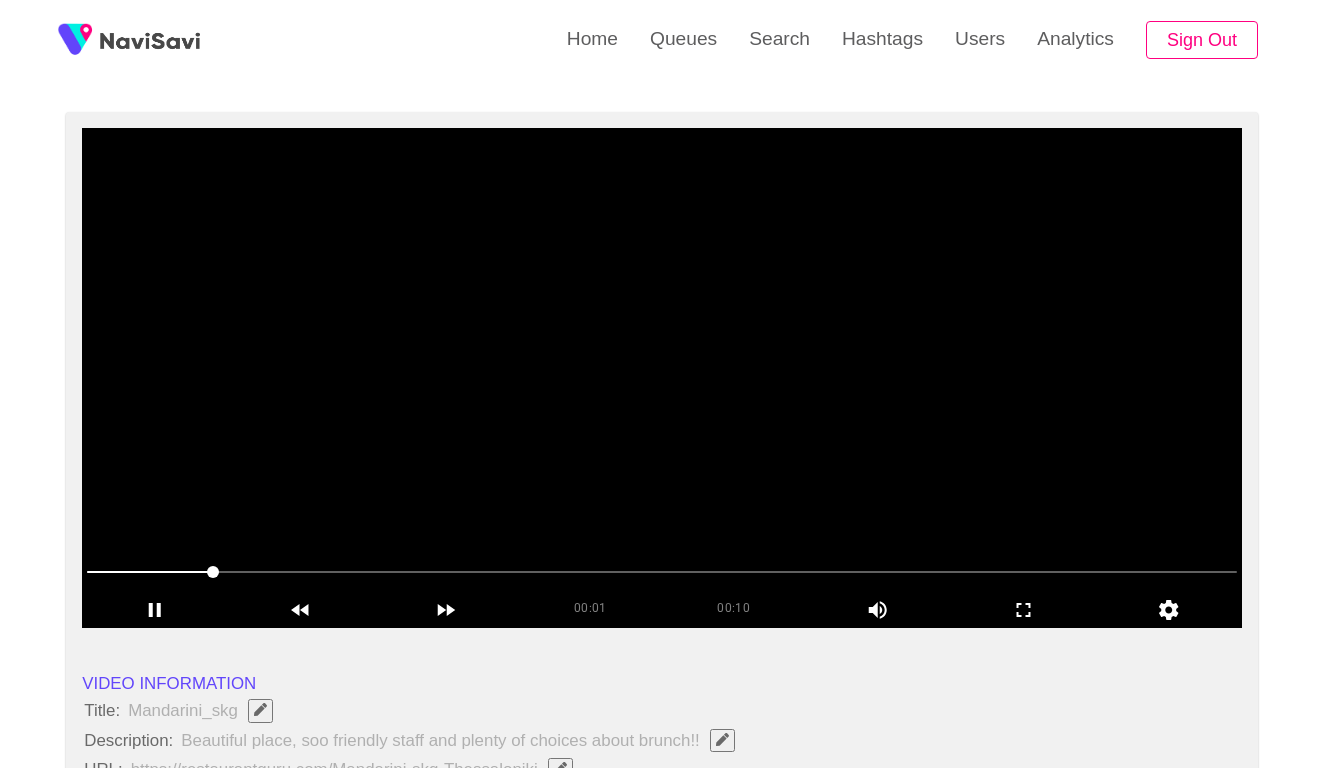 click at bounding box center (662, 572) 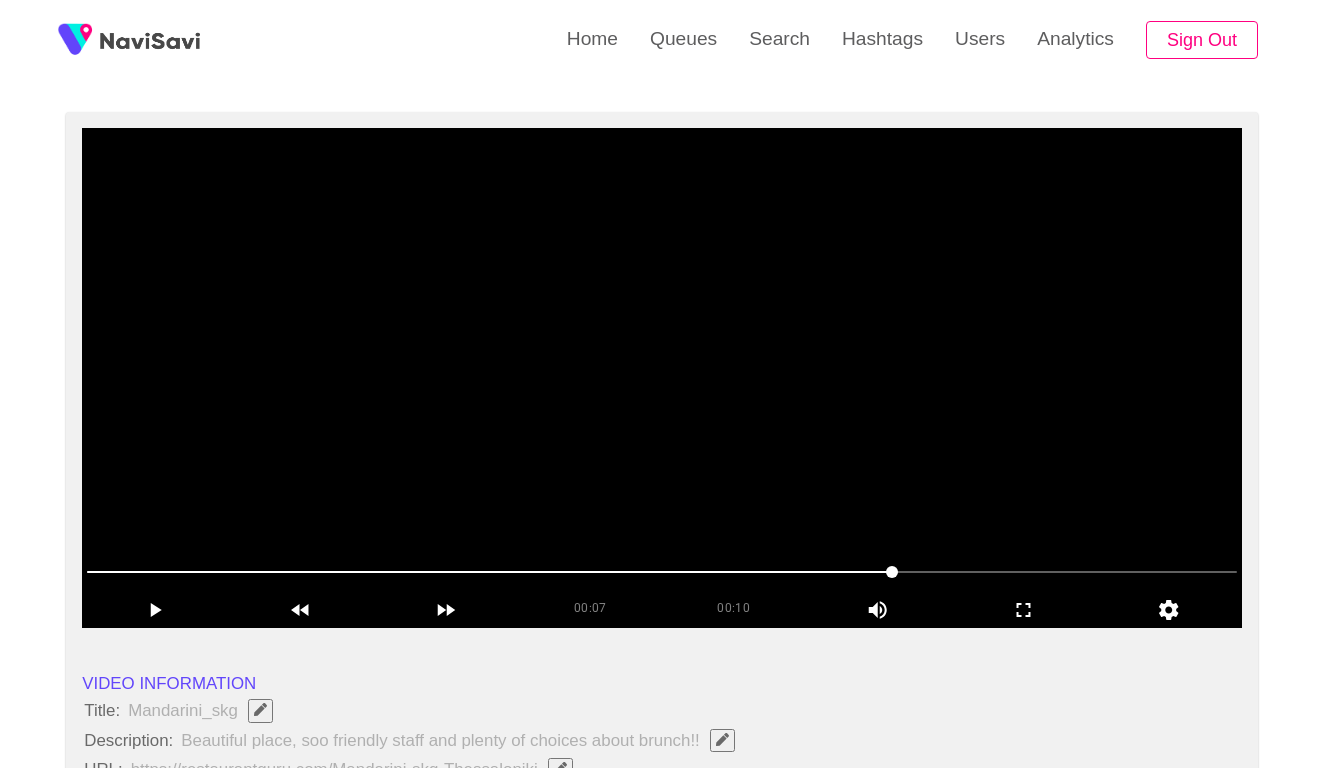 click at bounding box center (662, 378) 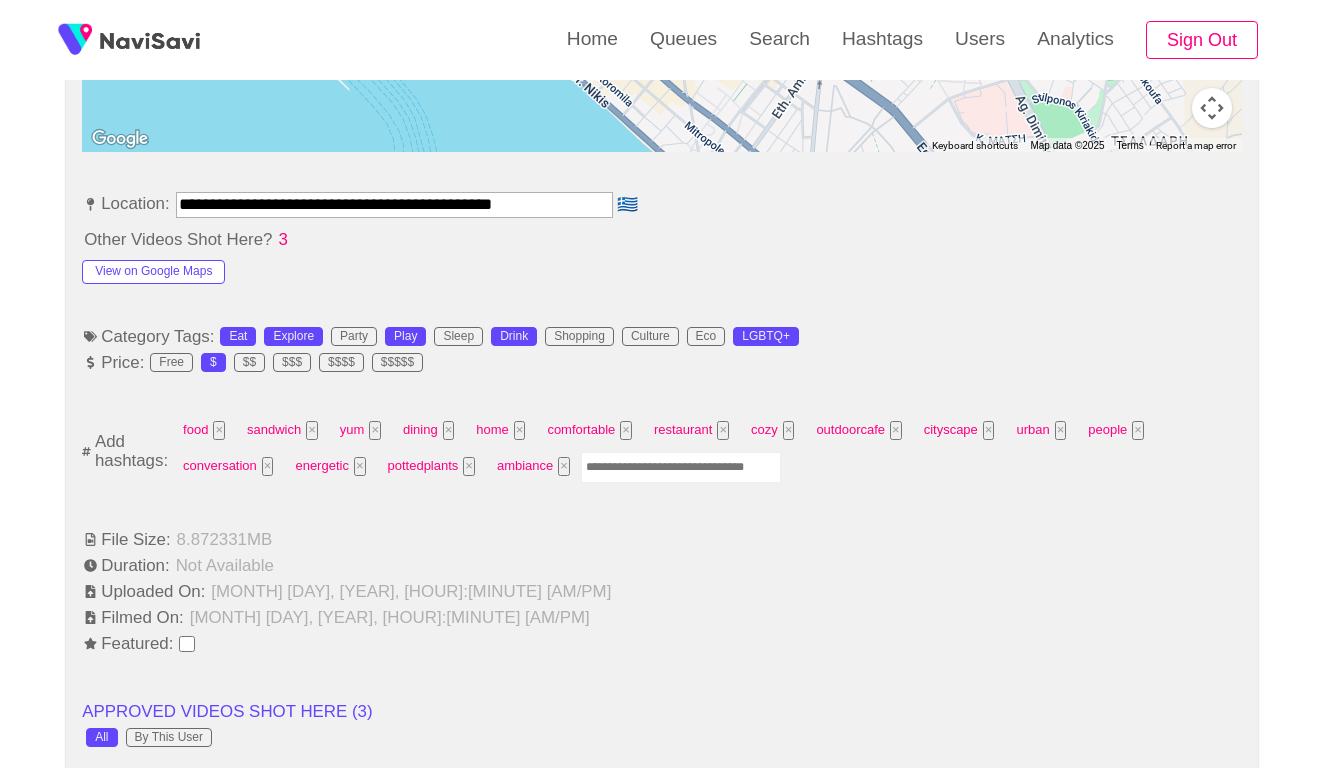 scroll, scrollTop: 1116, scrollLeft: 0, axis: vertical 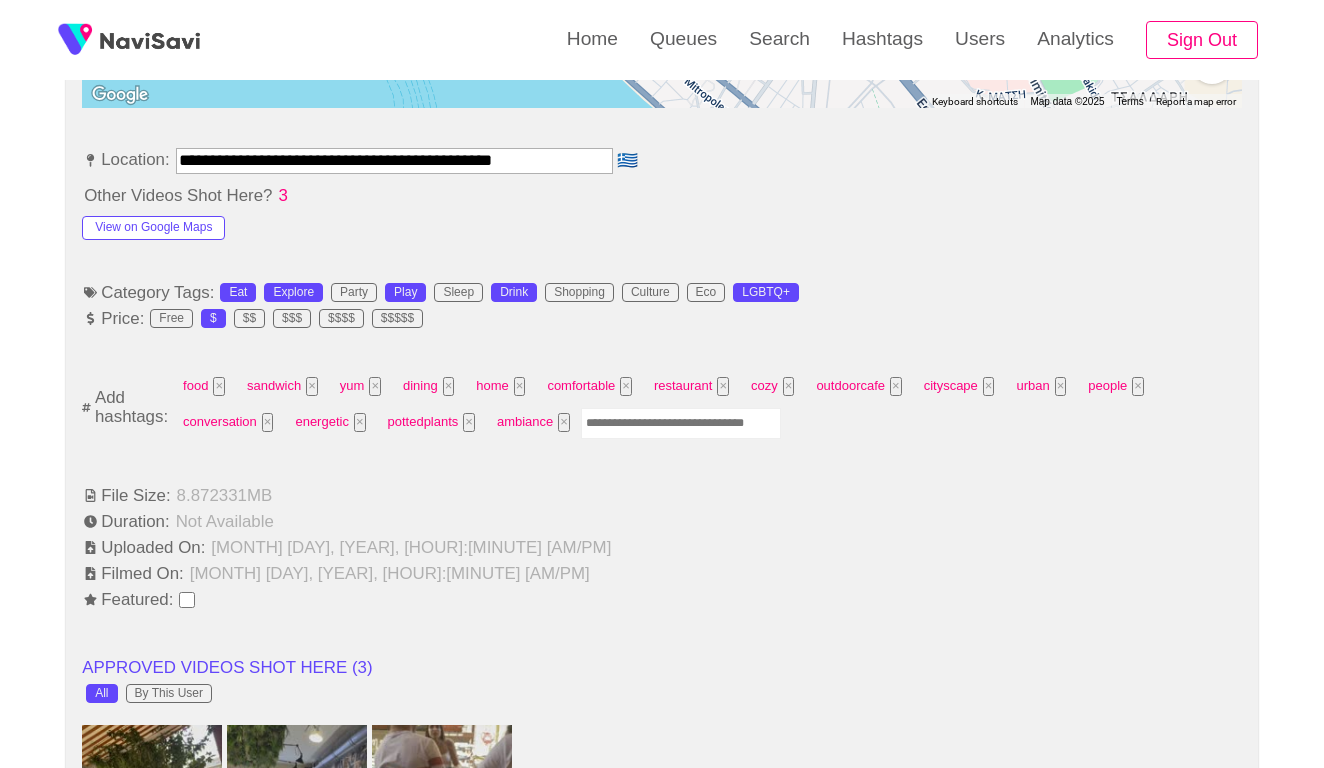 click at bounding box center (681, 423) 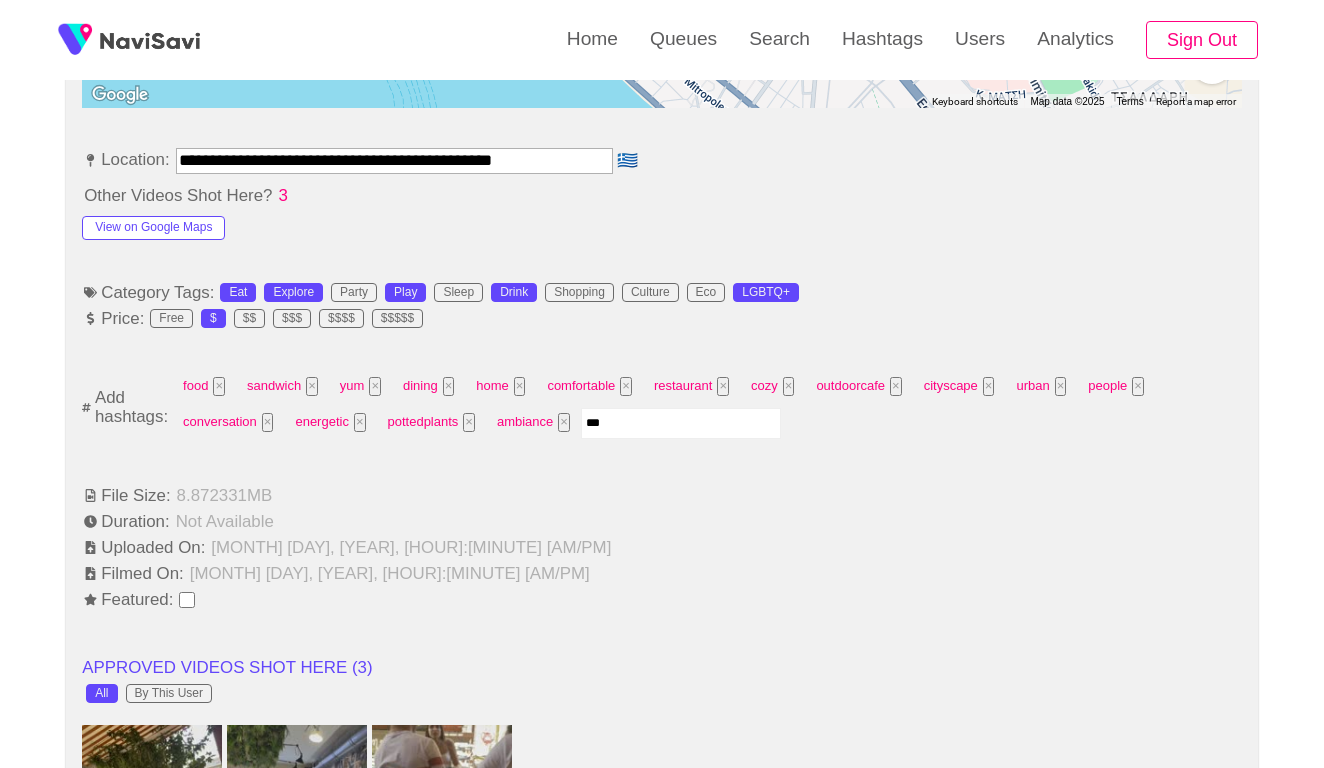 type on "****" 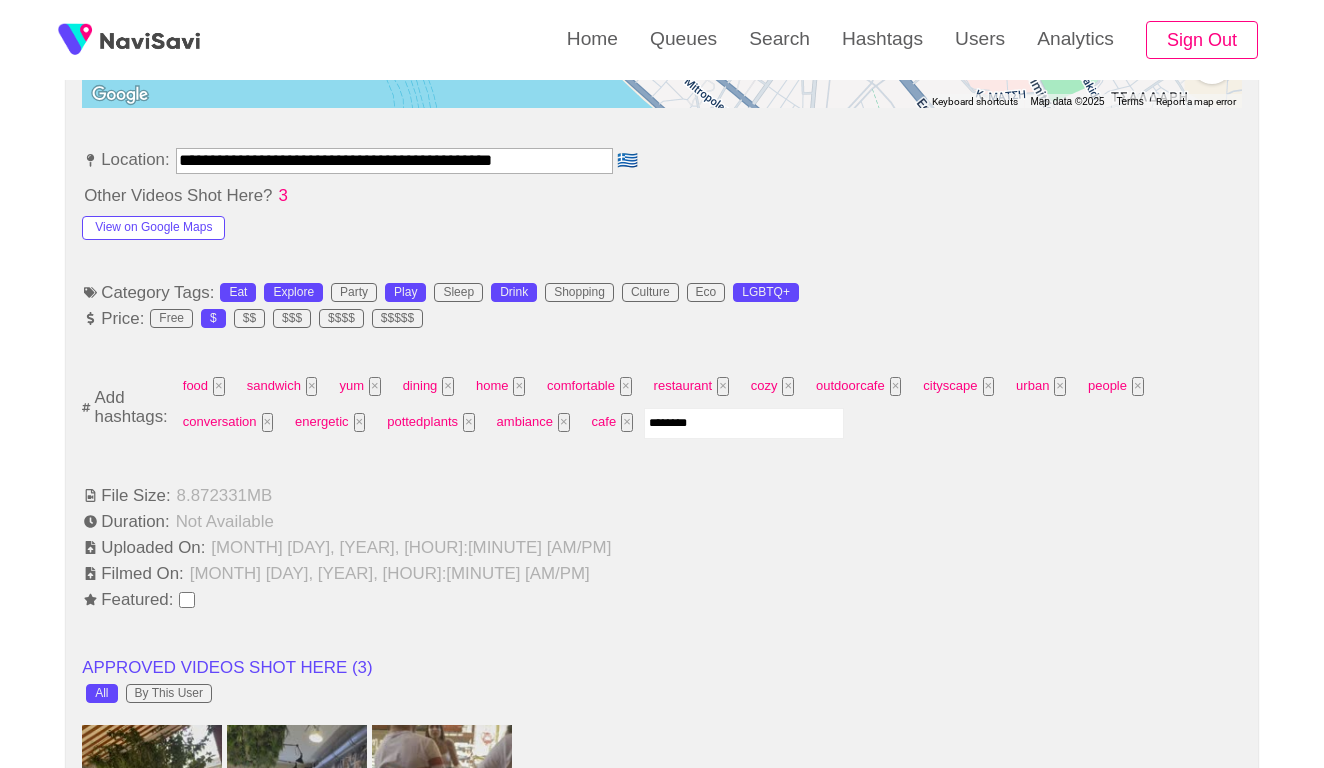 type on "*********" 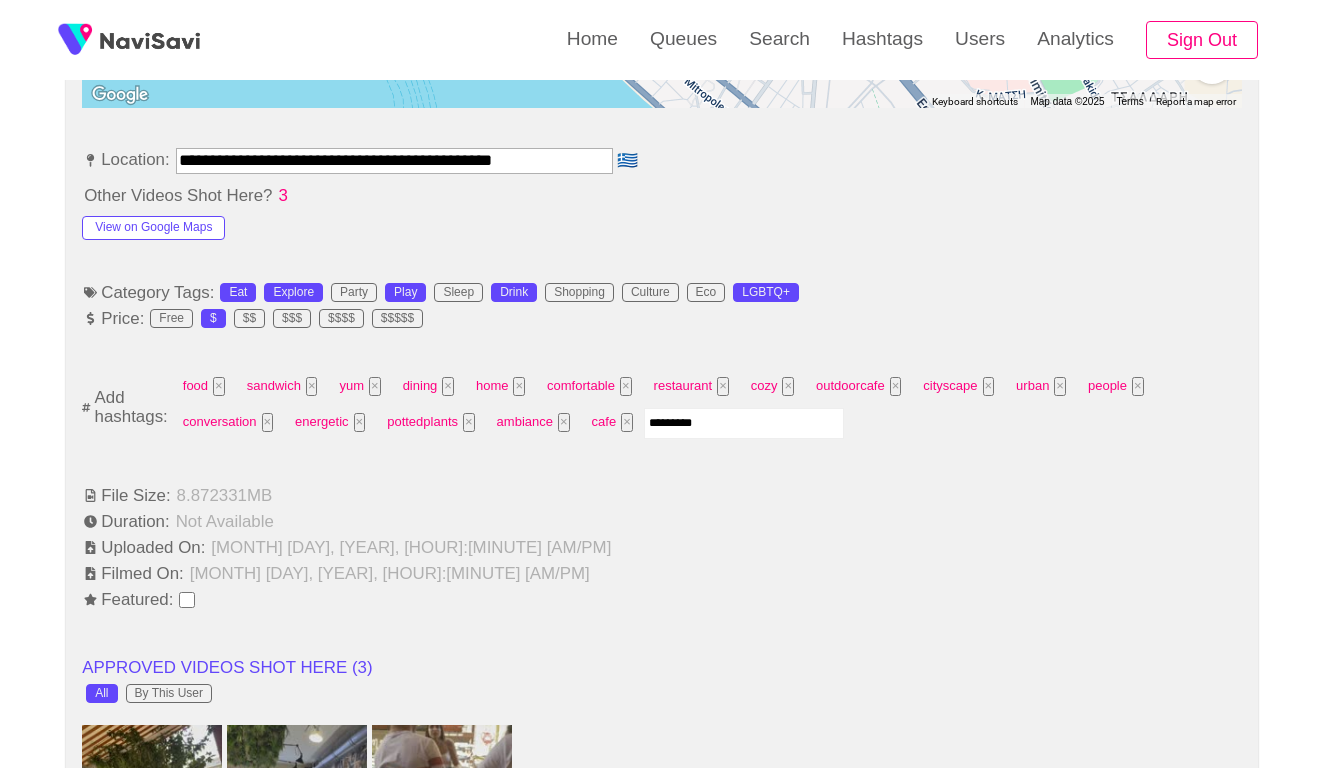 type 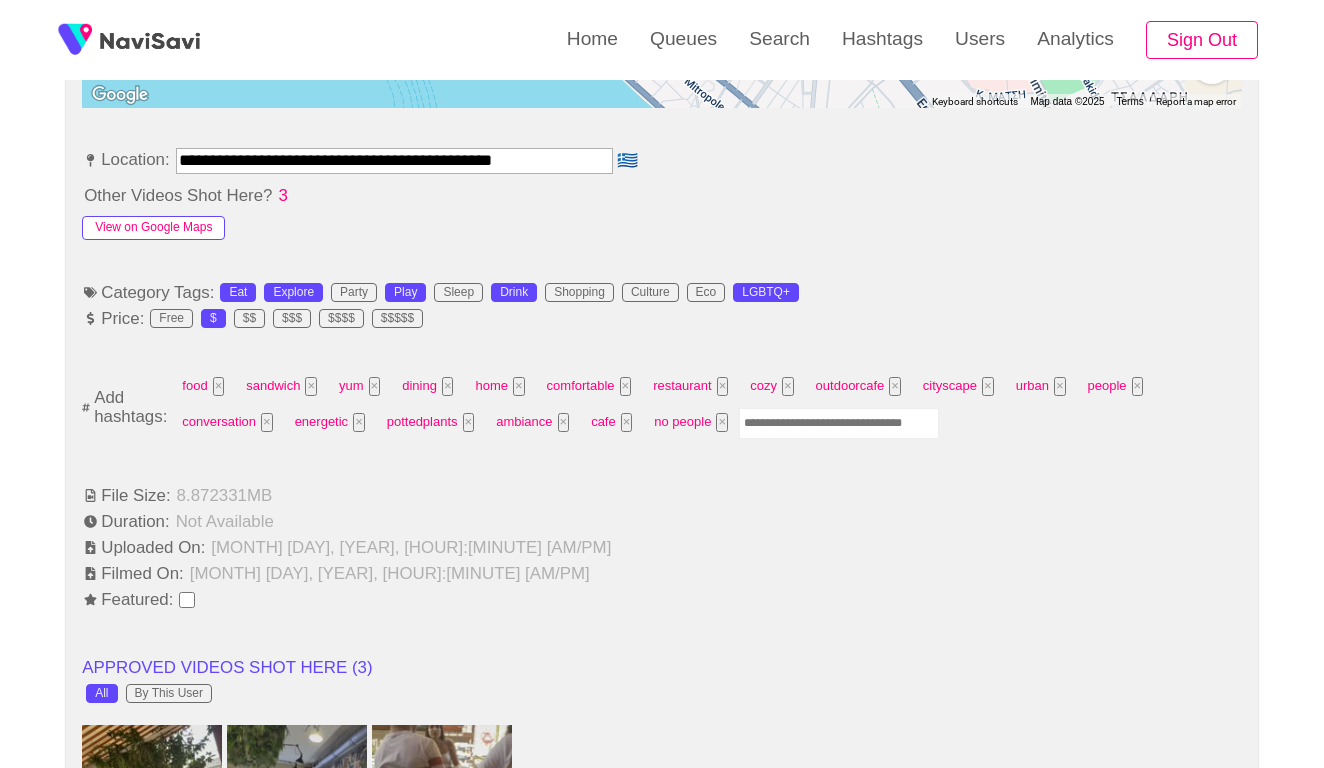 click on "View on Google Maps" at bounding box center (153, 228) 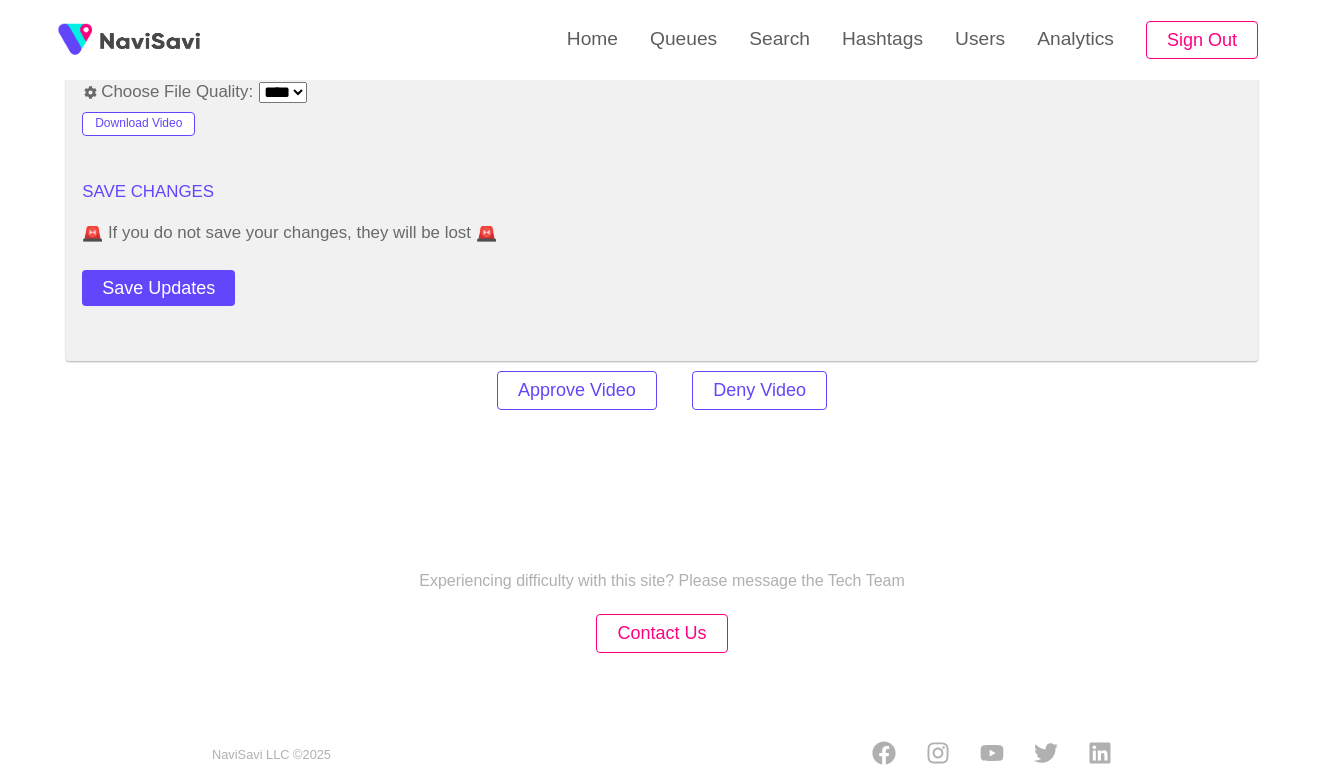 scroll, scrollTop: 2753, scrollLeft: 0, axis: vertical 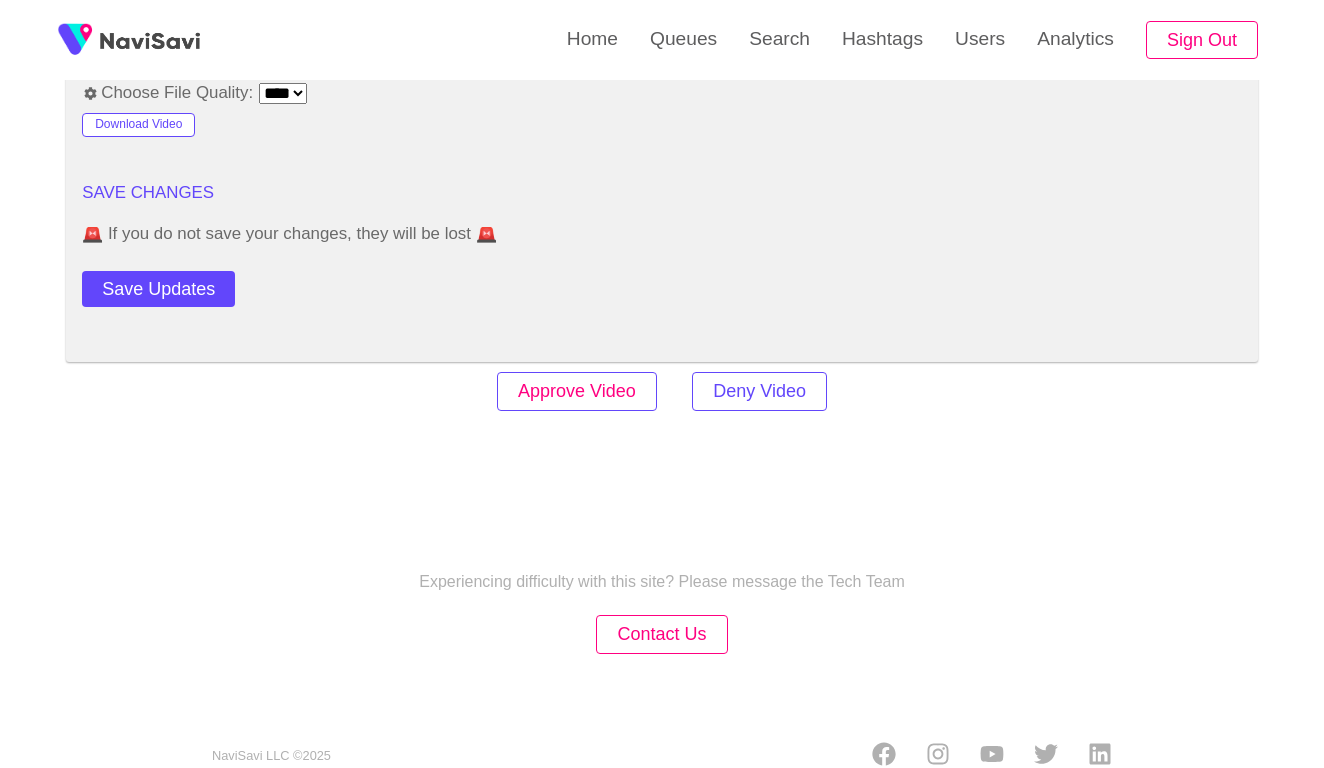 click on "Approve Video" at bounding box center [577, 391] 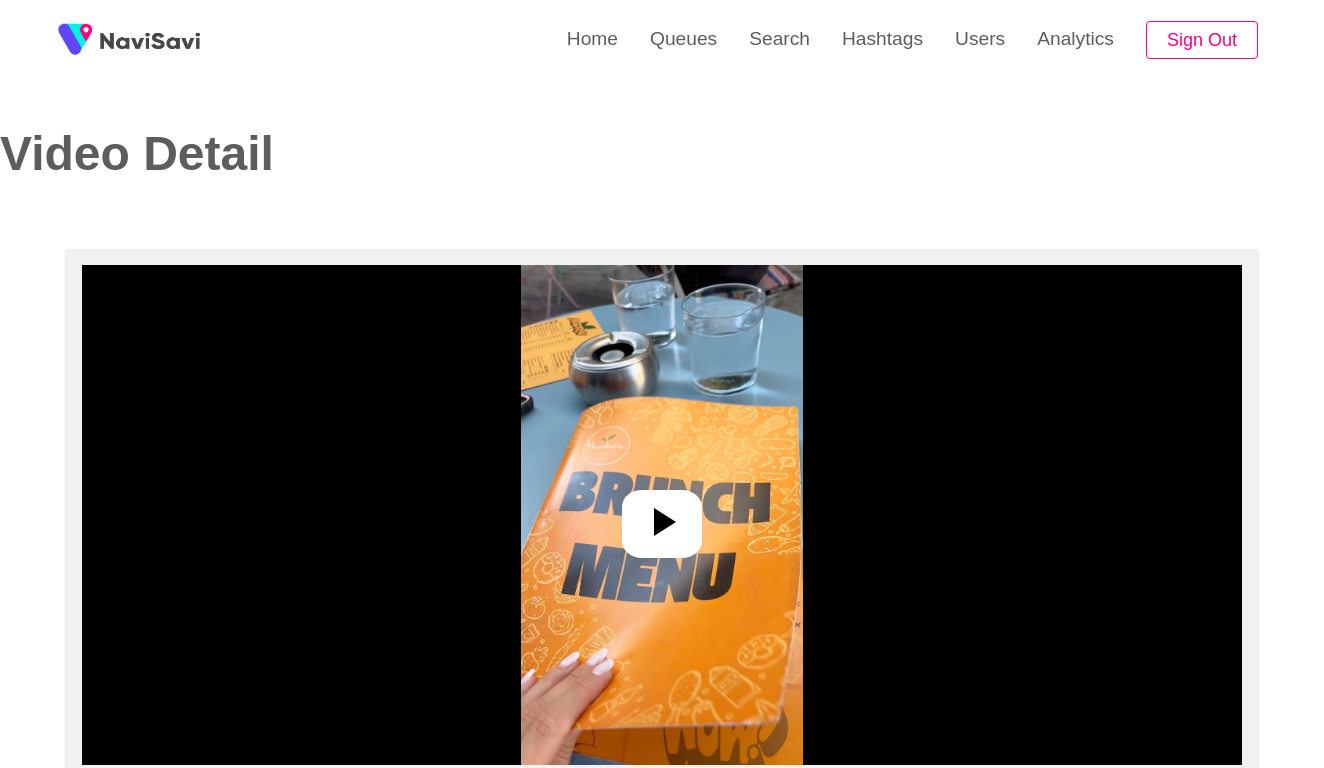 select on "****" 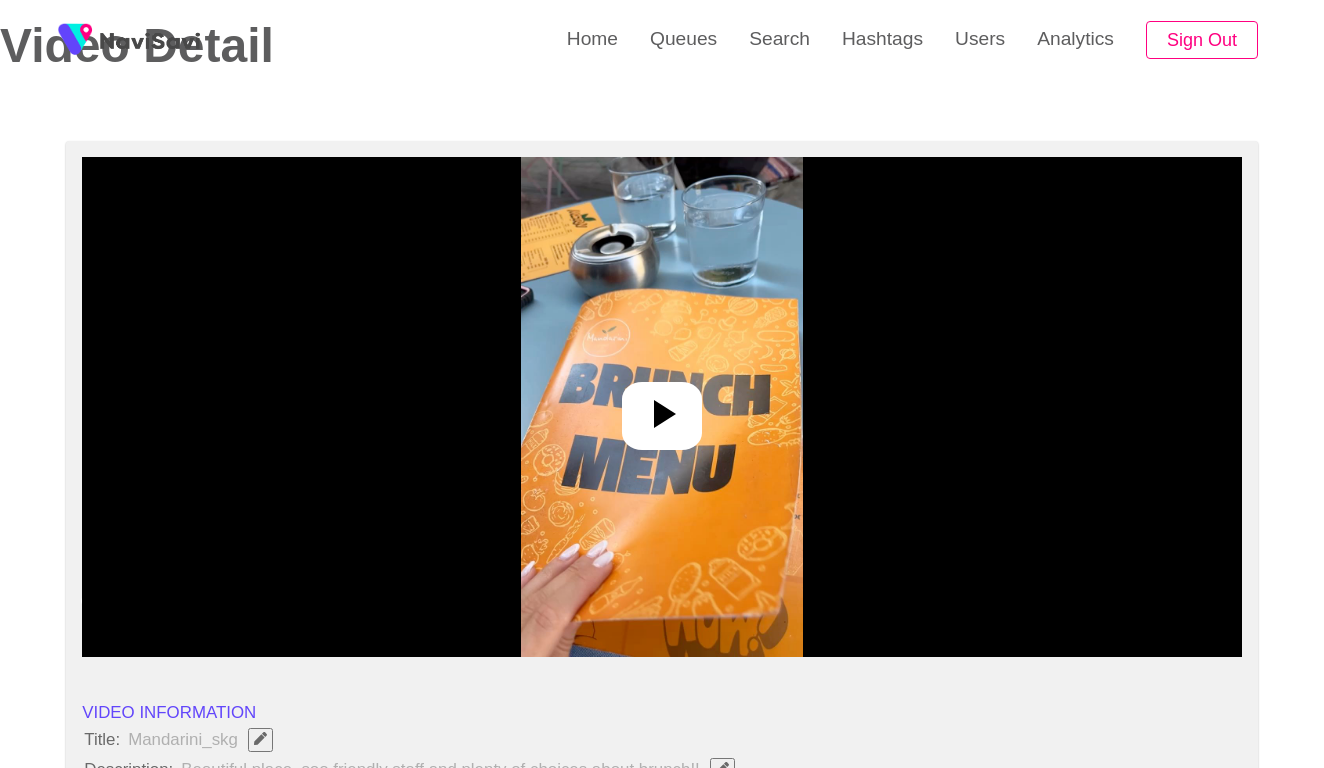 scroll, scrollTop: 195, scrollLeft: 0, axis: vertical 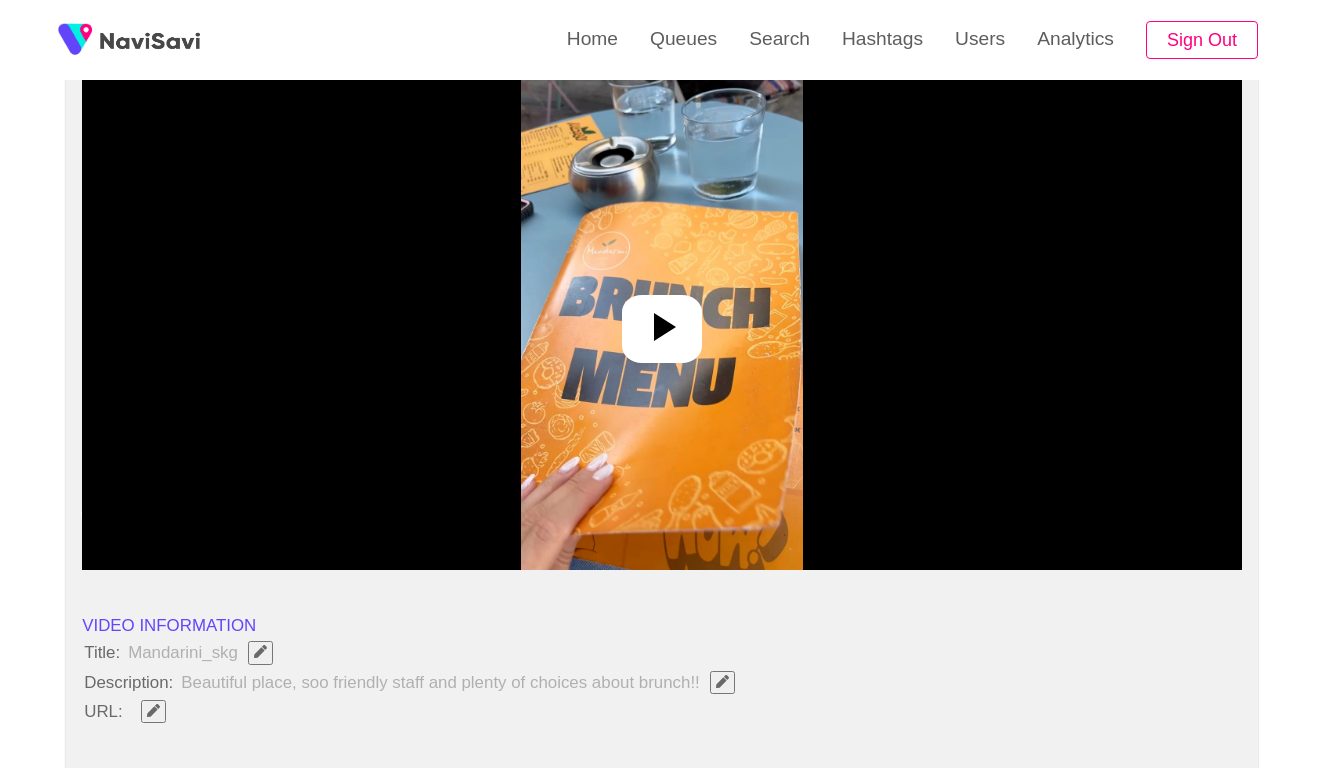 click at bounding box center (661, 320) 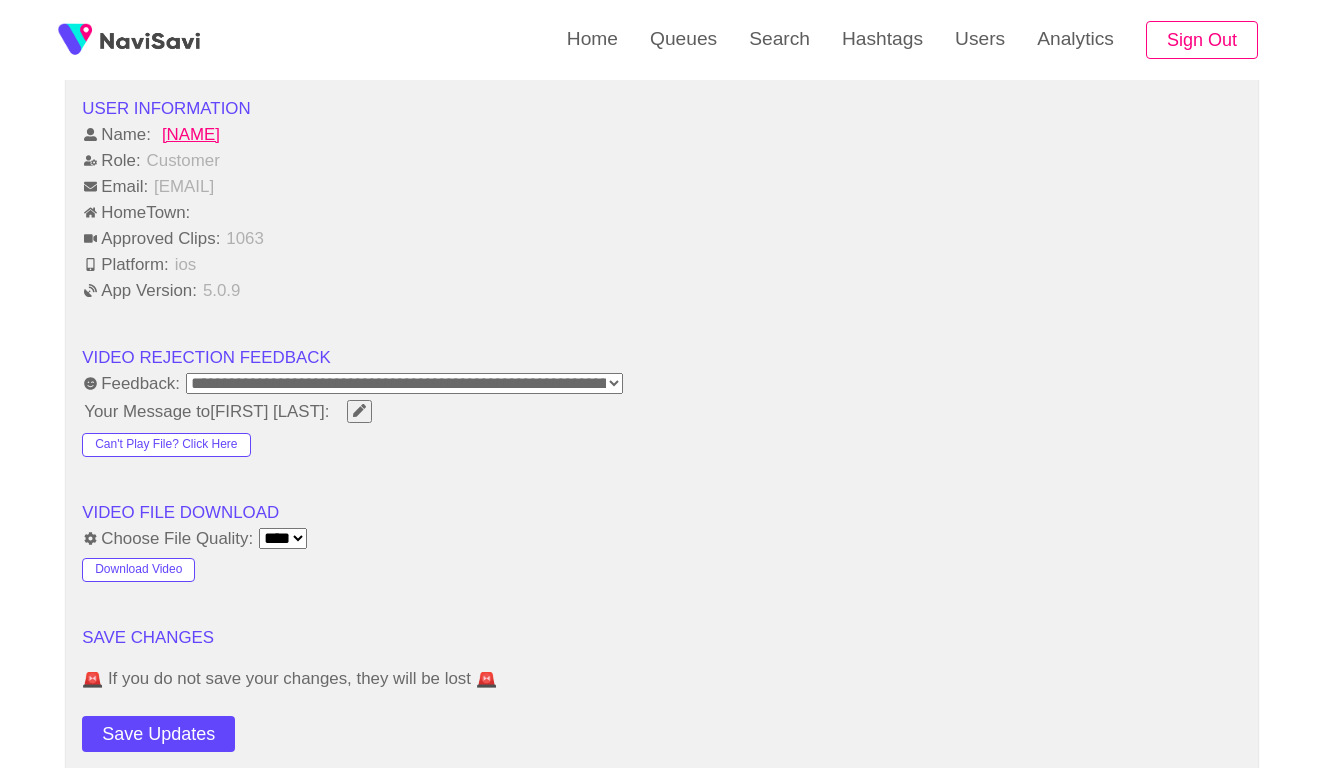 scroll, scrollTop: 2375, scrollLeft: 0, axis: vertical 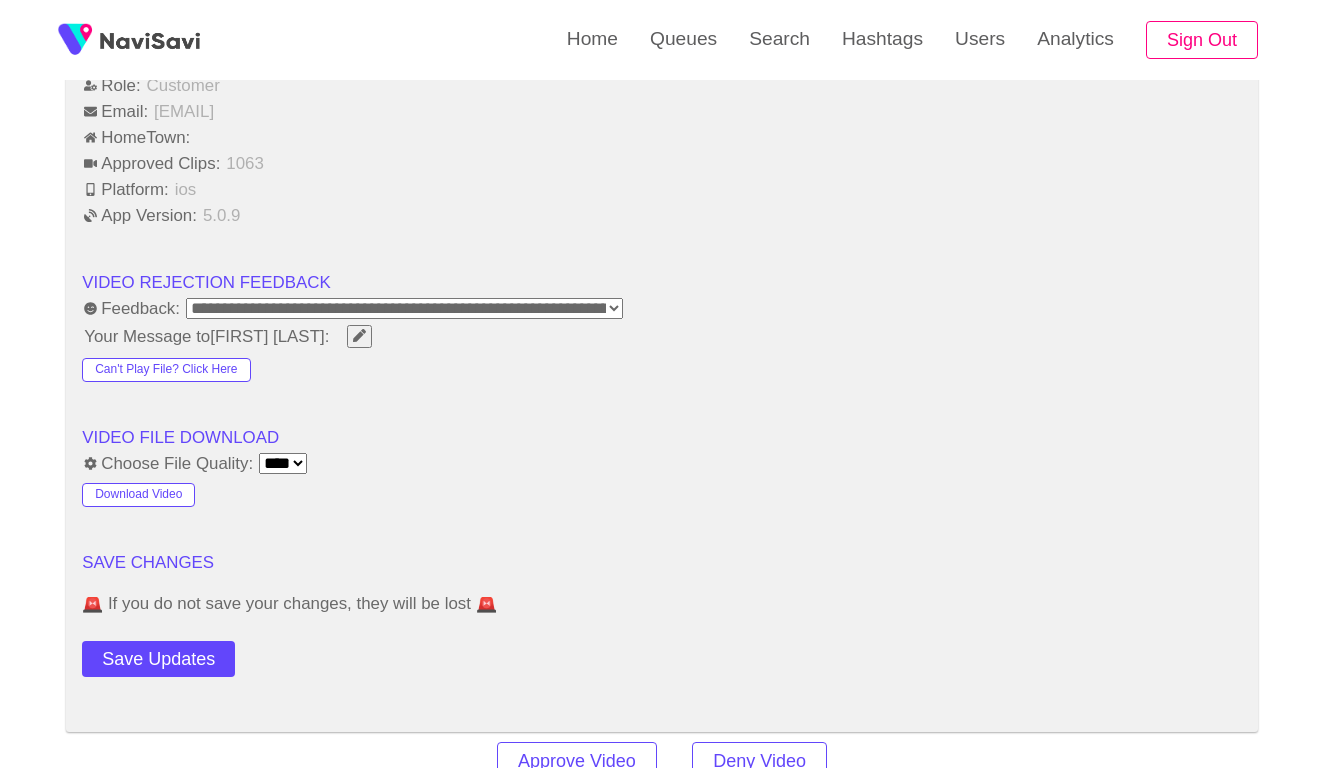click on "**********" at bounding box center [404, 308] 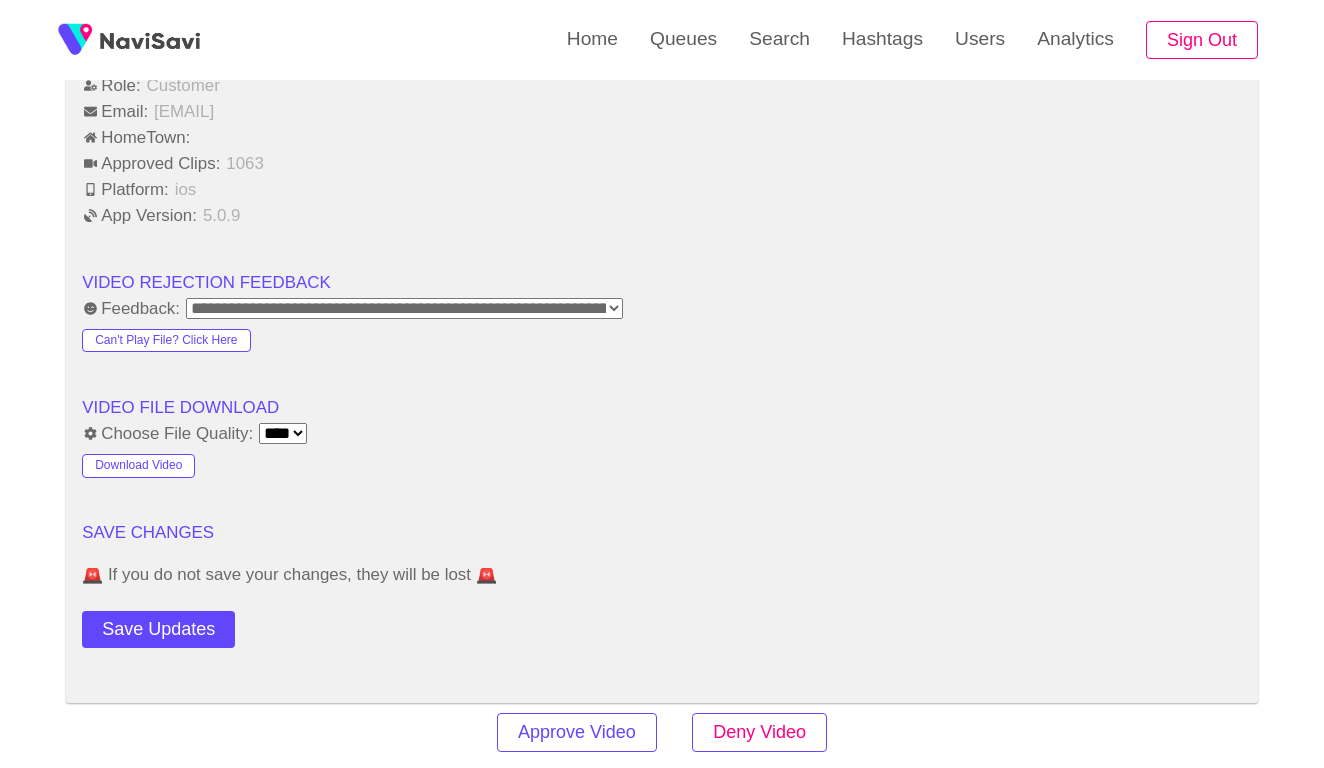 click on "Deny Video" at bounding box center [759, 732] 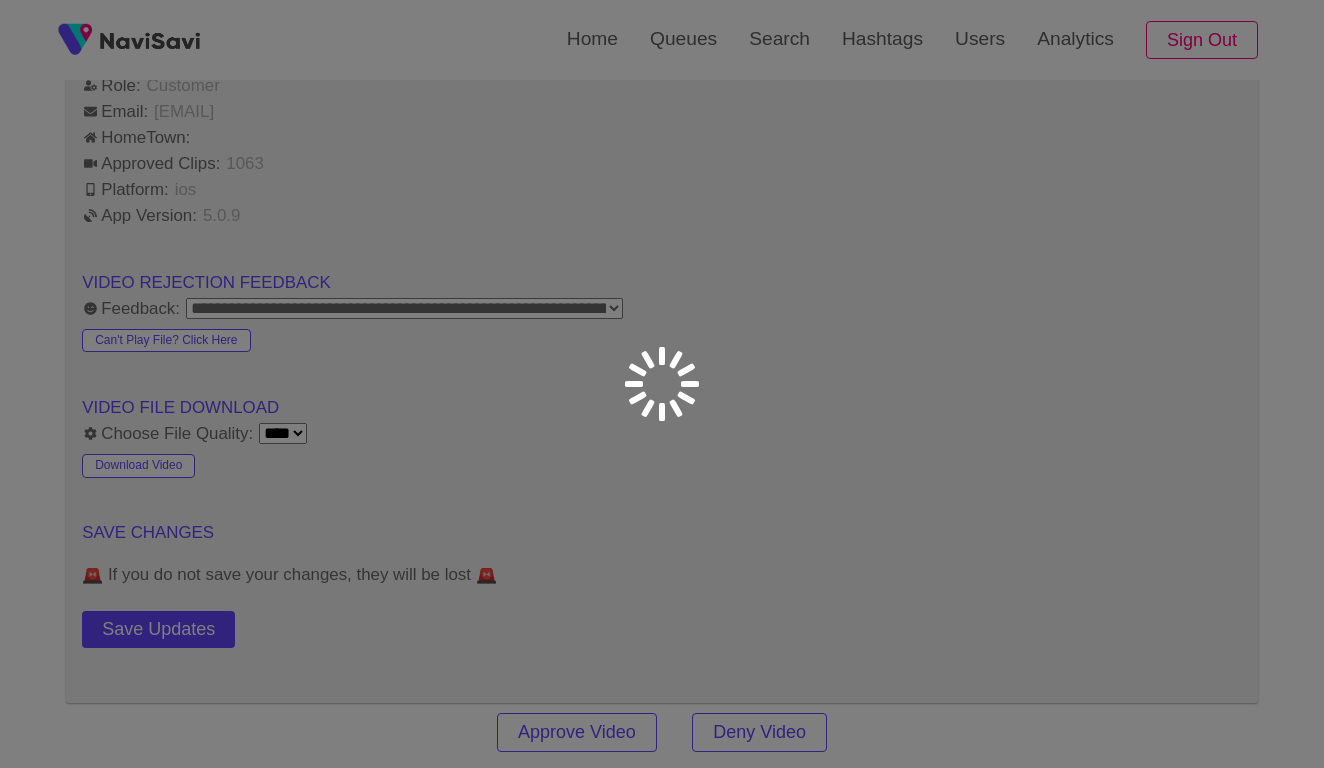 scroll, scrollTop: 0, scrollLeft: 0, axis: both 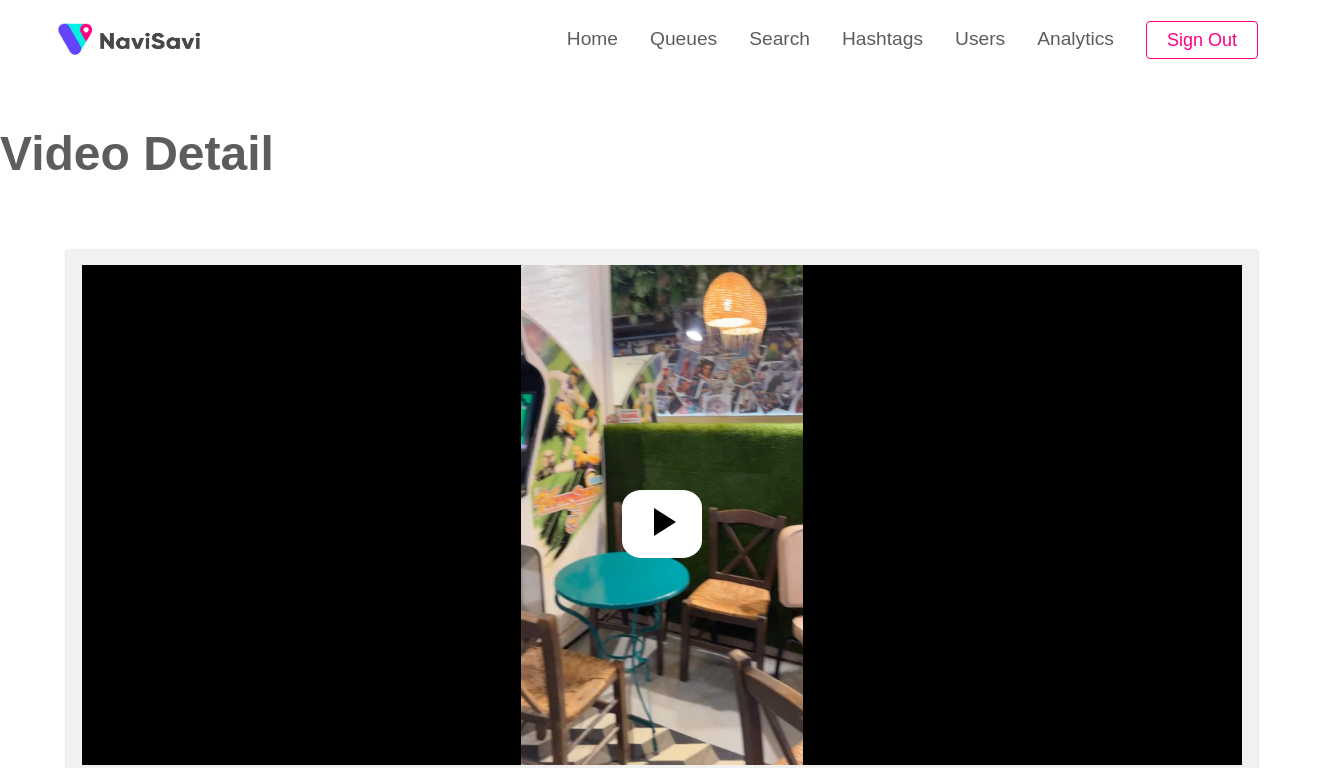select on "**********" 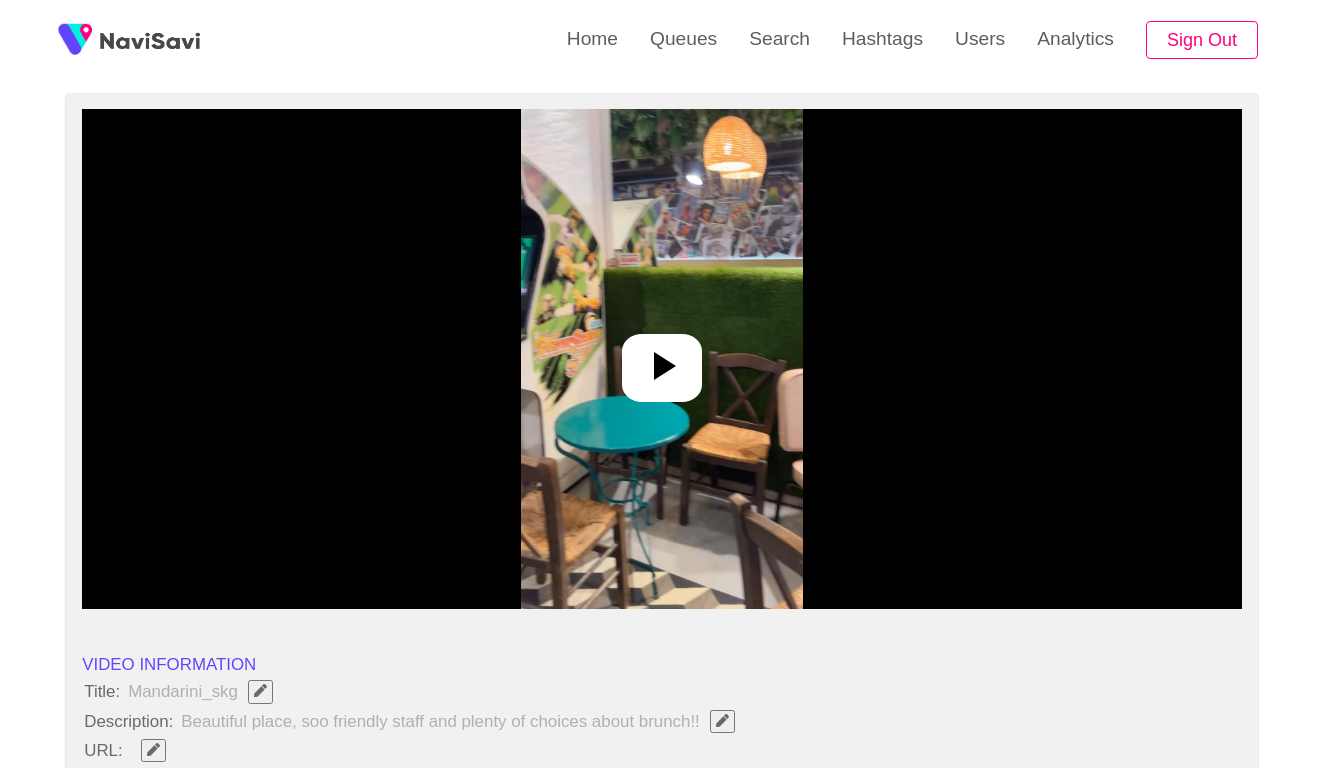 scroll, scrollTop: 188, scrollLeft: 0, axis: vertical 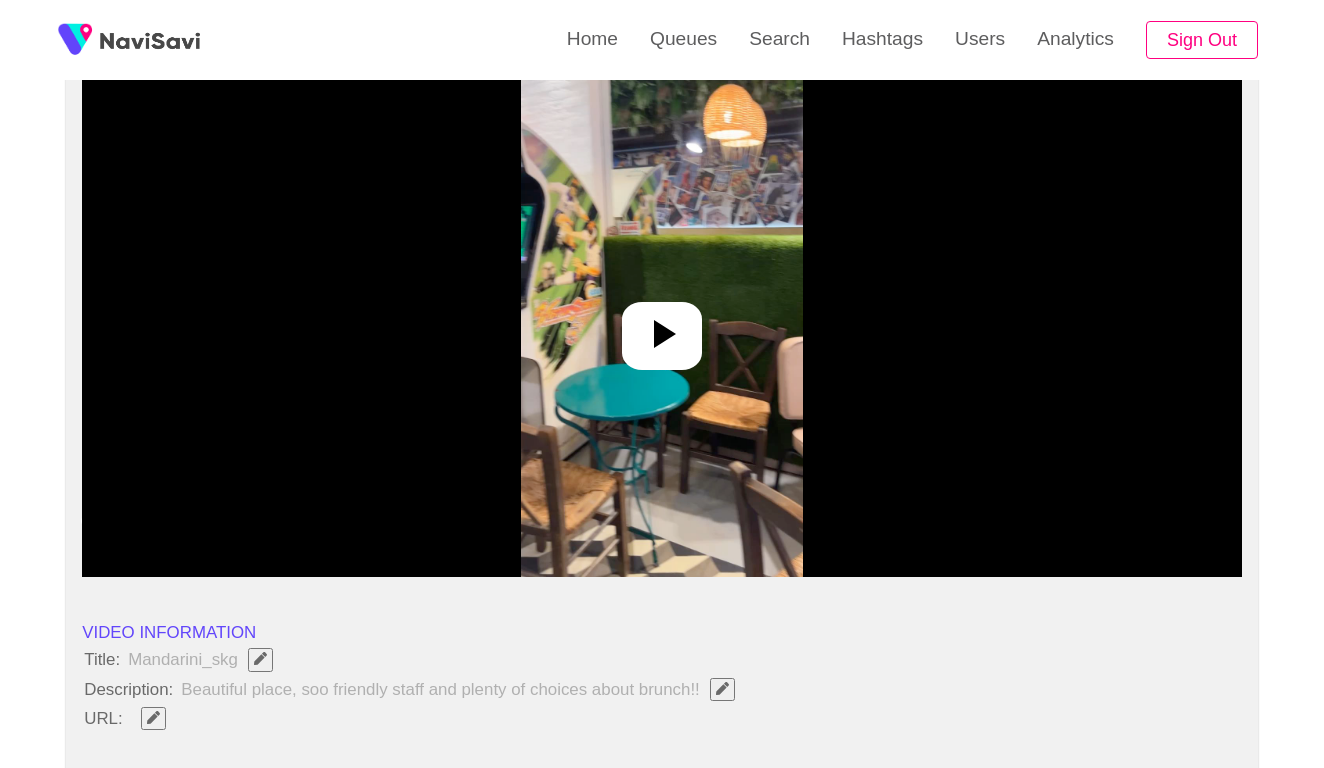 click at bounding box center (661, 327) 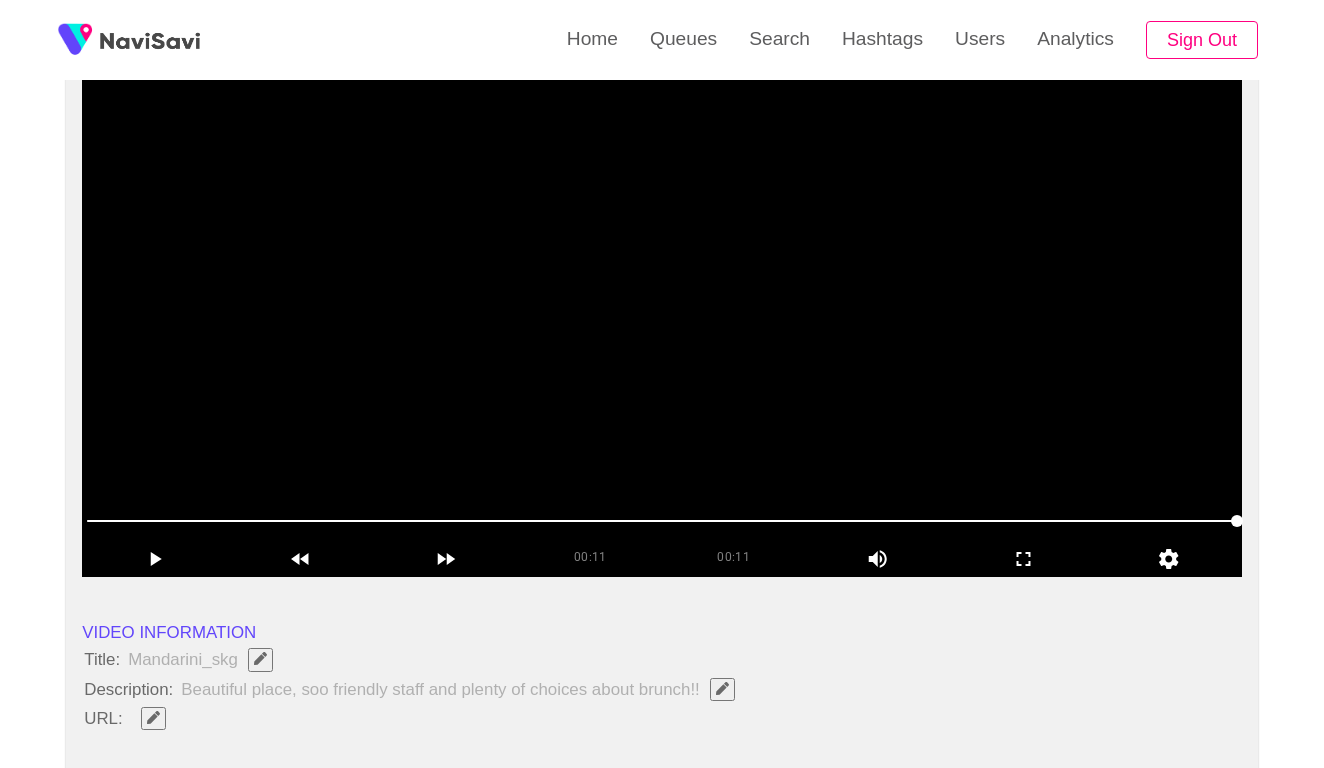 click at bounding box center (662, 327) 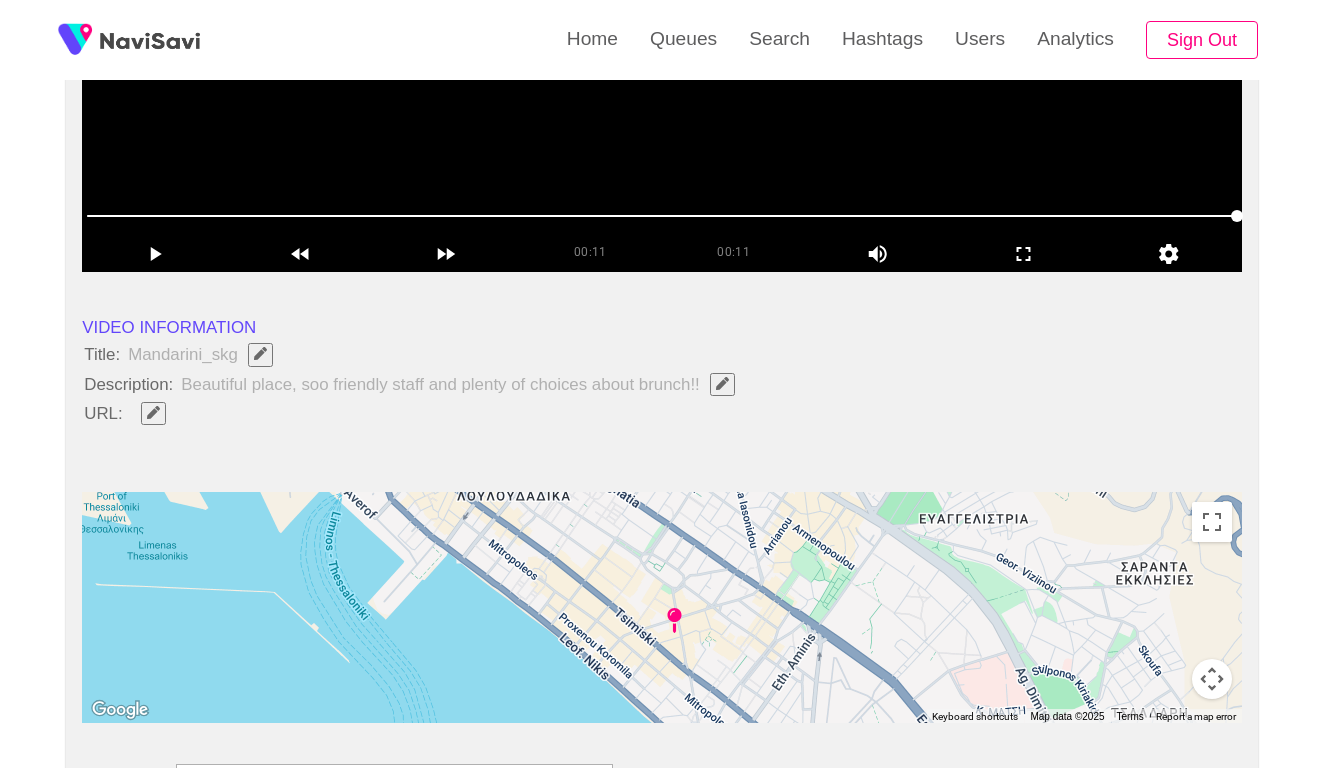 scroll, scrollTop: 518, scrollLeft: 0, axis: vertical 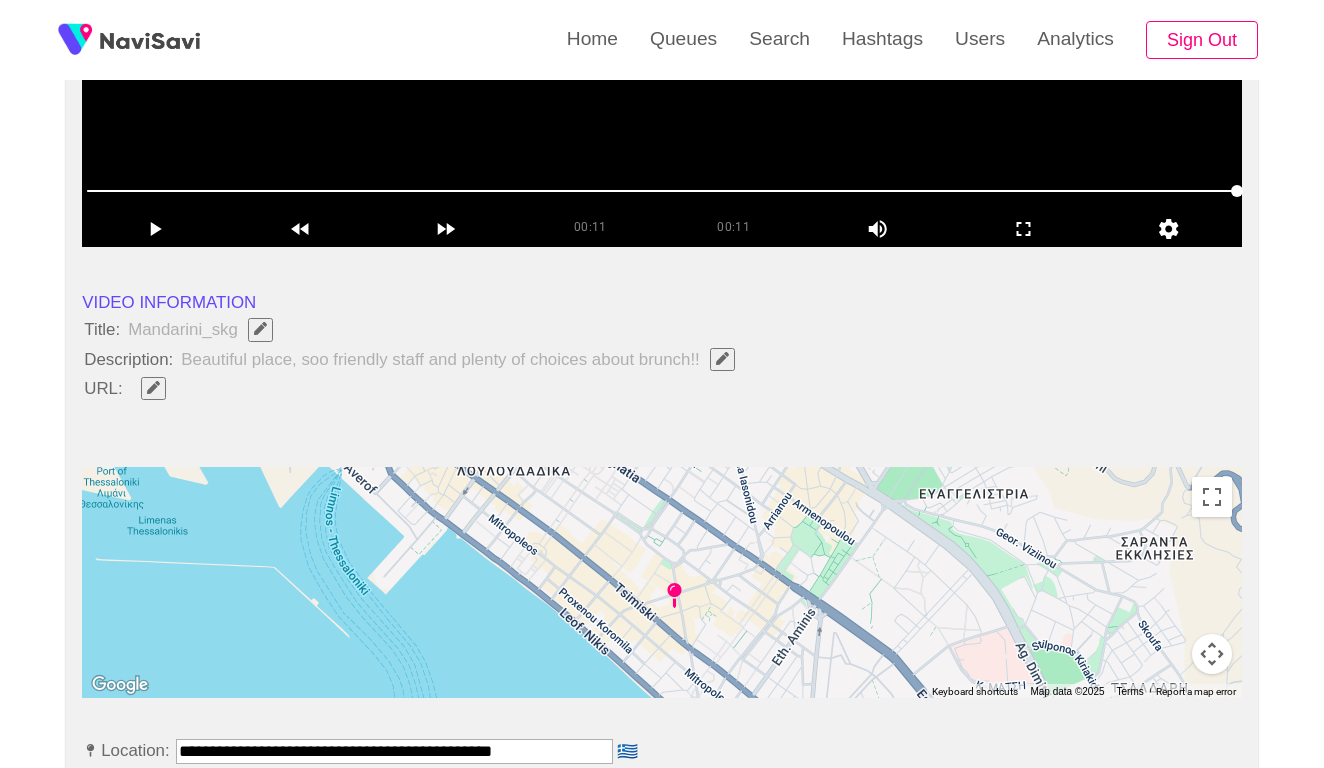 click 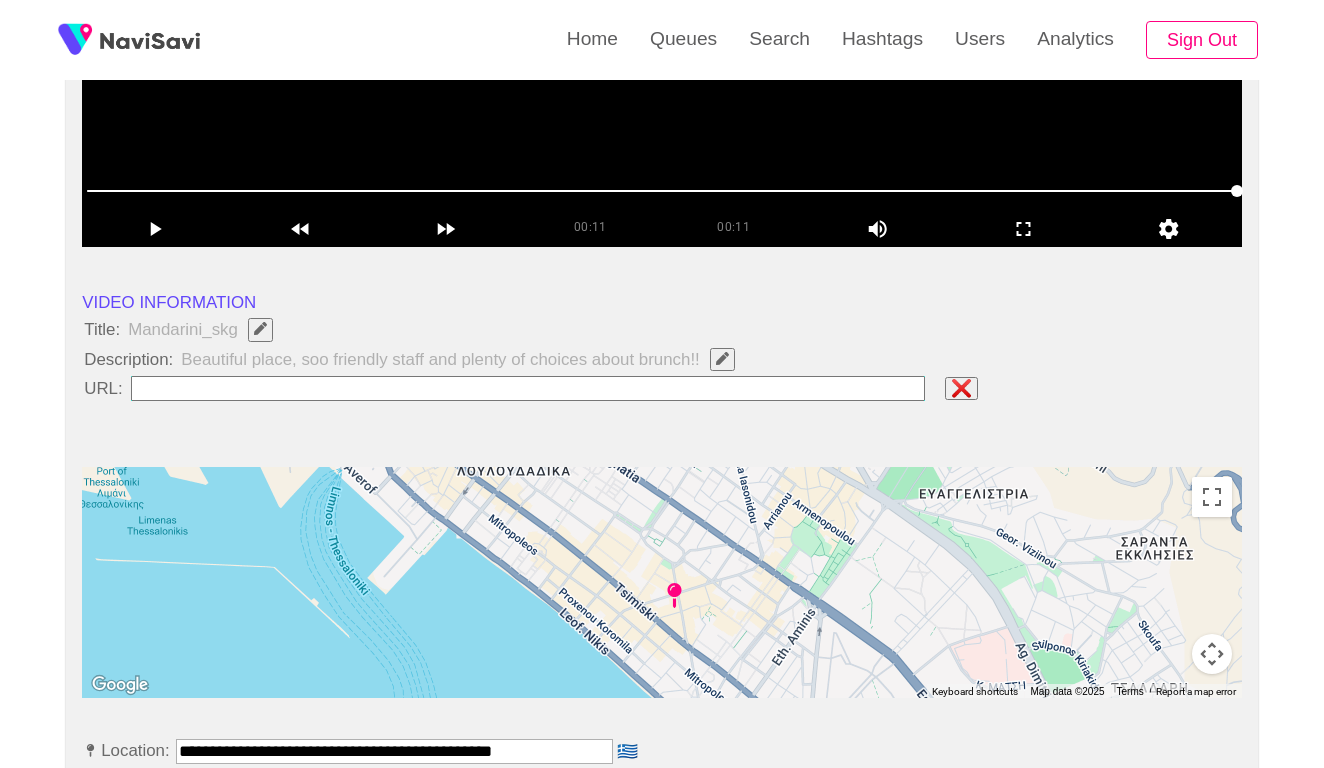 type on "**********" 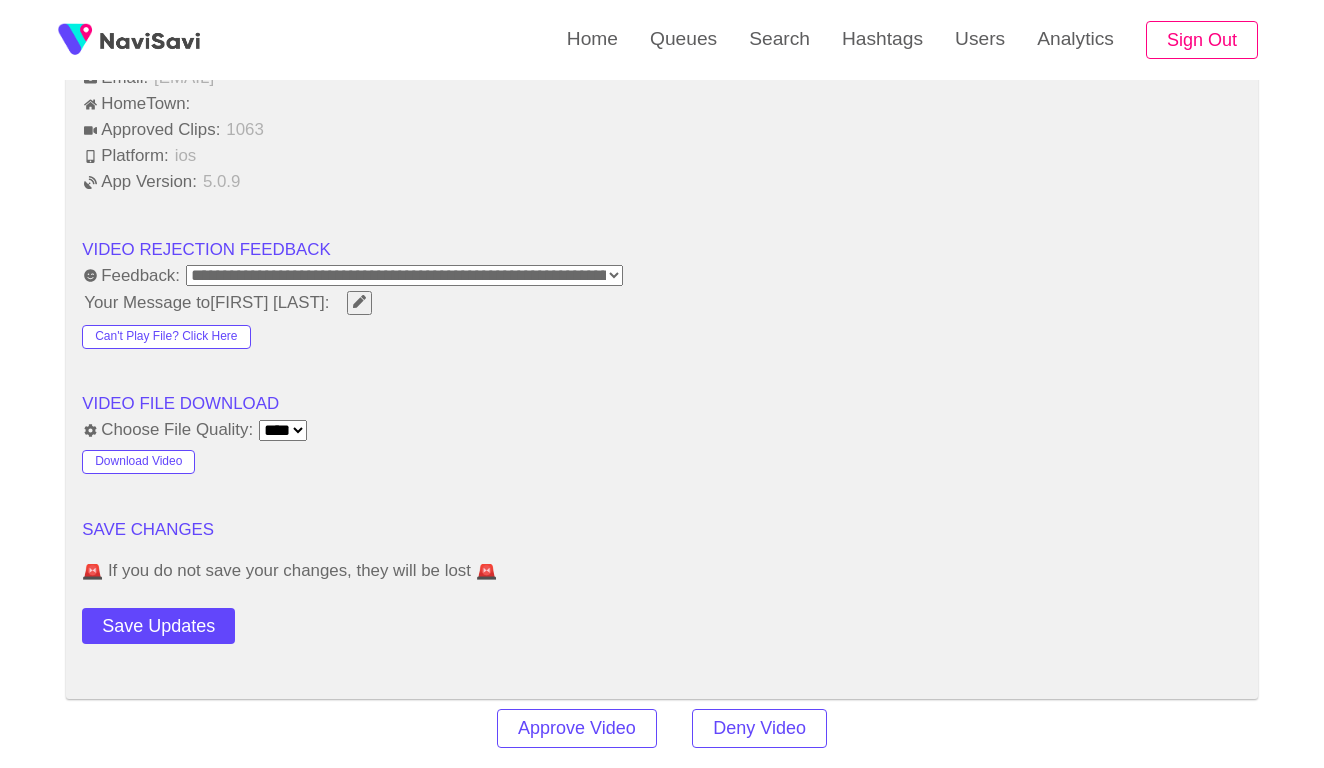 scroll, scrollTop: 2161, scrollLeft: 0, axis: vertical 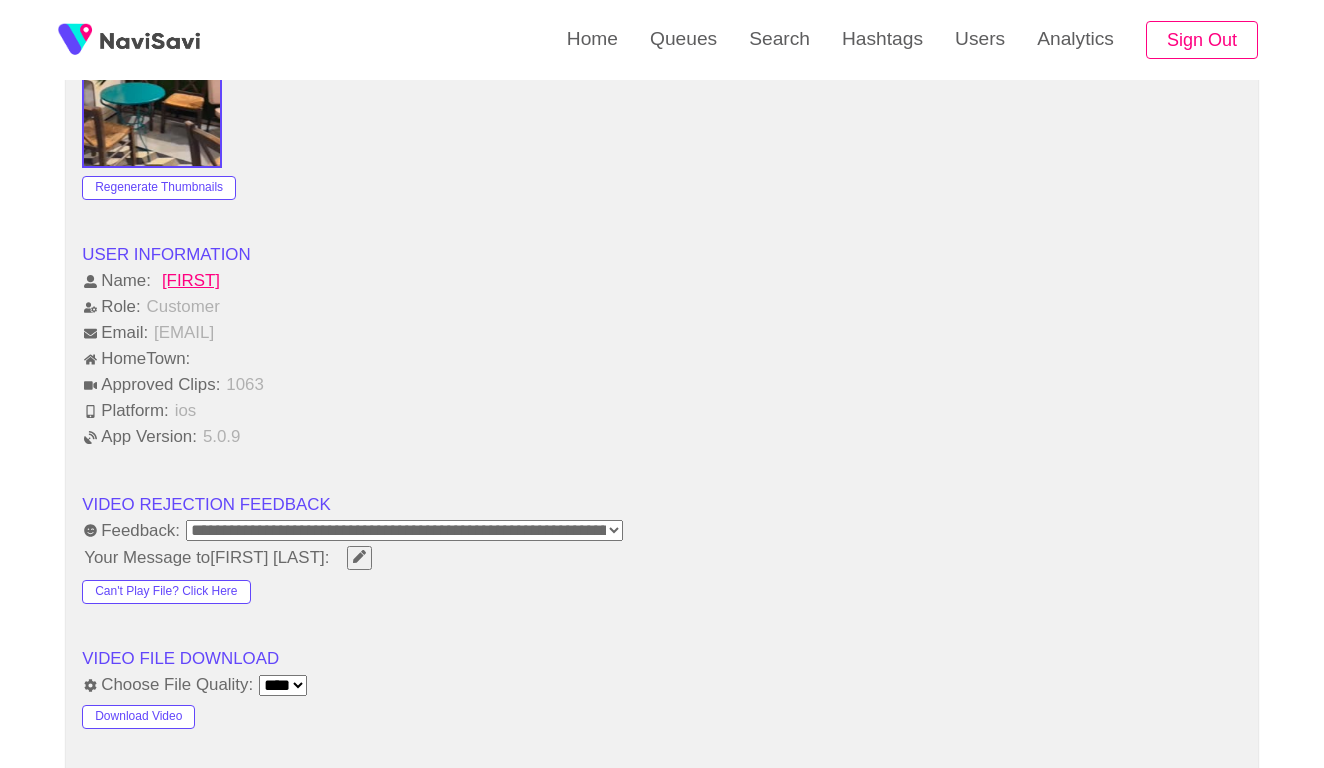 click on "**********" at bounding box center (404, 530) 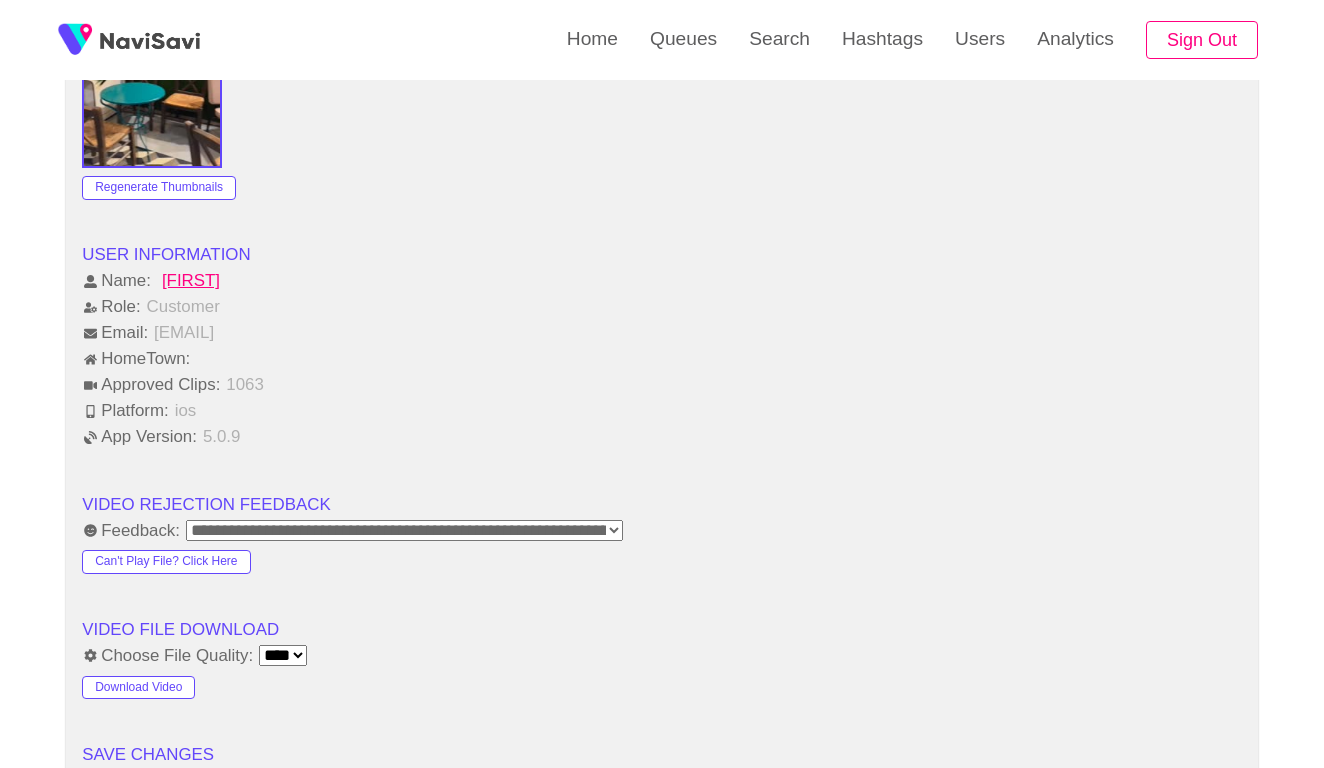 click on "**********" at bounding box center (662, -254) 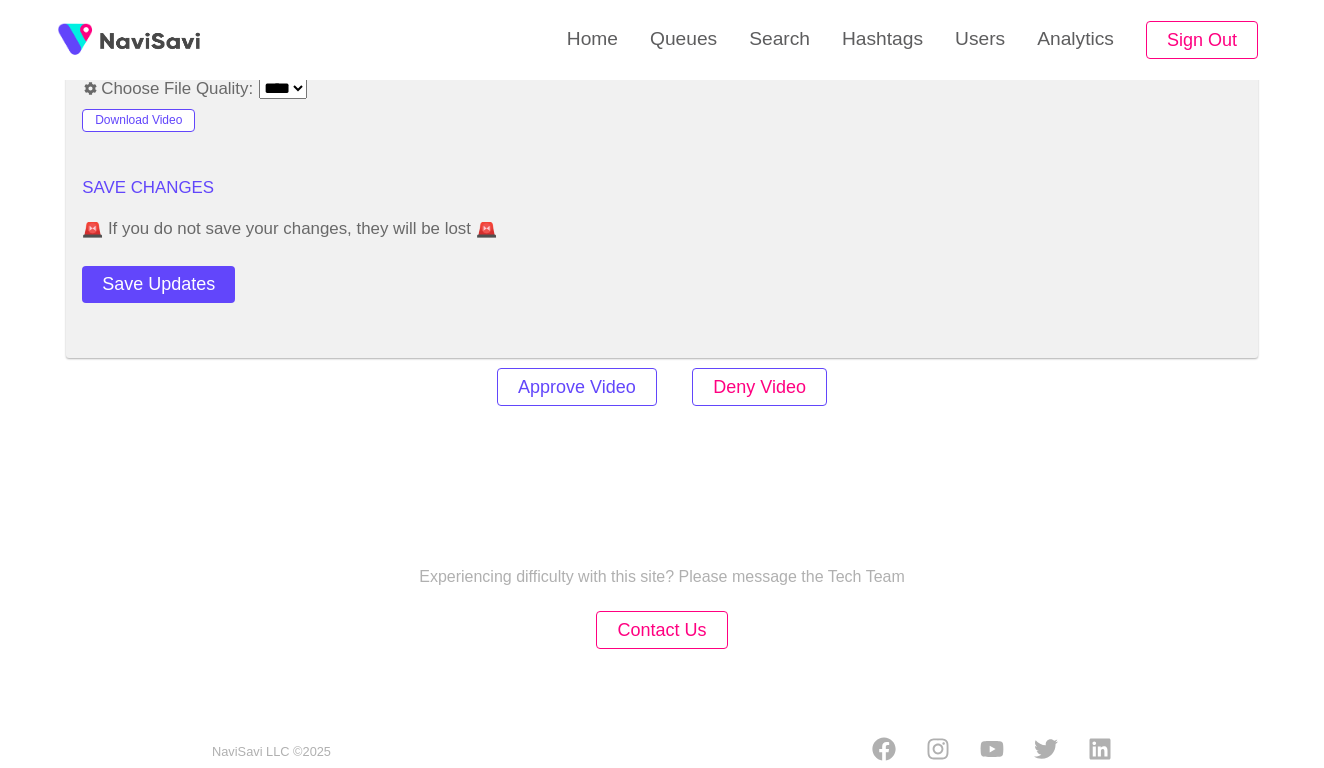 scroll, scrollTop: 2727, scrollLeft: 0, axis: vertical 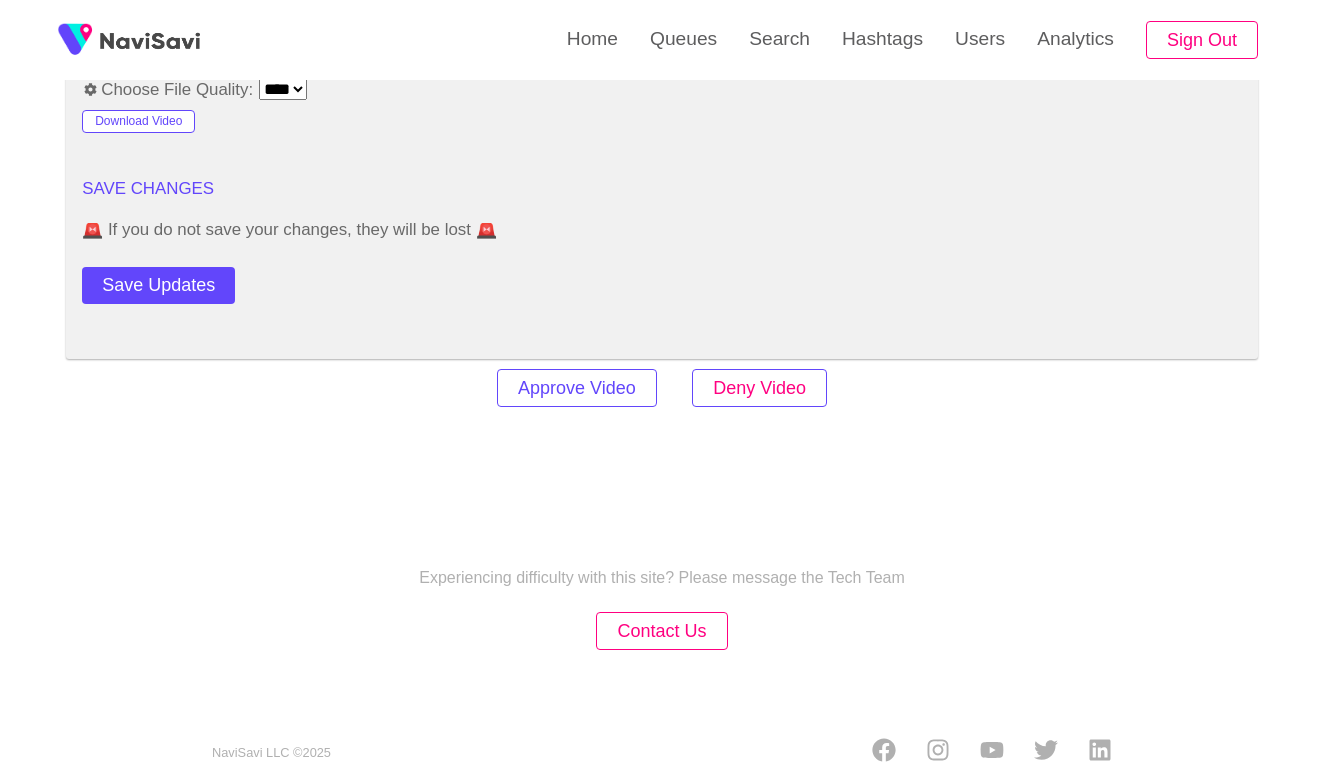 click on "Deny Video" at bounding box center (759, 388) 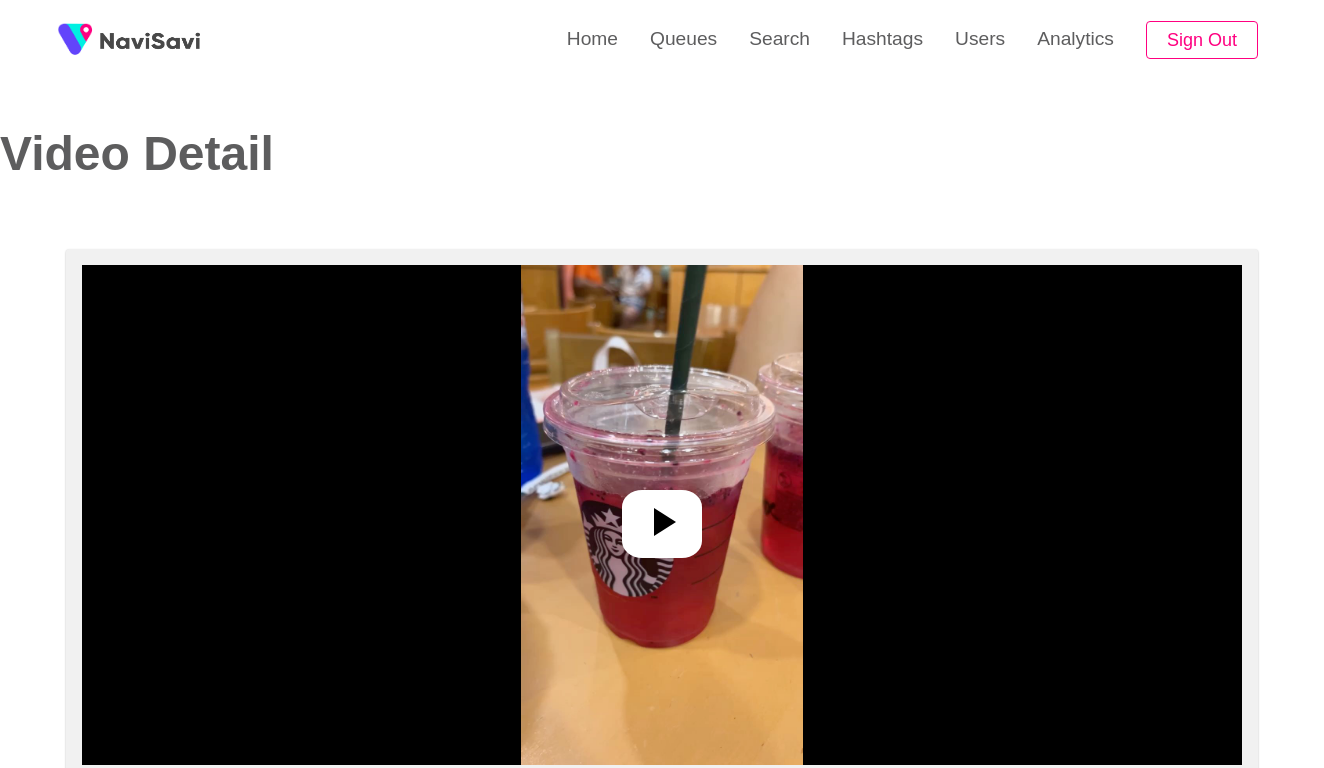 select on "**********" 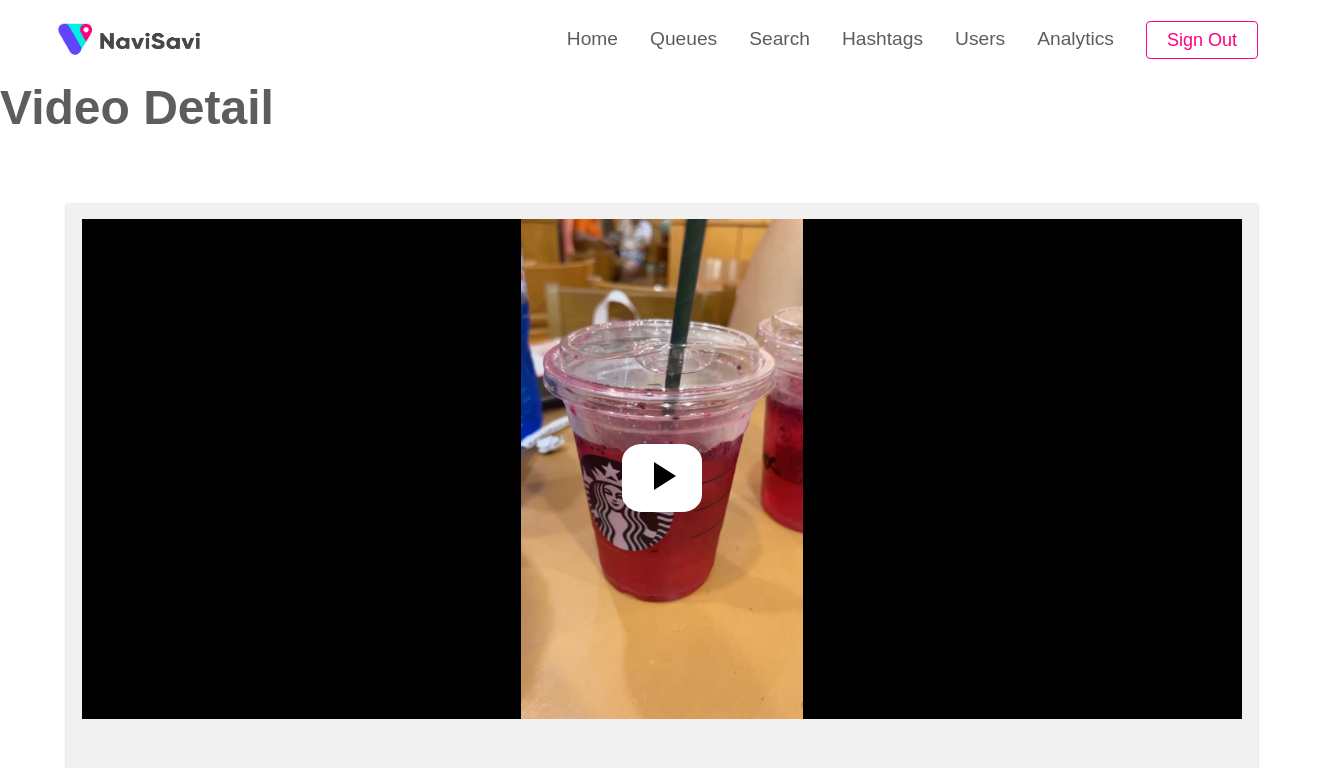 scroll, scrollTop: 121, scrollLeft: 0, axis: vertical 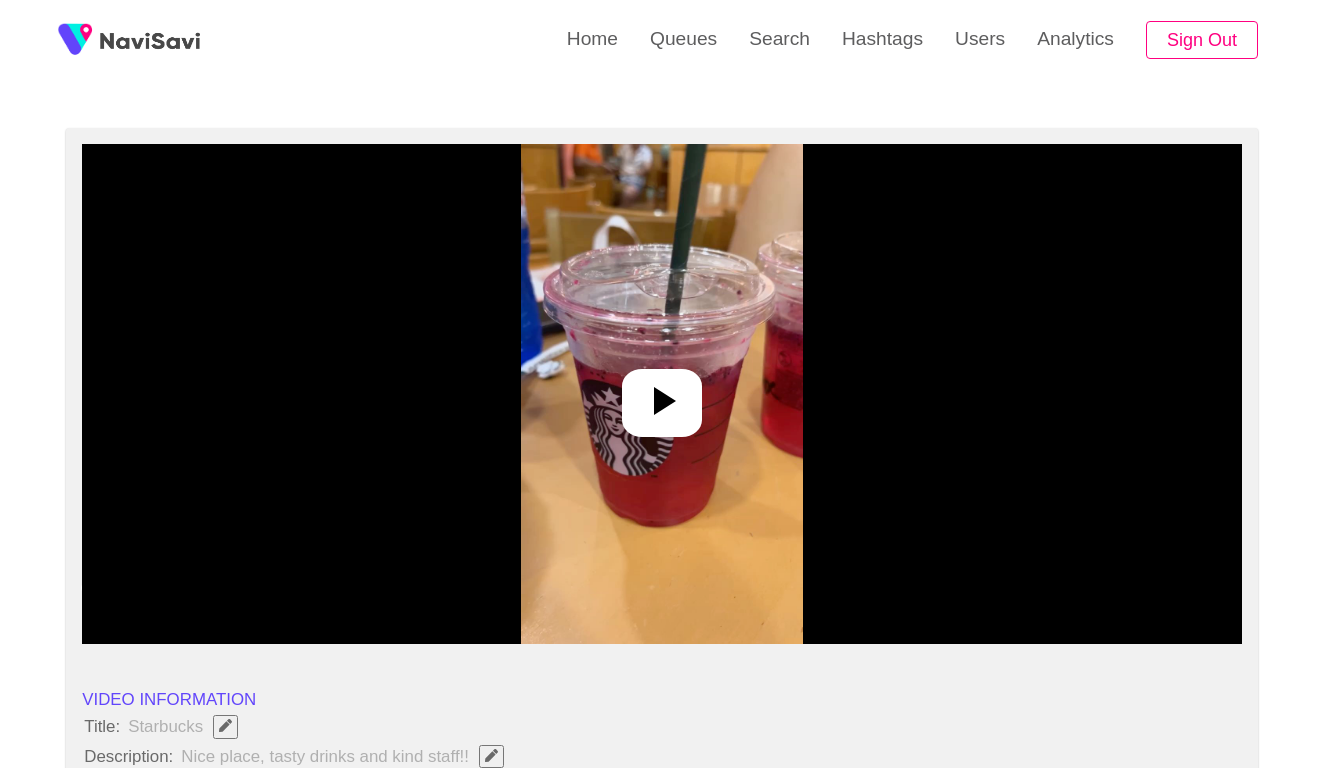 click at bounding box center [662, 394] 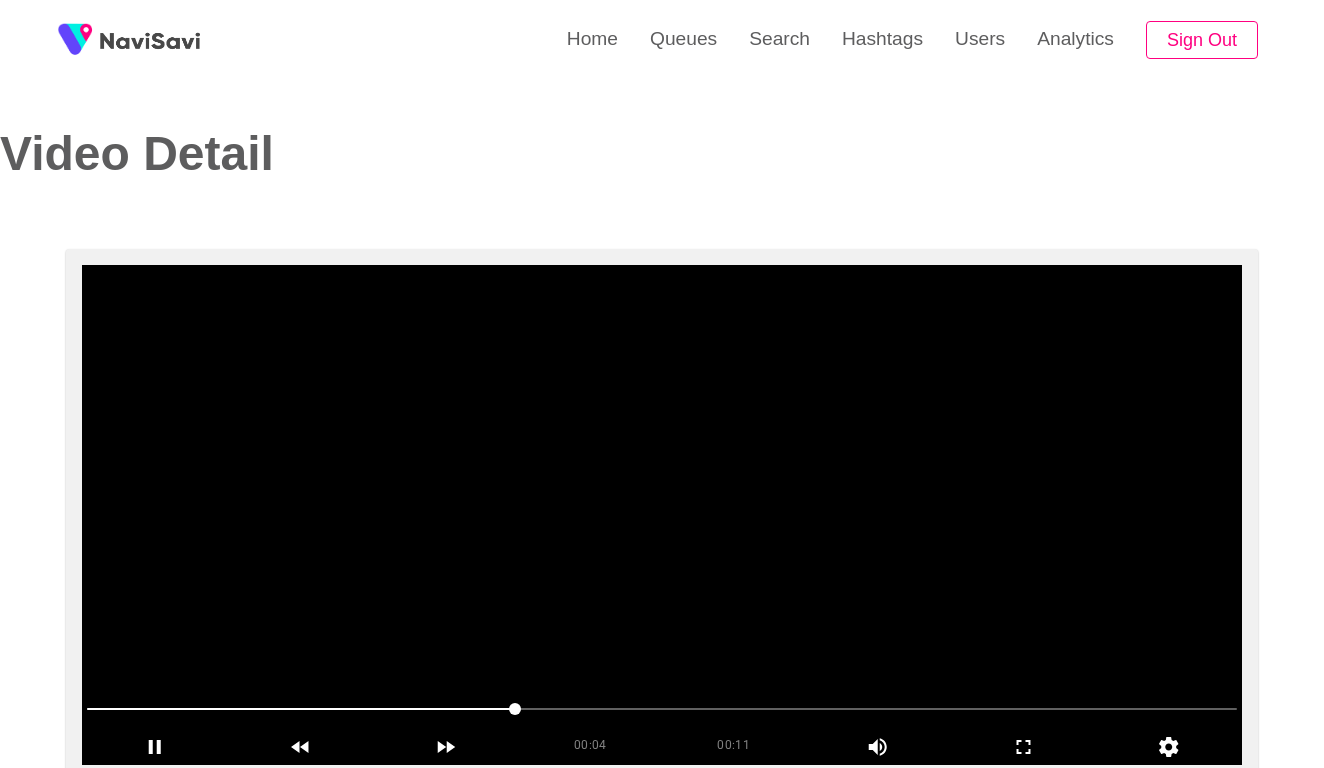 scroll, scrollTop: 0, scrollLeft: 0, axis: both 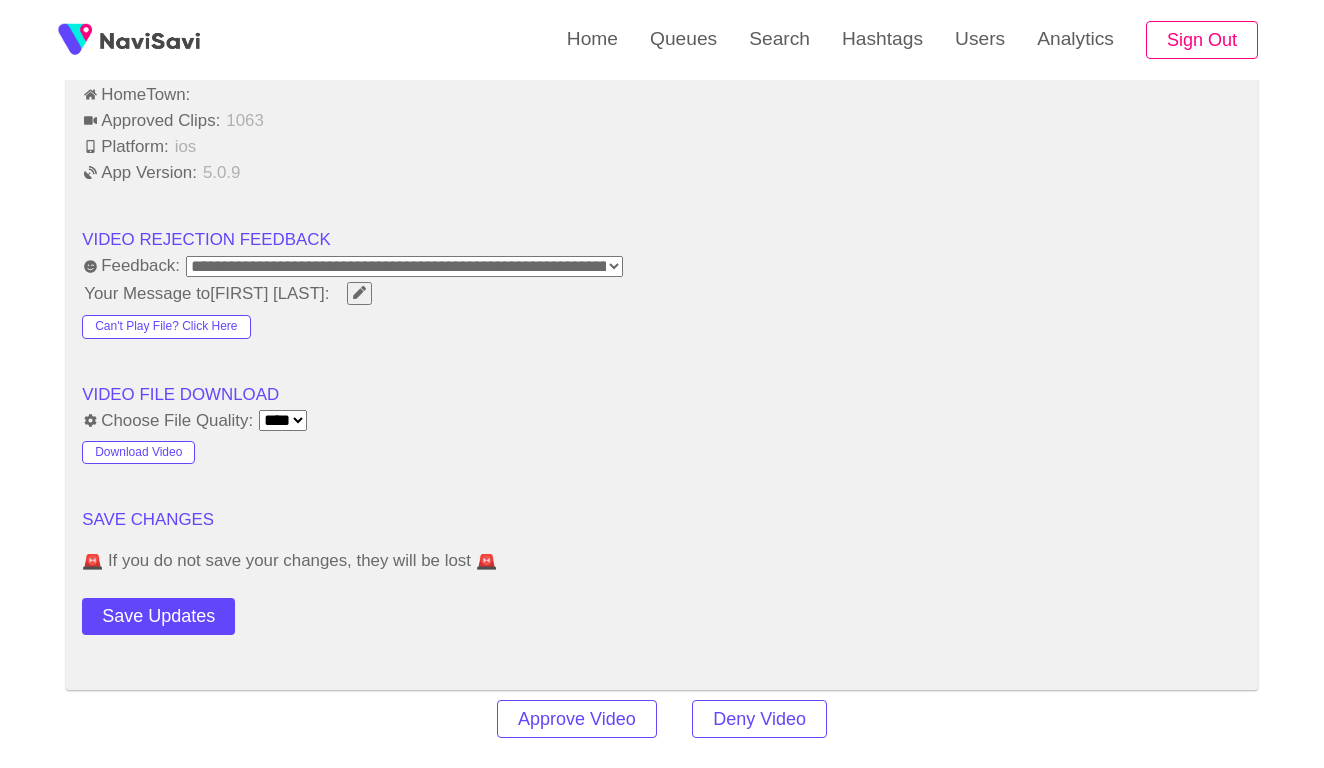 click 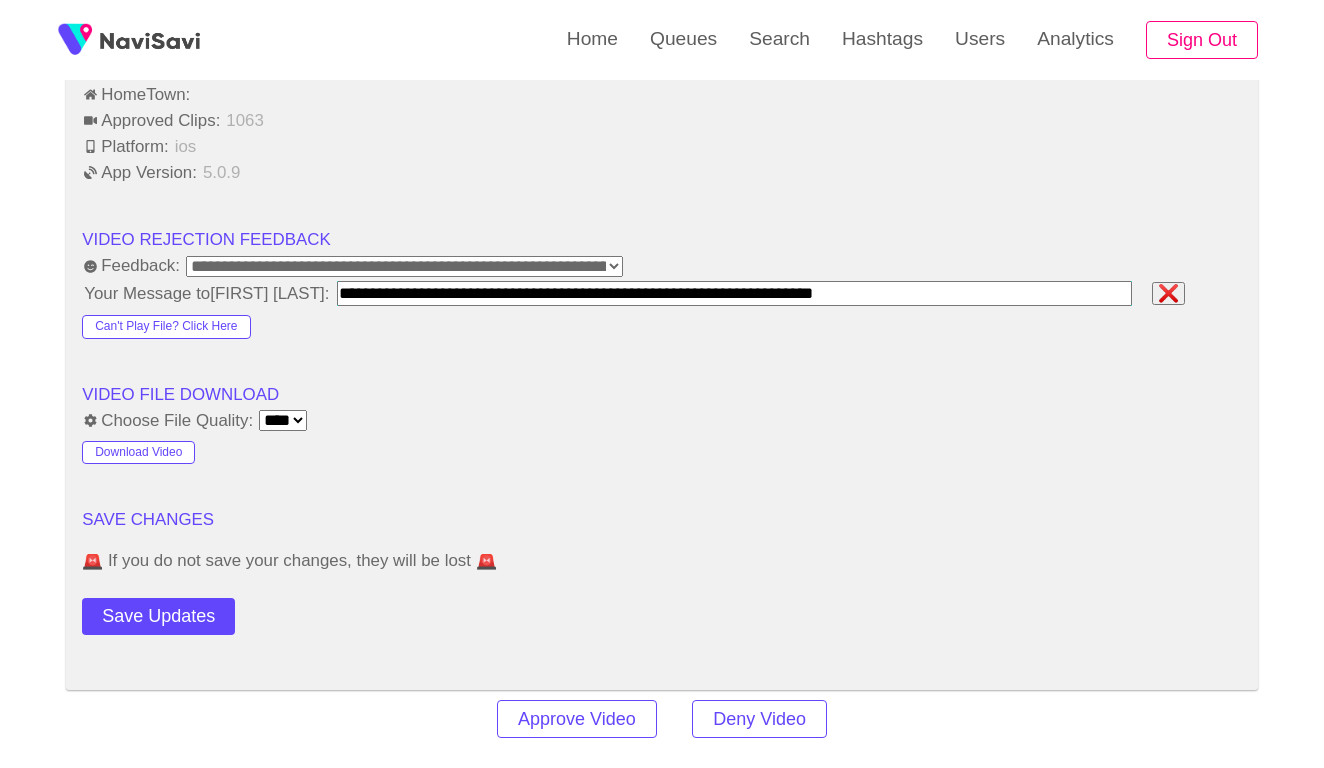 click at bounding box center (734, 293) 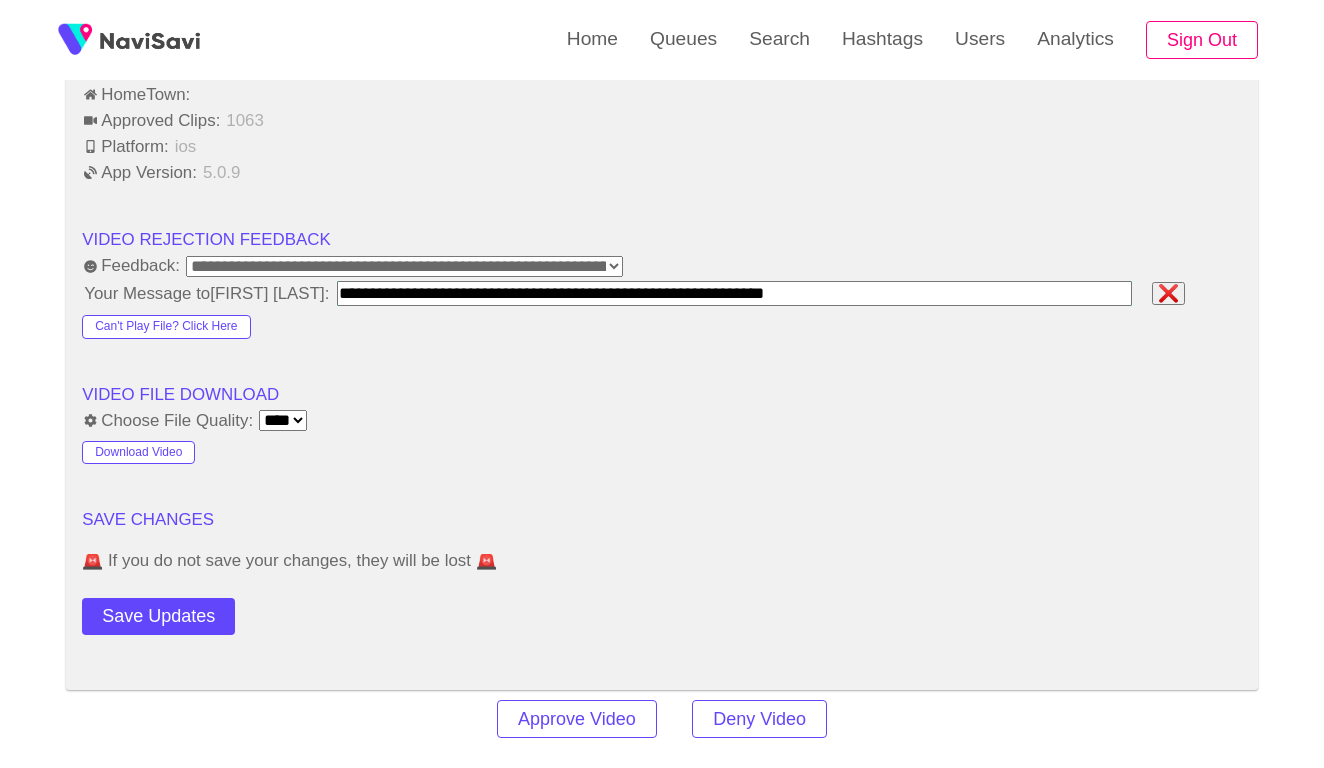 click at bounding box center (734, 293) 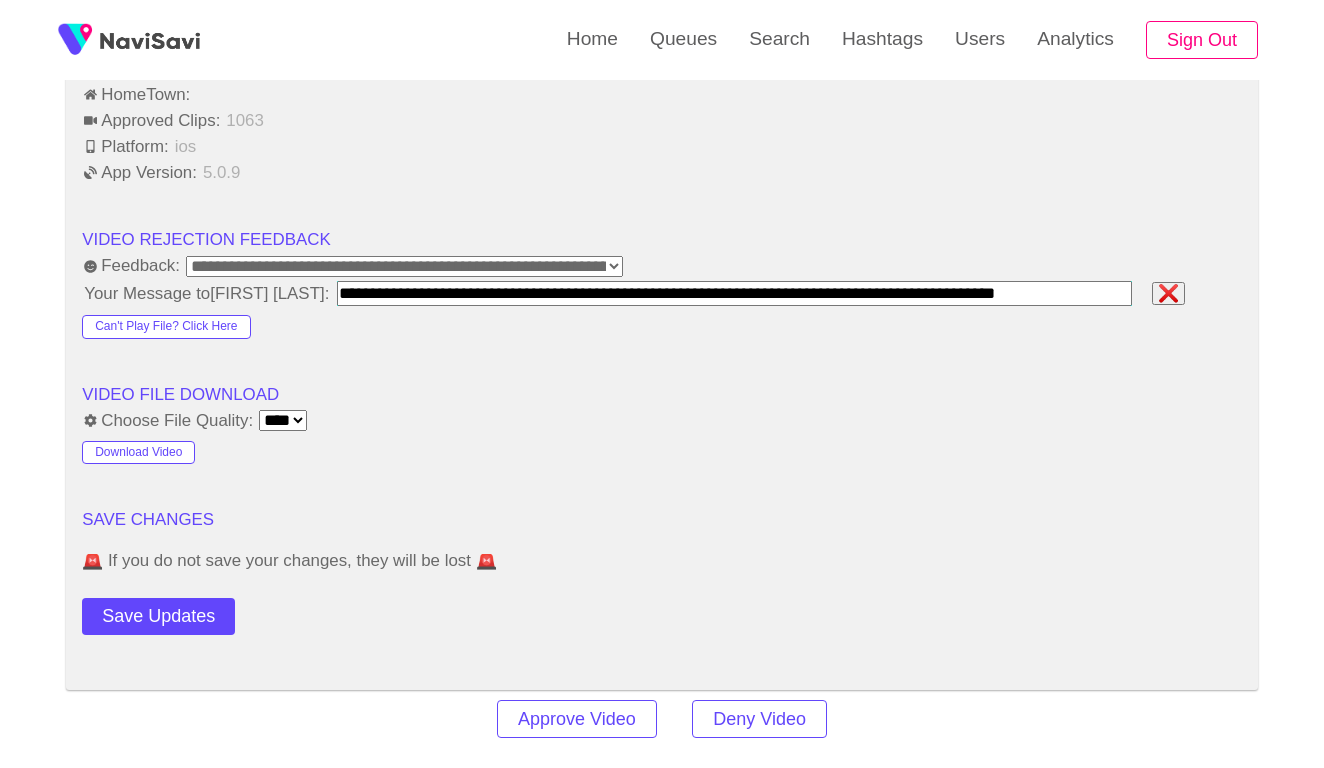 type on "**********" 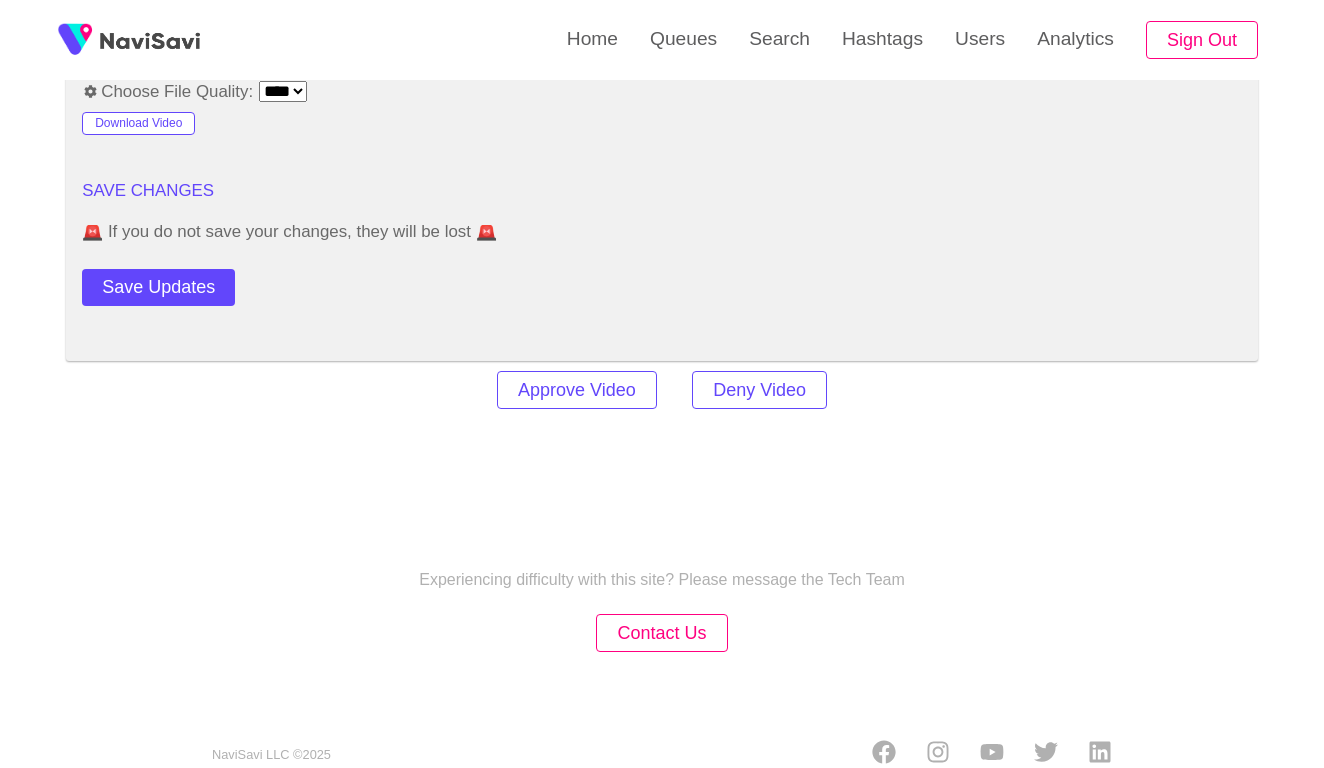 scroll, scrollTop: 2420, scrollLeft: 0, axis: vertical 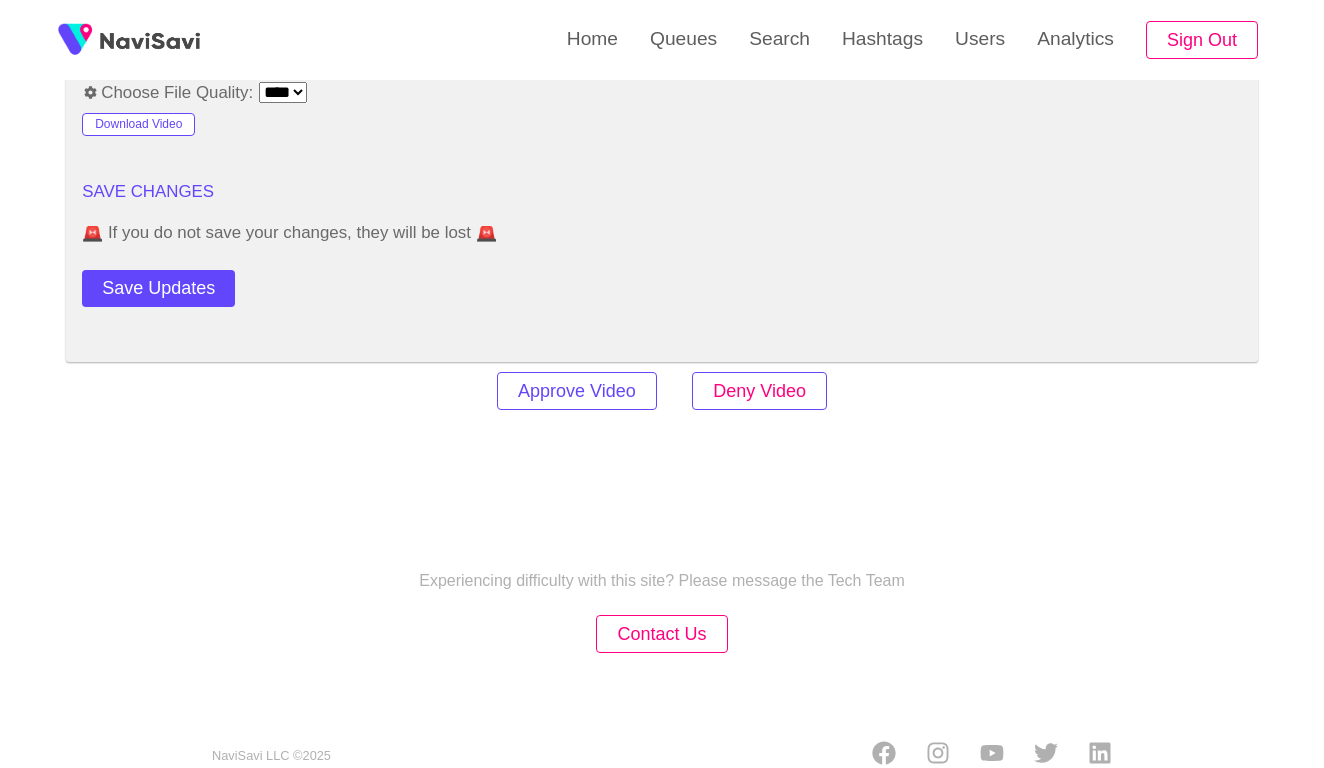click on "Deny Video" at bounding box center (759, 391) 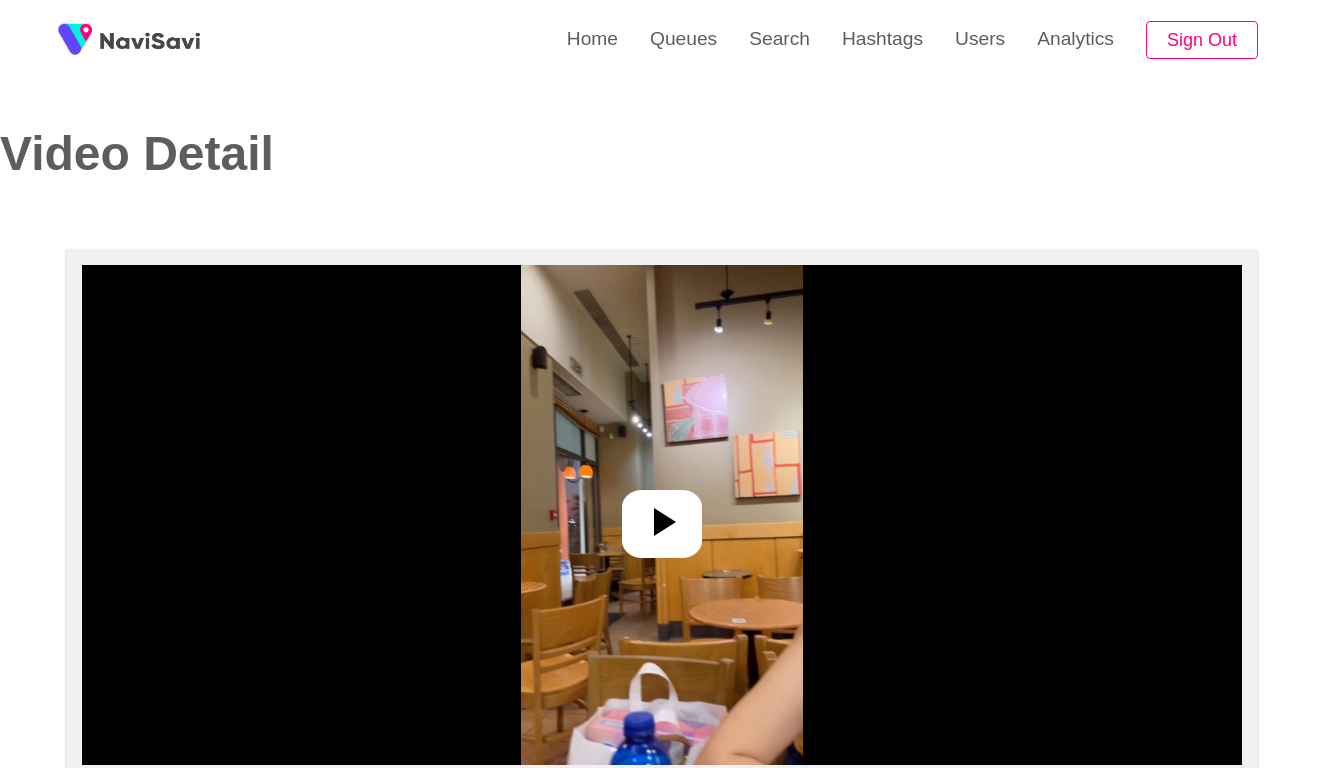 select on "**********" 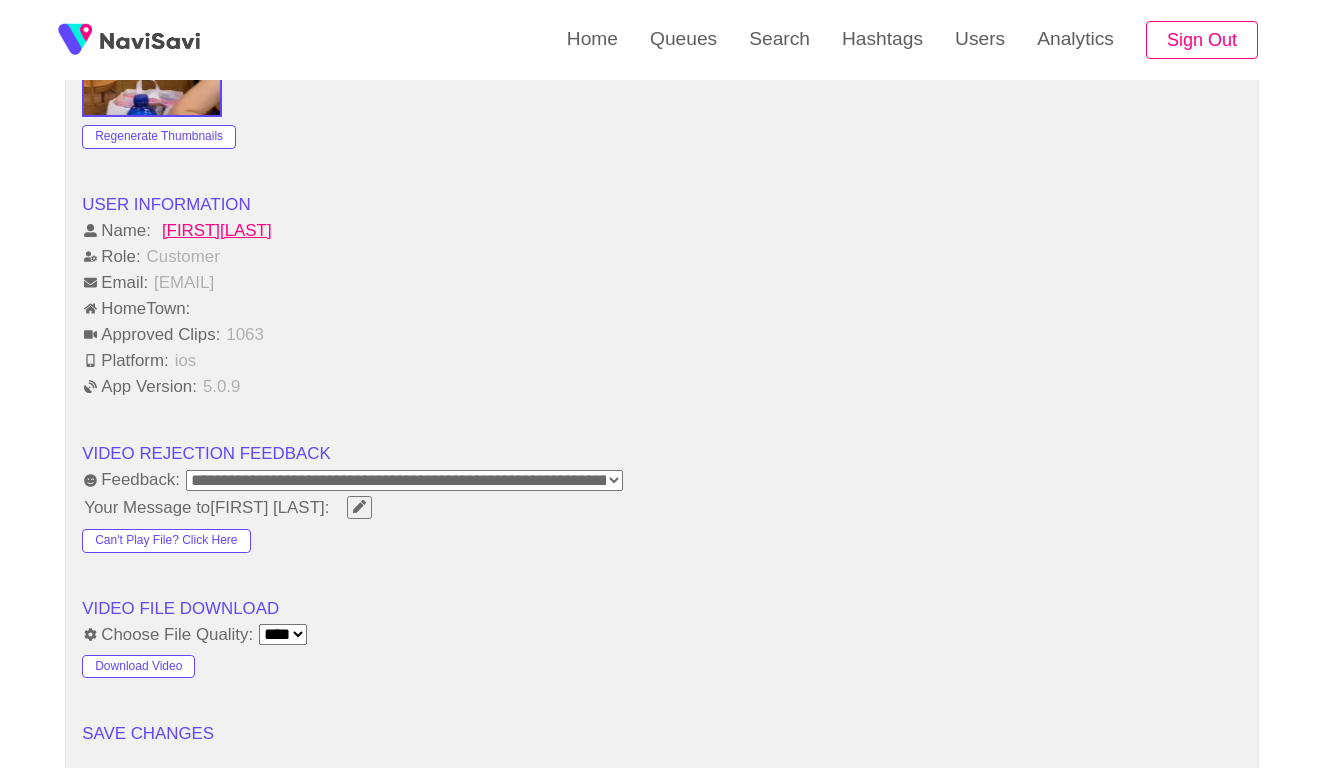 scroll, scrollTop: 1887, scrollLeft: 0, axis: vertical 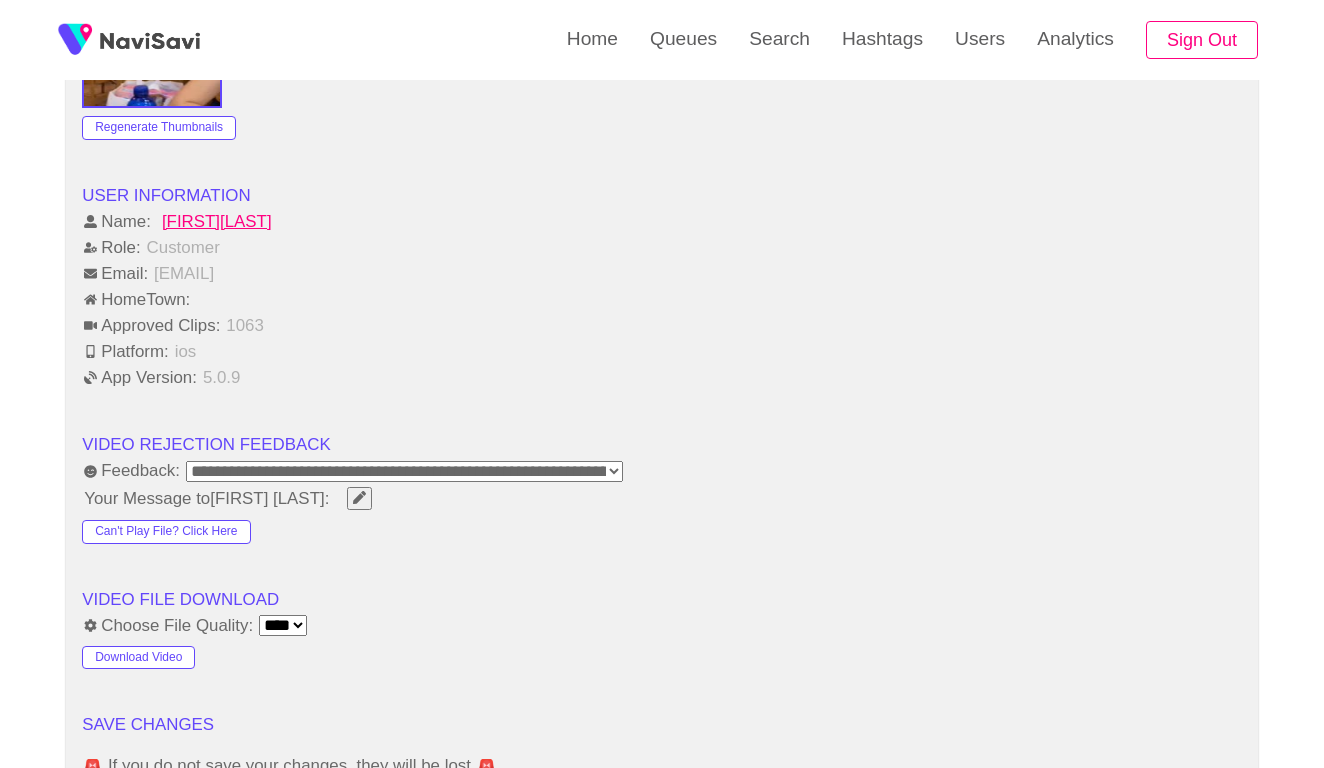 click 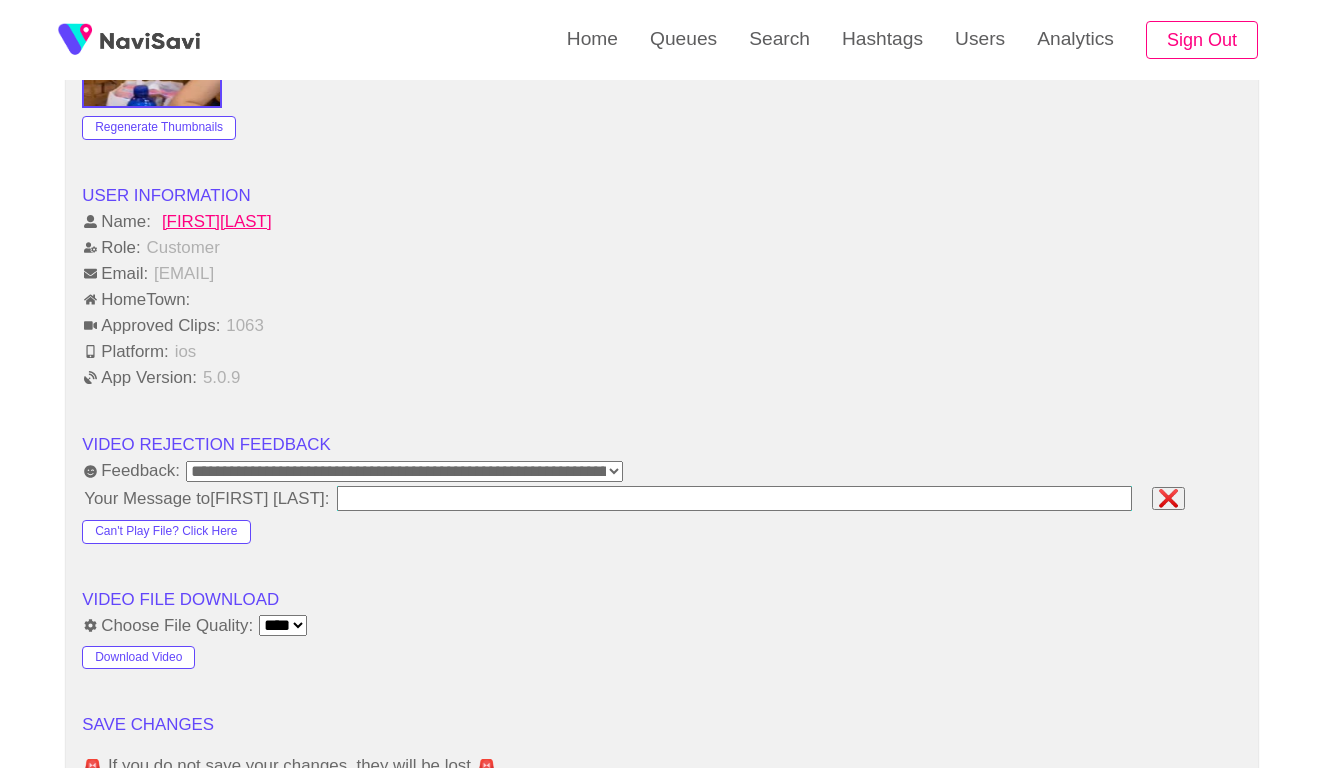 type on "**********" 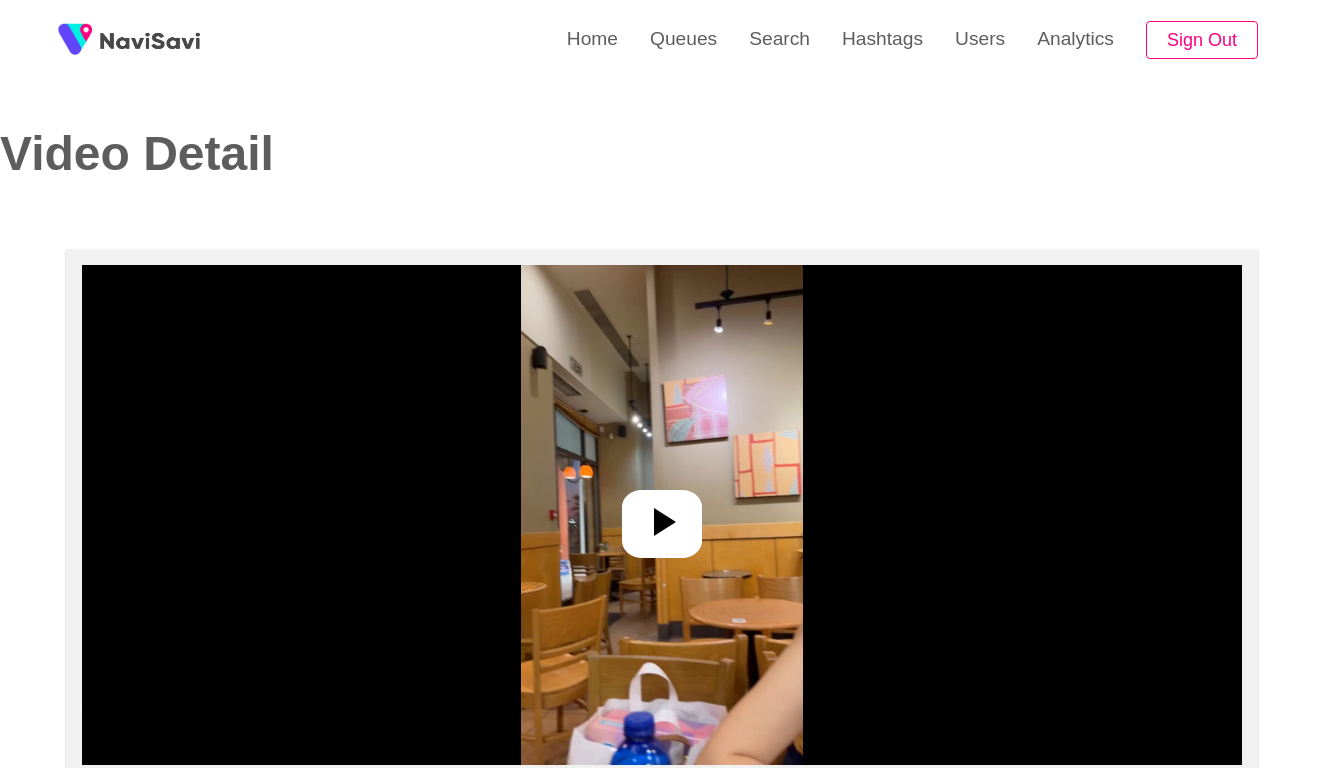 scroll, scrollTop: -3, scrollLeft: 0, axis: vertical 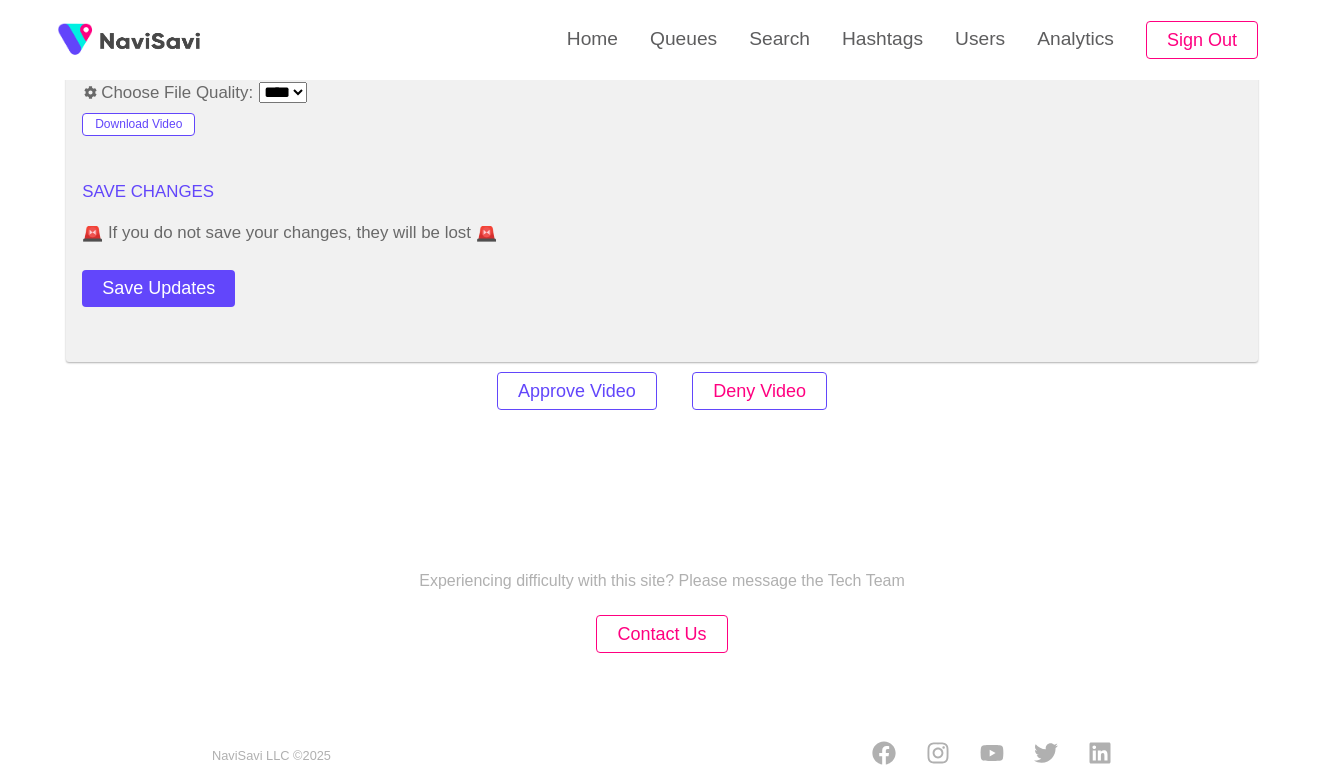 click on "Deny Video" at bounding box center [759, 391] 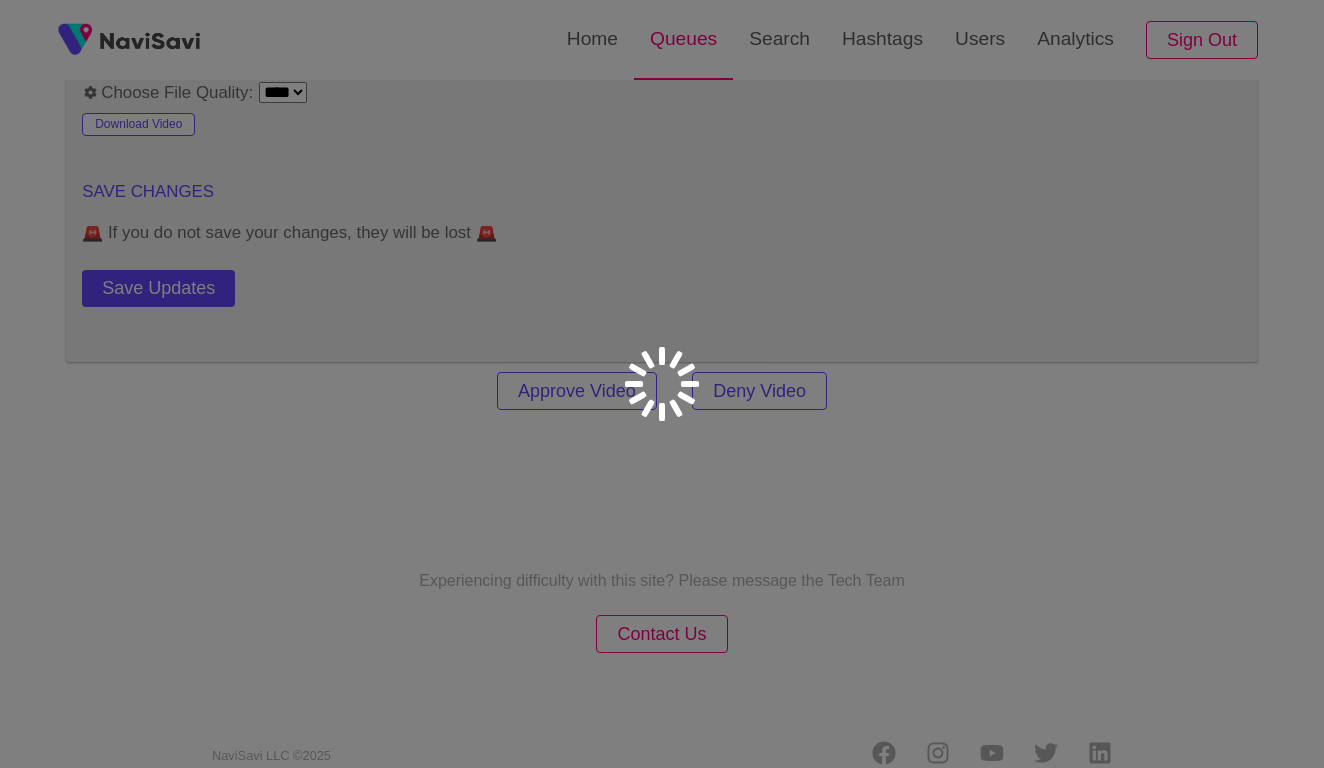 scroll, scrollTop: 0, scrollLeft: 0, axis: both 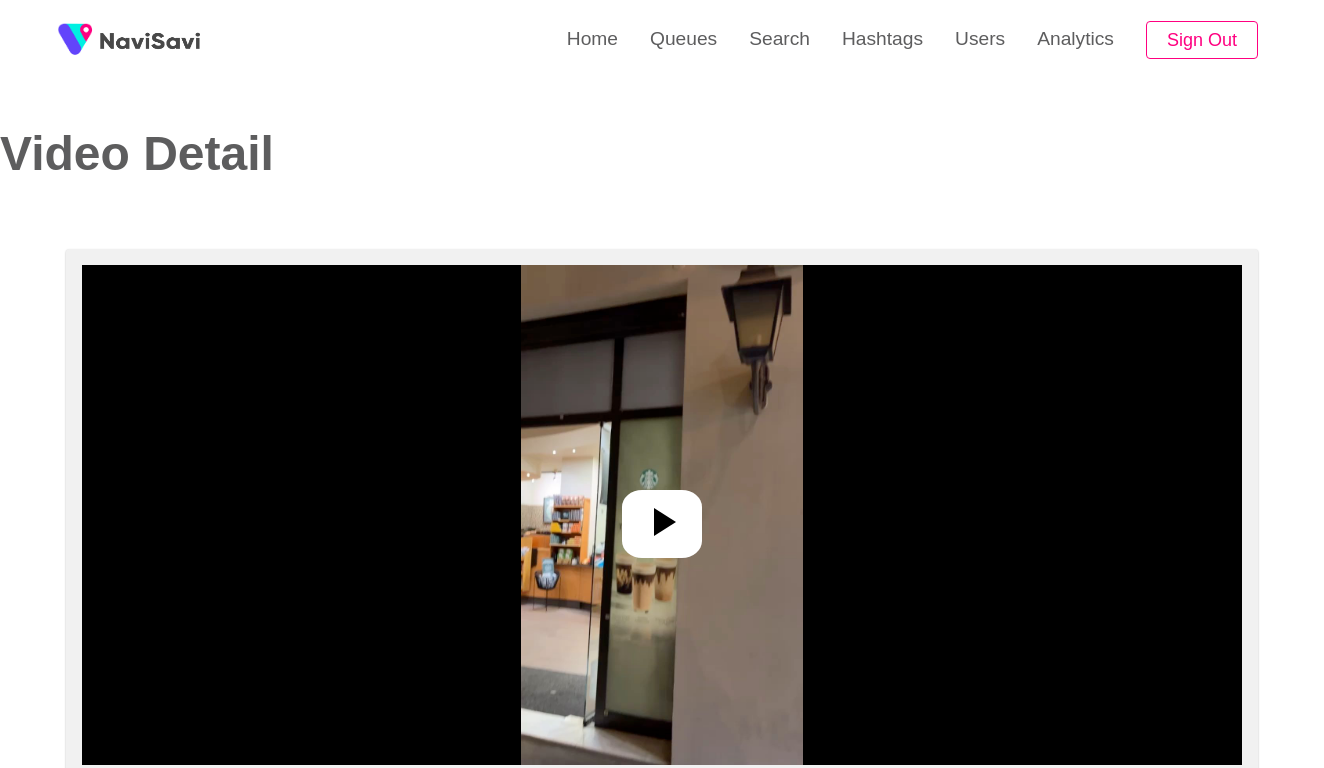 select on "**********" 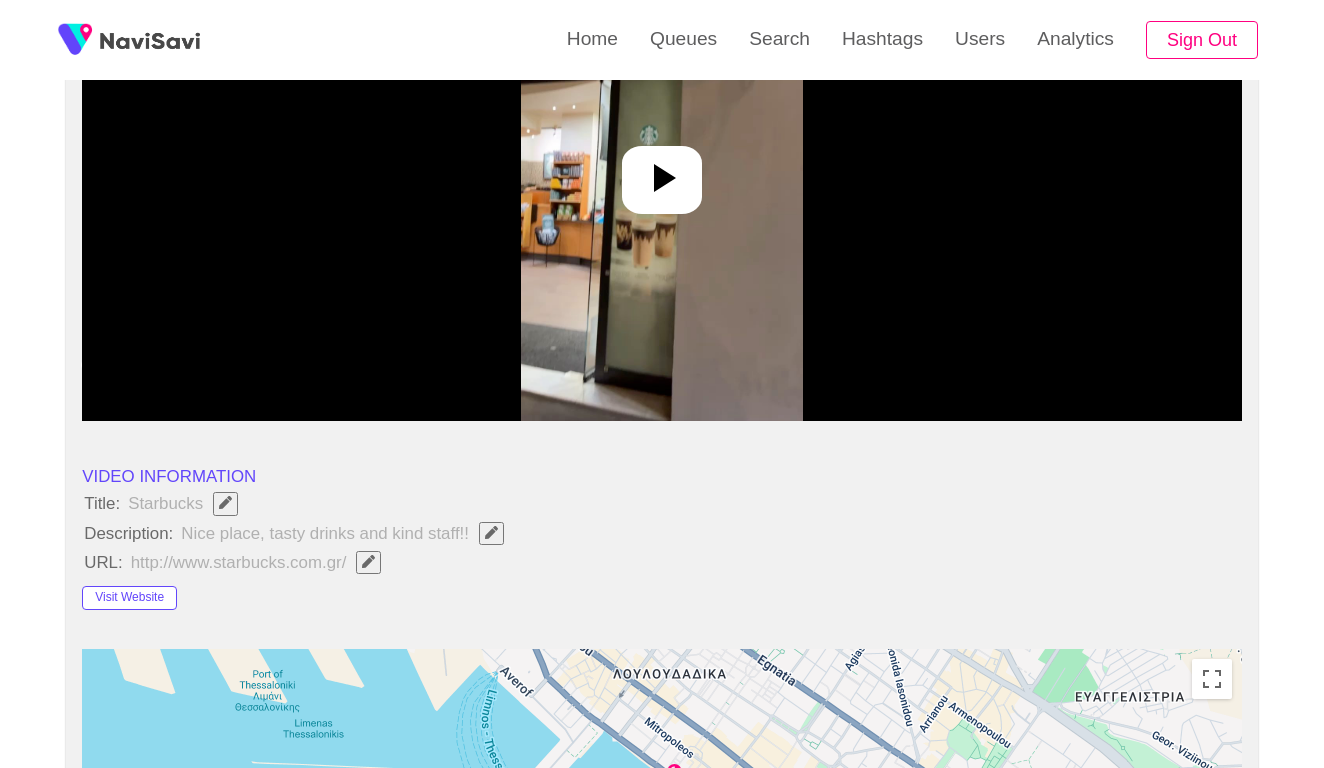 scroll, scrollTop: 355, scrollLeft: 0, axis: vertical 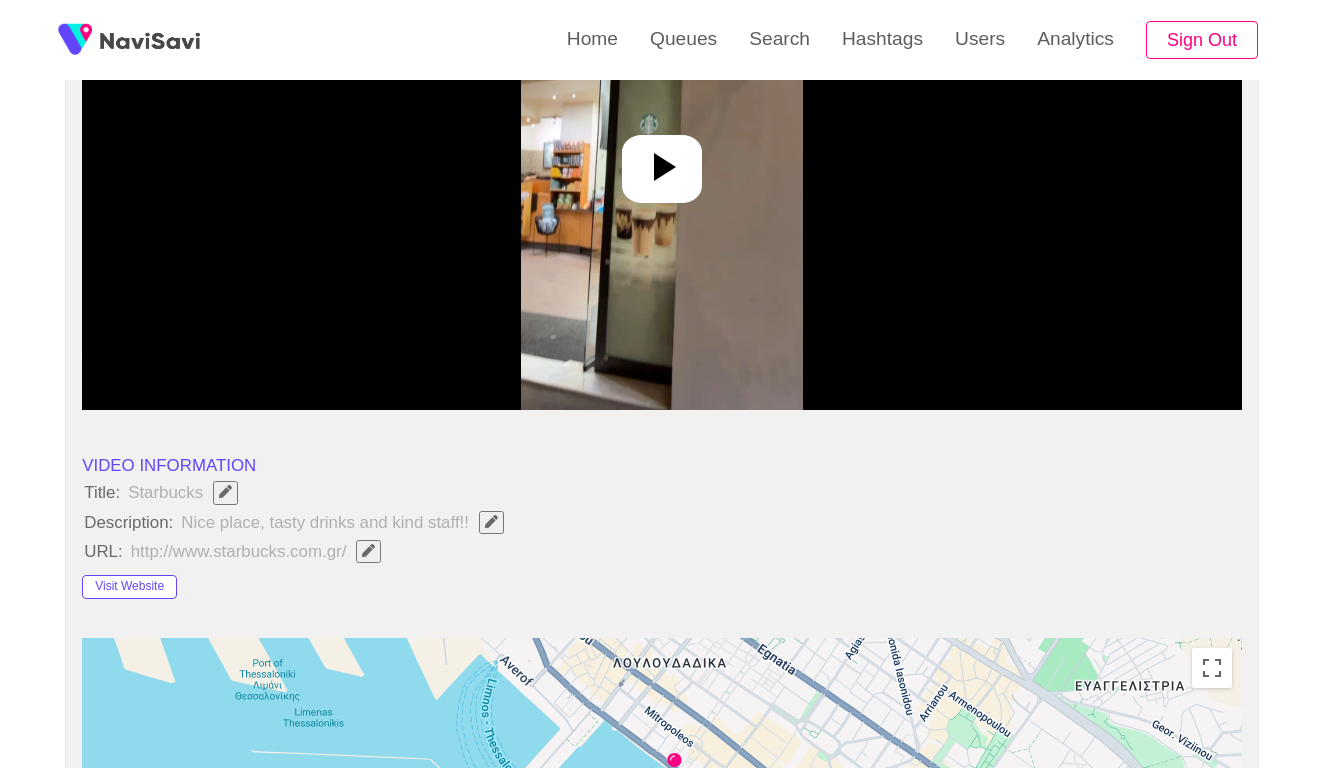 click at bounding box center [661, 160] 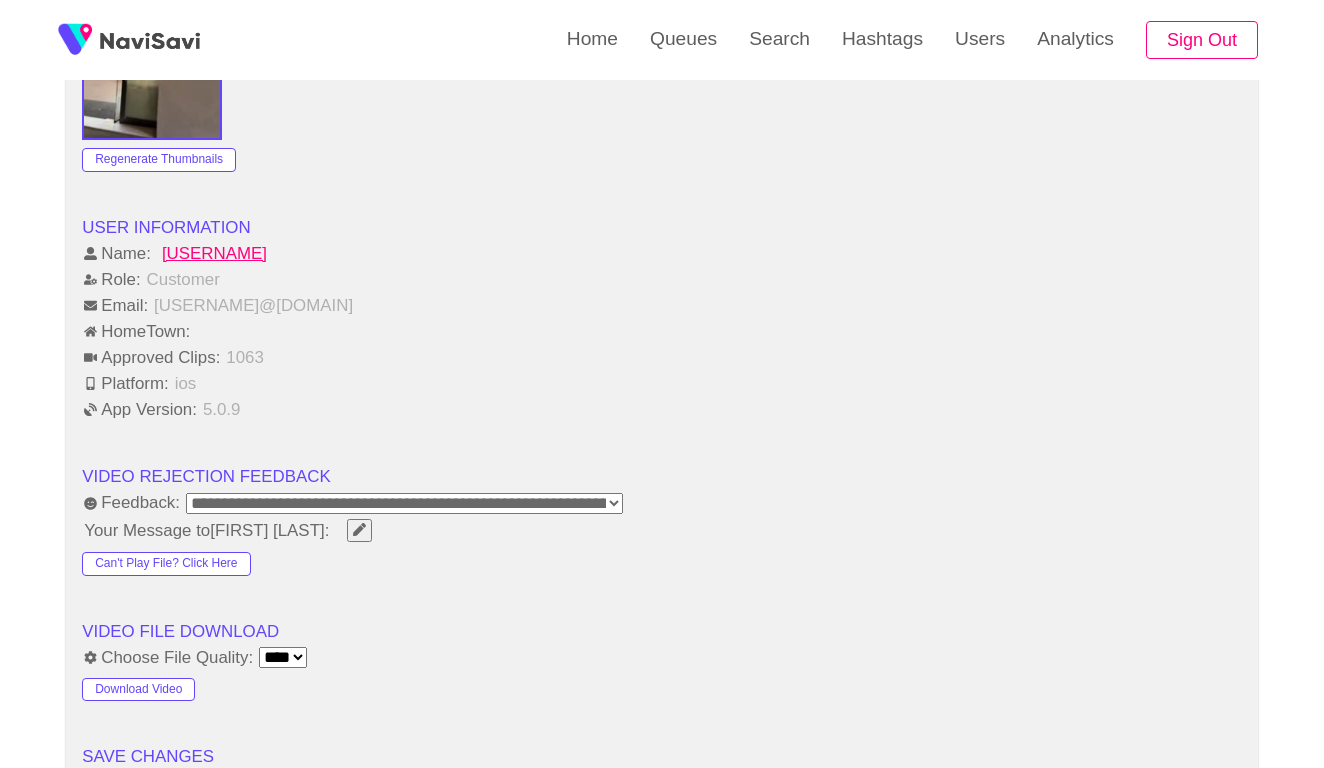 scroll, scrollTop: 1909, scrollLeft: 0, axis: vertical 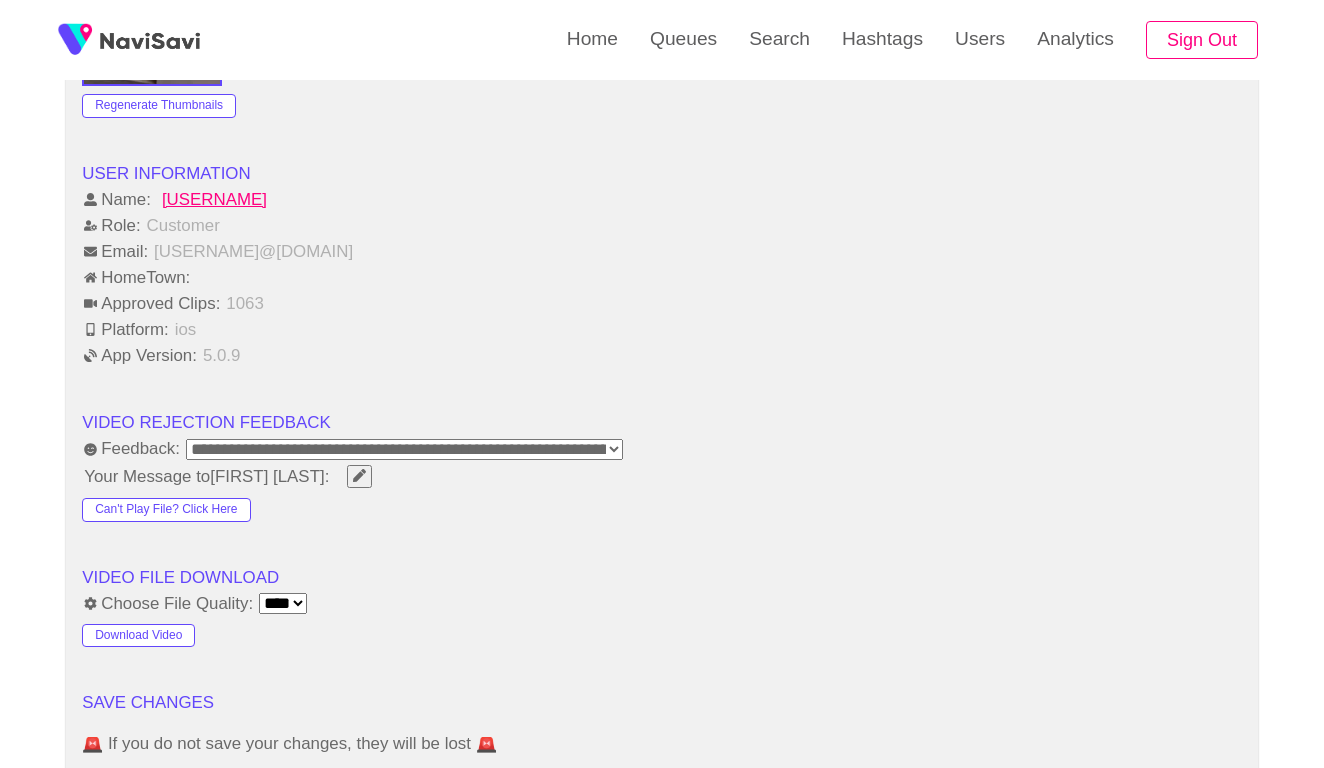 click at bounding box center [359, 476] 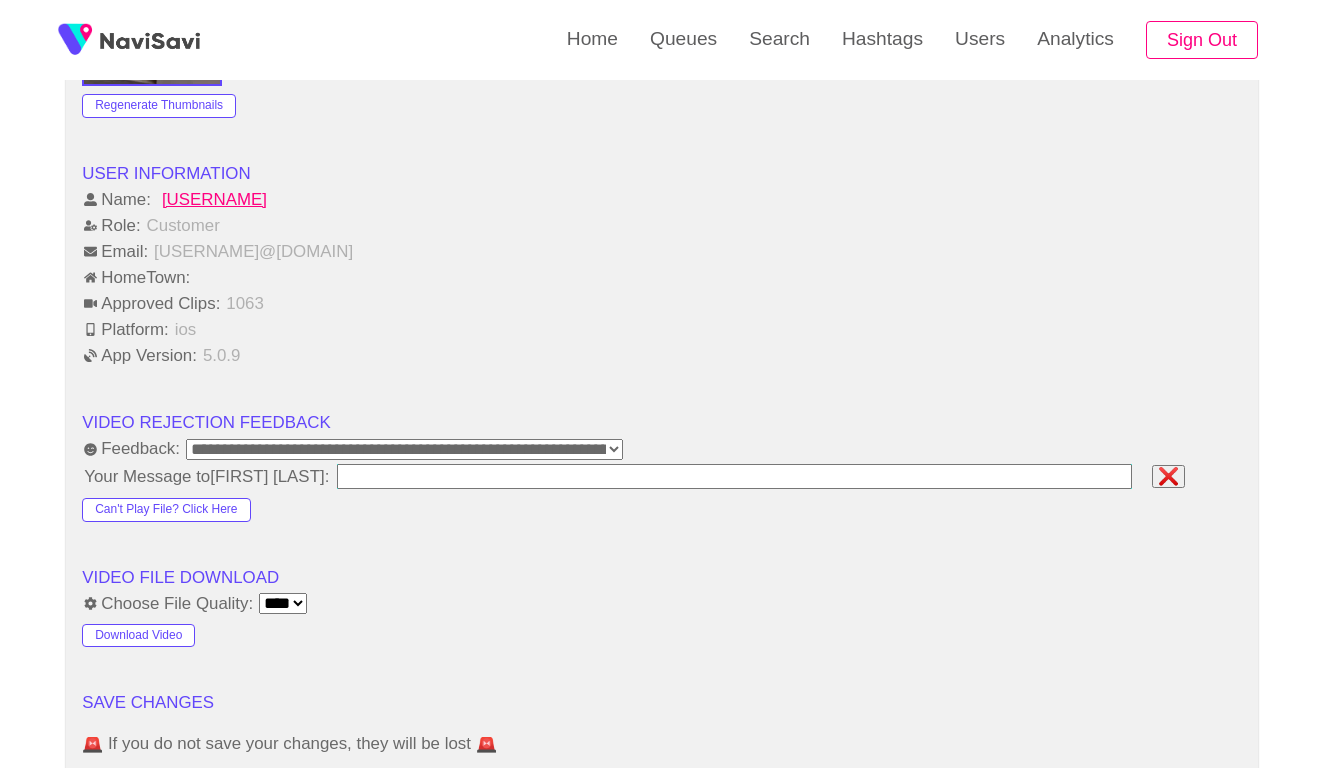 type on "**********" 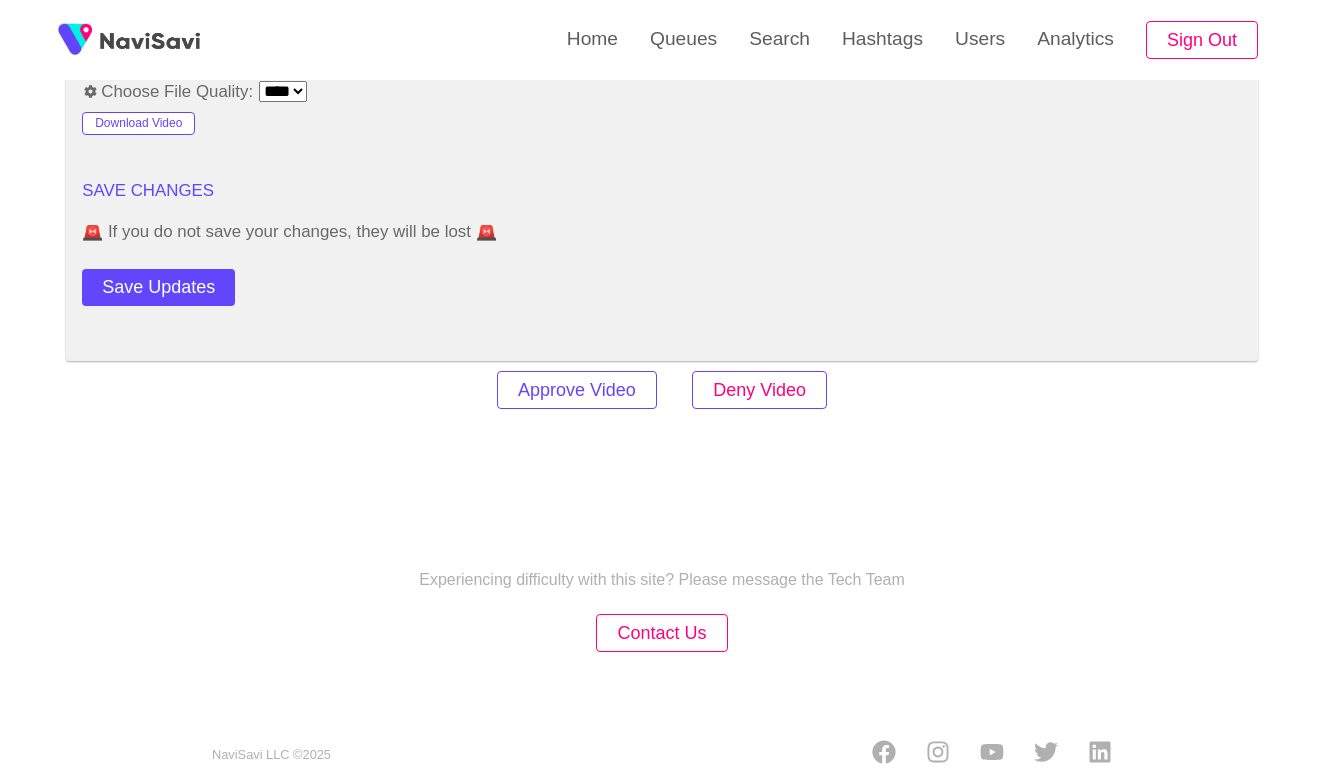 scroll, scrollTop: 2420, scrollLeft: 0, axis: vertical 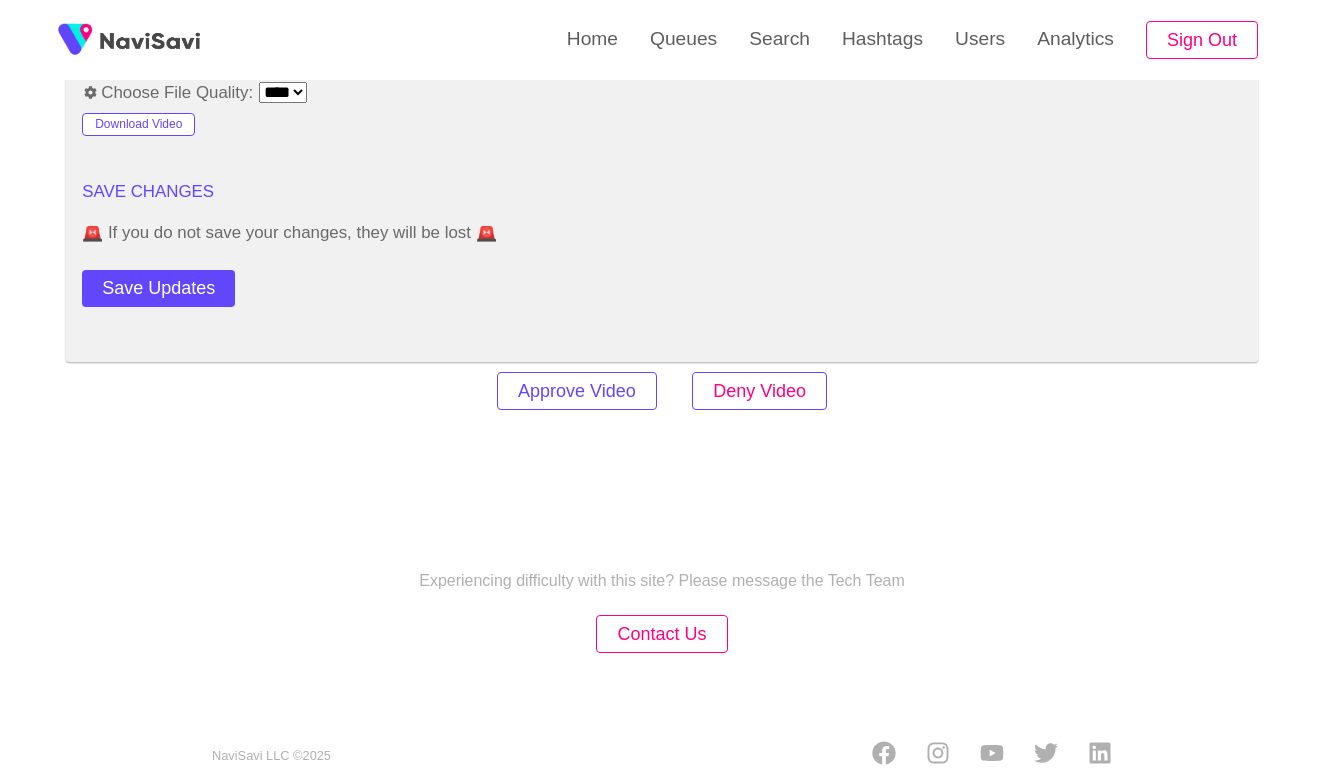 click on "Deny Video" at bounding box center (759, 391) 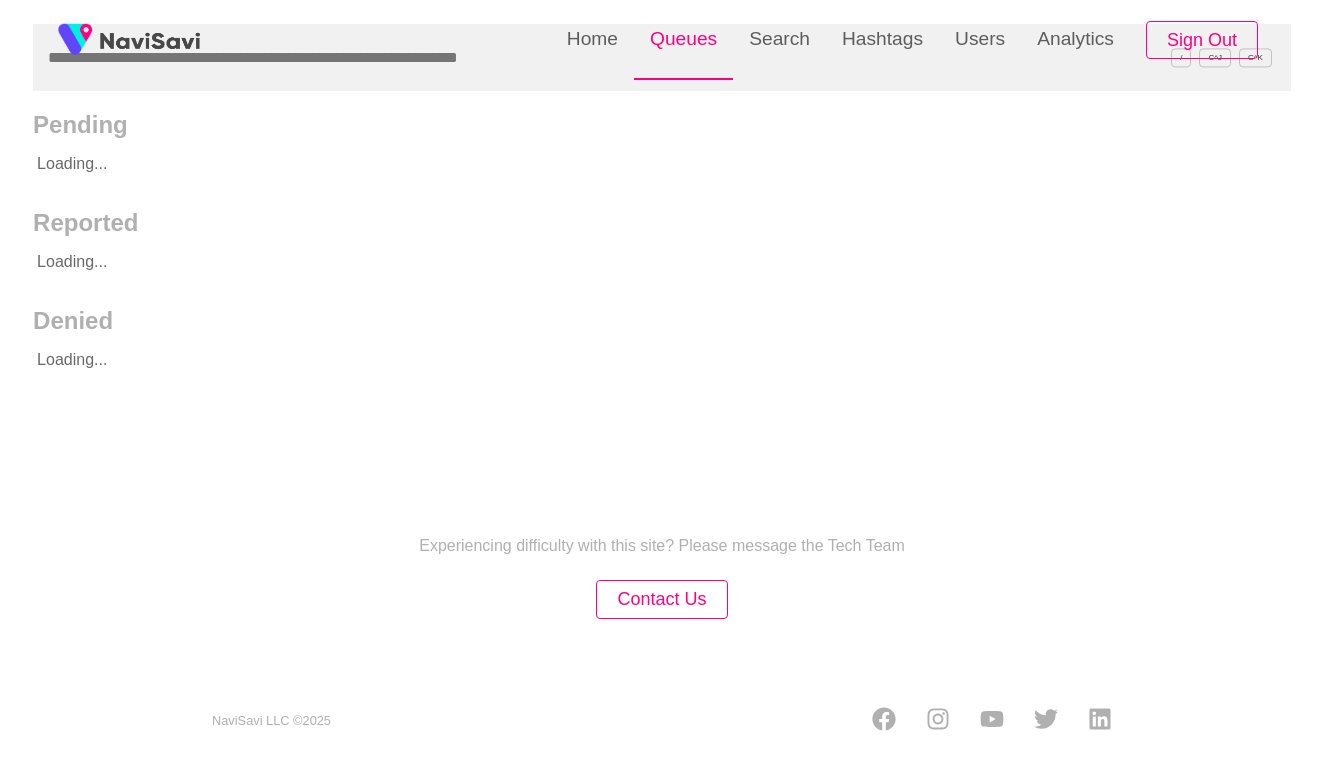 scroll, scrollTop: 0, scrollLeft: 0, axis: both 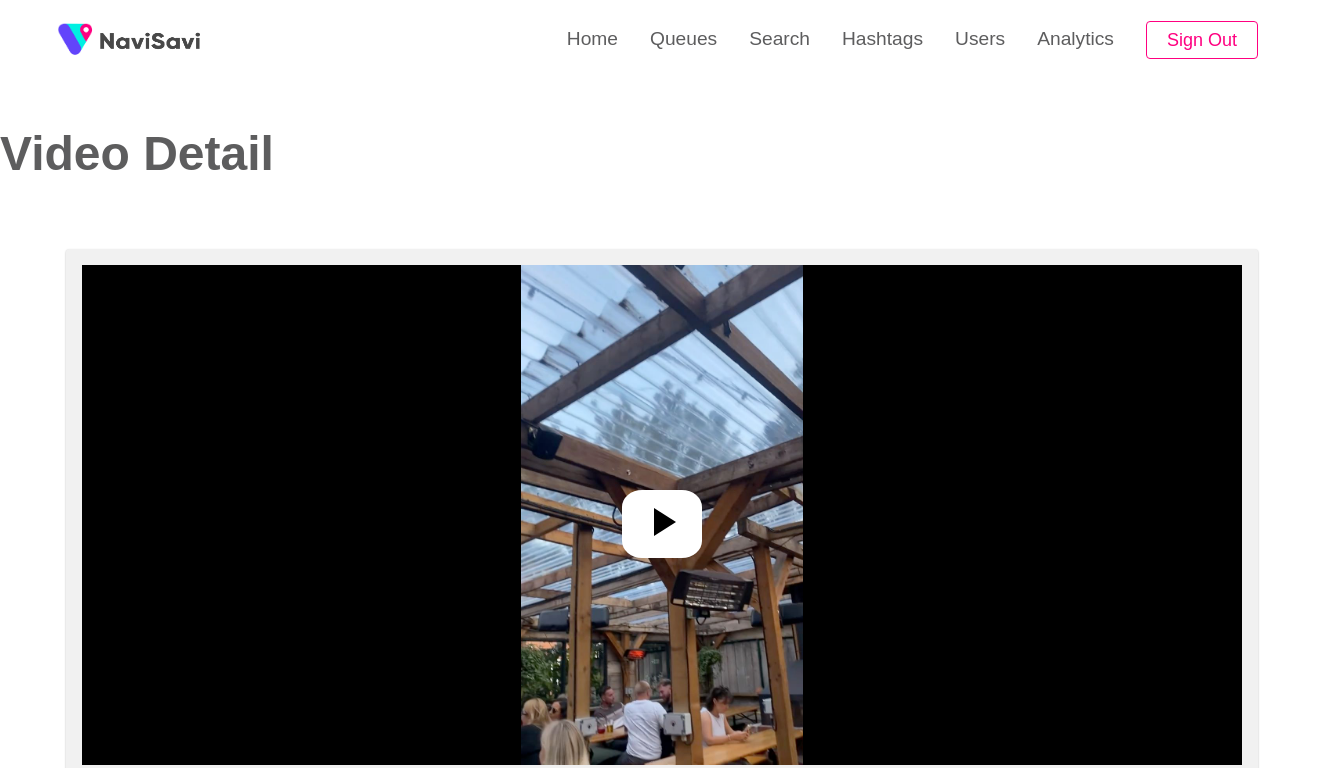 select on "**********" 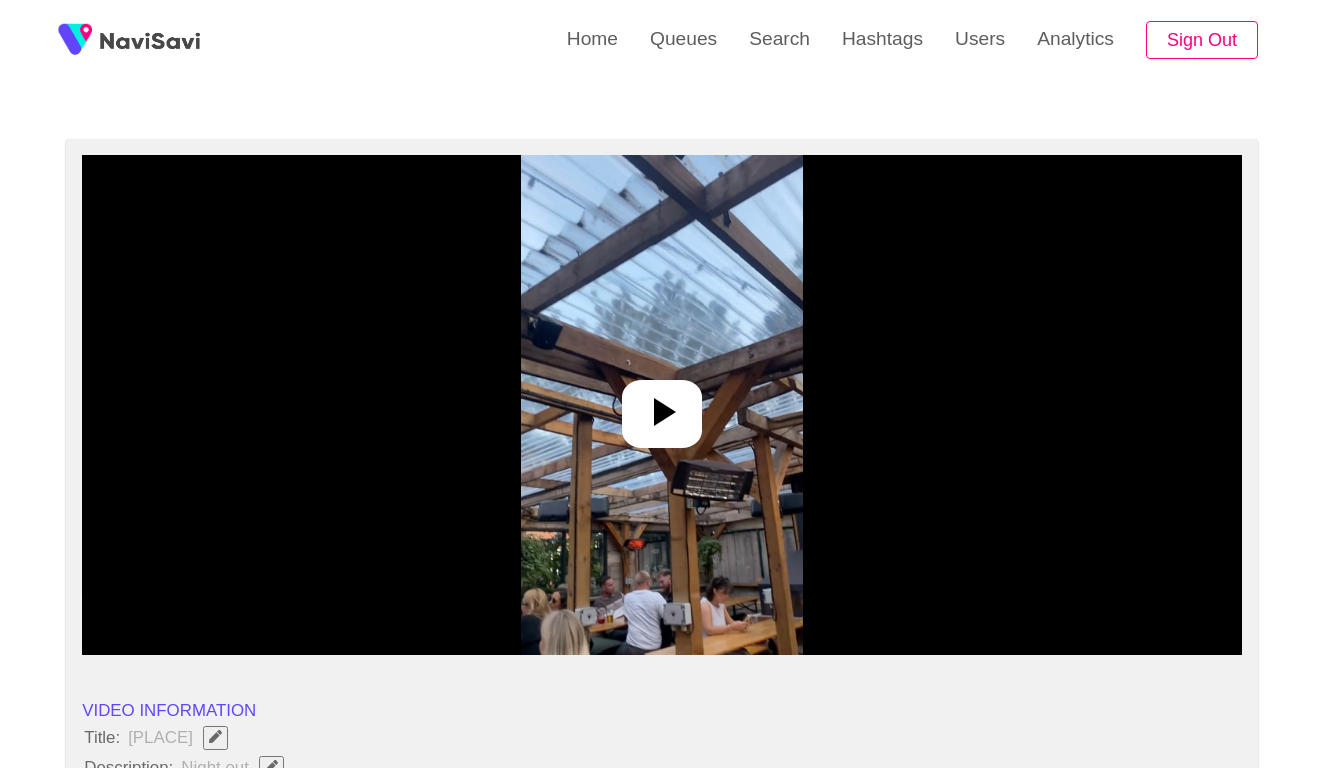 scroll, scrollTop: 177, scrollLeft: 0, axis: vertical 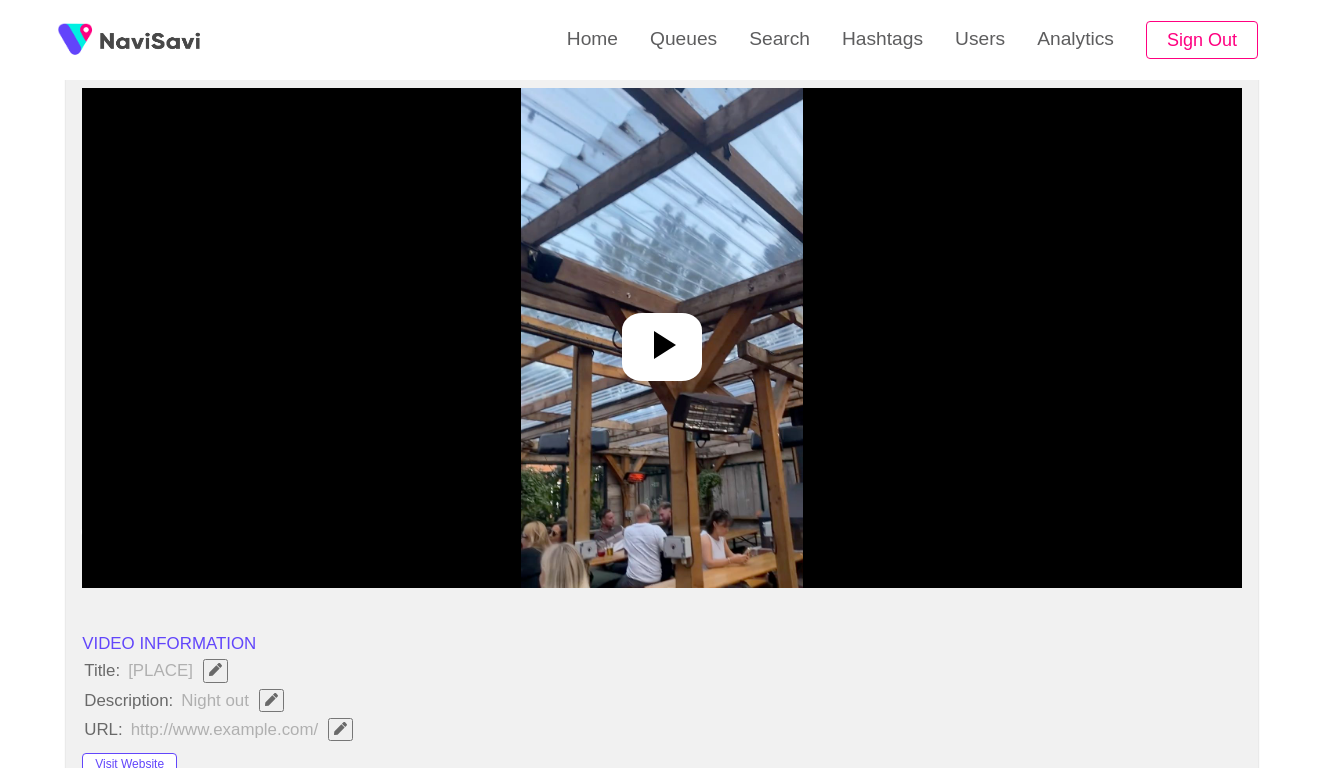 click at bounding box center (661, 338) 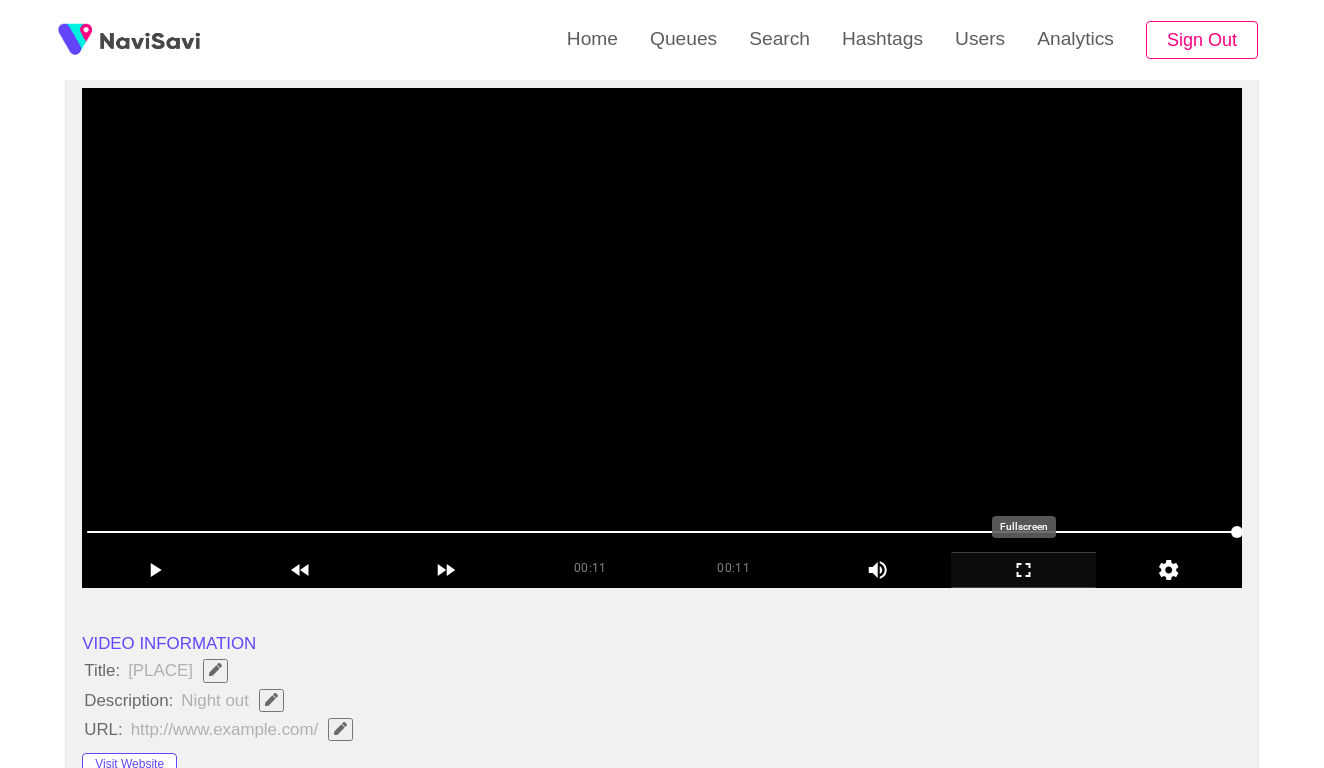click 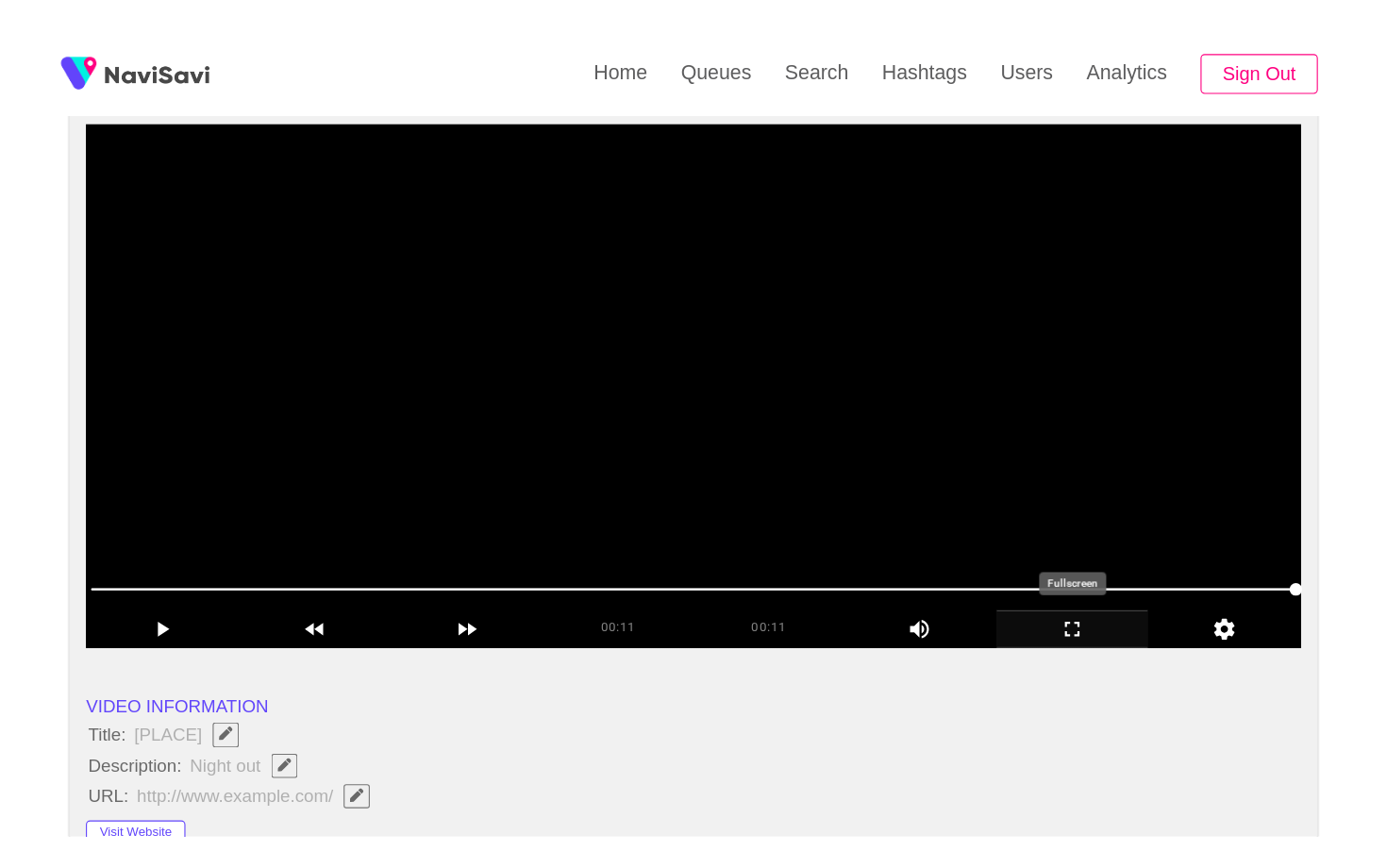 scroll, scrollTop: 0, scrollLeft: 0, axis: both 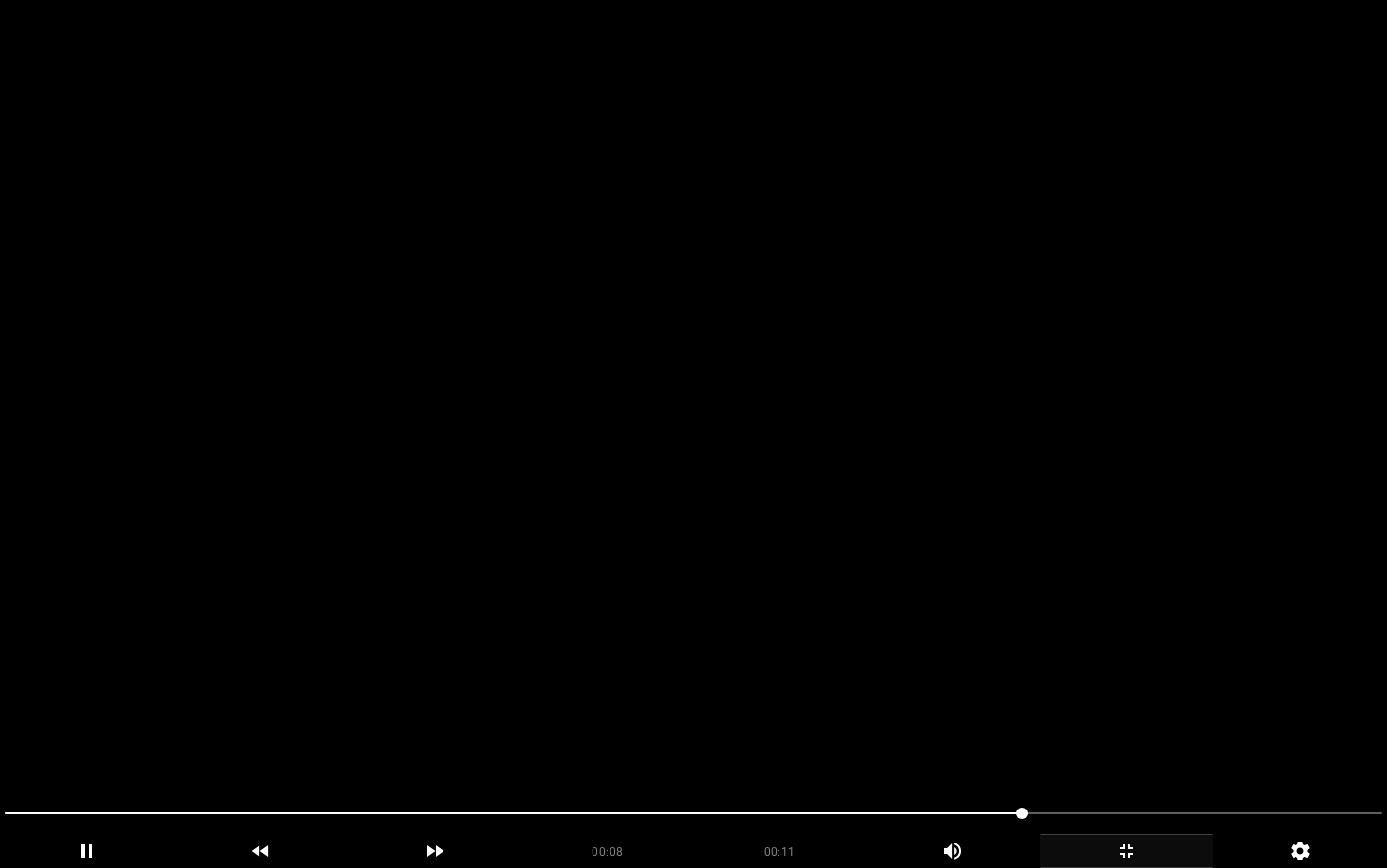 click 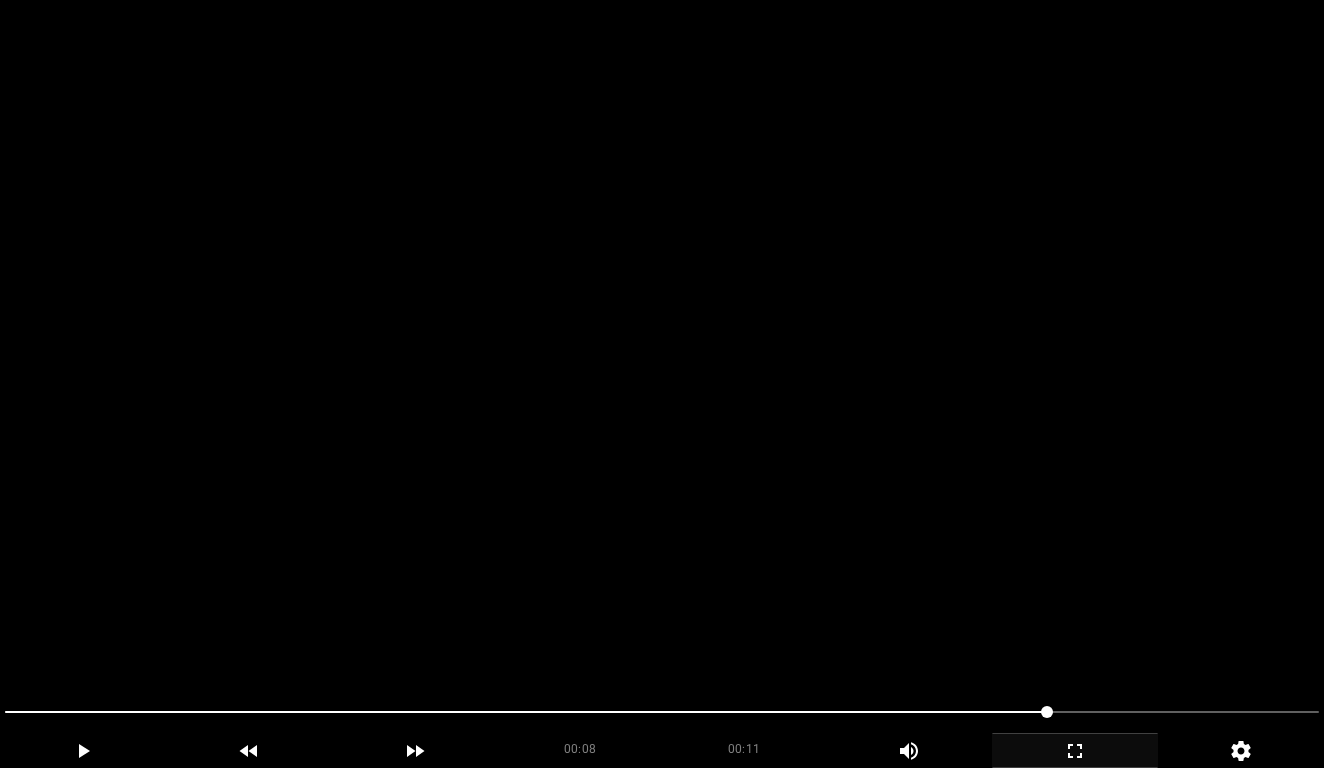 scroll, scrollTop: 1963, scrollLeft: 0, axis: vertical 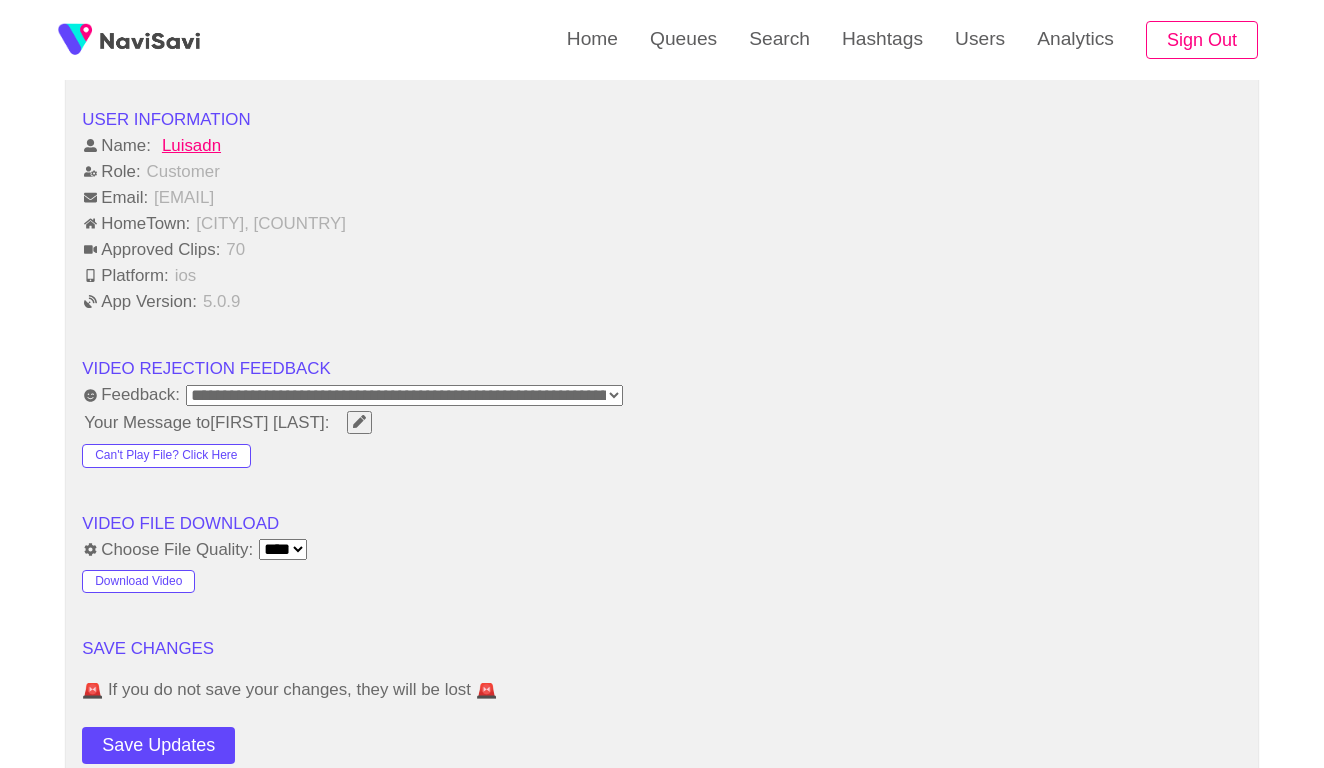 click on "**********" at bounding box center [404, 395] 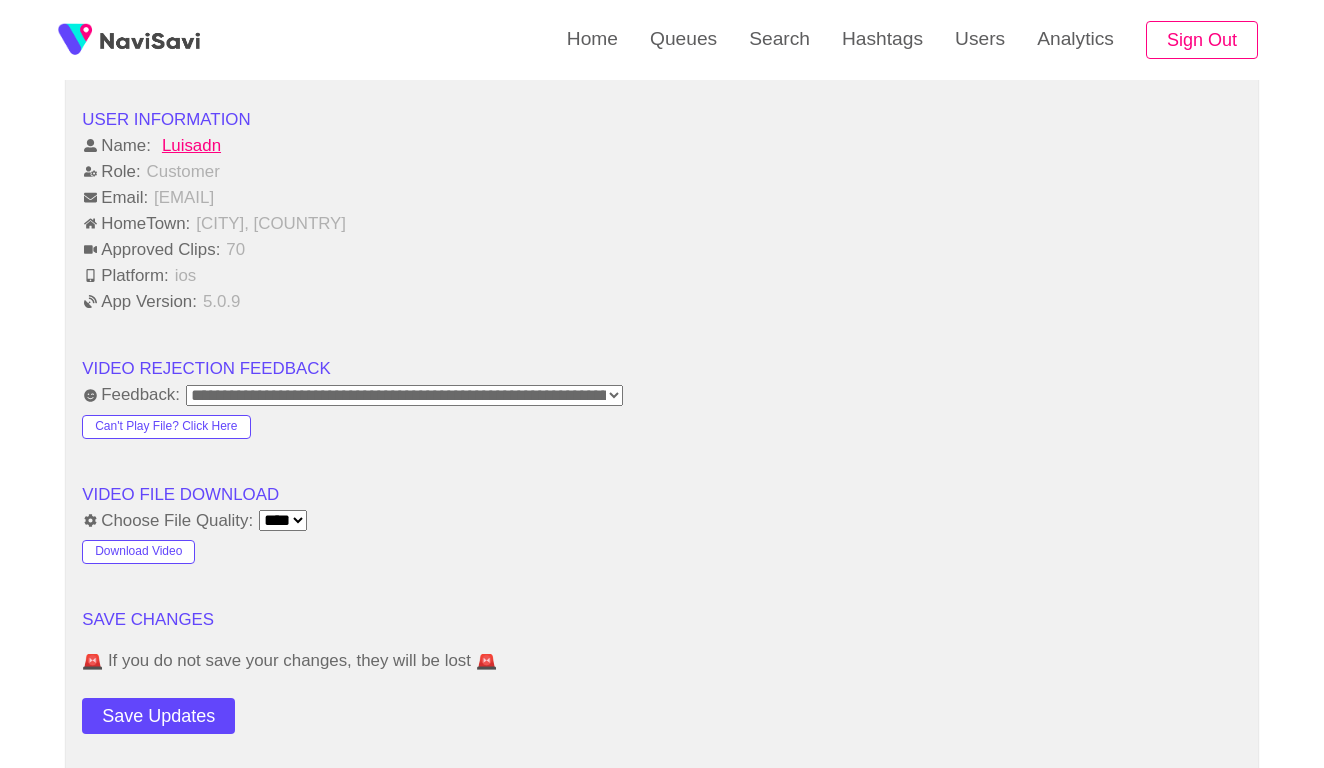 click on "**********" at bounding box center [662, -222] 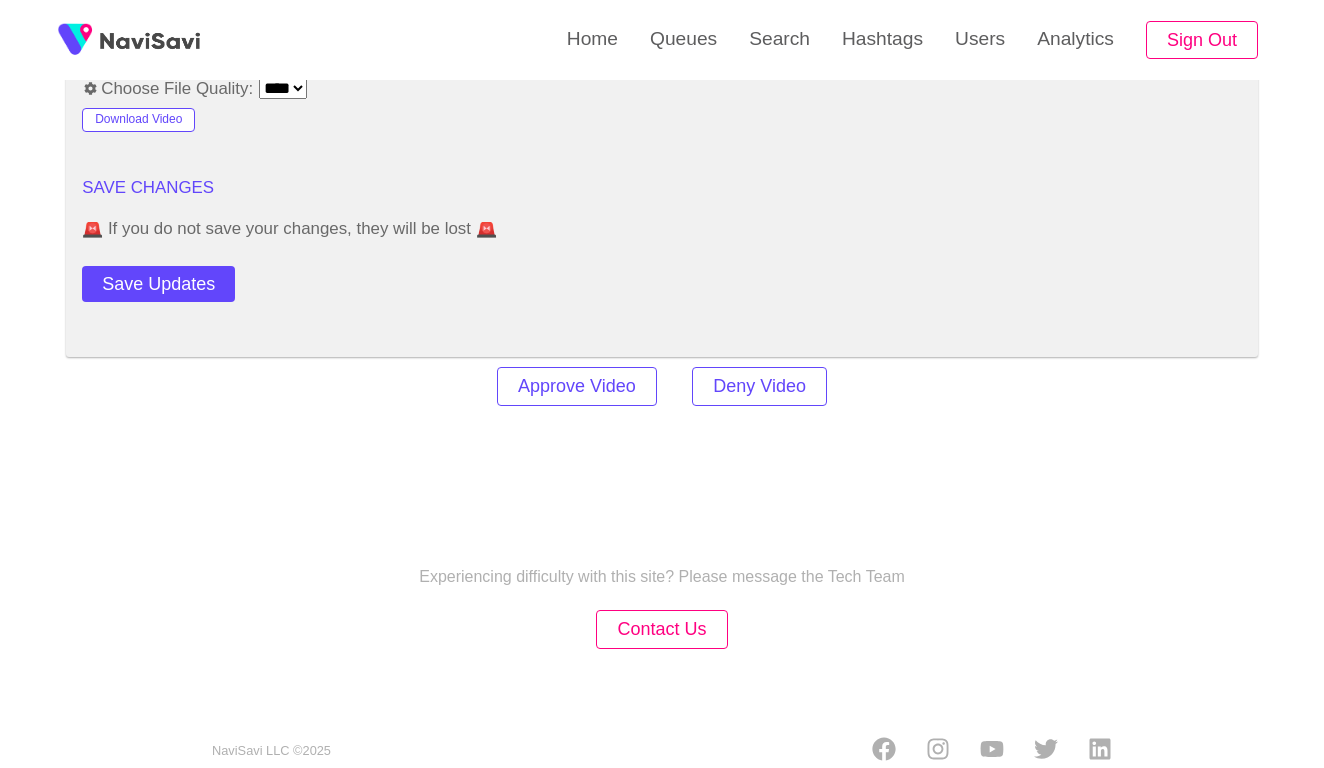 scroll, scrollTop: 2394, scrollLeft: 0, axis: vertical 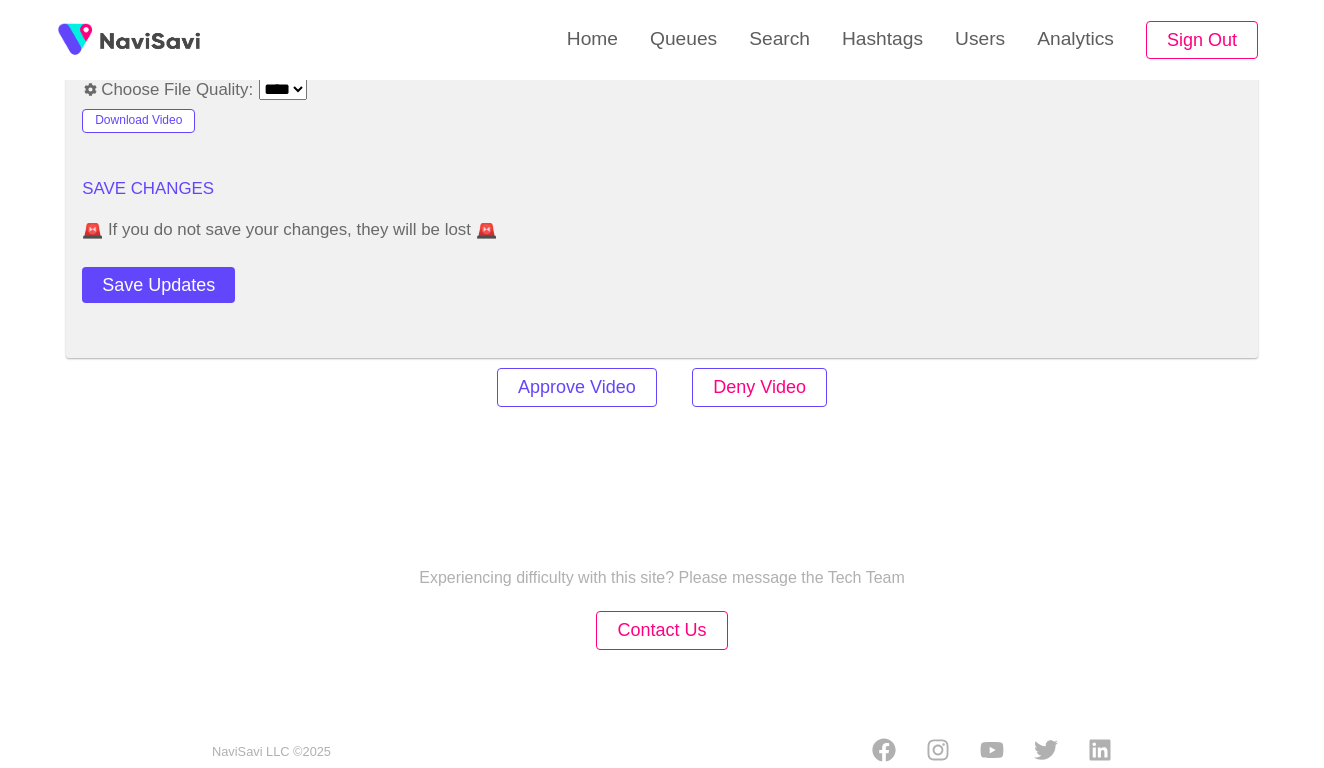 click on "Deny Video" at bounding box center (759, 387) 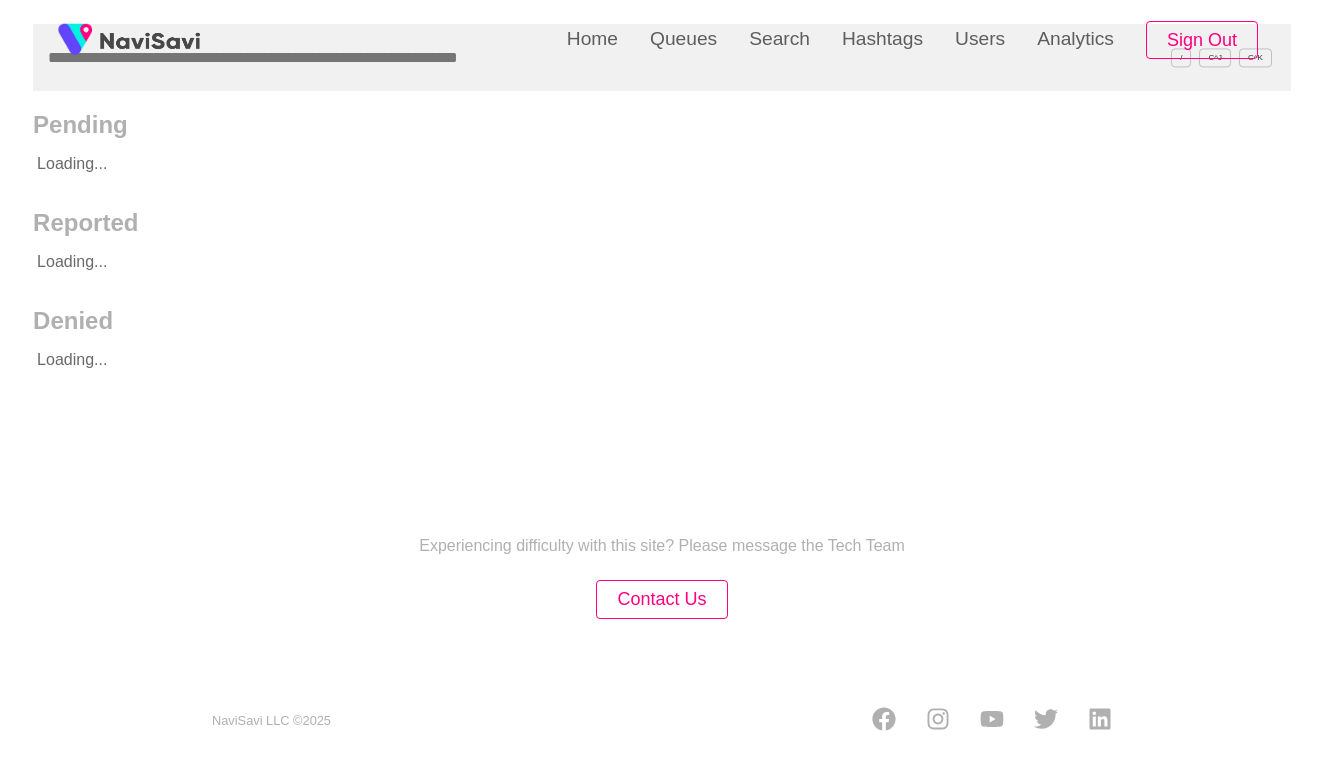scroll, scrollTop: 0, scrollLeft: 0, axis: both 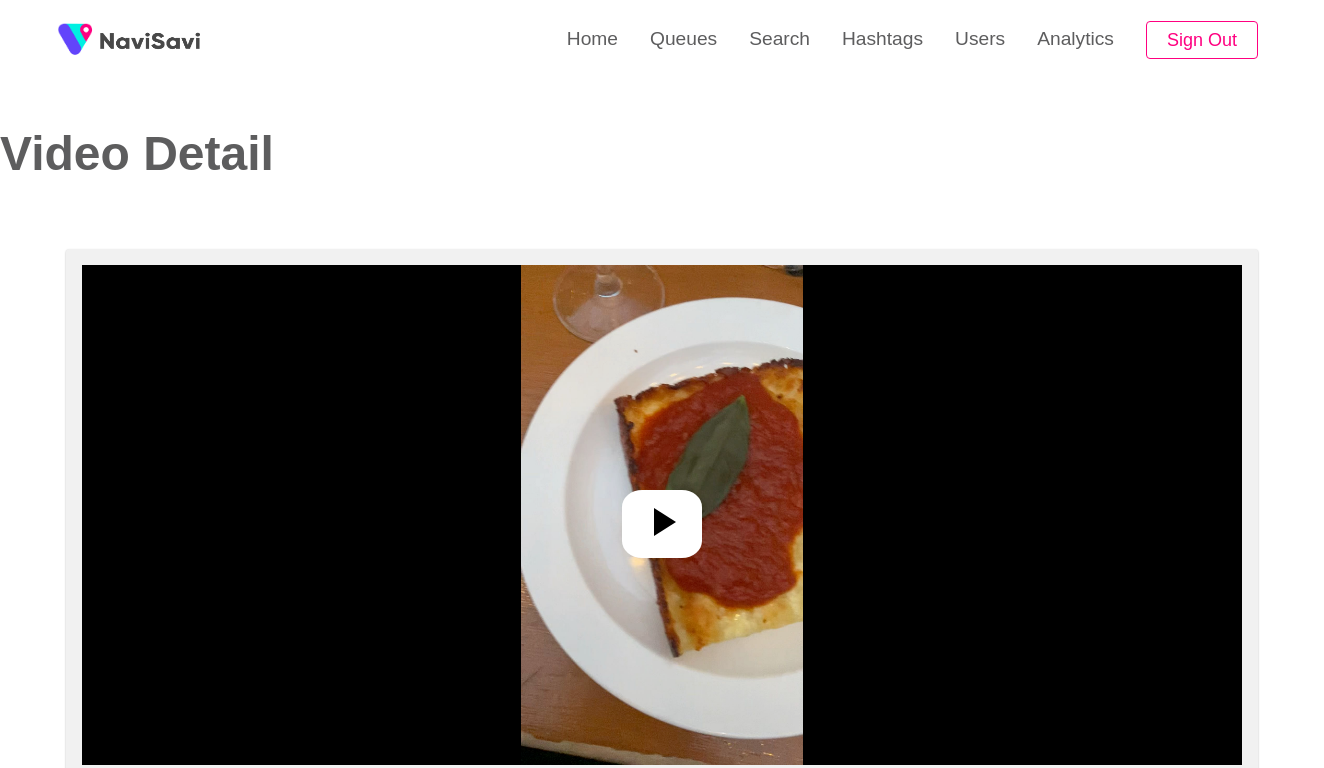 select on "**********" 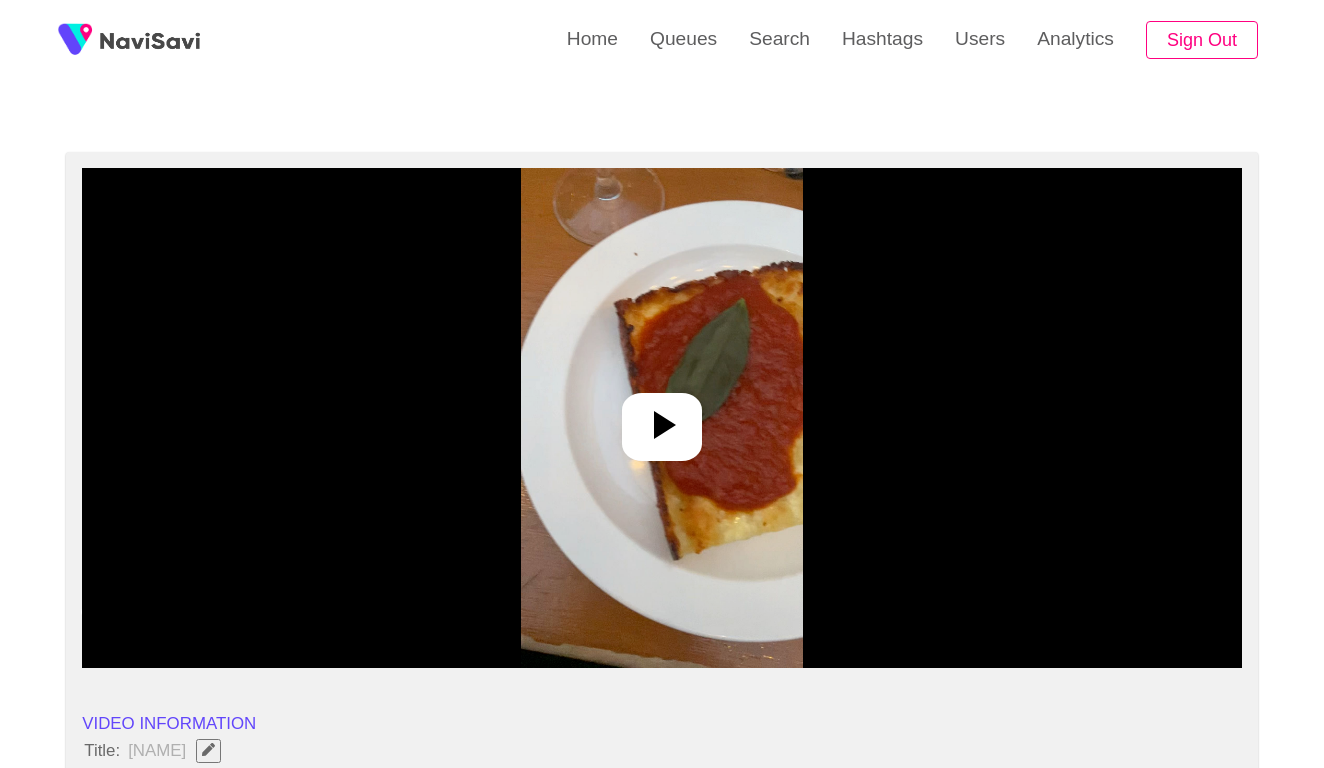 scroll, scrollTop: 133, scrollLeft: 0, axis: vertical 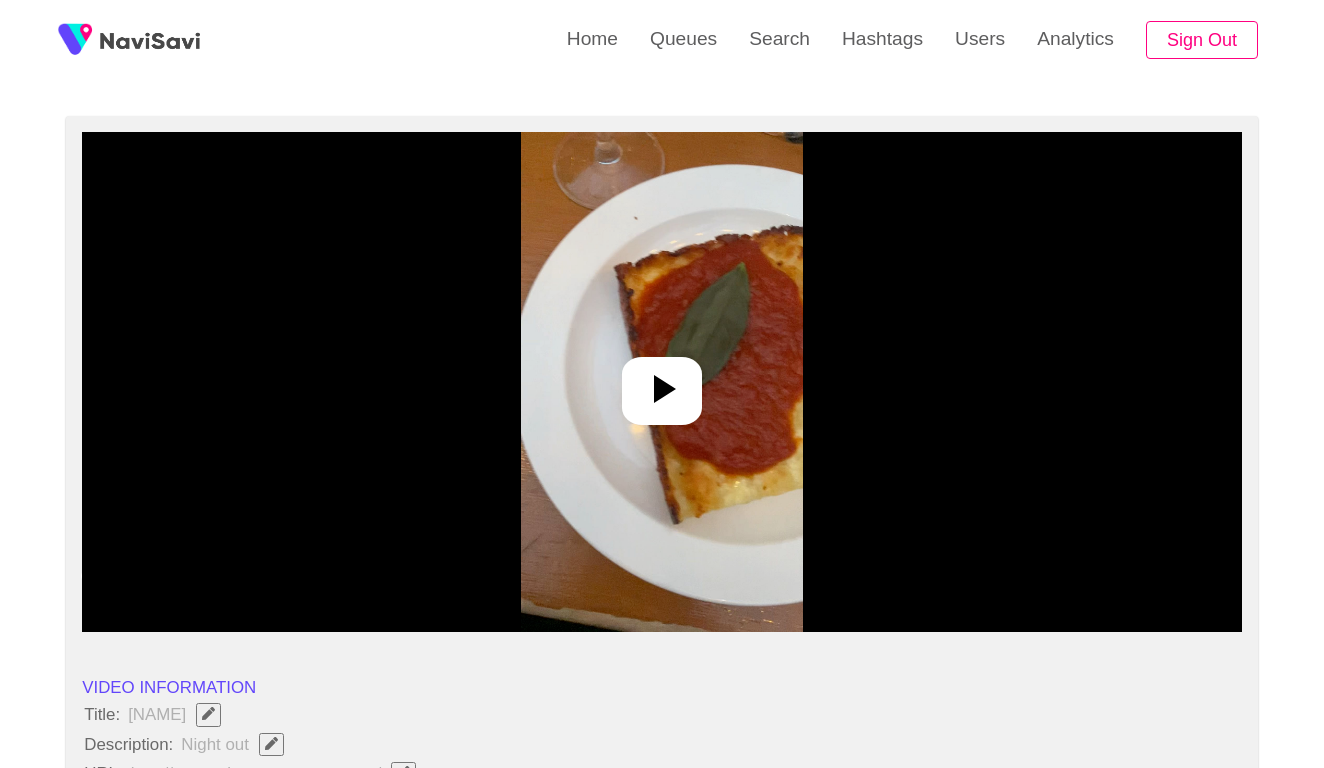 click at bounding box center [661, 382] 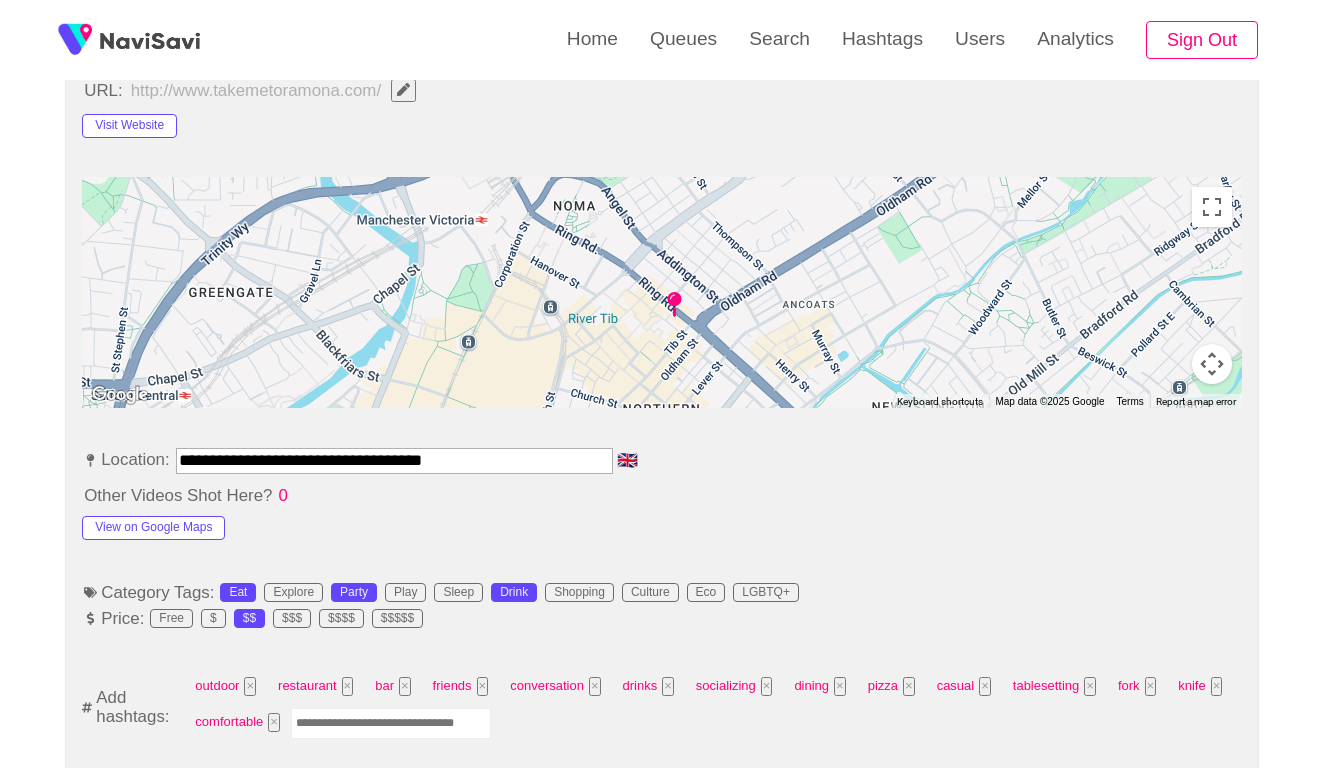 scroll, scrollTop: 1079, scrollLeft: 0, axis: vertical 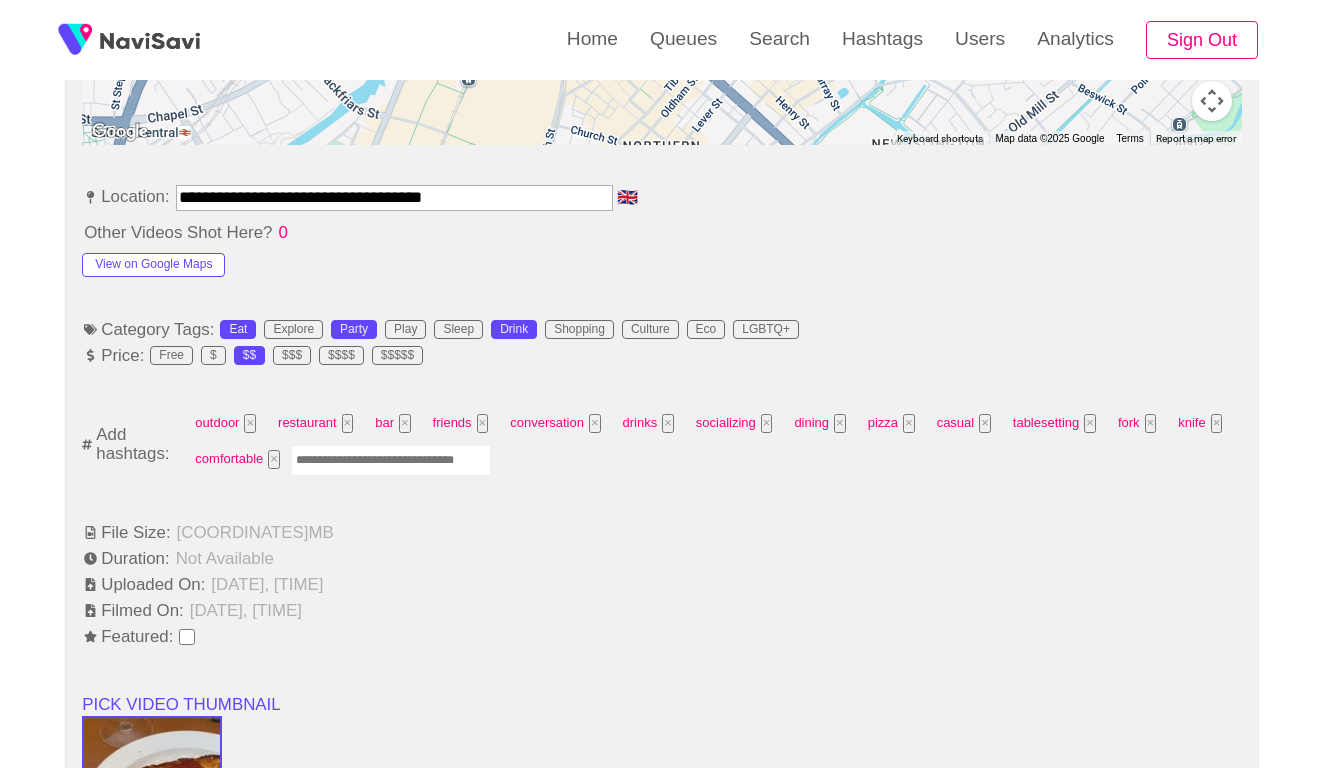 click at bounding box center [391, 460] 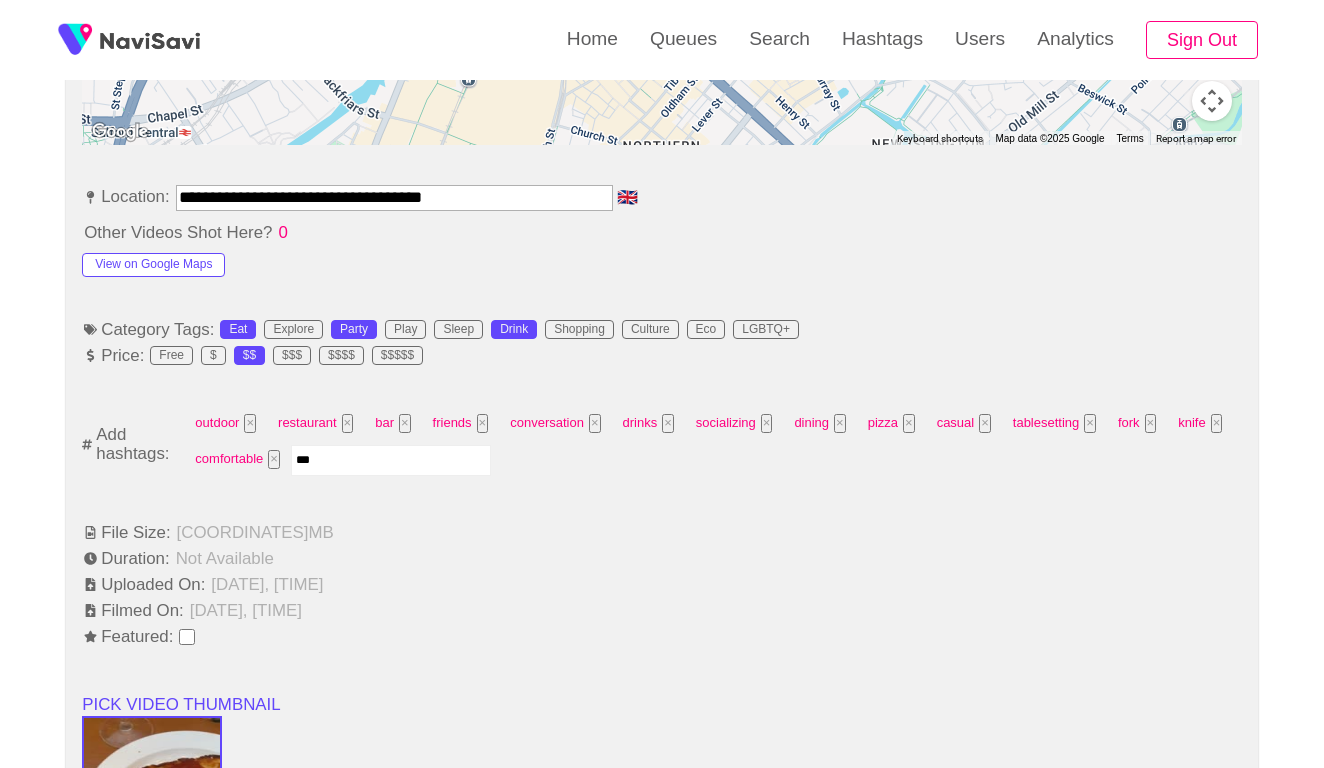 type on "****" 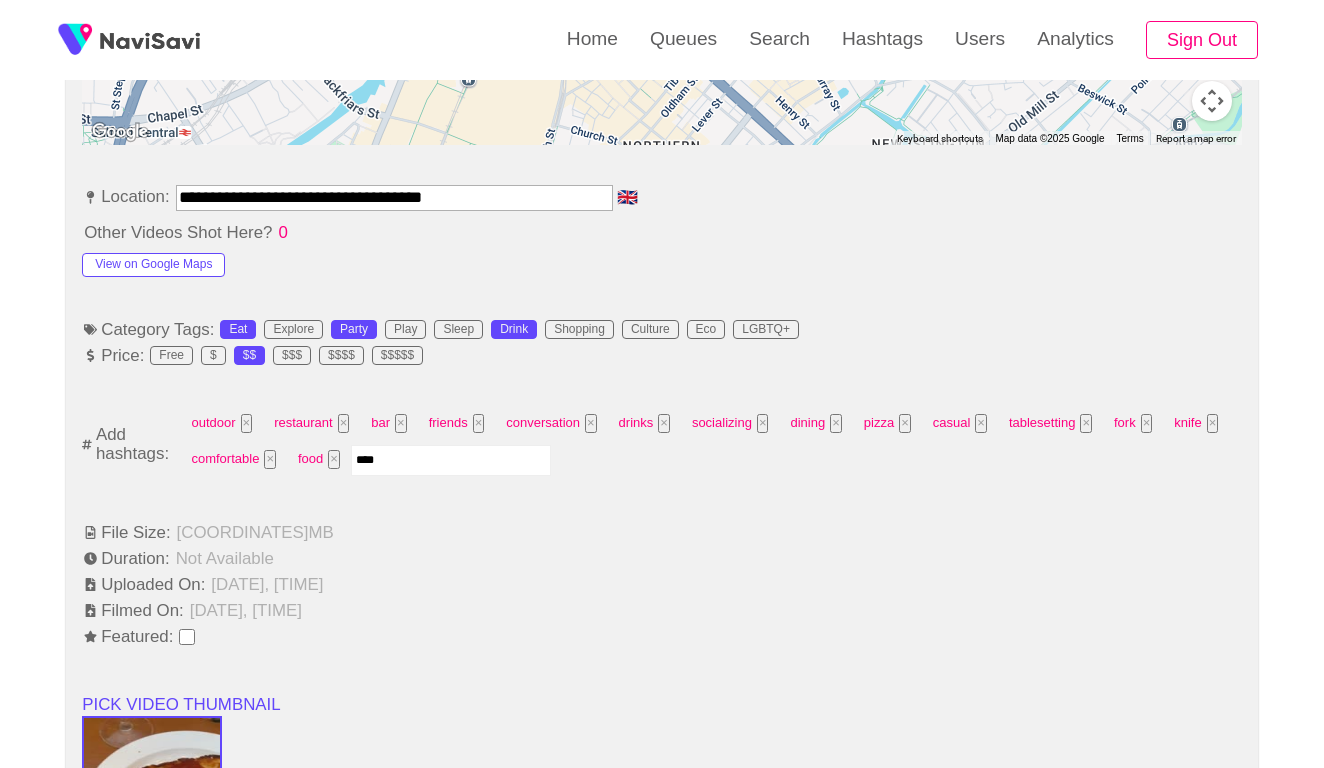 type on "*****" 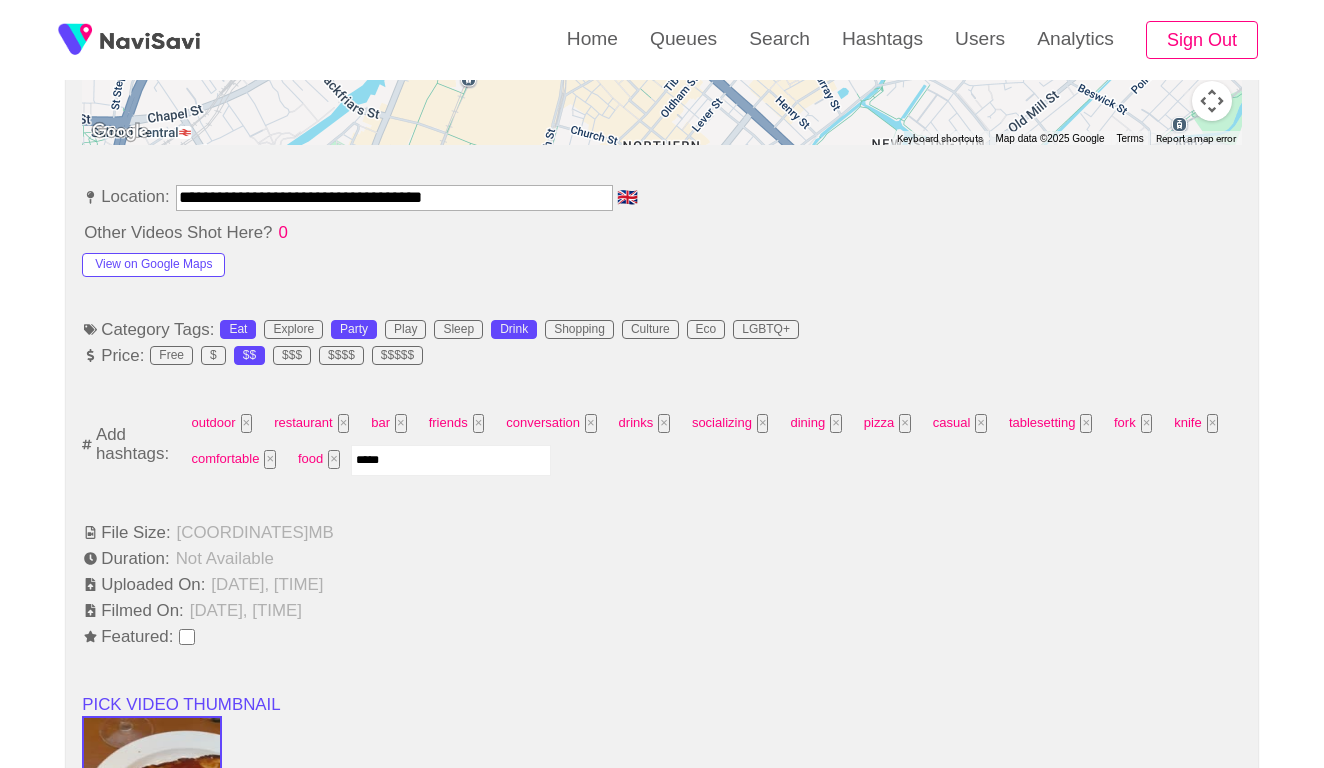 type 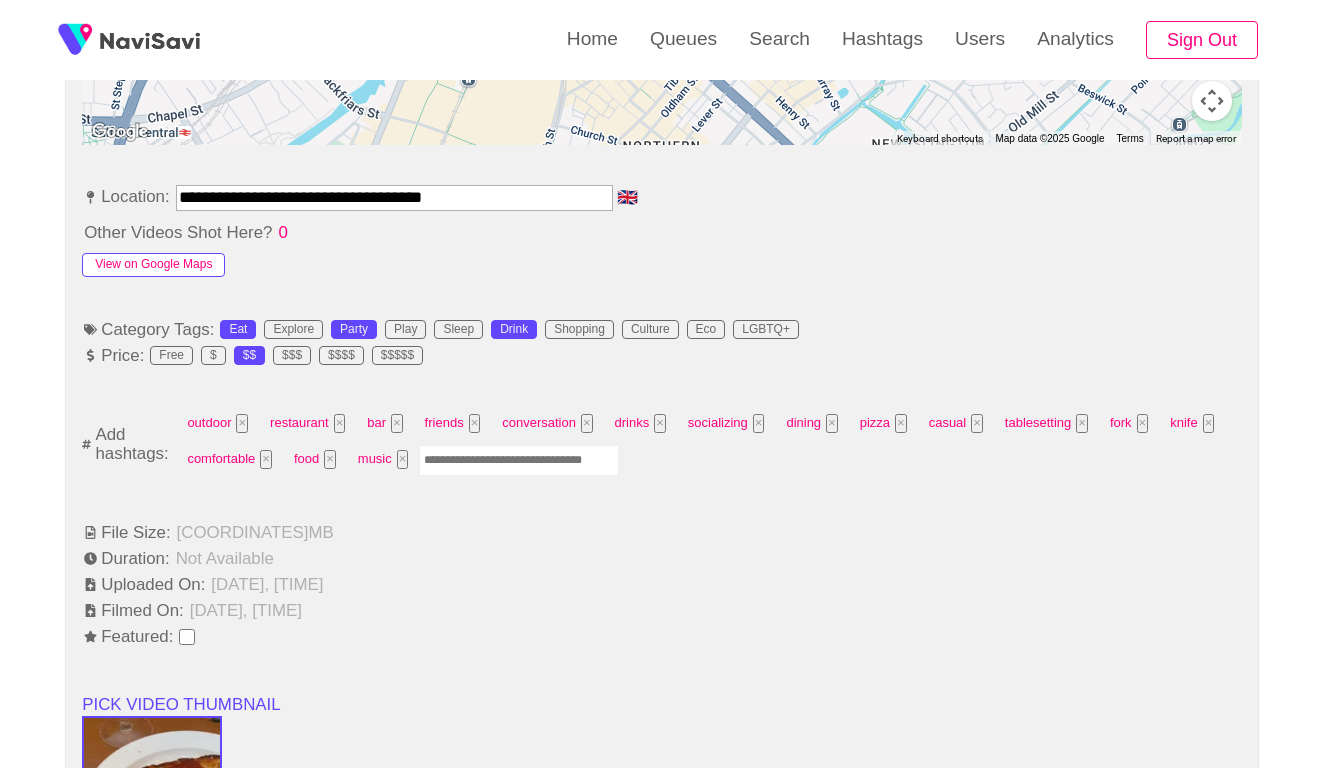 click on "View on Google Maps" at bounding box center (153, 265) 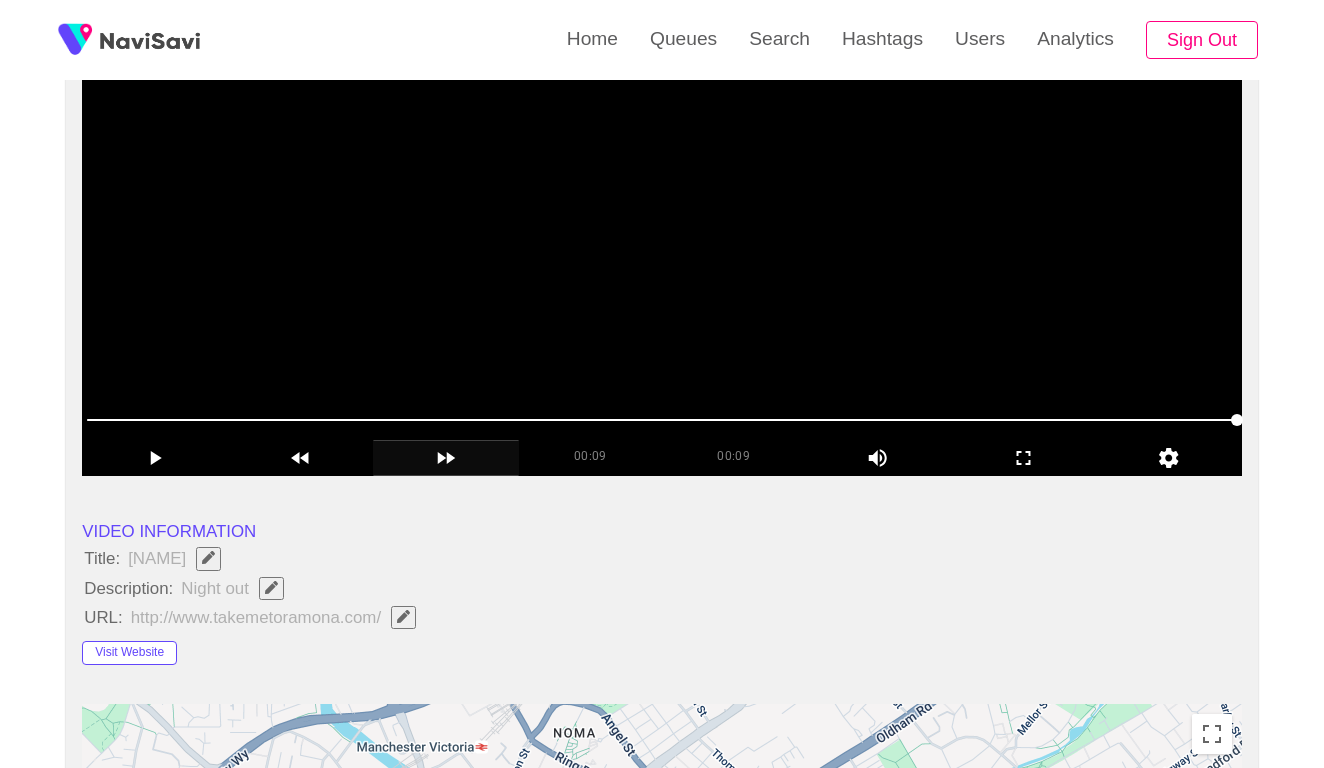 scroll, scrollTop: 308, scrollLeft: 0, axis: vertical 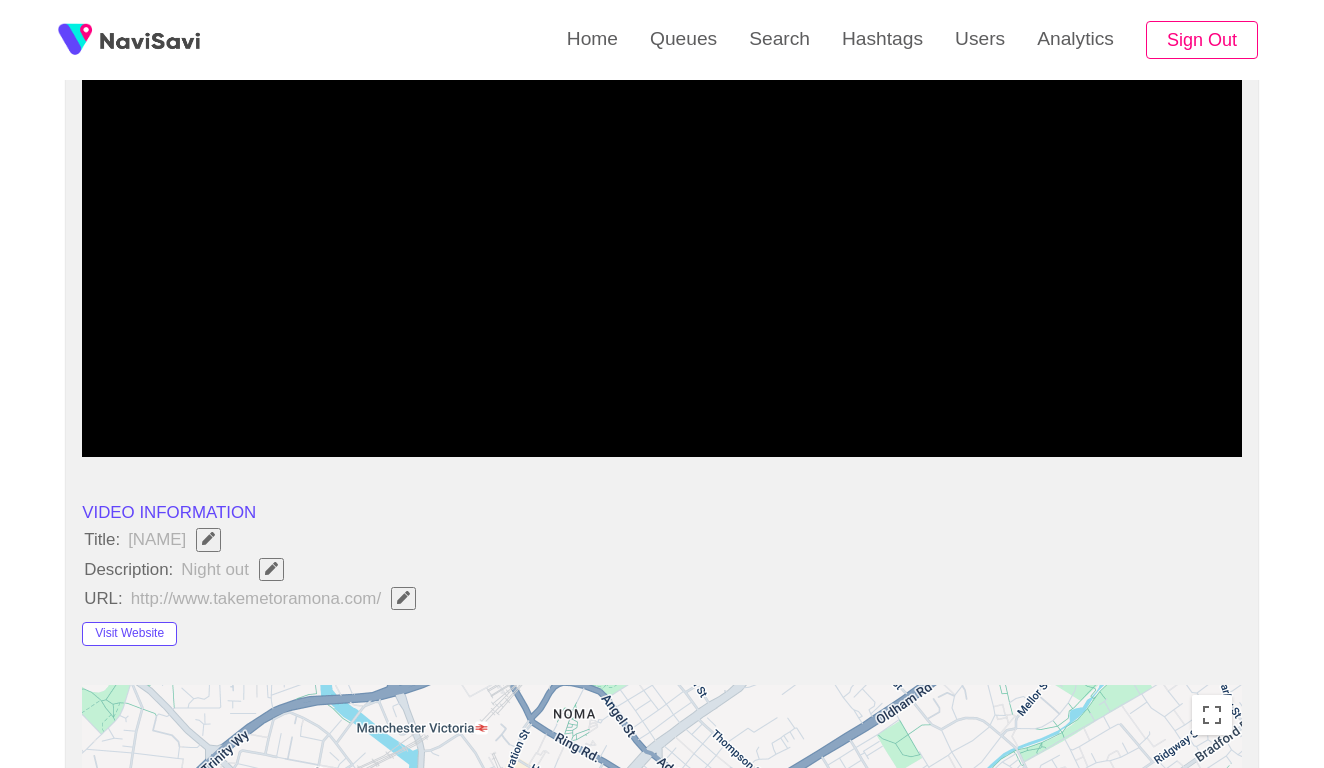 click 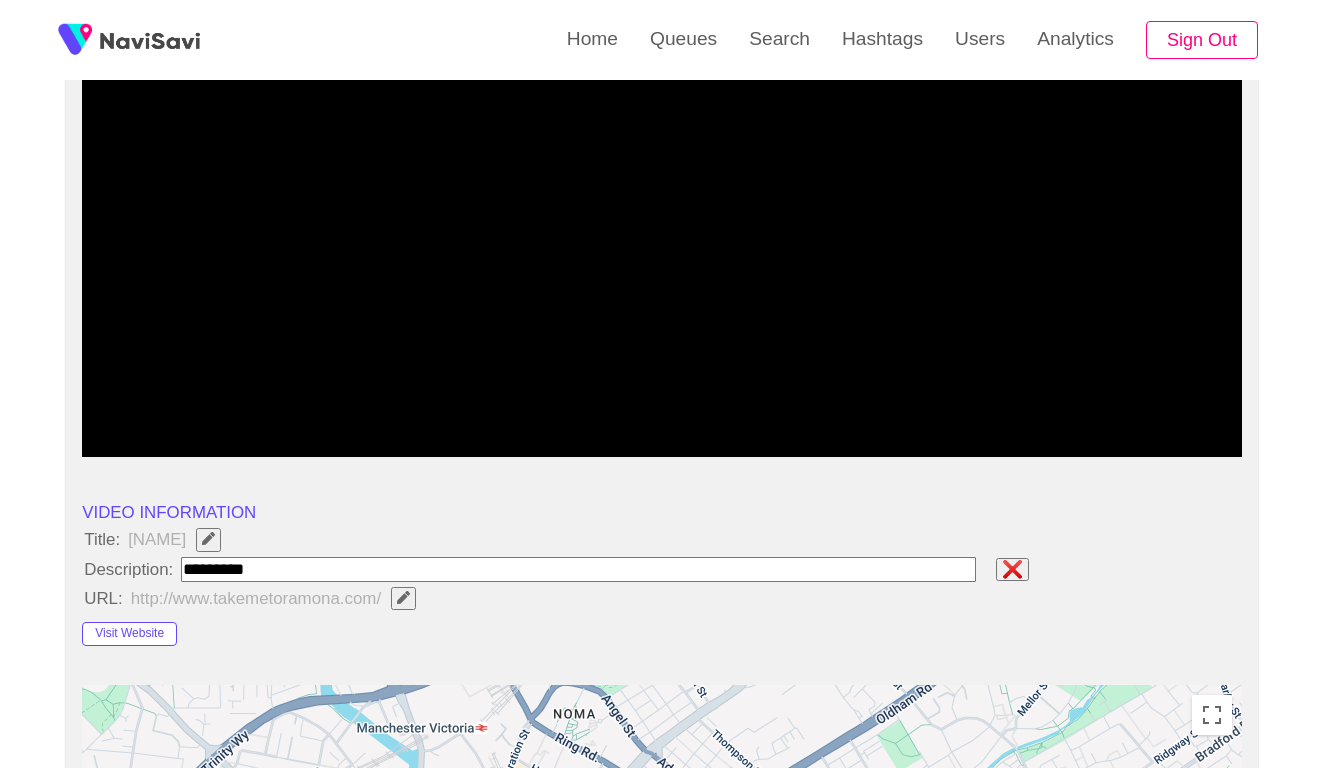 click at bounding box center (578, 569) 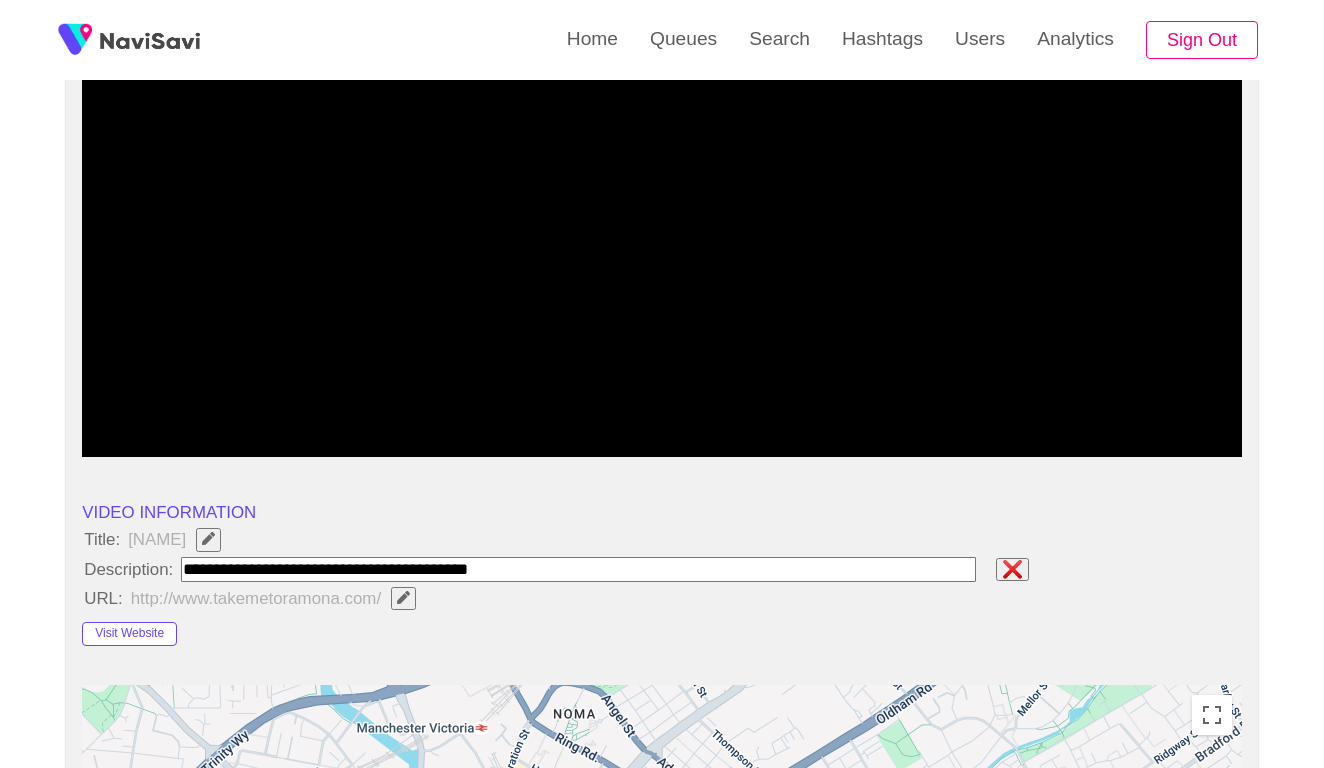 type on "**********" 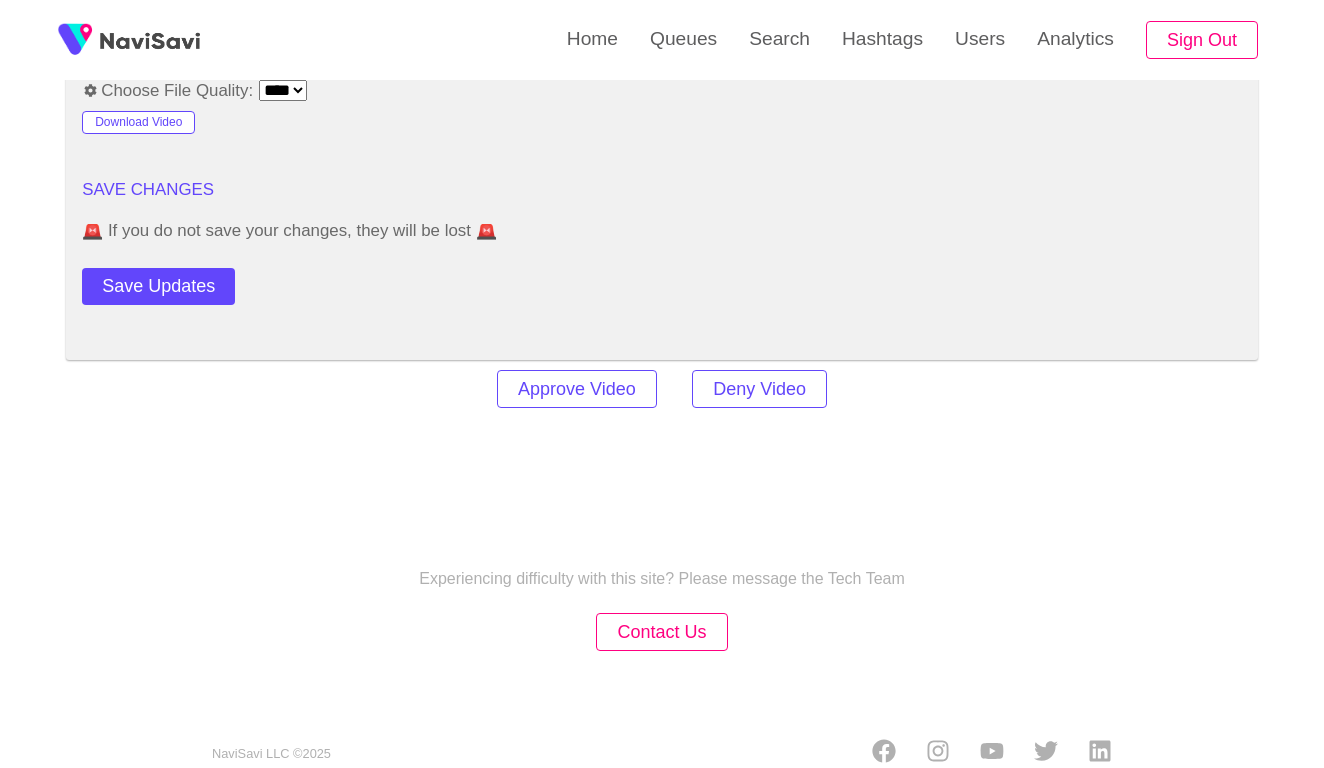 scroll, scrollTop: 2420, scrollLeft: 0, axis: vertical 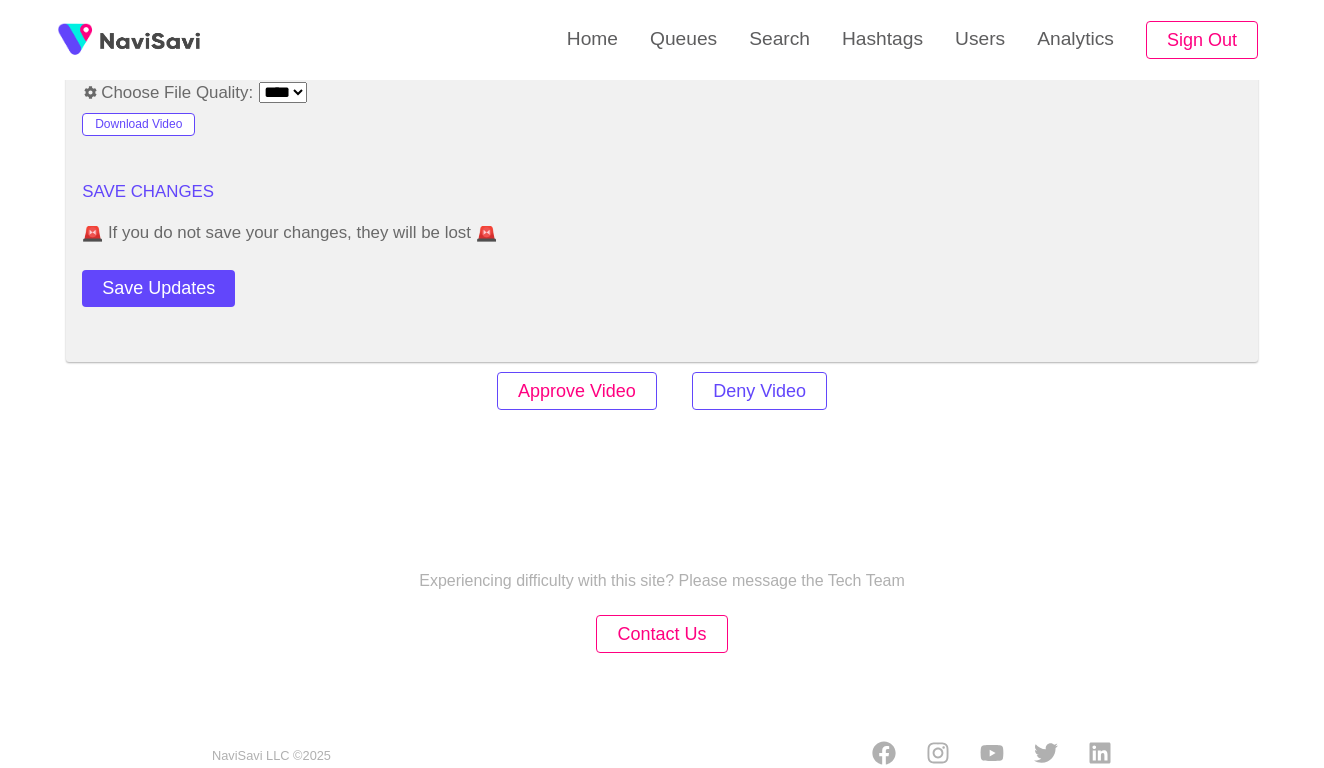 click on "Approve Video" at bounding box center (577, 391) 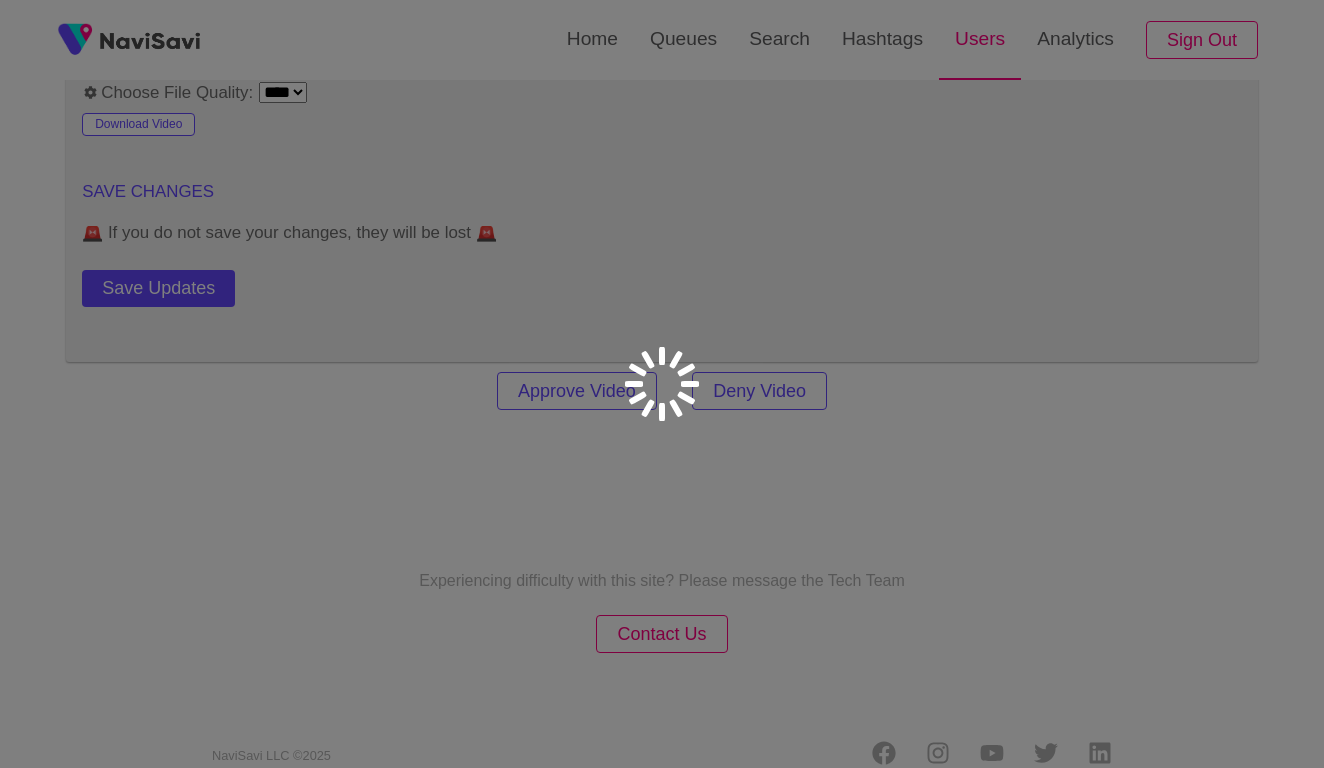 scroll, scrollTop: 0, scrollLeft: 0, axis: both 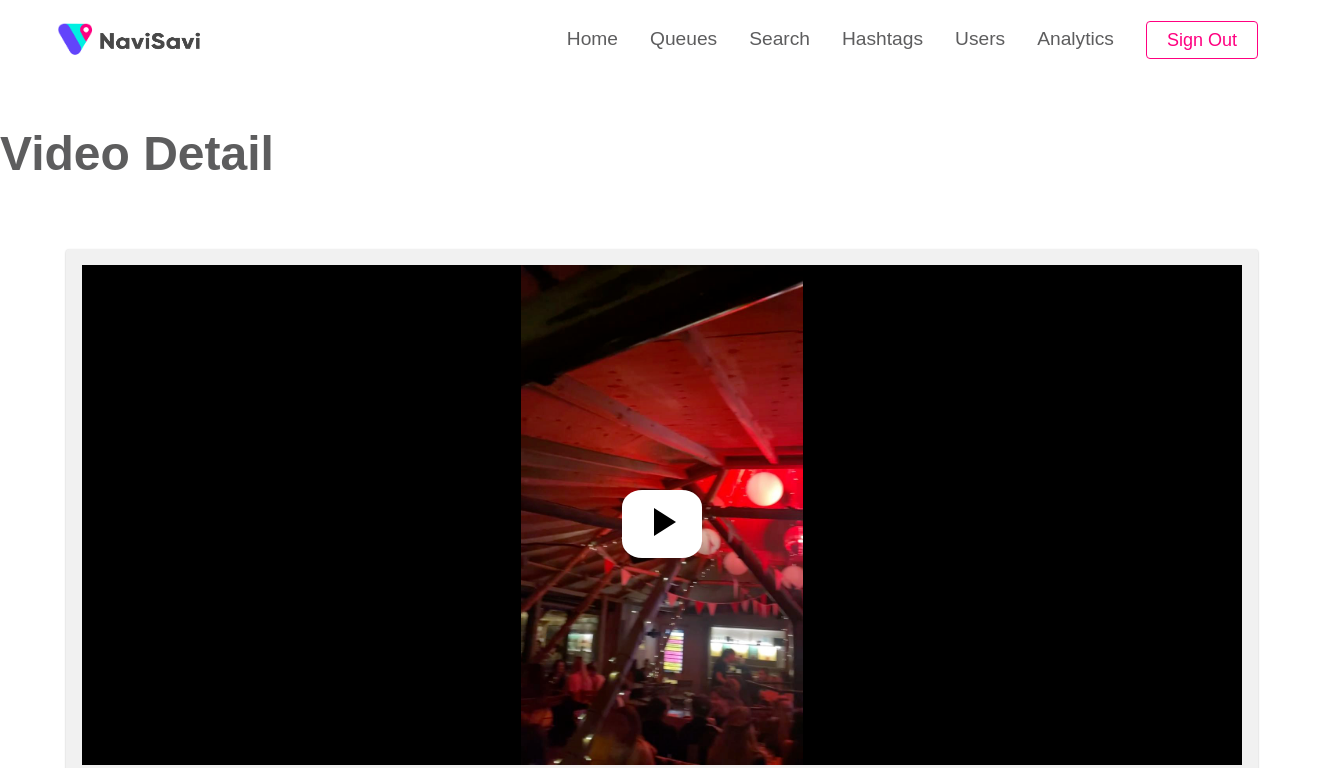 select on "**********" 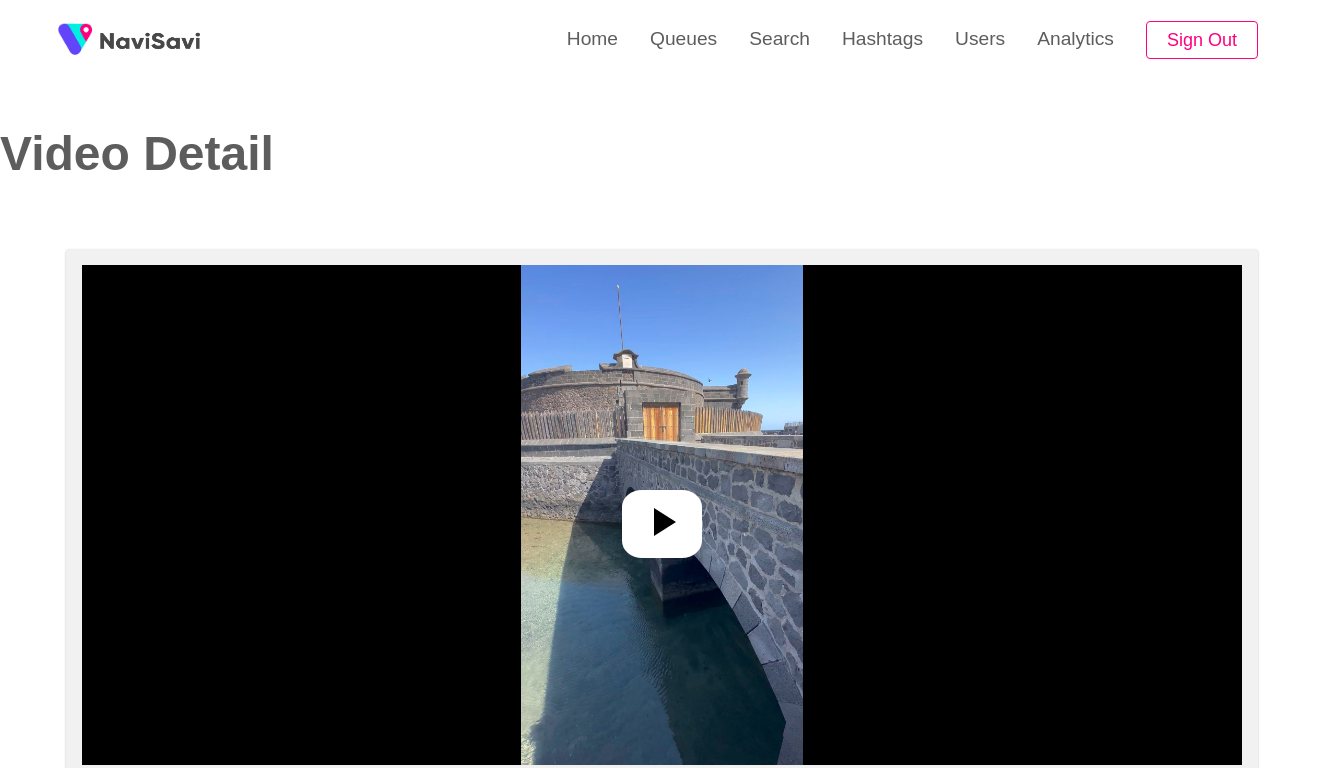 select on "**********" 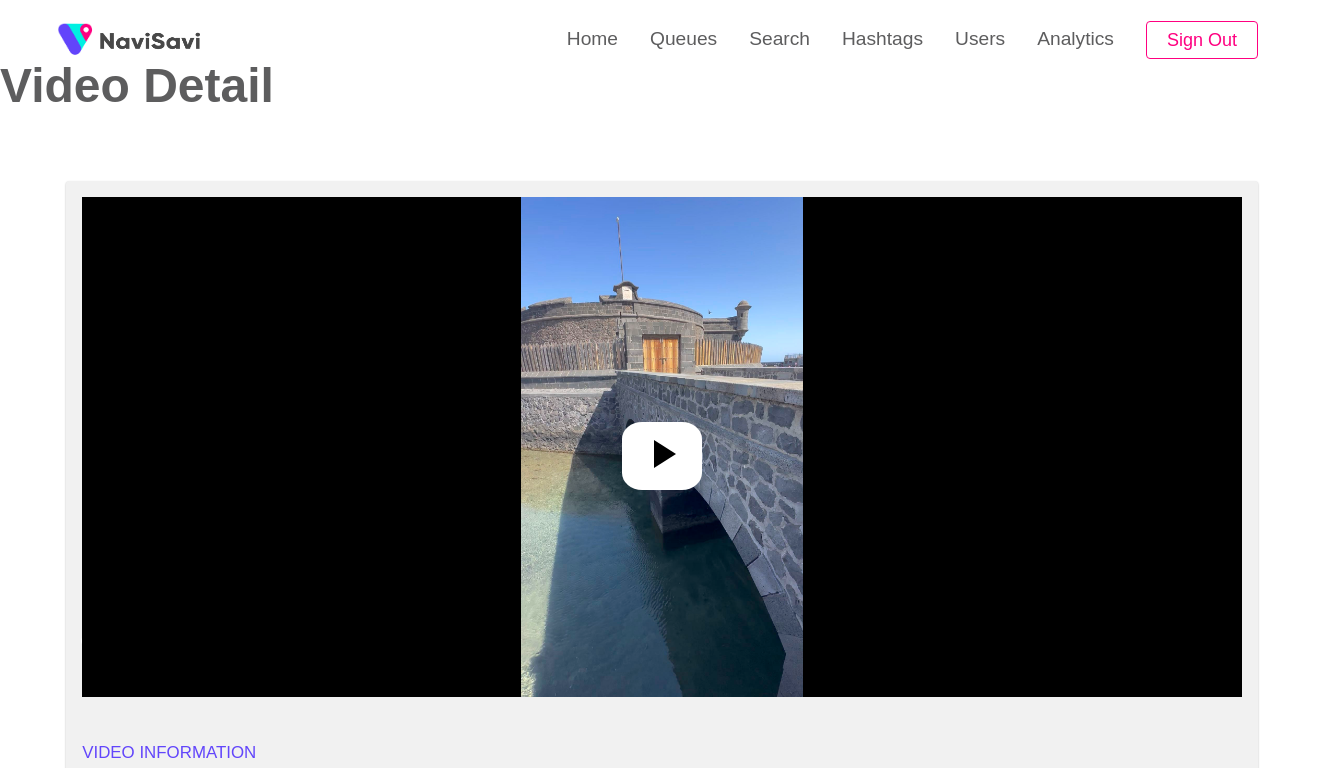 scroll, scrollTop: 123, scrollLeft: 0, axis: vertical 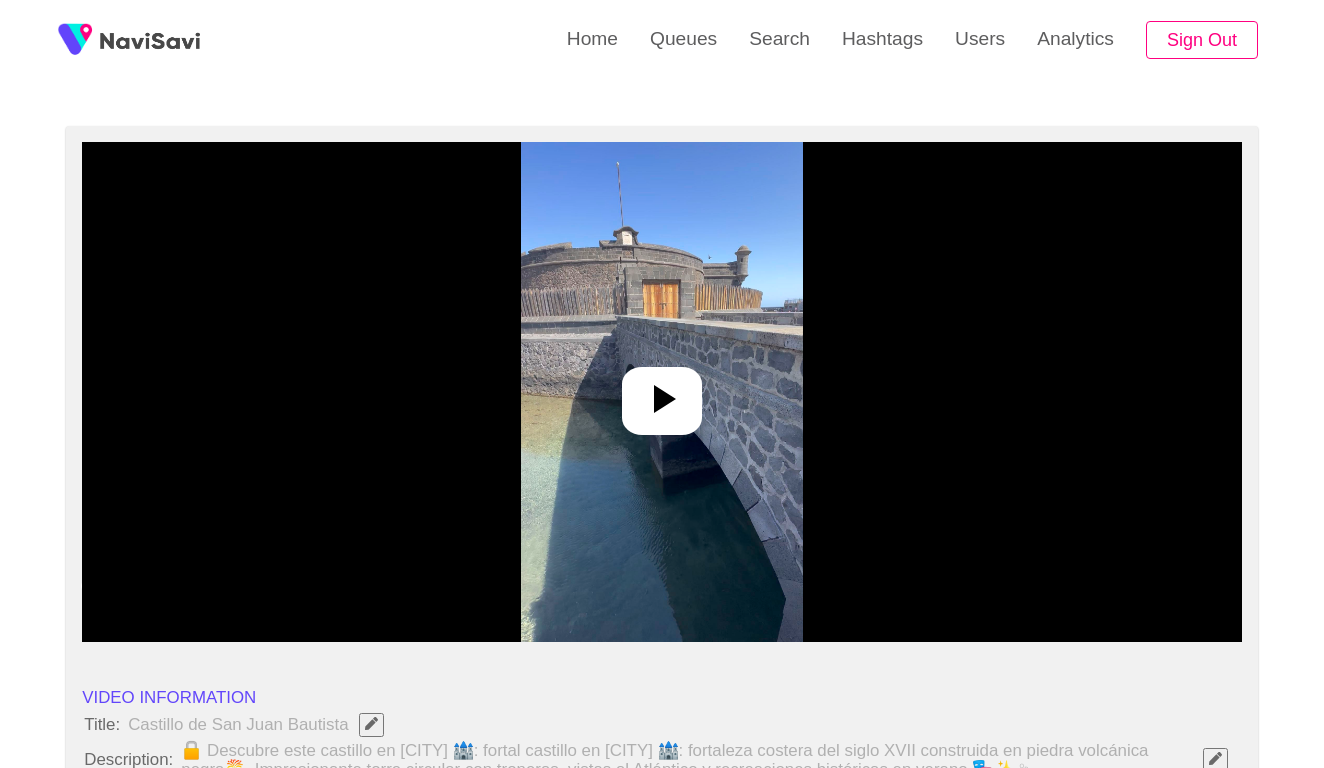 click at bounding box center (661, 392) 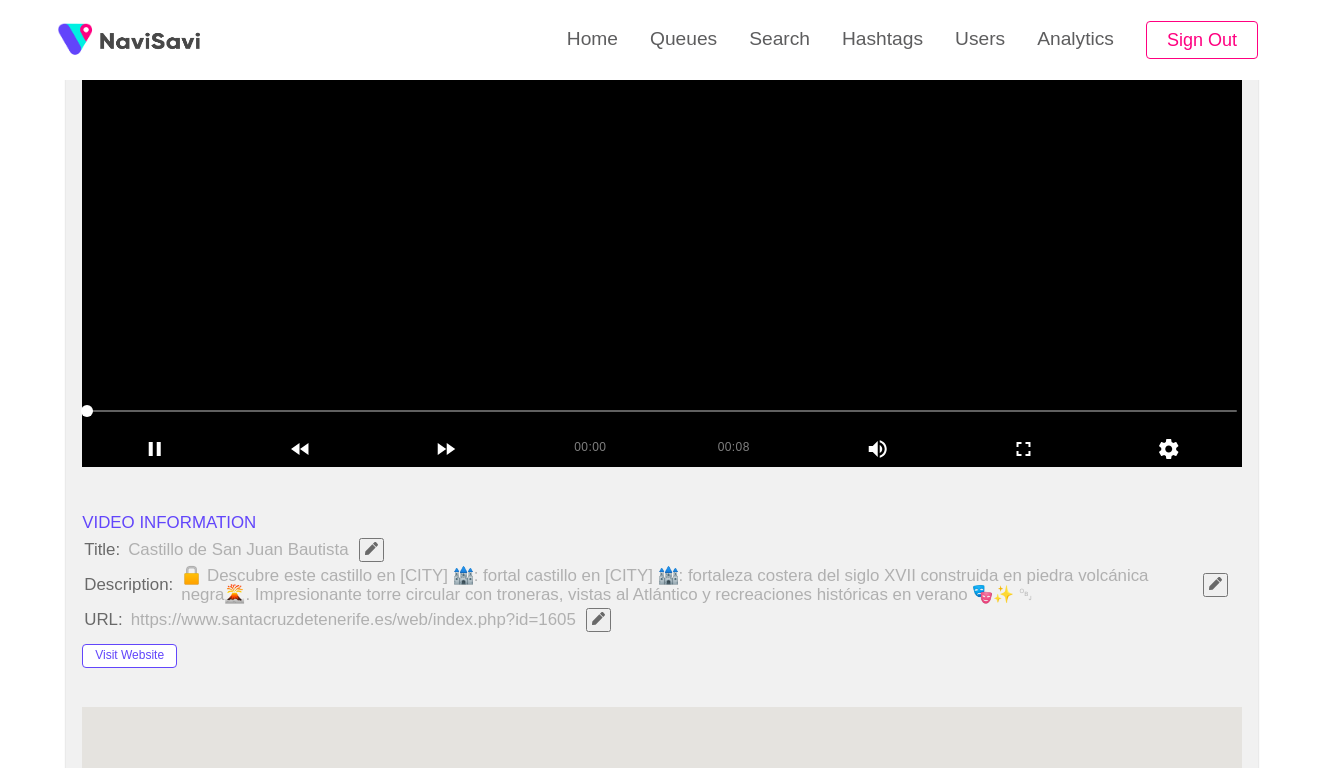 scroll, scrollTop: 300, scrollLeft: 0, axis: vertical 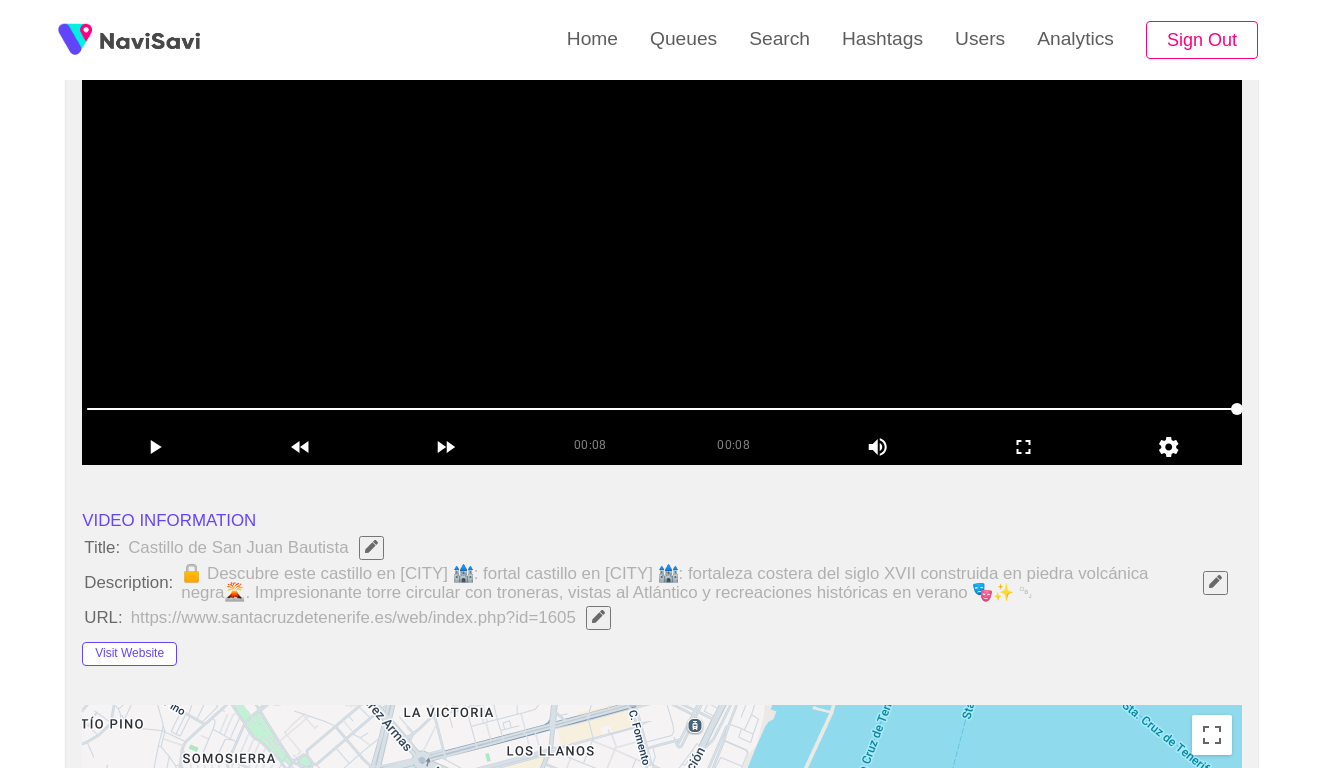 click at bounding box center [662, 215] 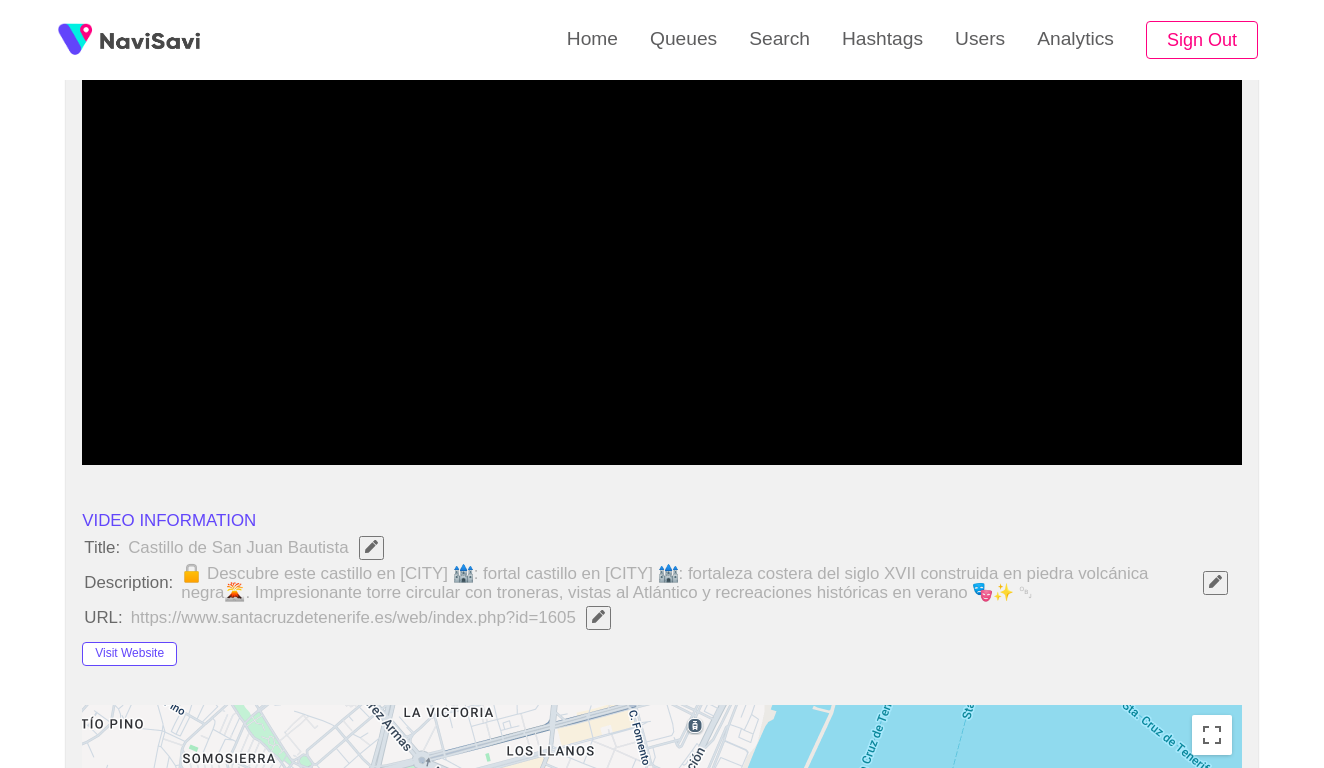 click 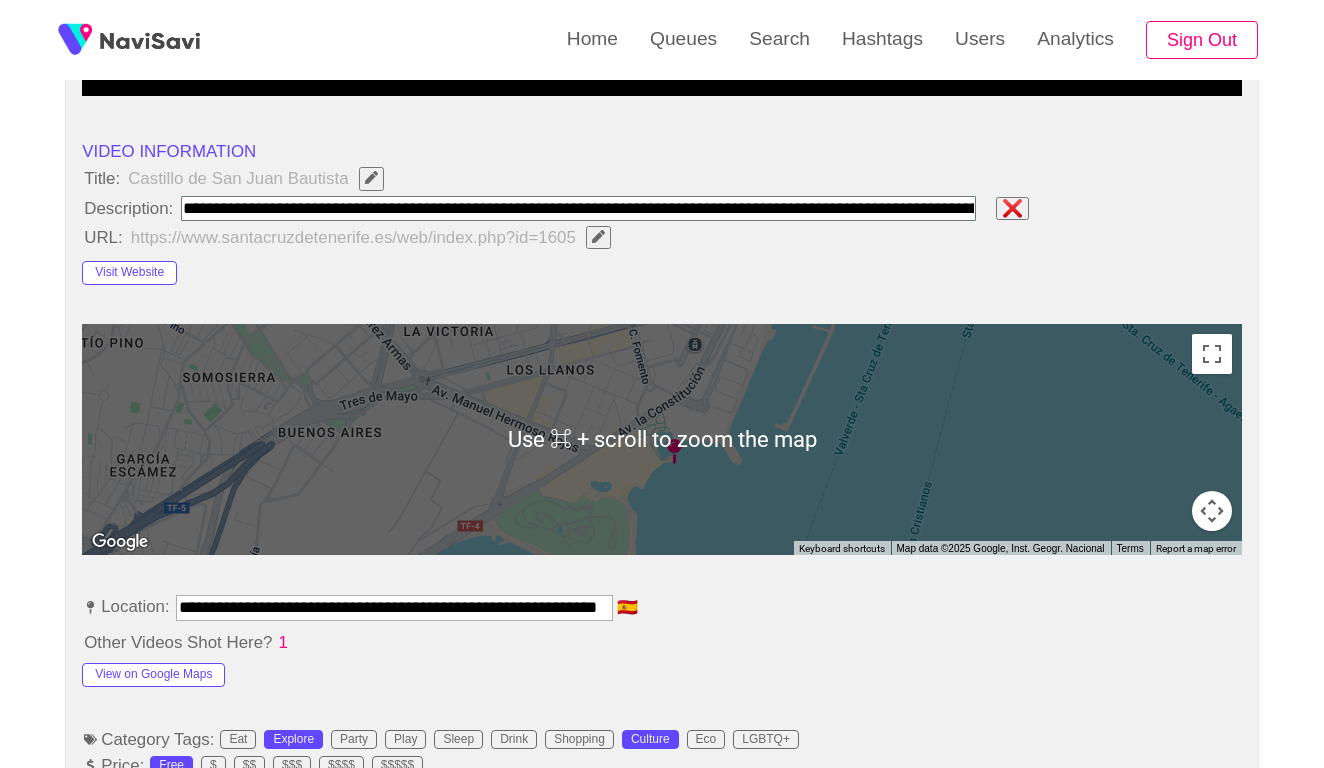 scroll, scrollTop: 675, scrollLeft: 0, axis: vertical 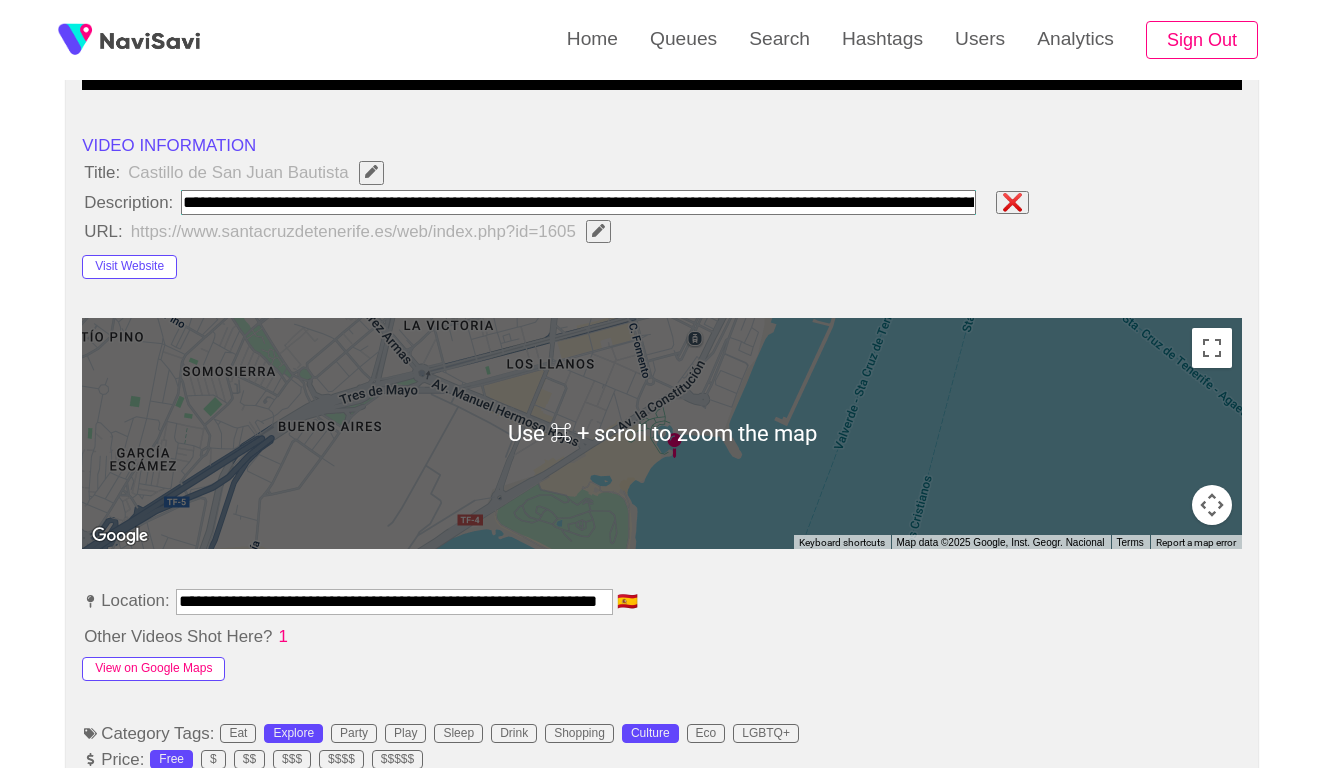 click on "View on Google Maps" at bounding box center [153, 669] 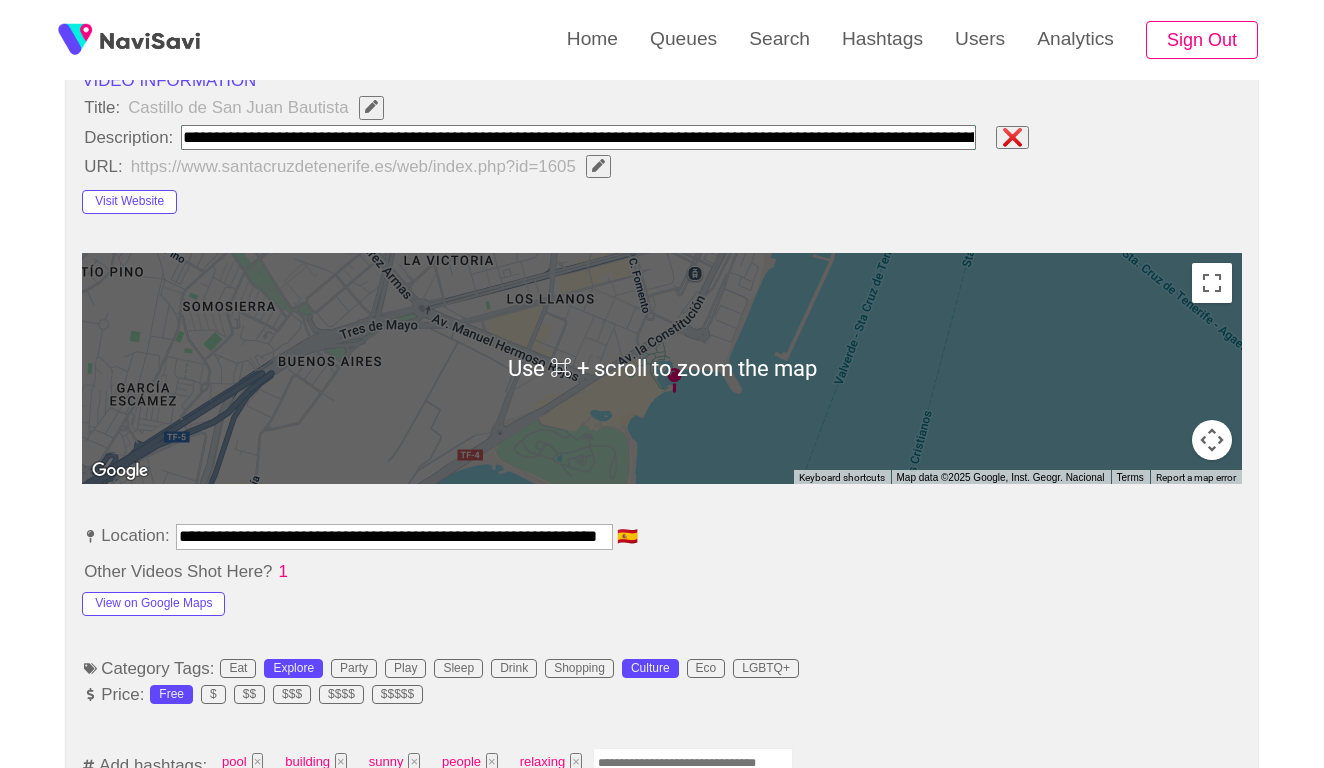 scroll, scrollTop: 762, scrollLeft: 0, axis: vertical 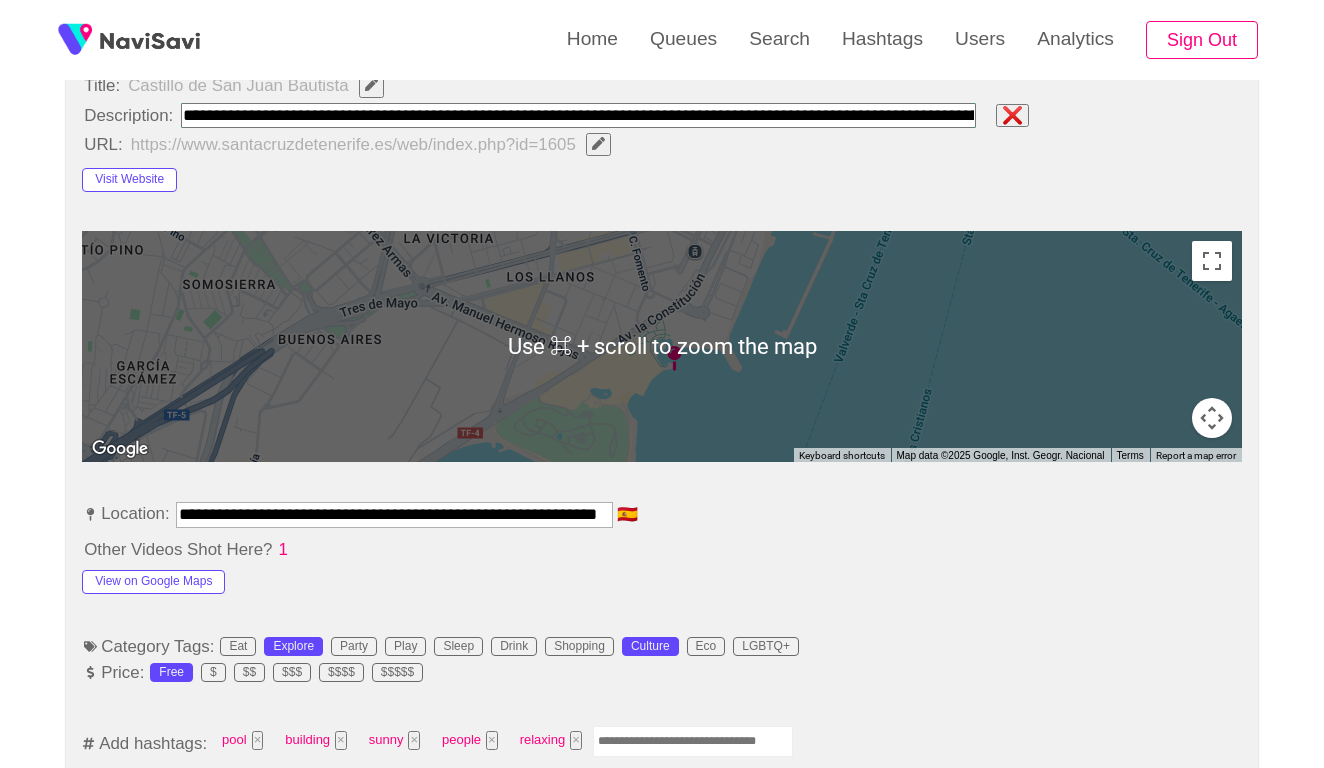 drag, startPoint x: 398, startPoint y: 498, endPoint x: 152, endPoint y: 500, distance: 246.00813 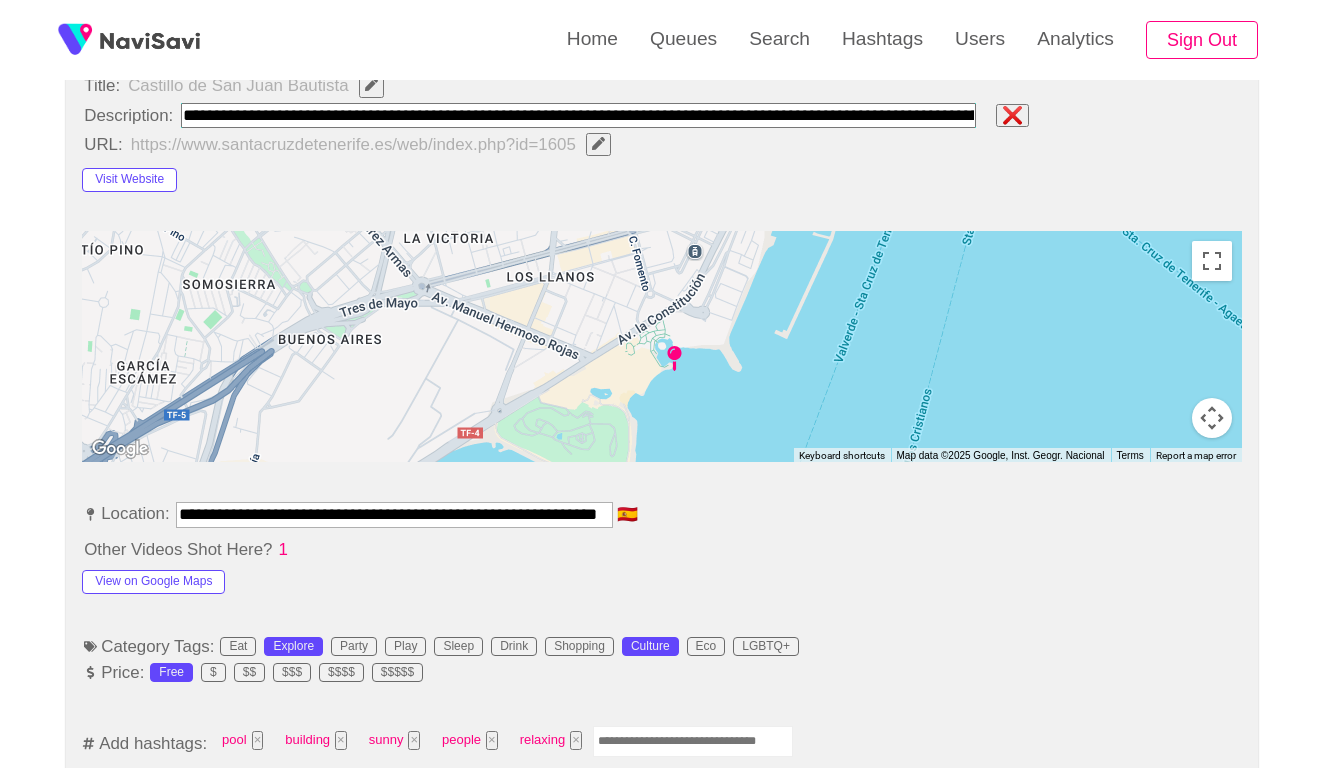 paste 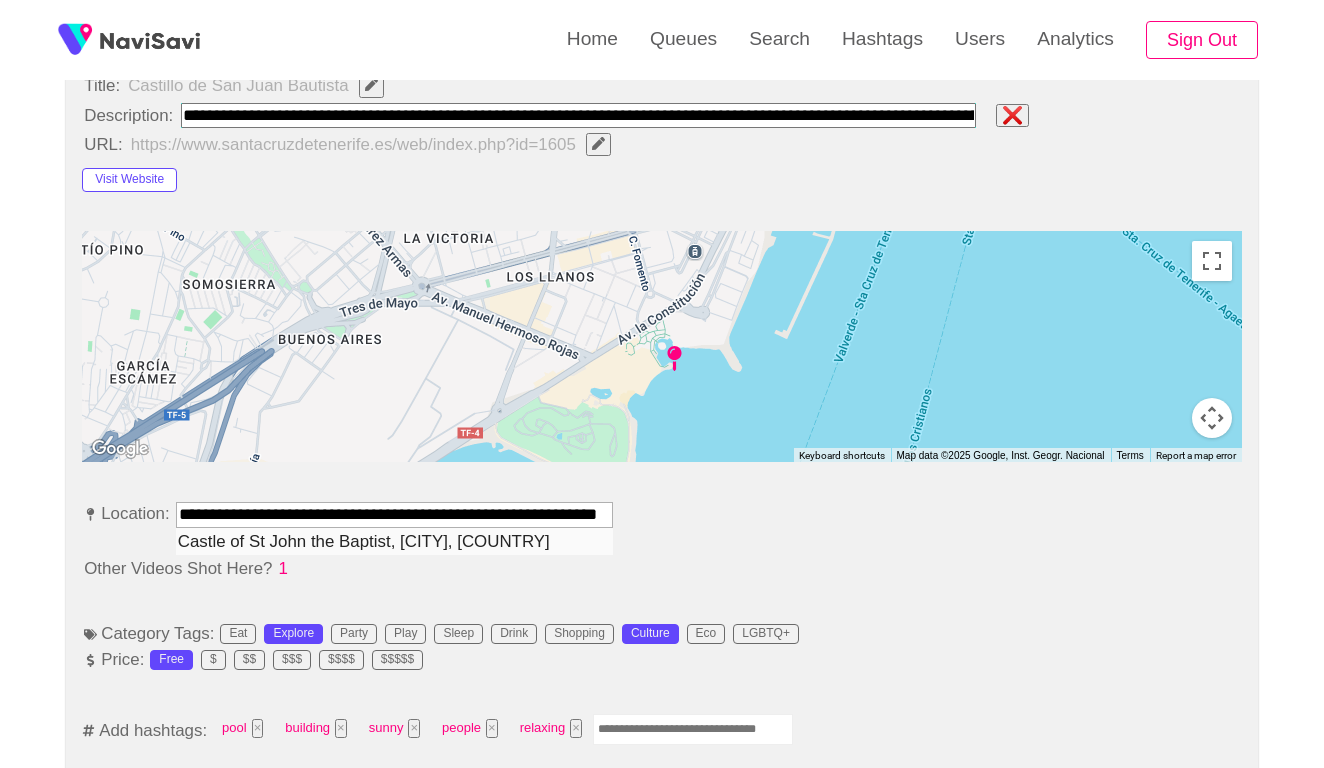 click on "Castle of St John the Baptist, Santa Cruz de Tenerife, Spain" at bounding box center (394, 541) 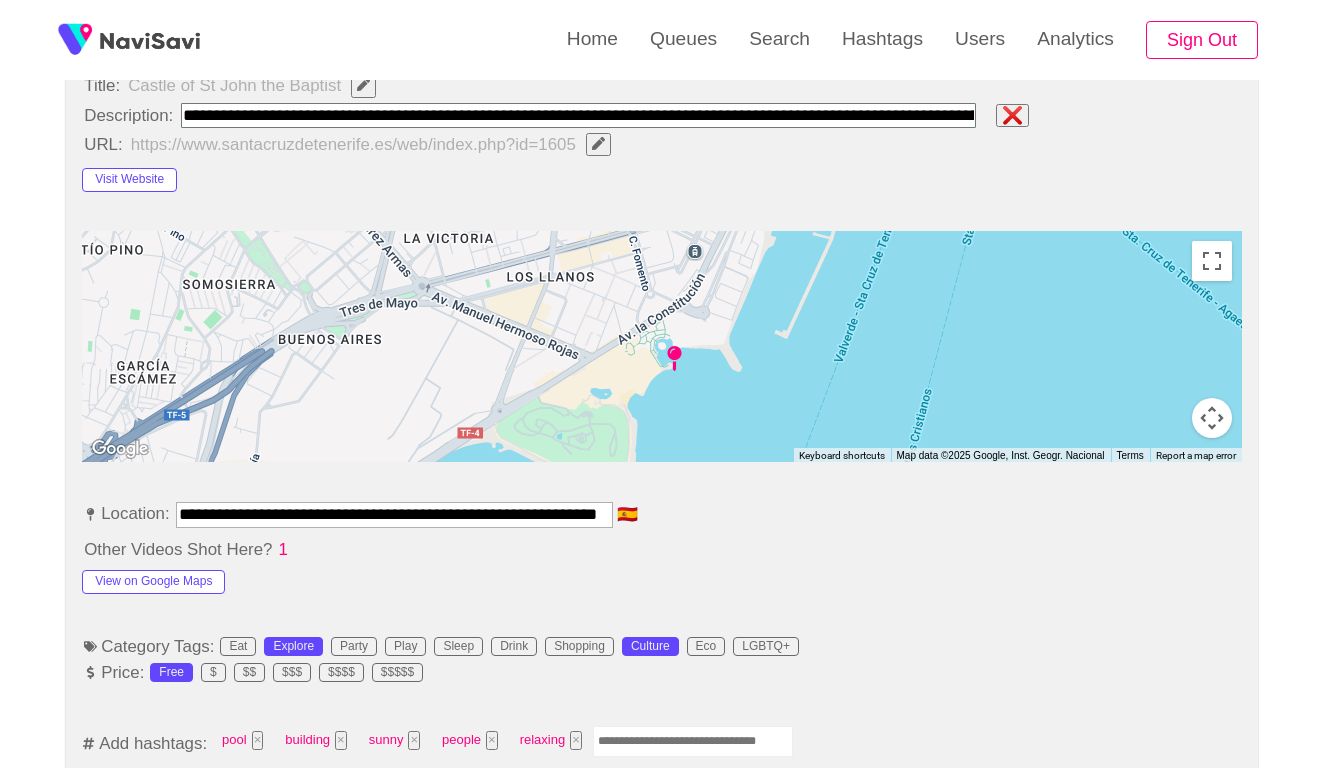 type on "**********" 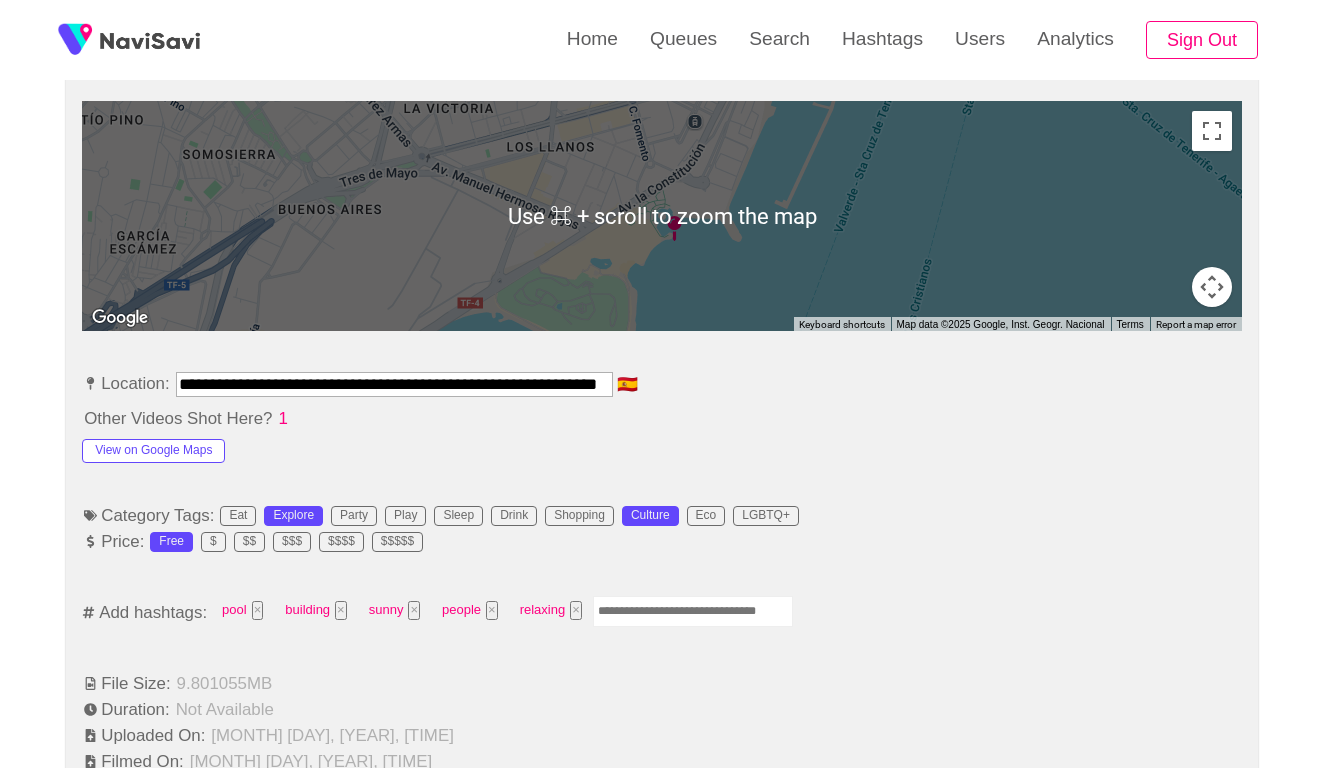 scroll, scrollTop: 922, scrollLeft: 0, axis: vertical 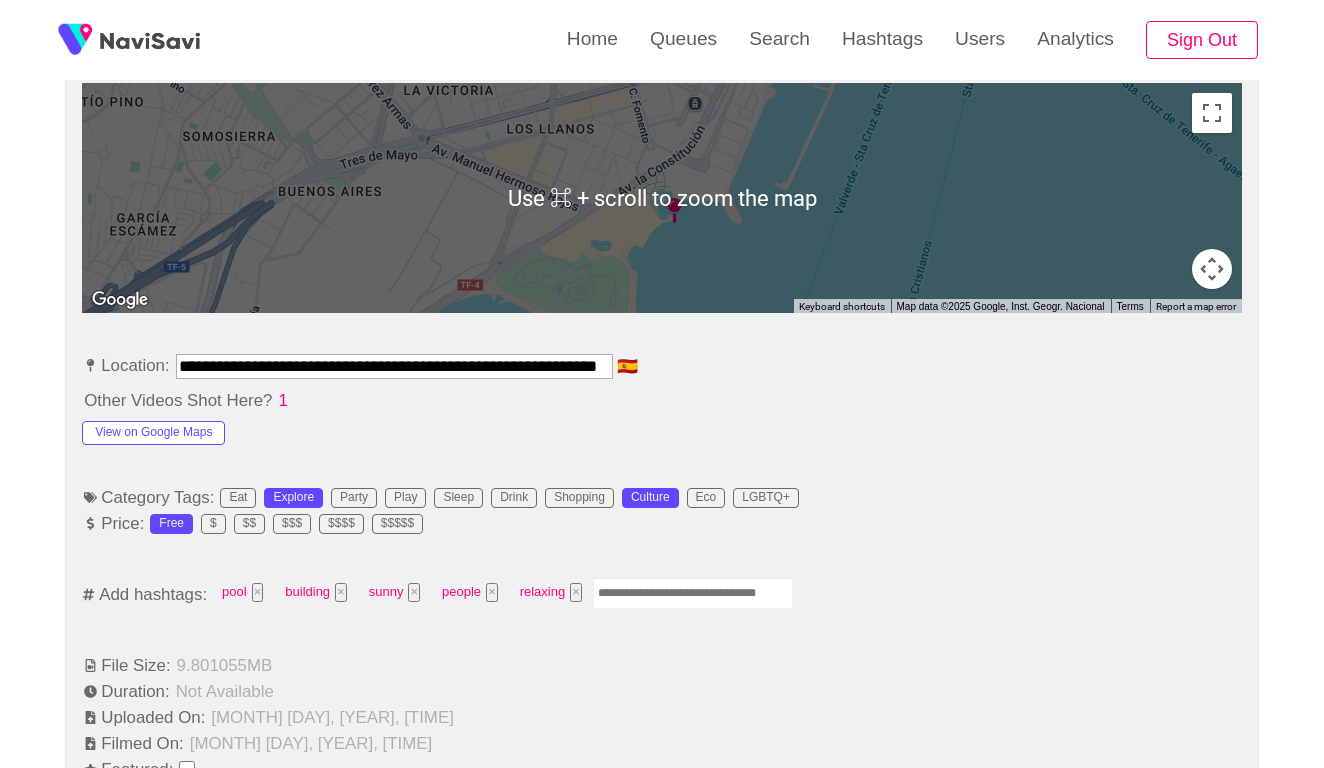 click at bounding box center (693, 593) 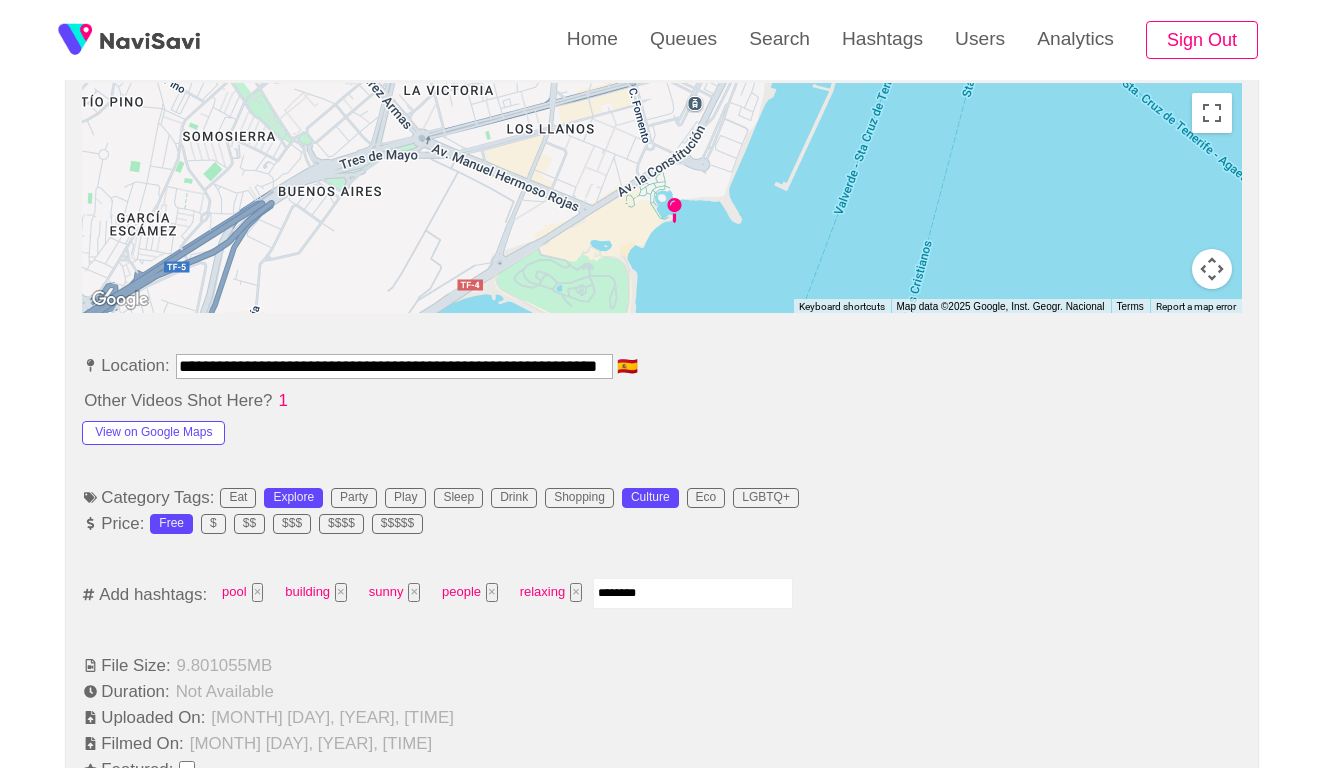 type on "*********" 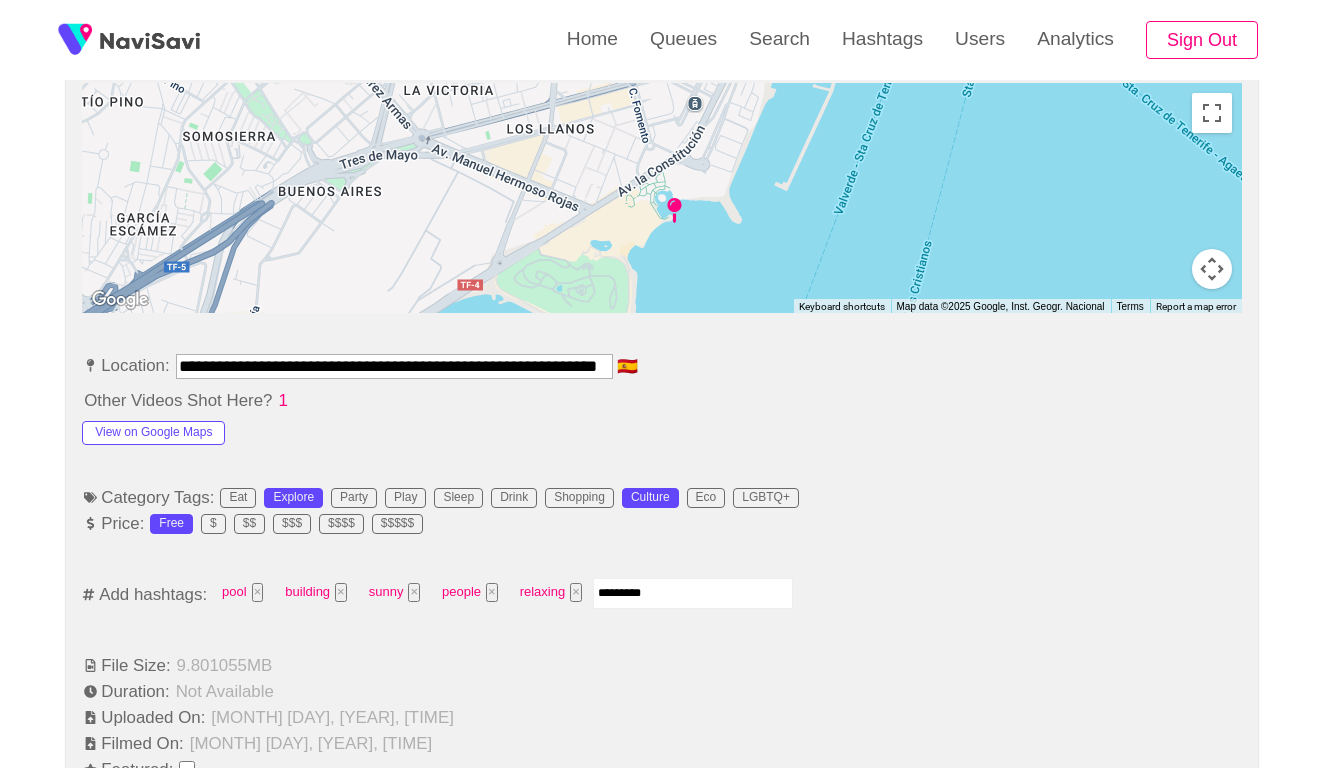 type 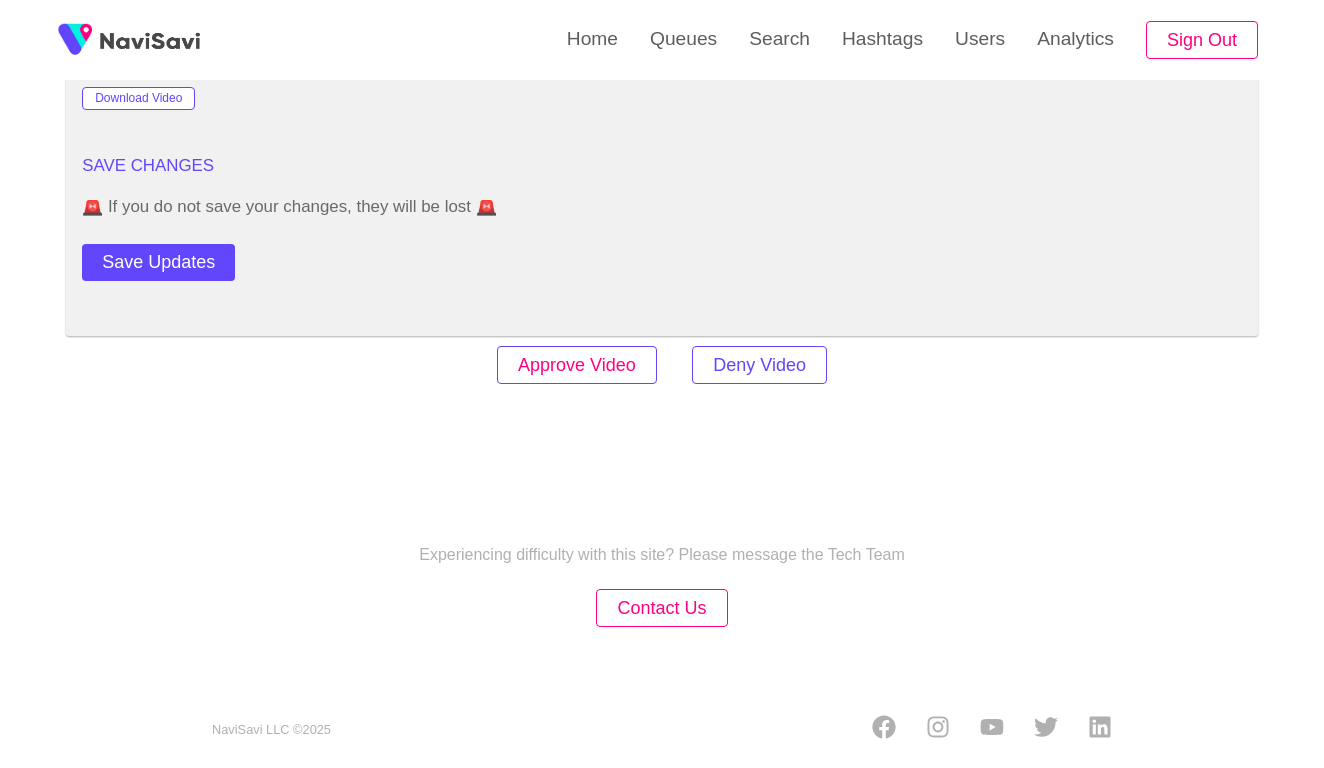 scroll, scrollTop: 2754, scrollLeft: 0, axis: vertical 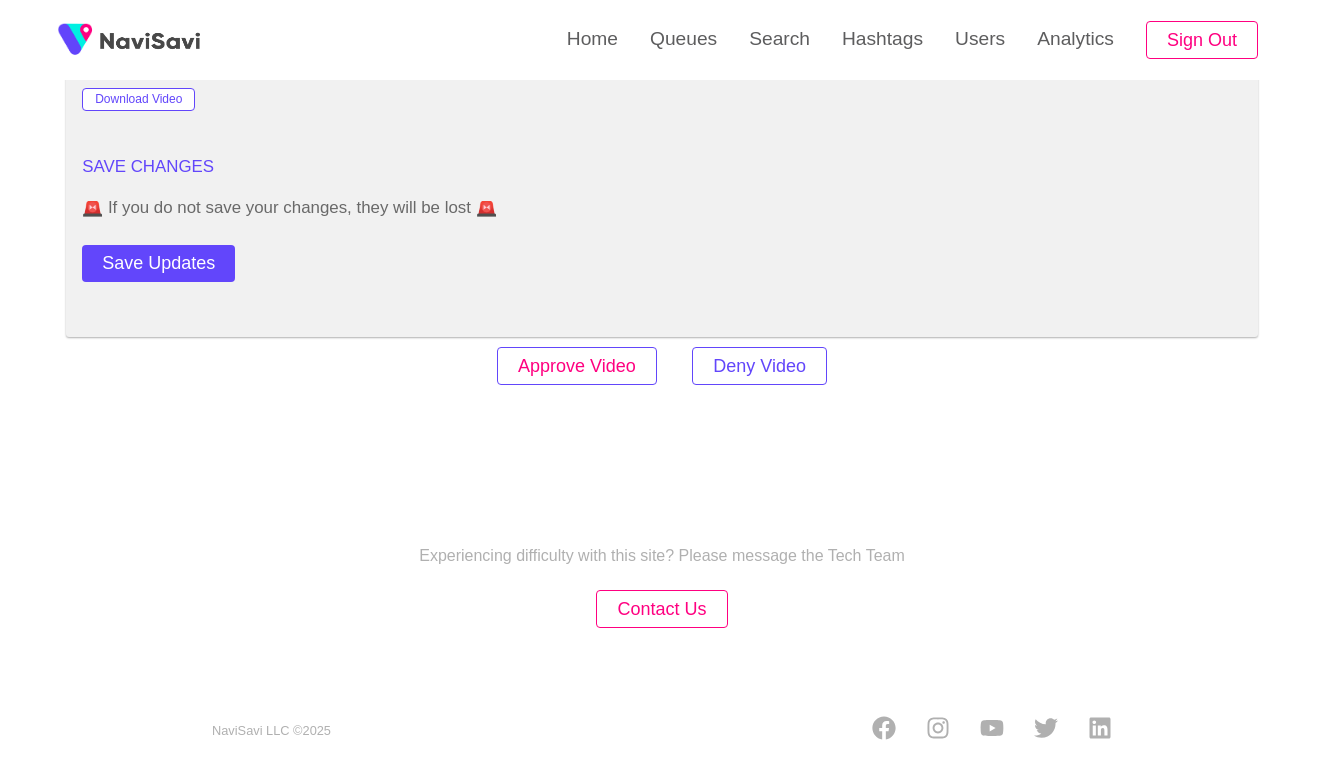 click on "Approve Video" at bounding box center (577, 366) 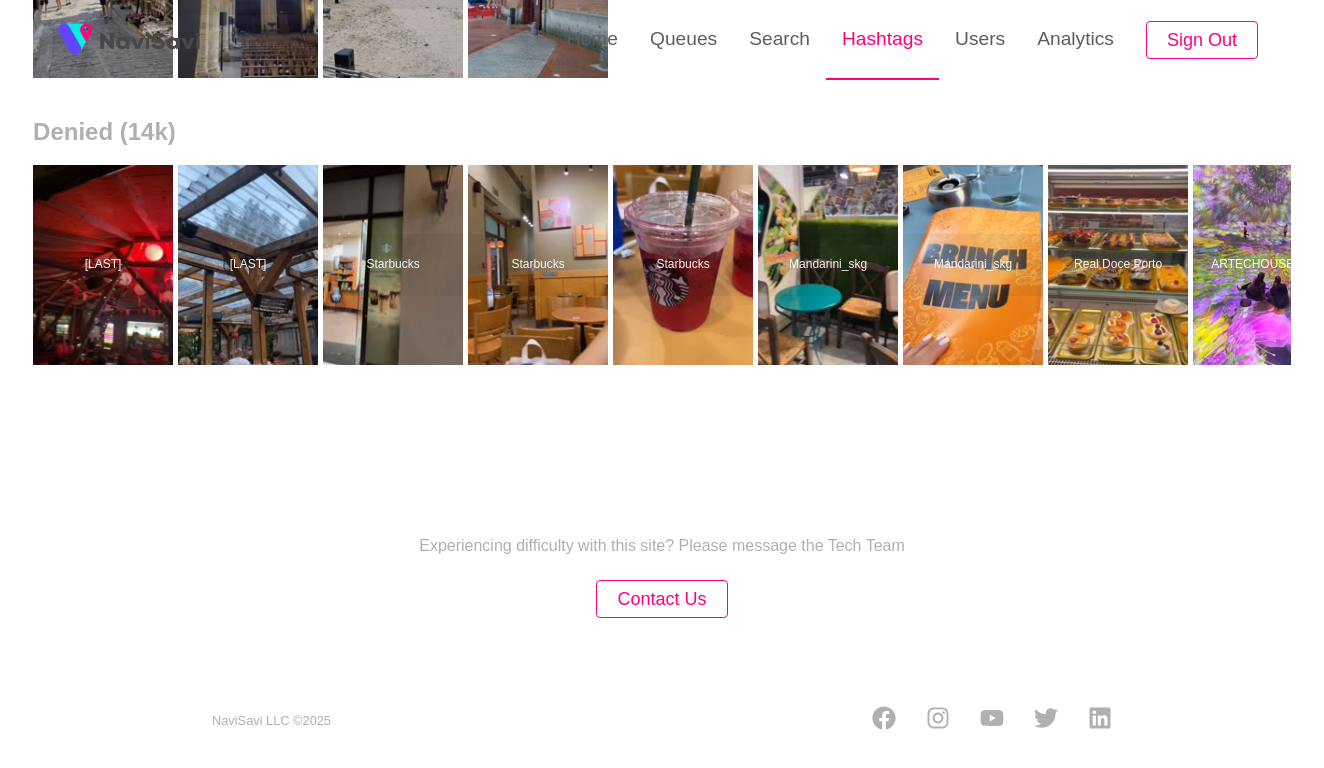 scroll, scrollTop: 0, scrollLeft: 0, axis: both 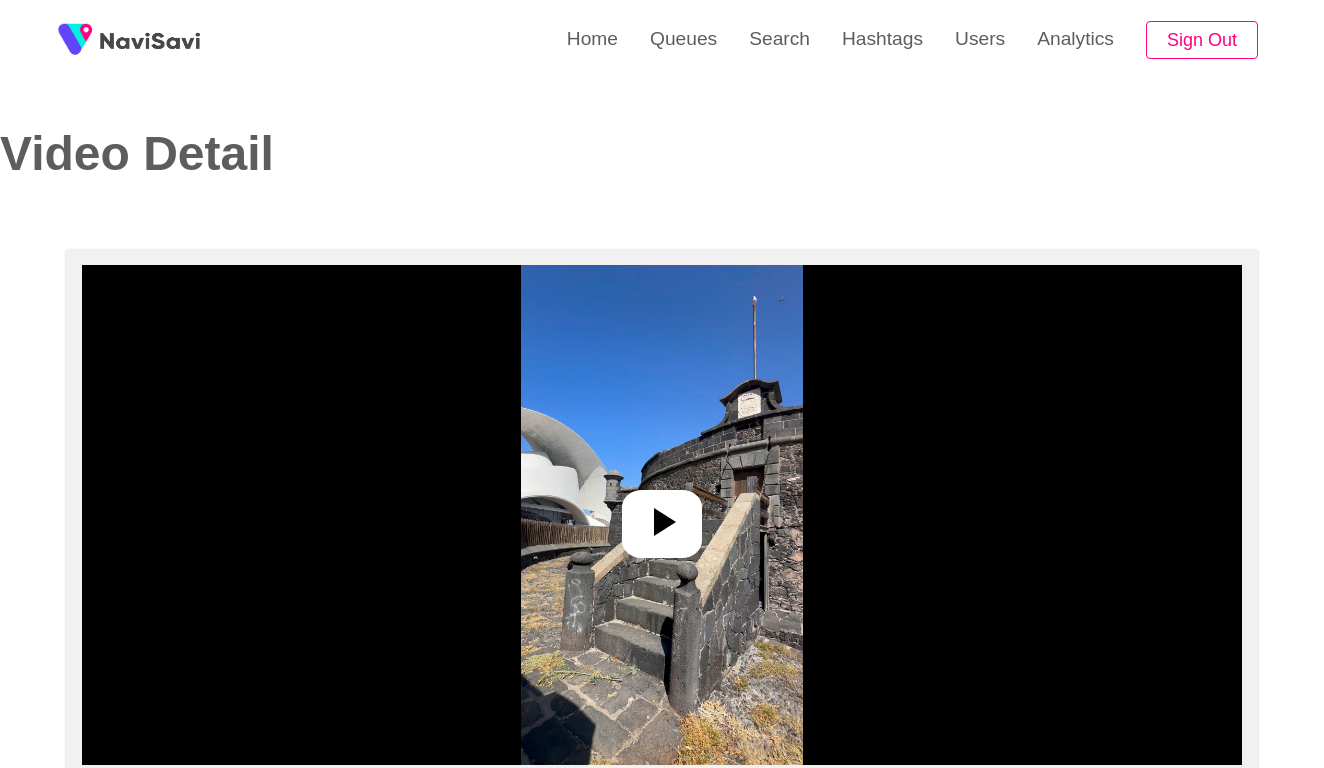 select on "**********" 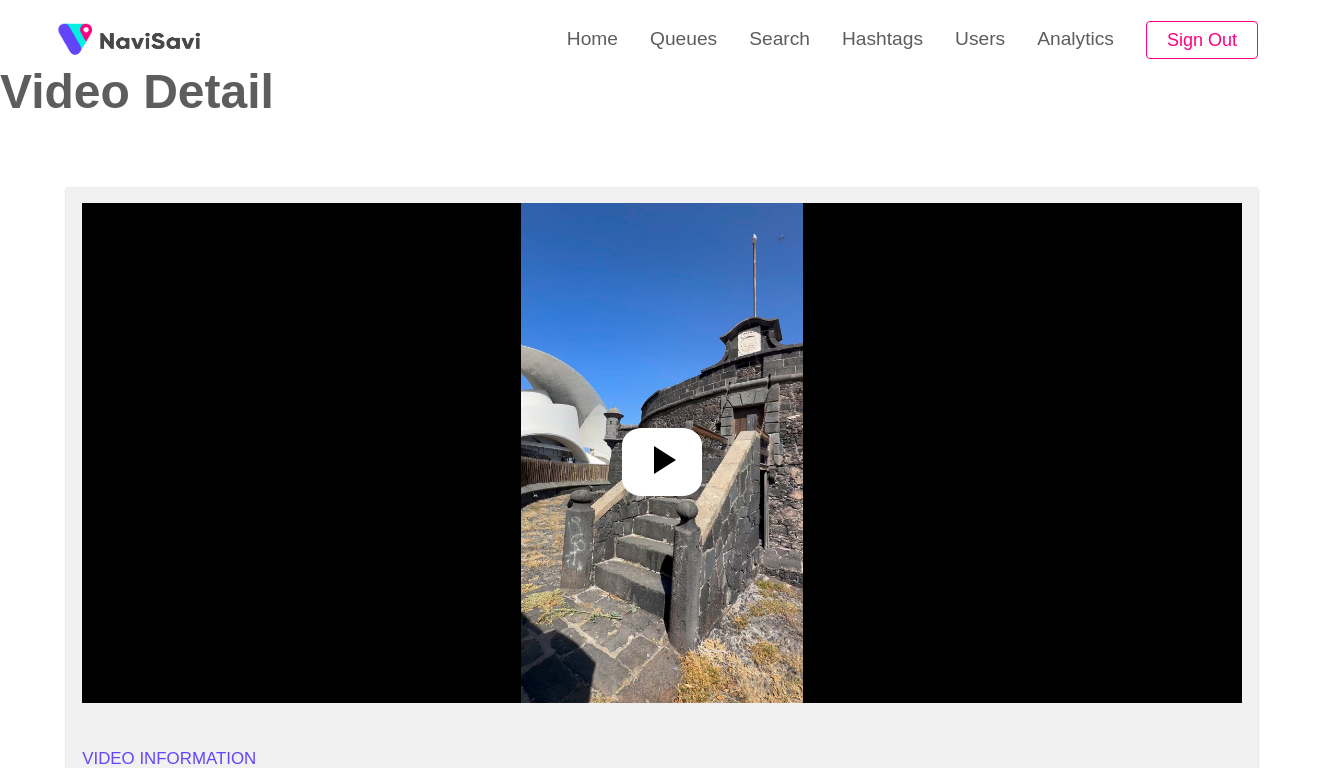 scroll, scrollTop: 126, scrollLeft: 0, axis: vertical 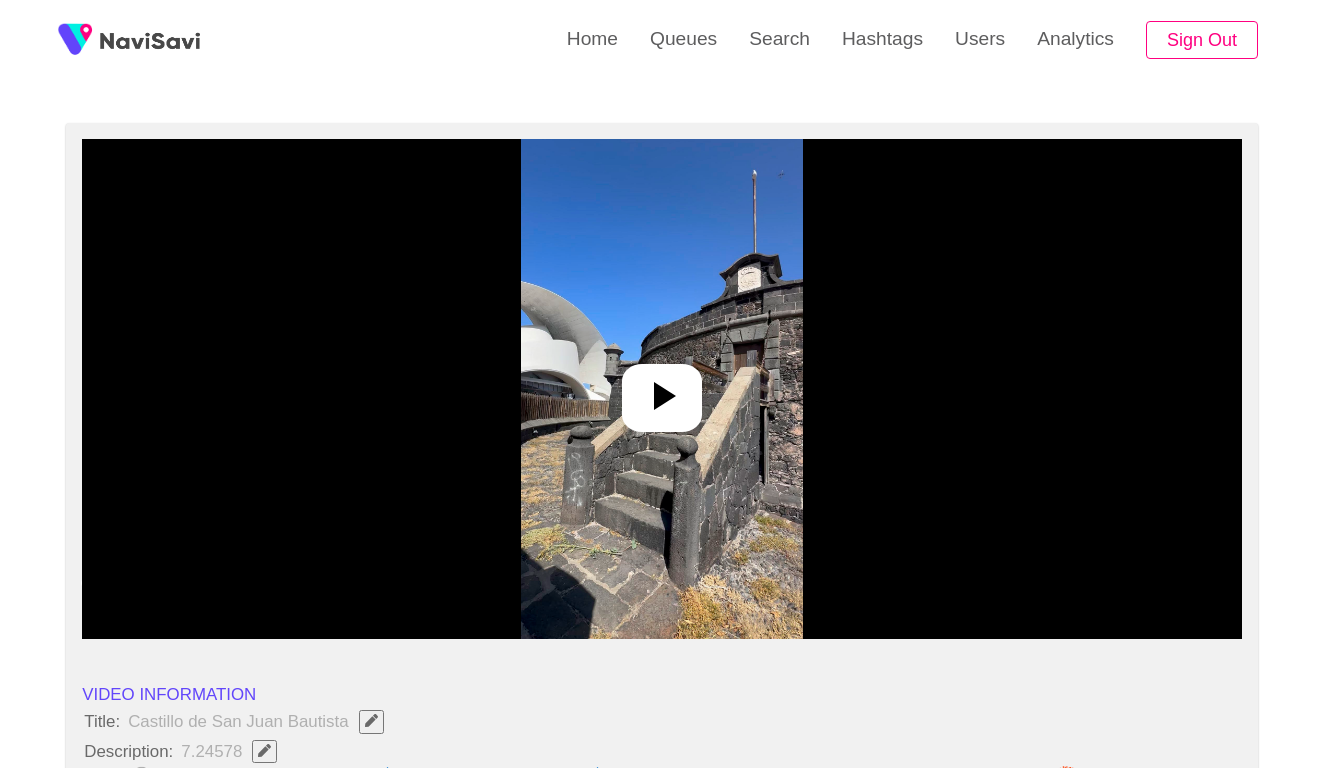 click at bounding box center (661, 389) 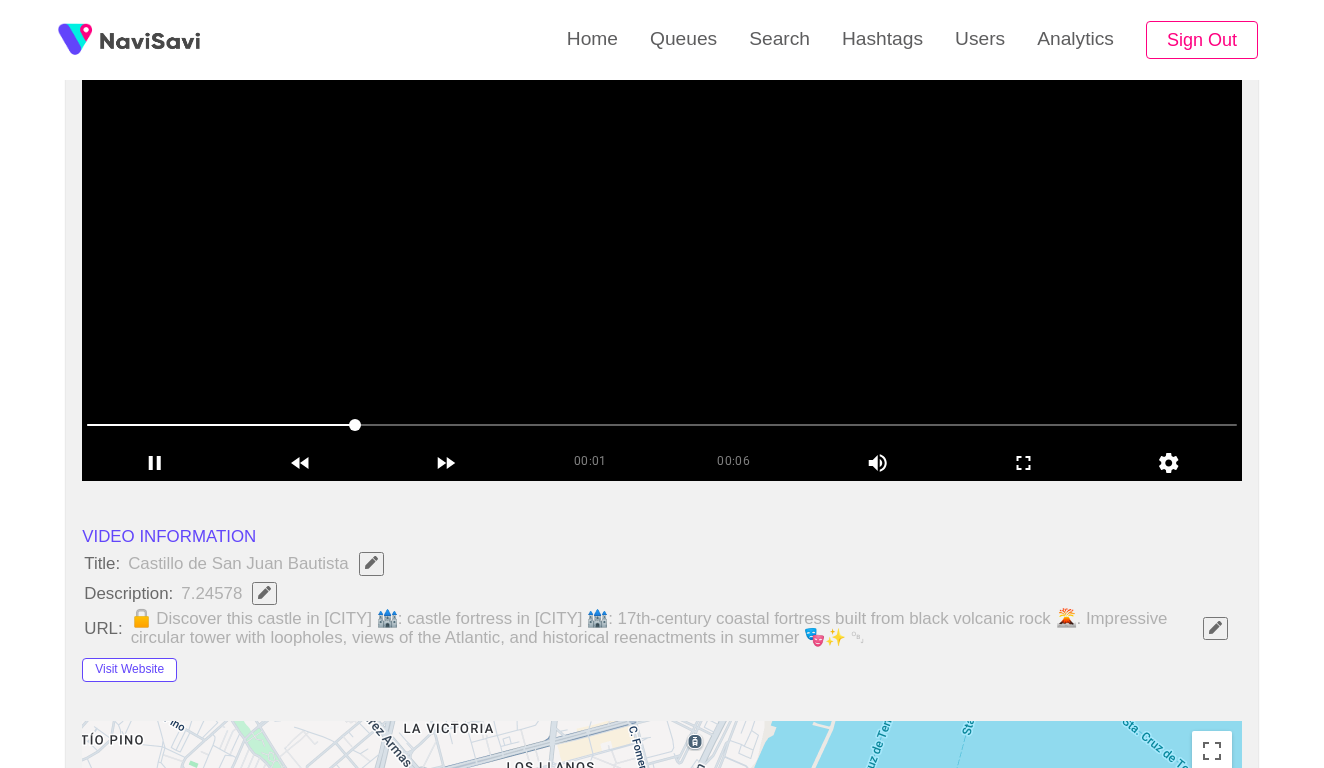 scroll, scrollTop: 300, scrollLeft: 0, axis: vertical 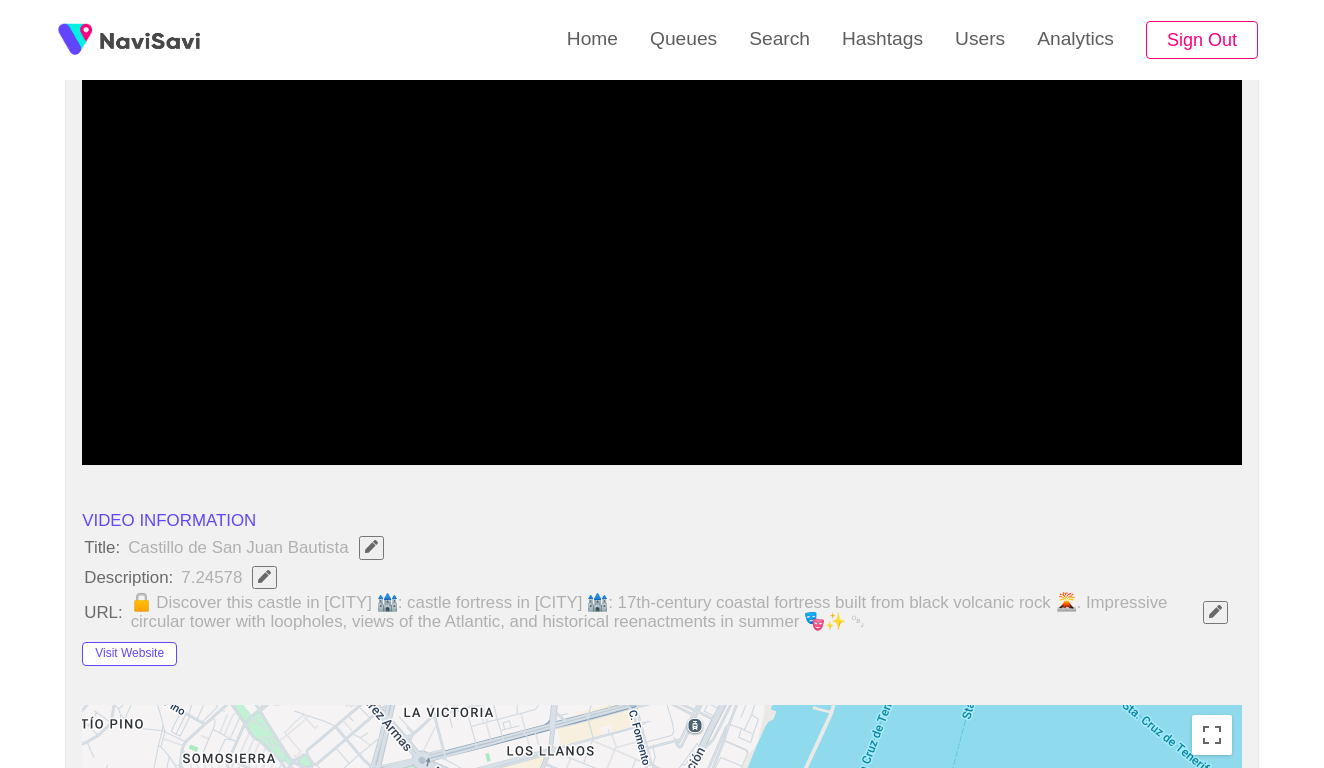 click 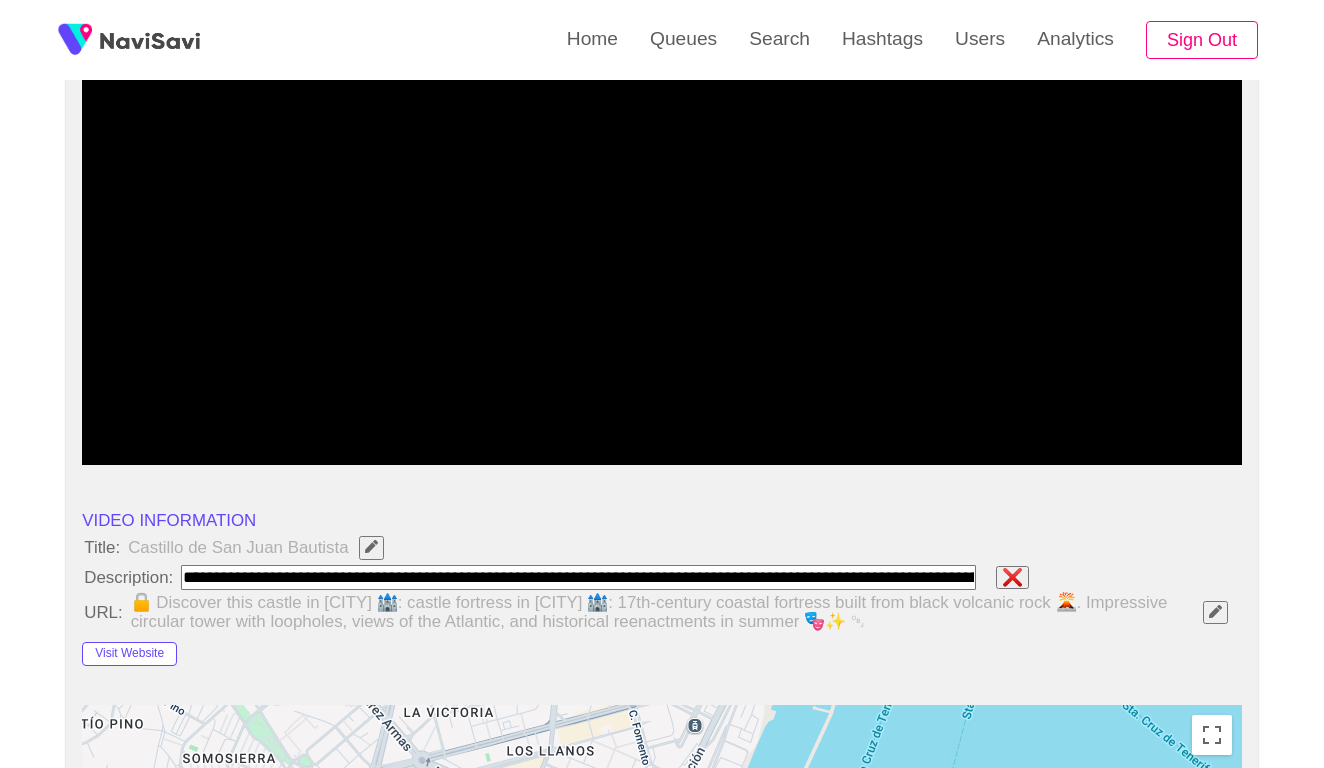 type on "**********" 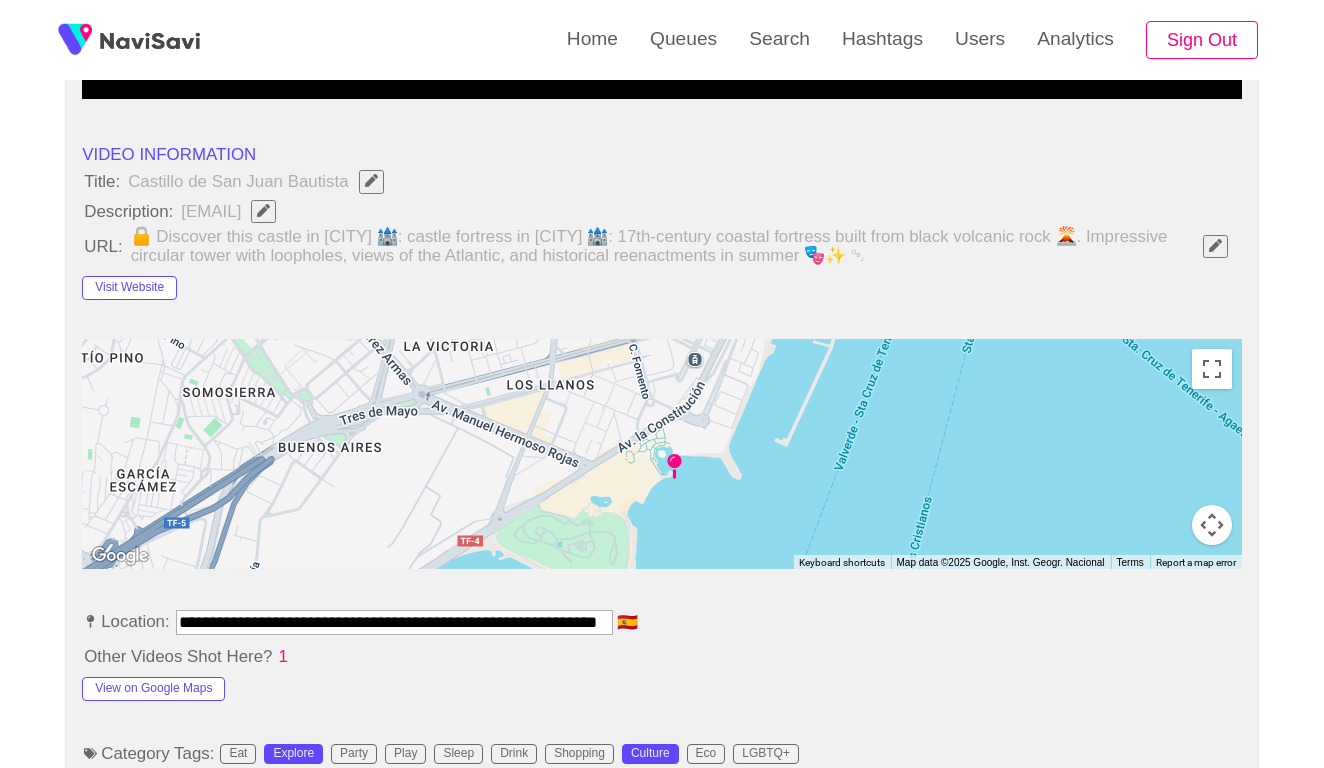 scroll, scrollTop: 735, scrollLeft: 0, axis: vertical 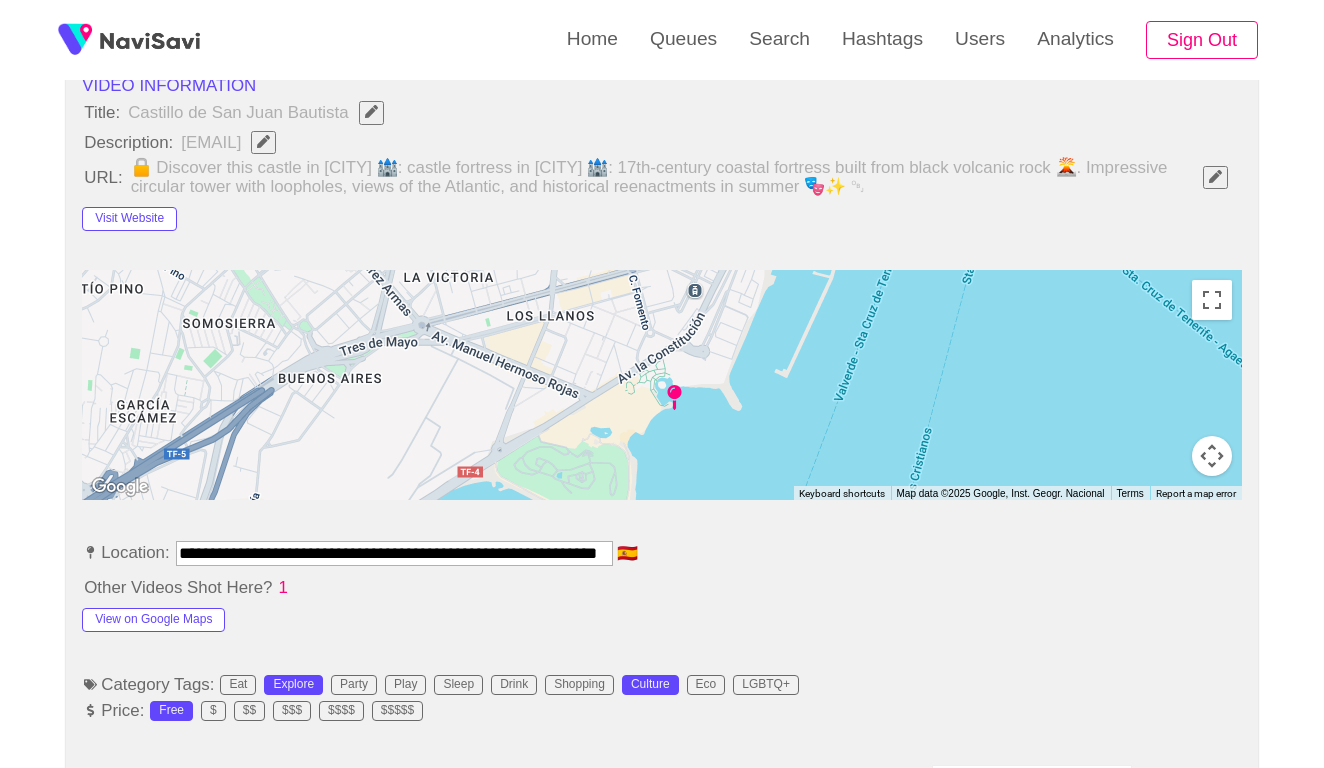 drag, startPoint x: 258, startPoint y: 565, endPoint x: 240, endPoint y: 566, distance: 18.027756 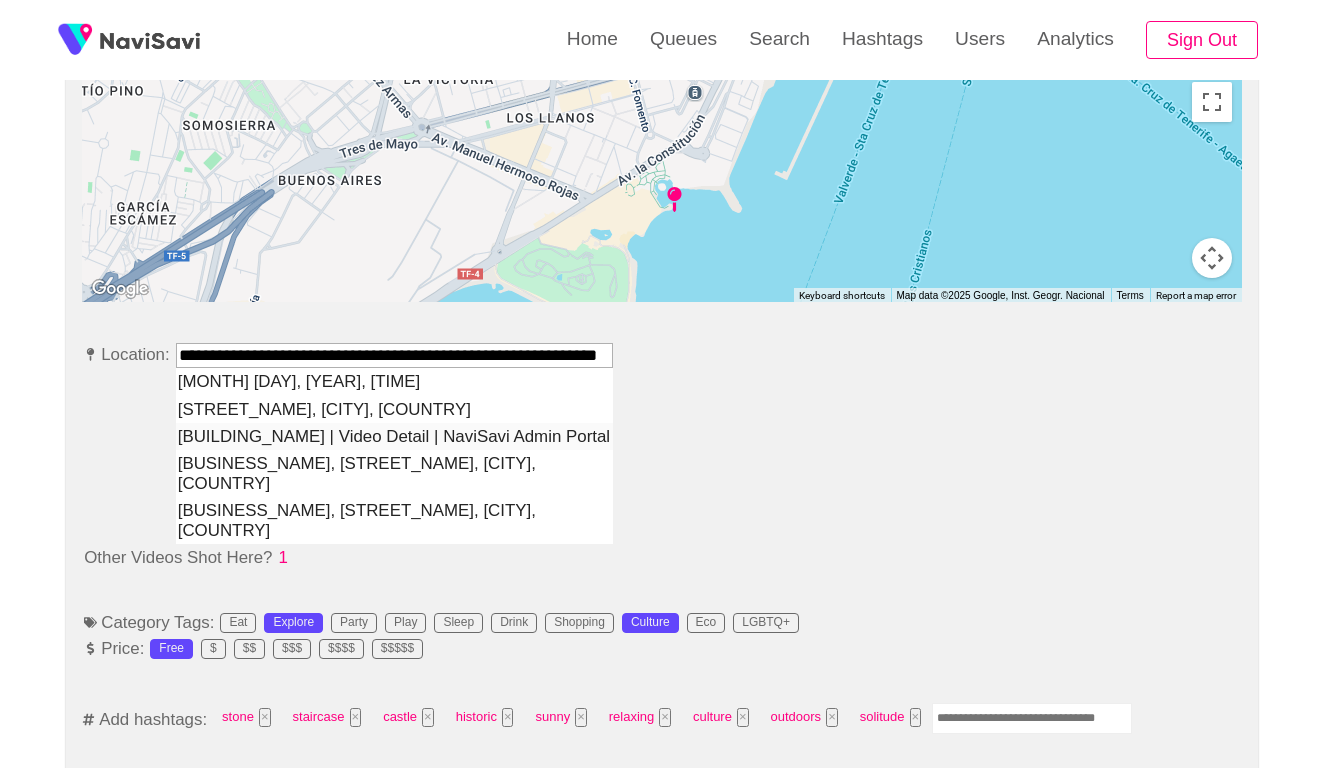 scroll, scrollTop: 945, scrollLeft: 0, axis: vertical 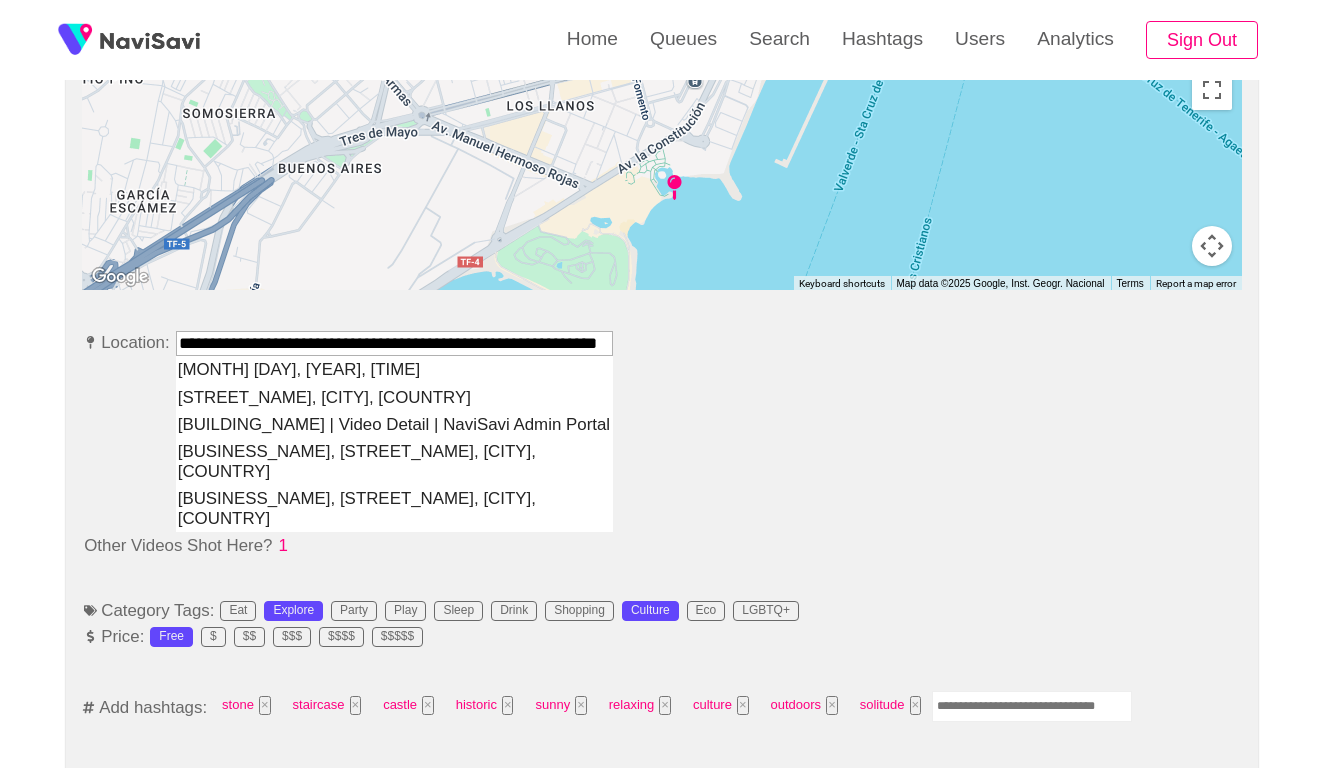 drag, startPoint x: 395, startPoint y: 347, endPoint x: 106, endPoint y: 354, distance: 289.08478 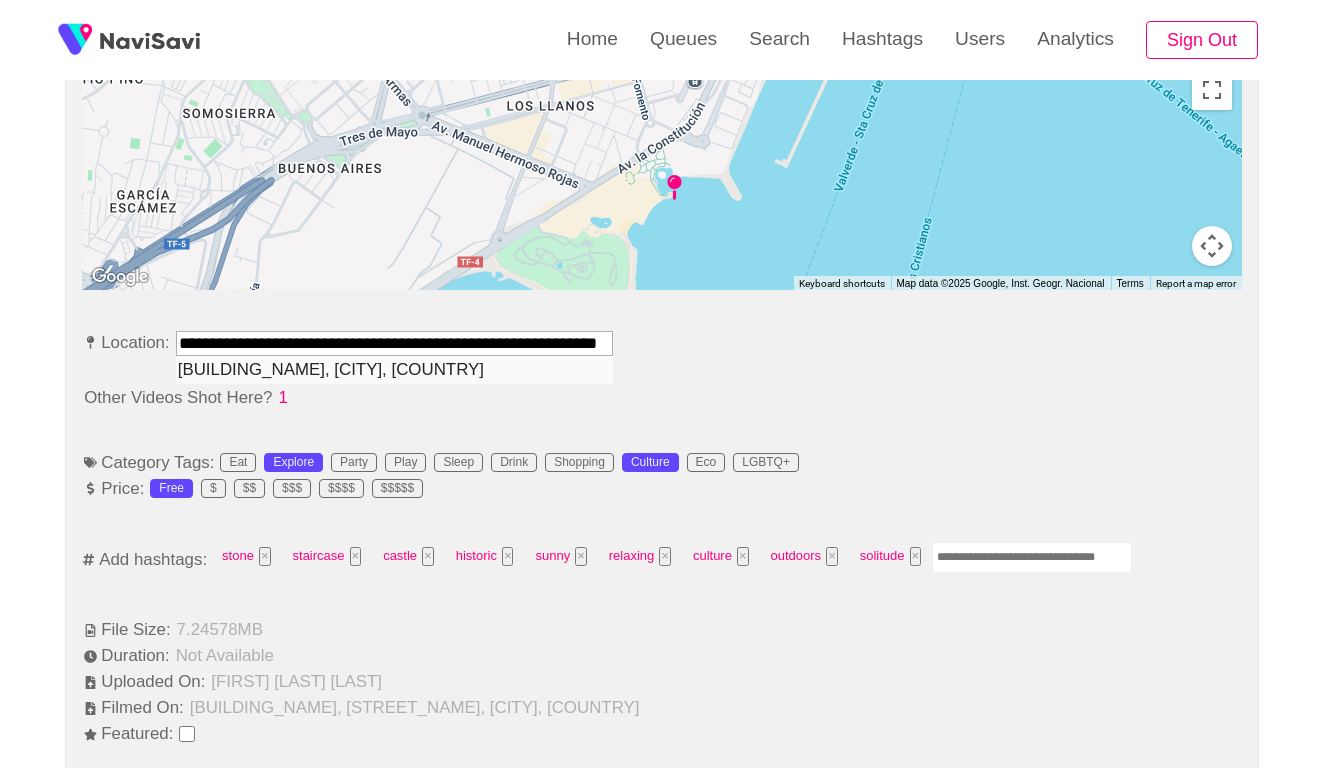 click on "Castle of St John the Baptist, Santa Cruz de Tenerife, Spain" at bounding box center [394, 369] 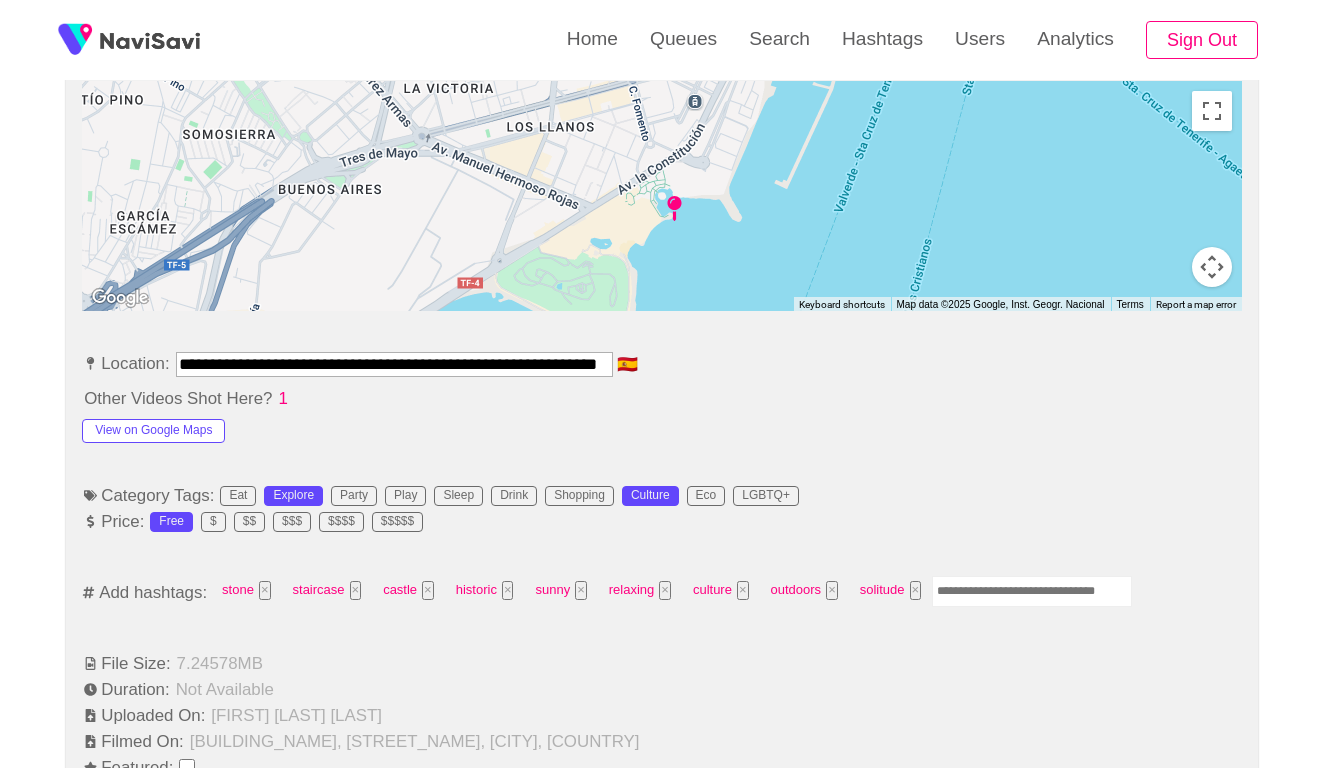 scroll, scrollTop: 955, scrollLeft: 0, axis: vertical 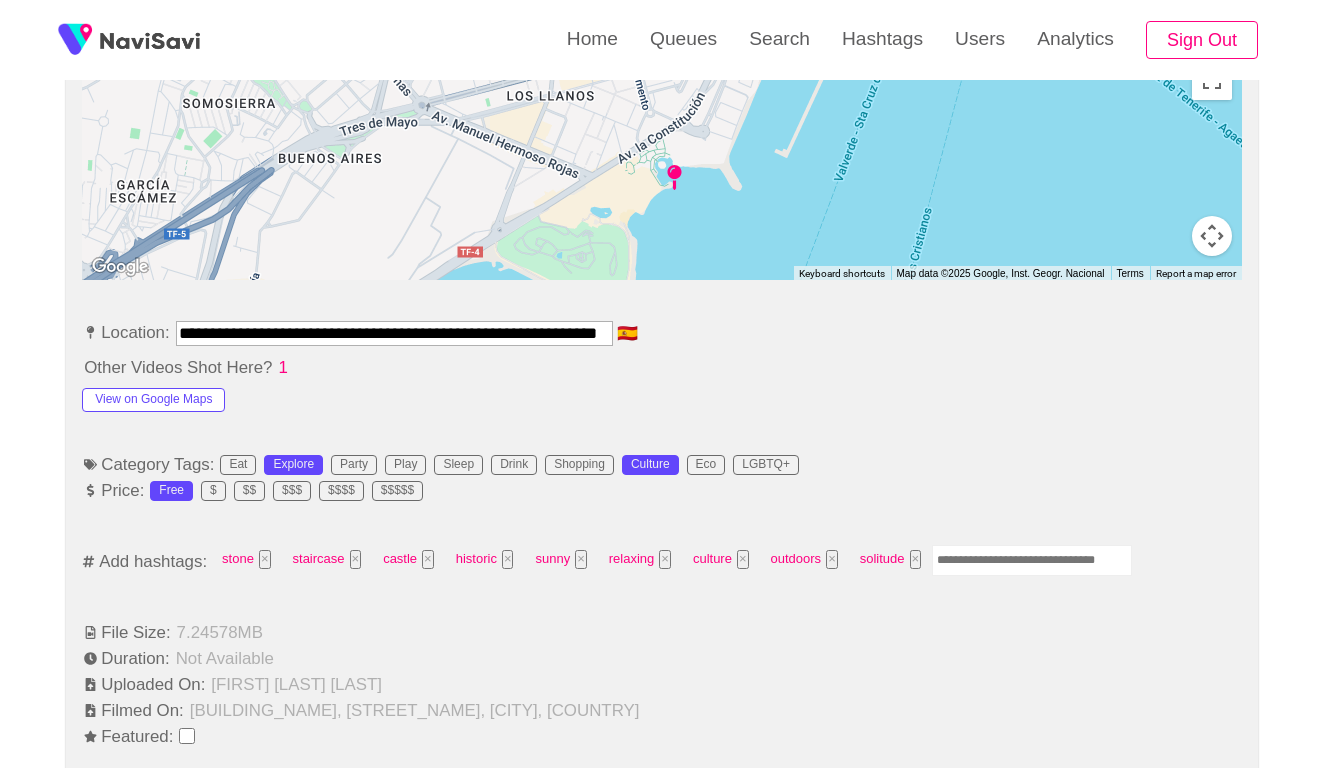 type on "**********" 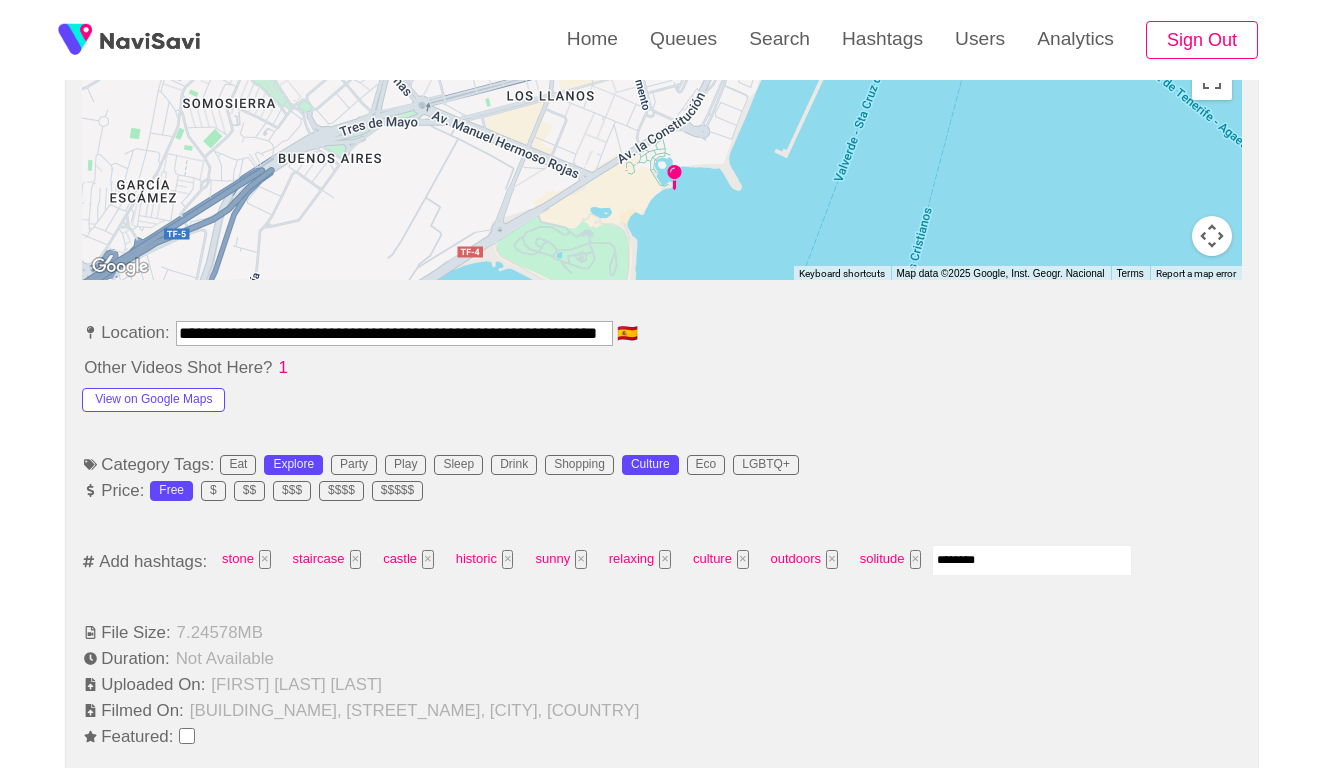 type on "*********" 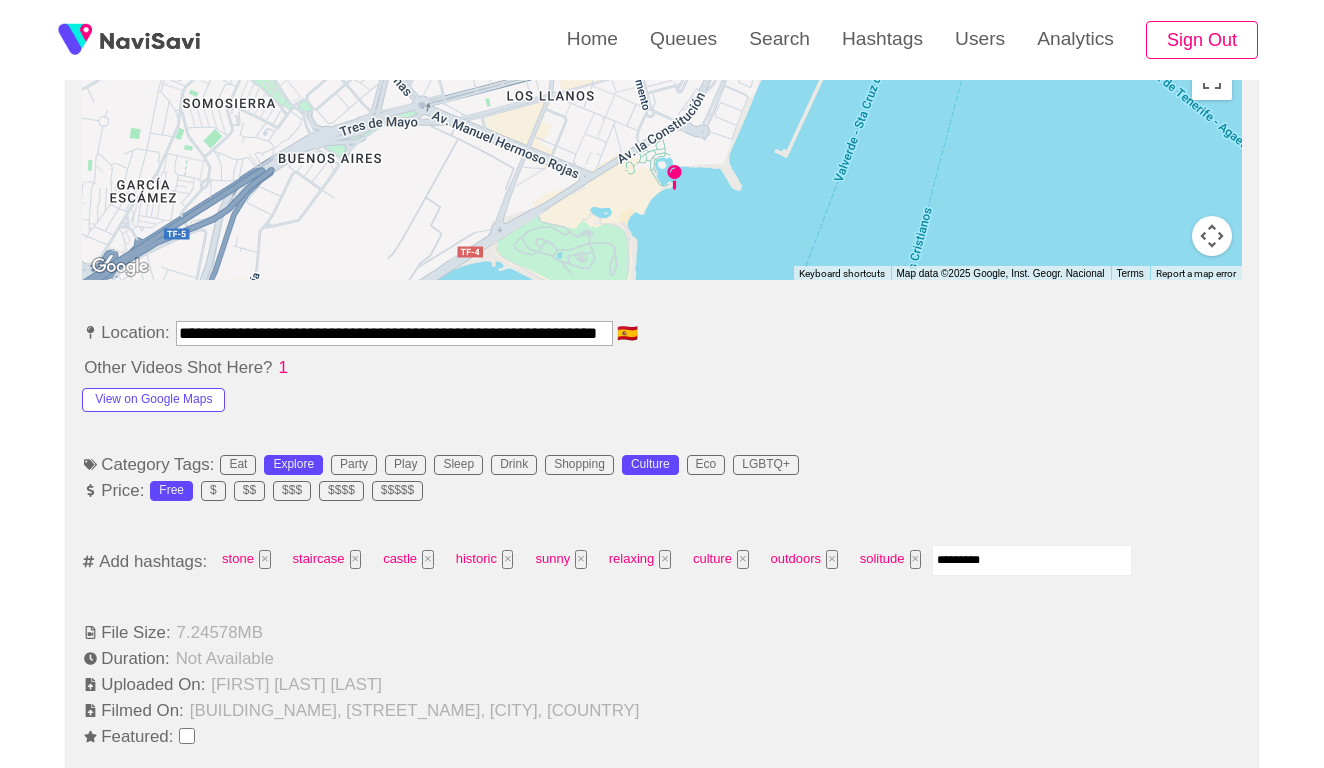 type 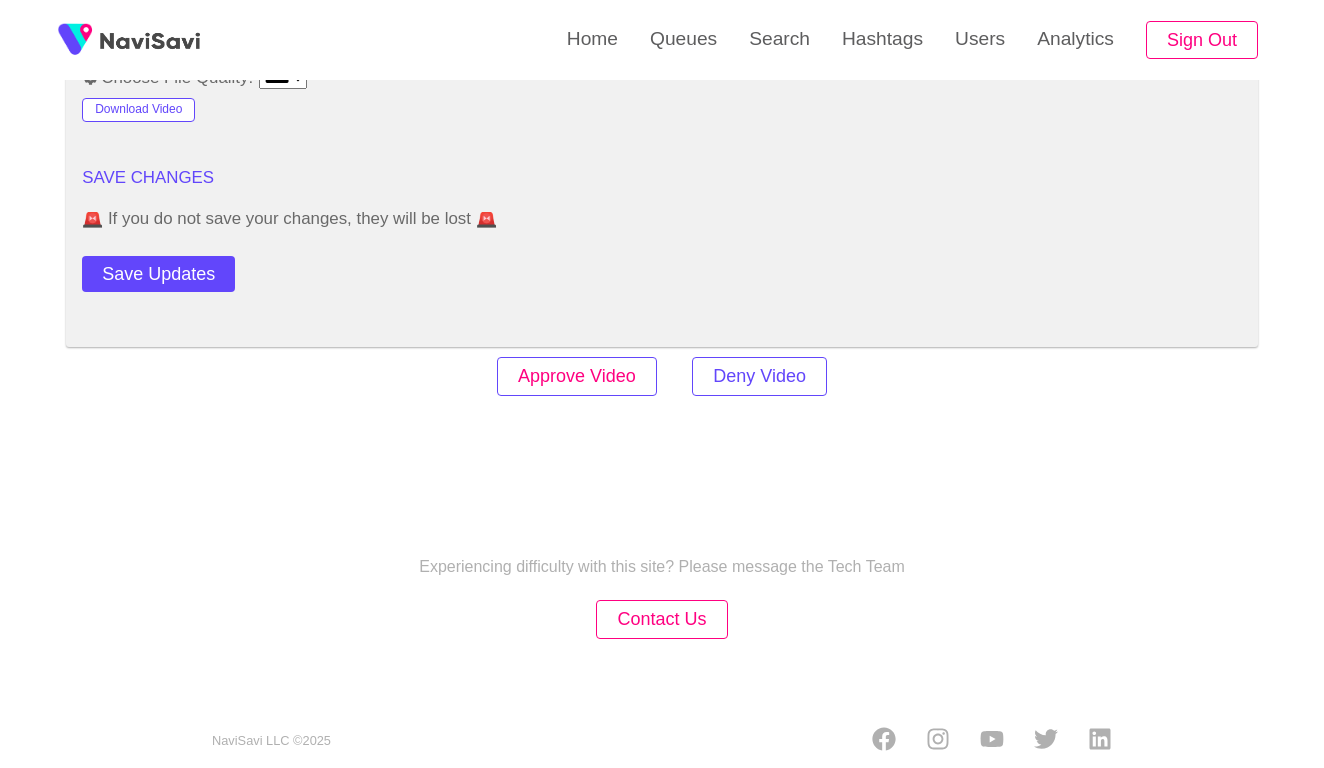 scroll, scrollTop: 2754, scrollLeft: 0, axis: vertical 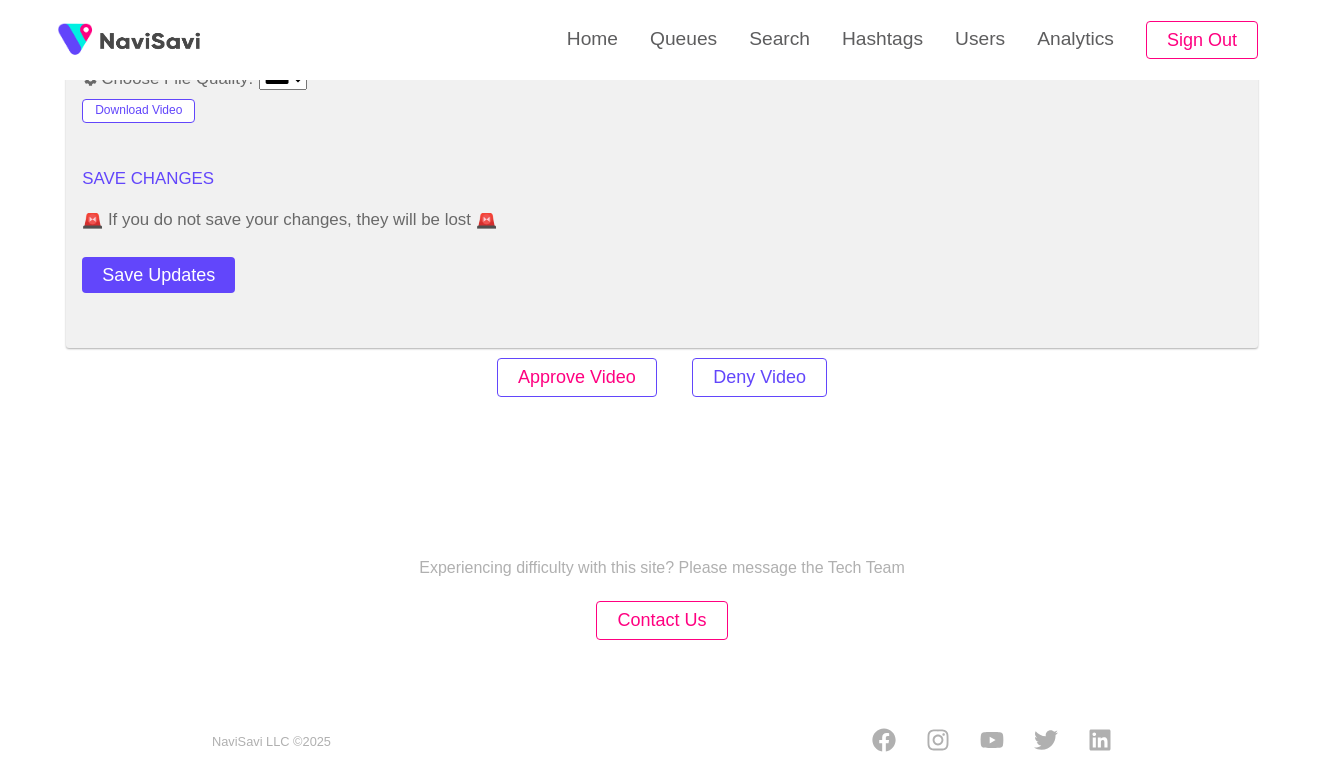 click on "Approve Video" at bounding box center (577, 377) 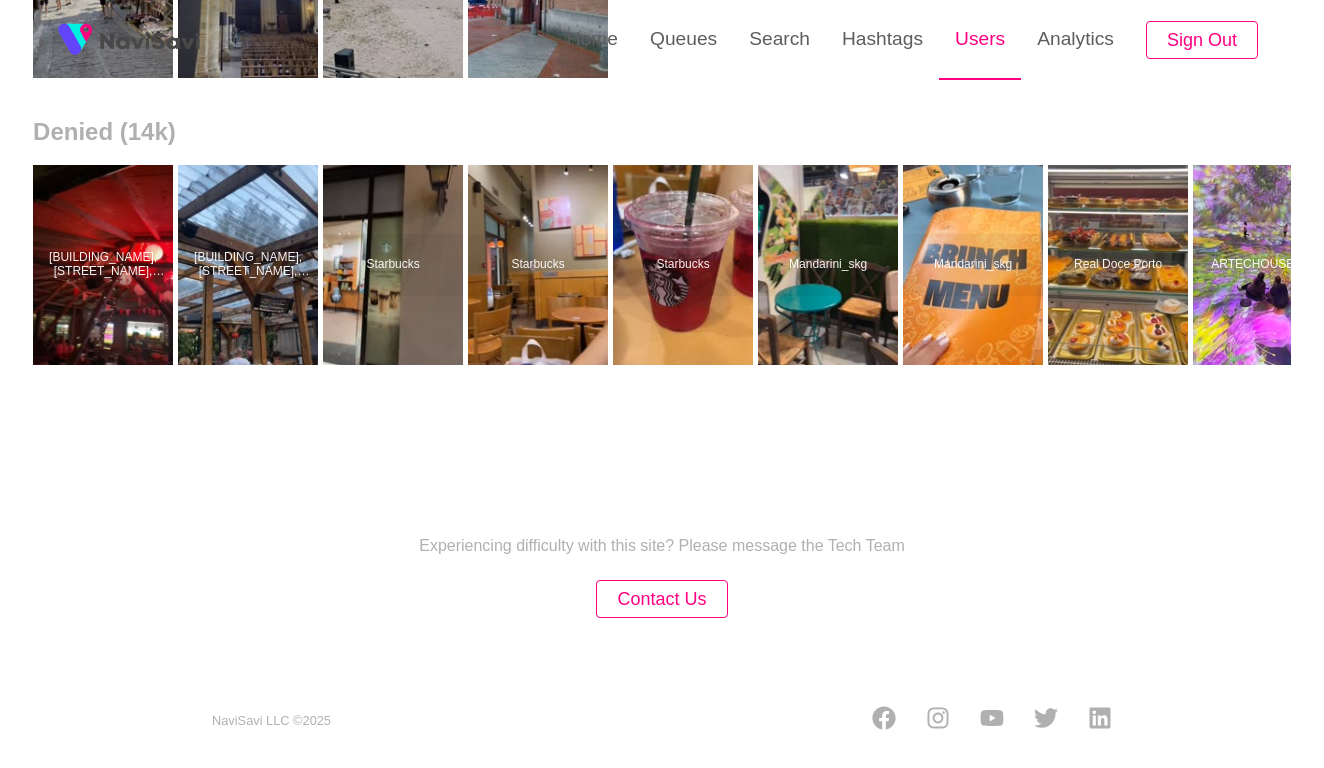 scroll, scrollTop: 0, scrollLeft: 0, axis: both 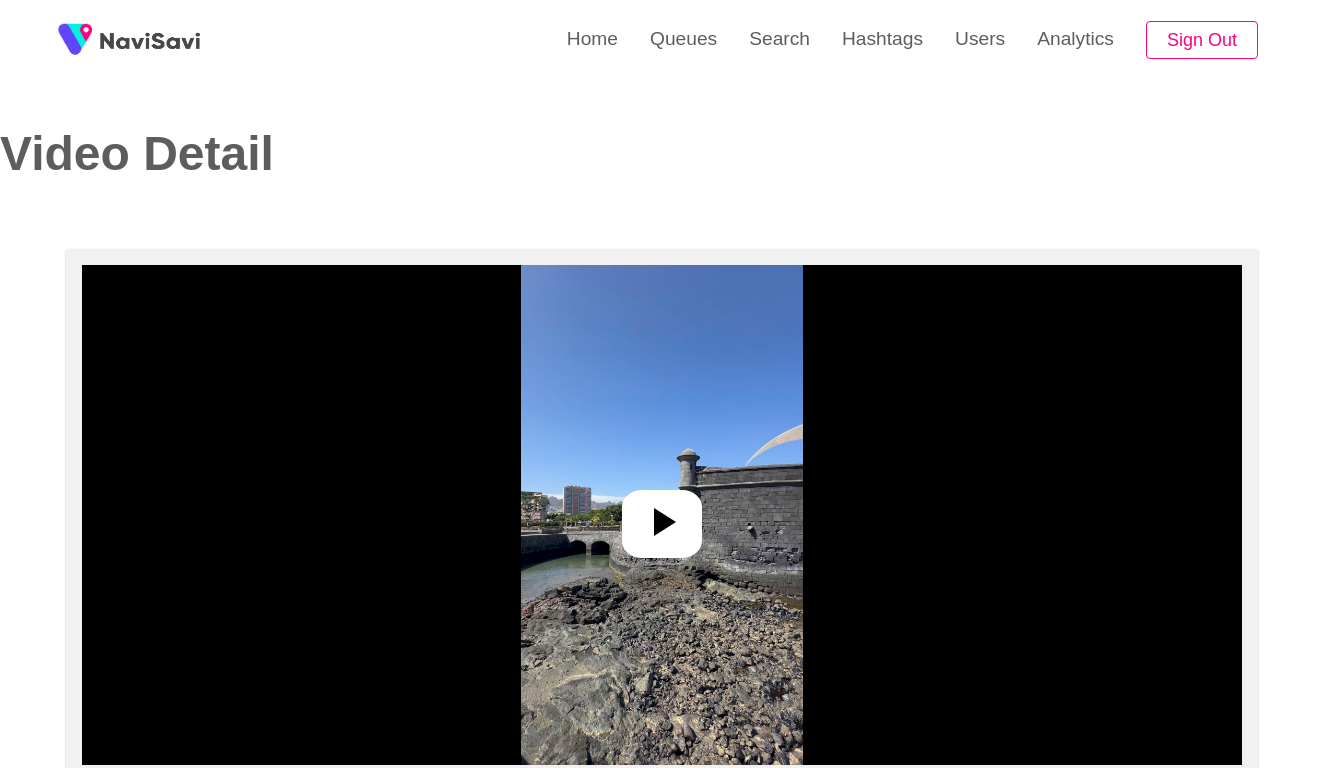 select on "**********" 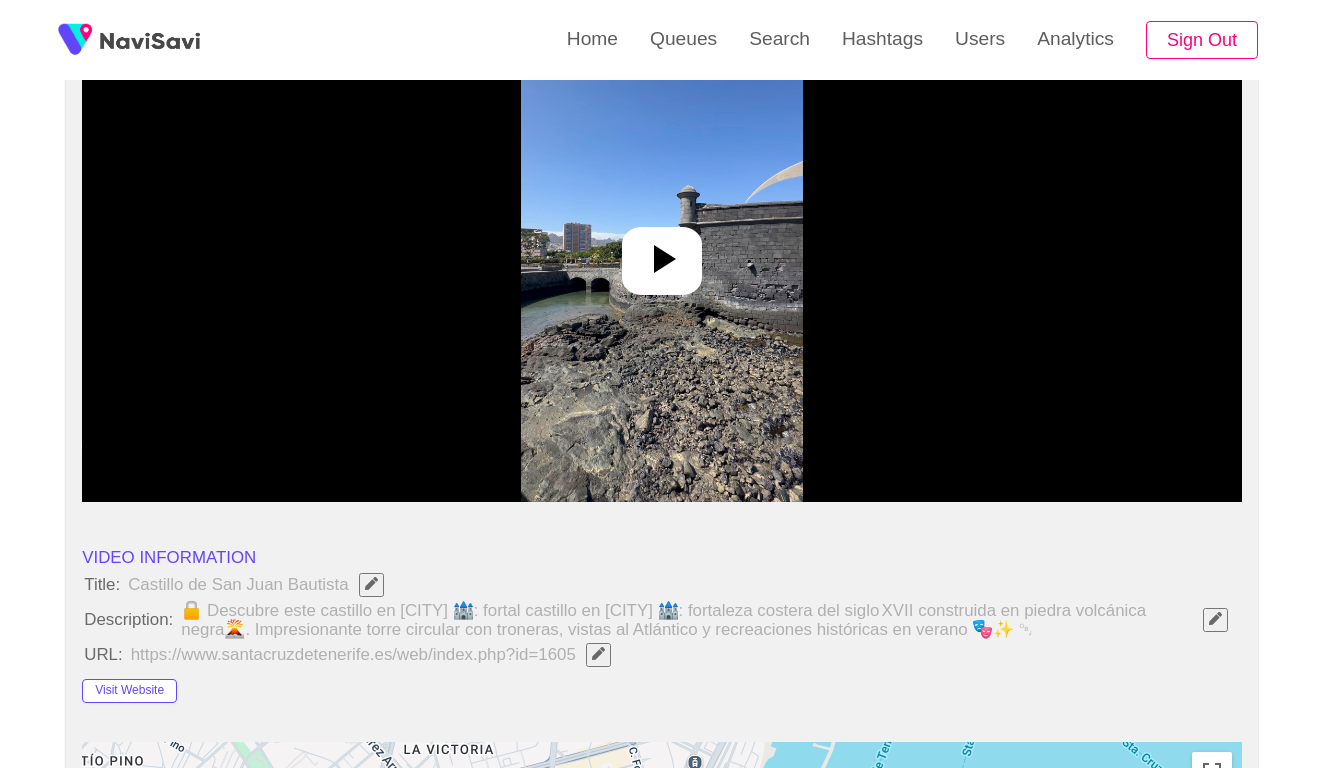 scroll, scrollTop: 386, scrollLeft: 0, axis: vertical 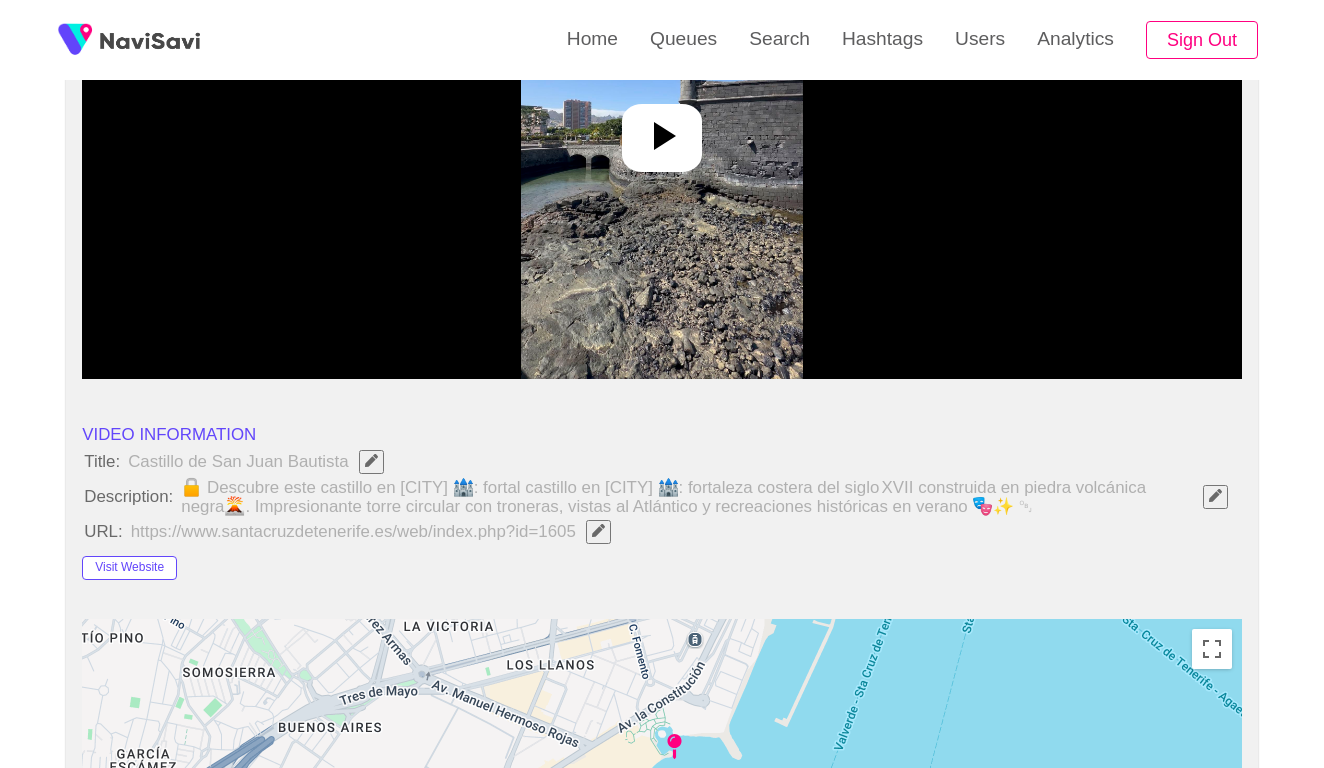 click at bounding box center (1215, 495) 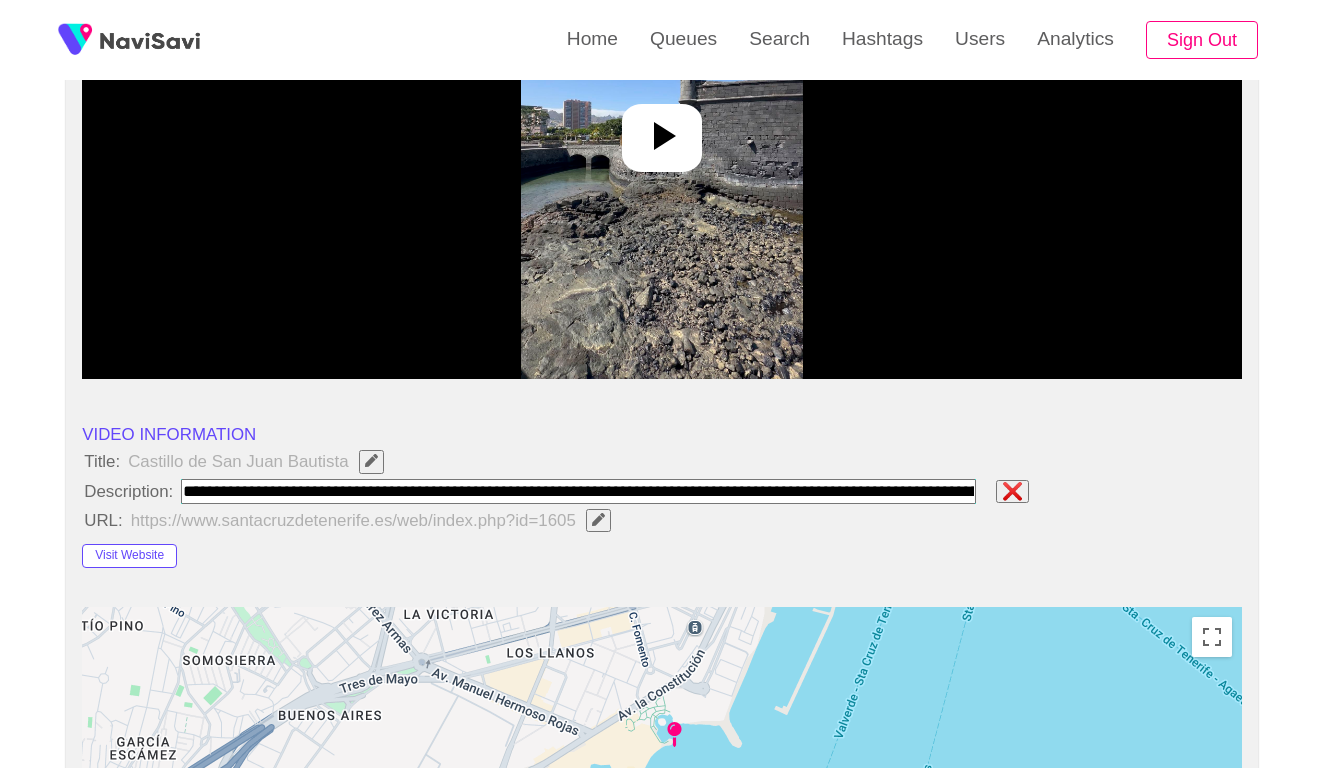 type on "**********" 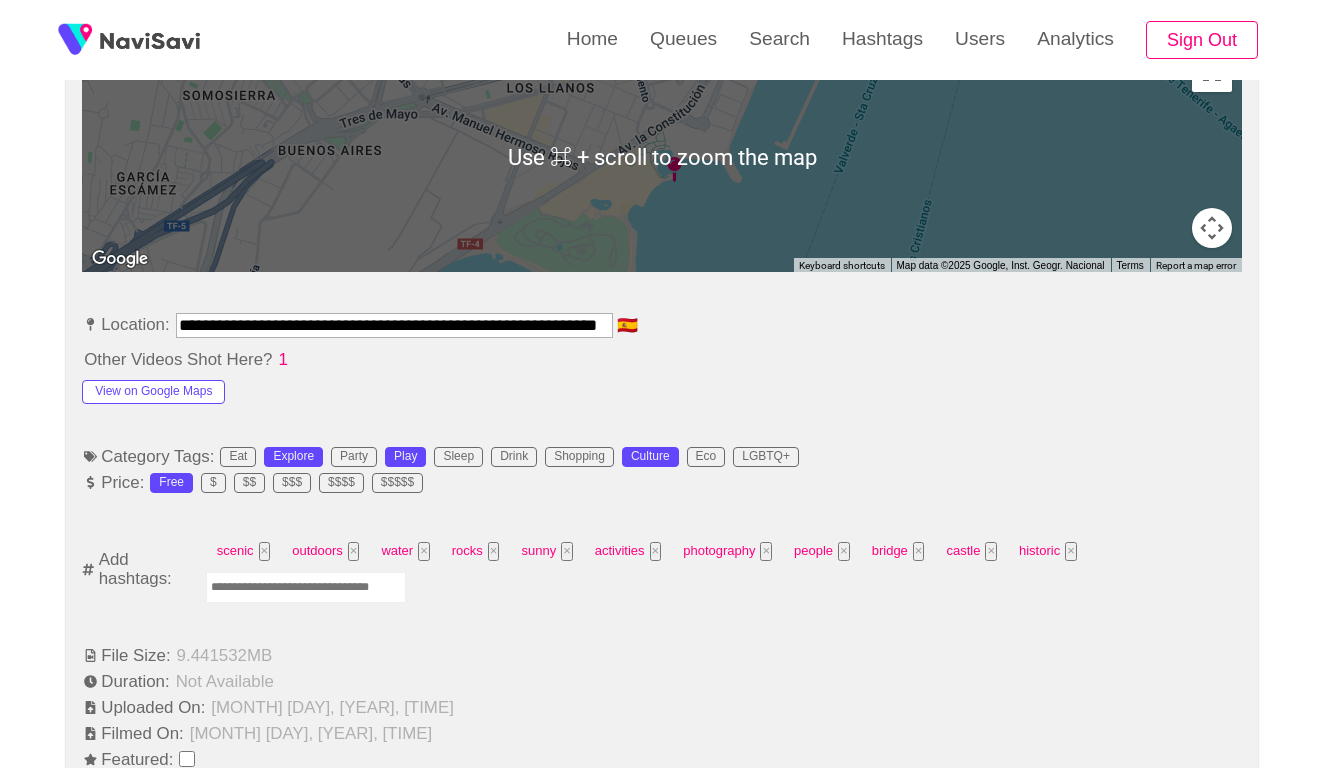 scroll, scrollTop: 1042, scrollLeft: 0, axis: vertical 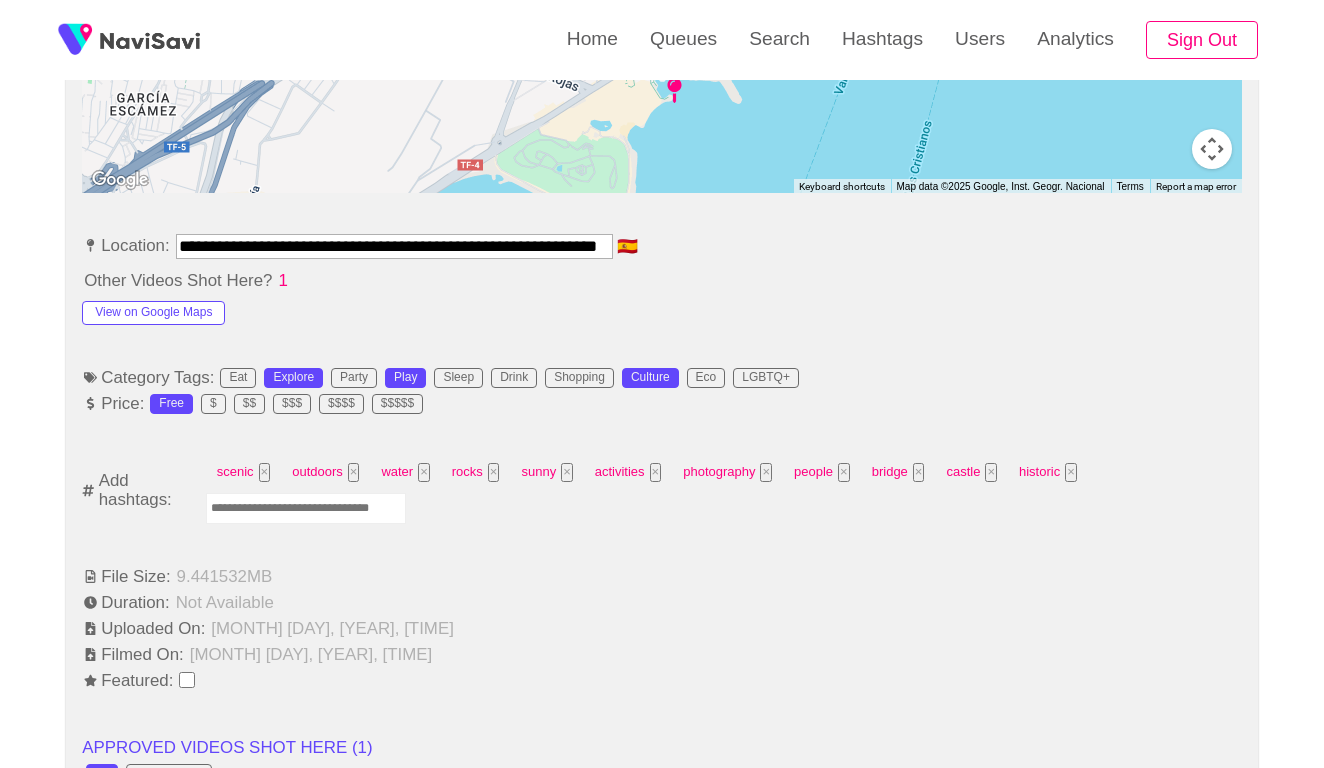 drag, startPoint x: 396, startPoint y: 254, endPoint x: 174, endPoint y: 257, distance: 222.02026 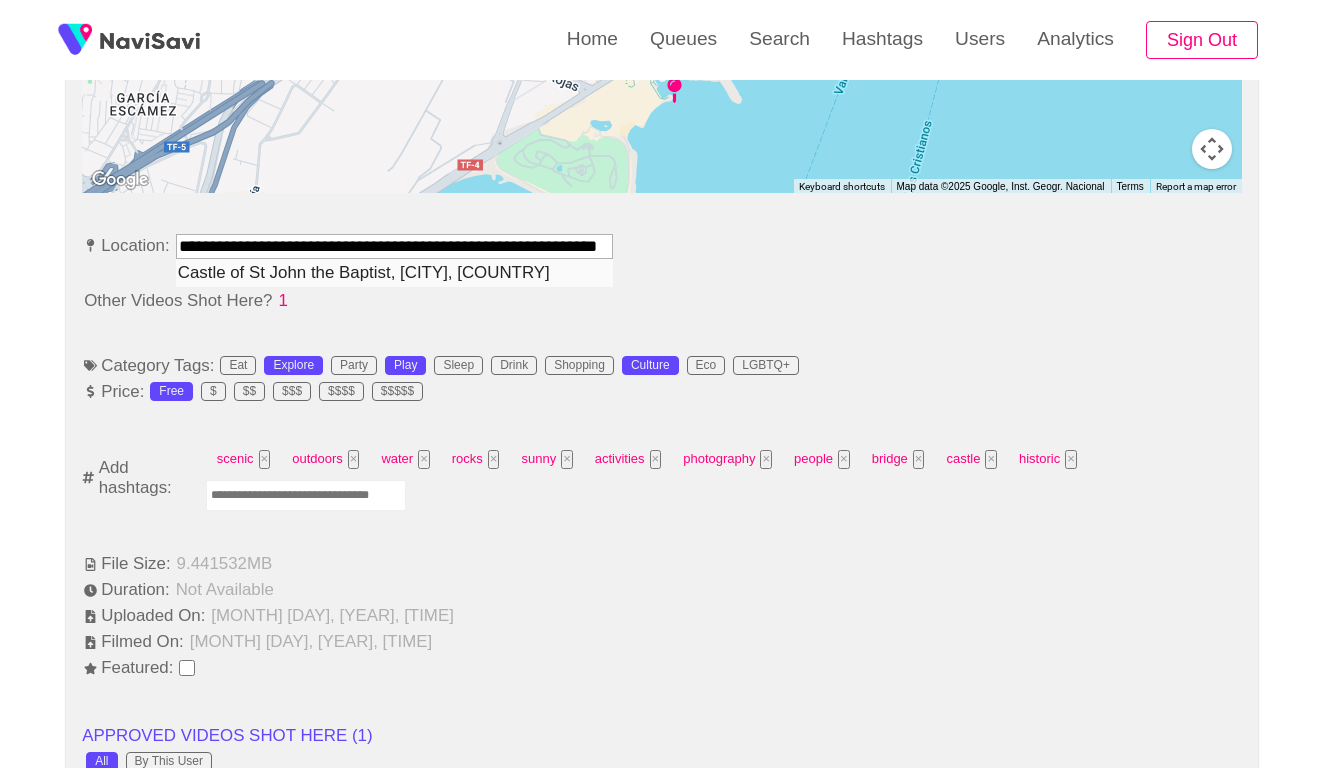 click on "Castle of St John the Baptist, Santa Cruz de Tenerife, Spain" at bounding box center [394, 272] 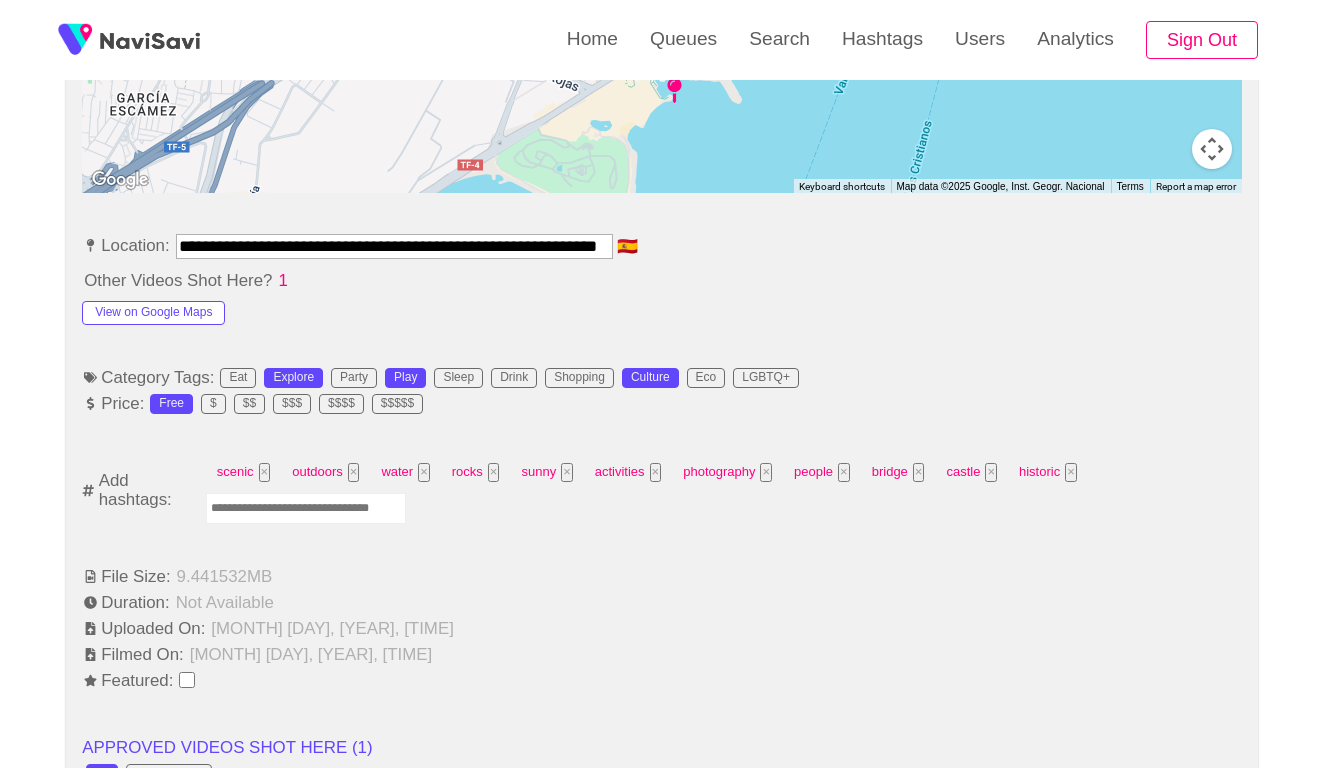 type on "**********" 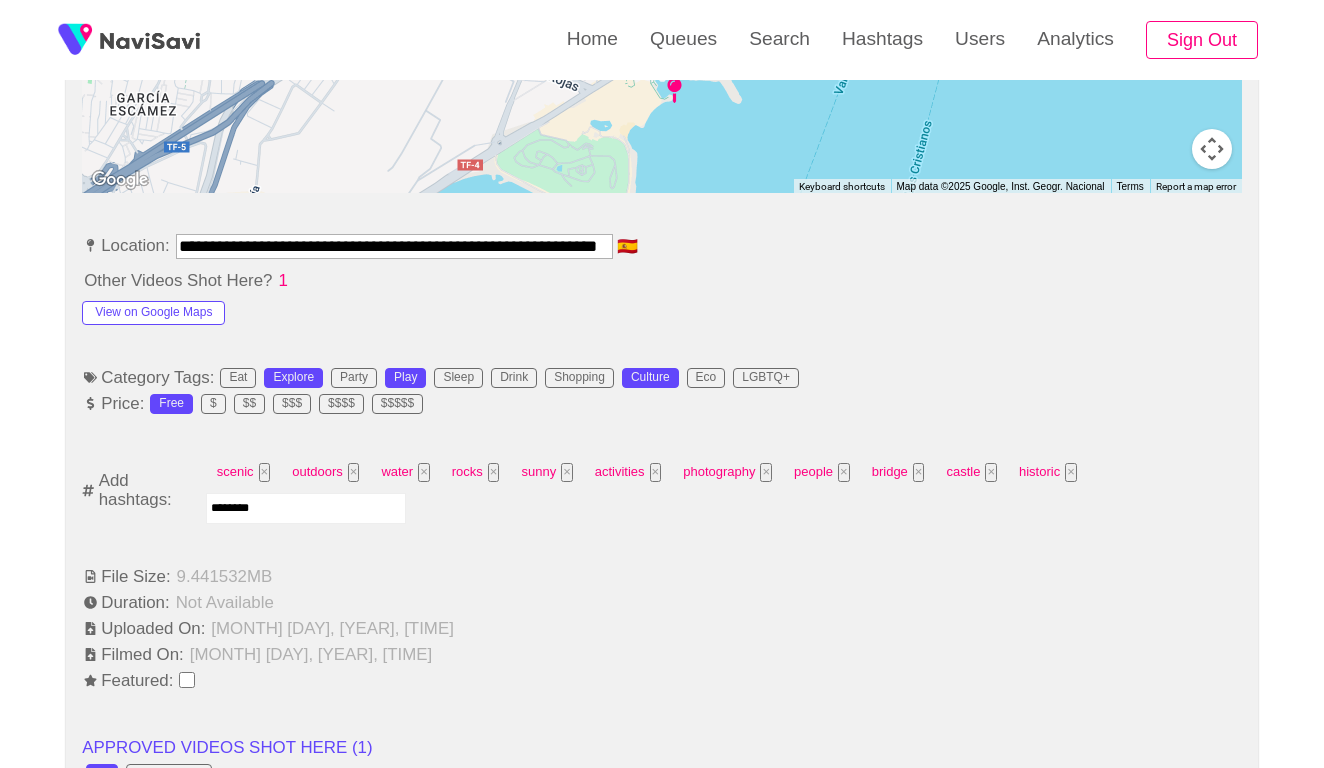 type on "*********" 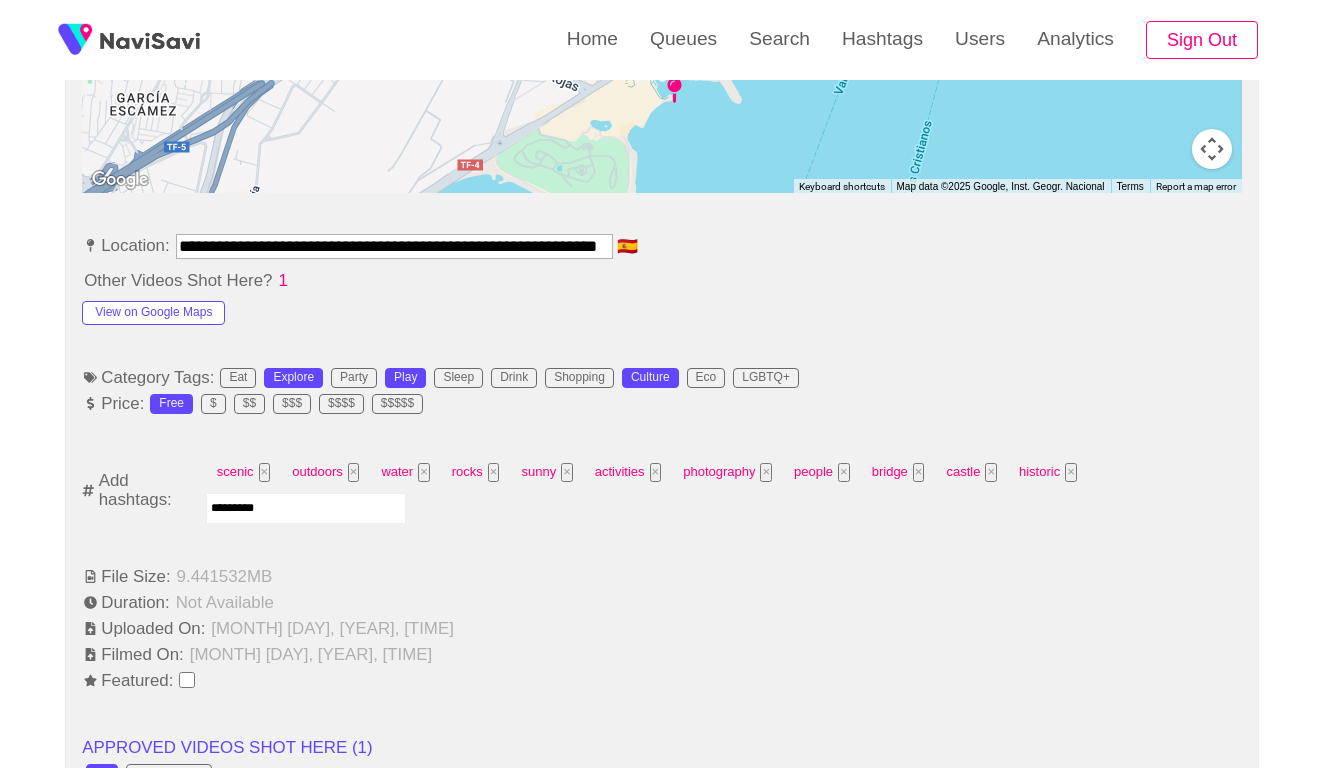 type 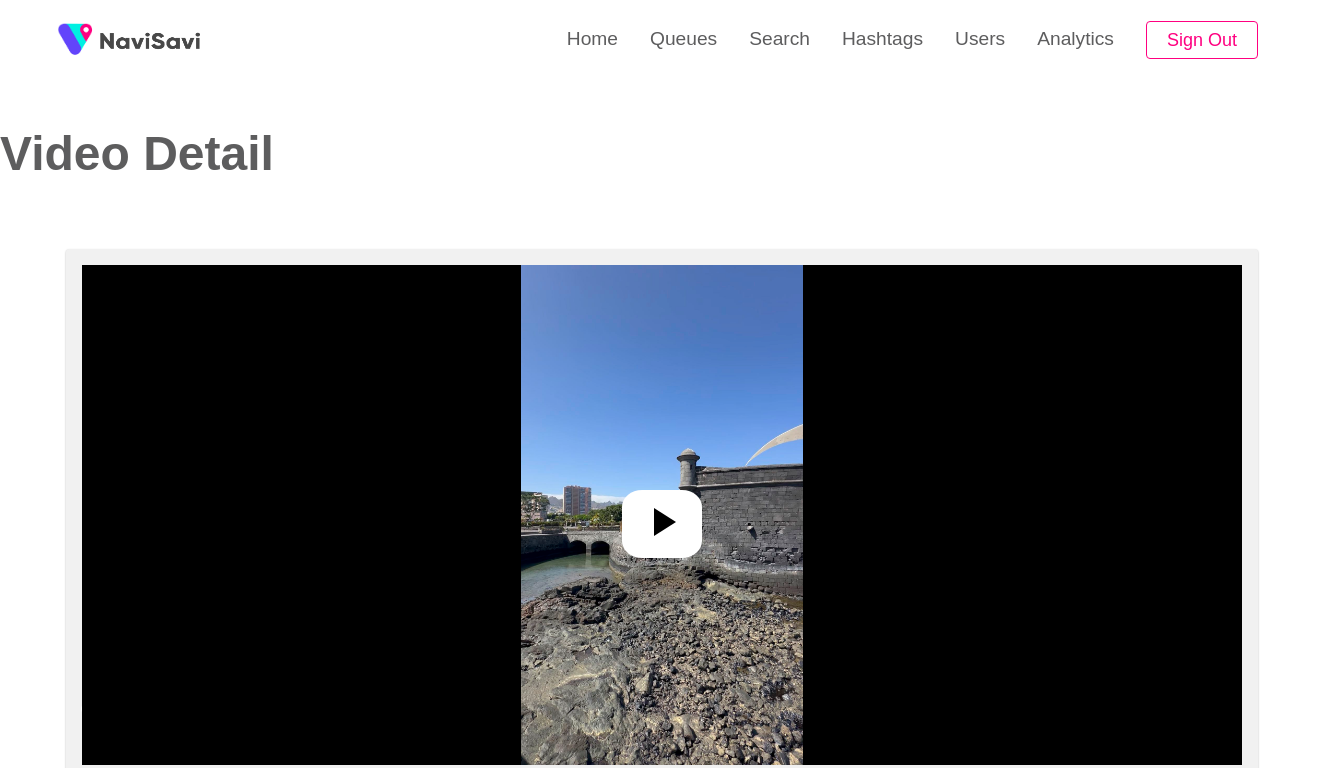 scroll, scrollTop: -1, scrollLeft: 0, axis: vertical 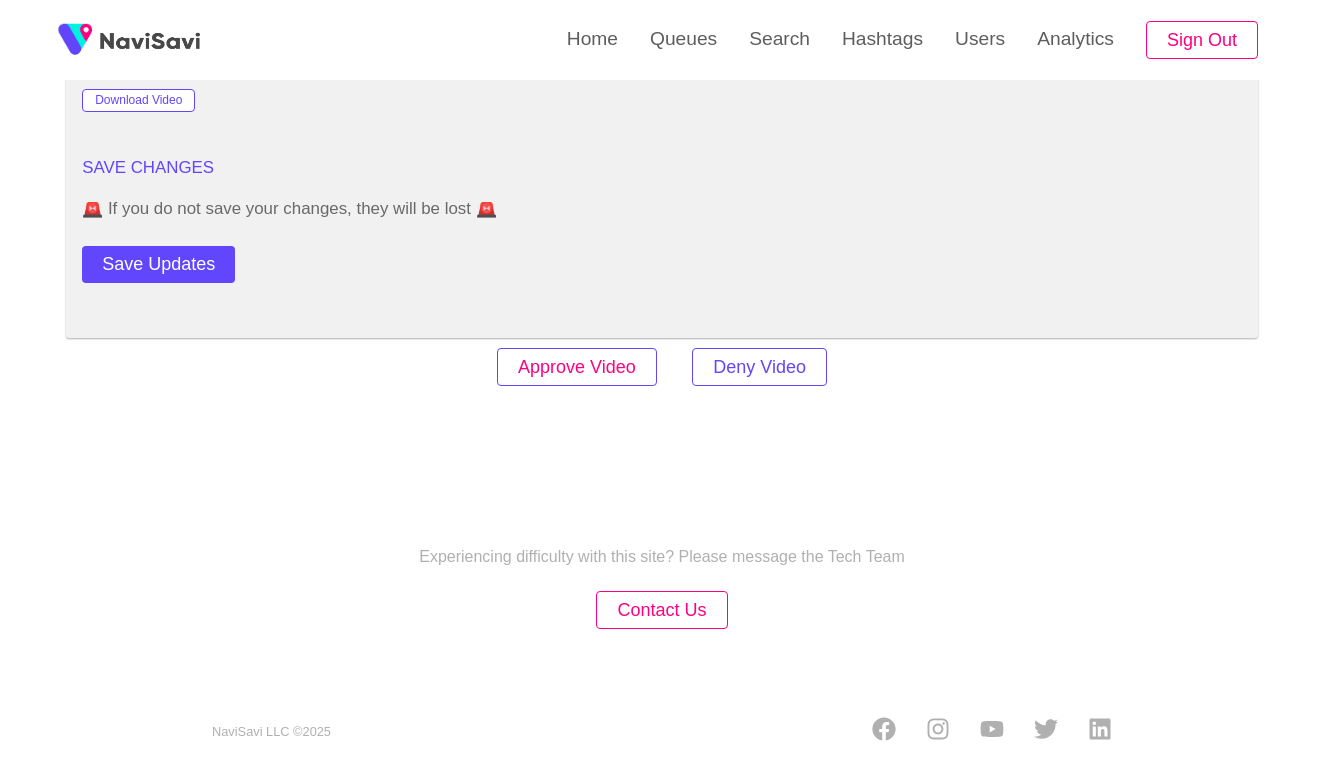 click on "Approve Video" at bounding box center [577, 367] 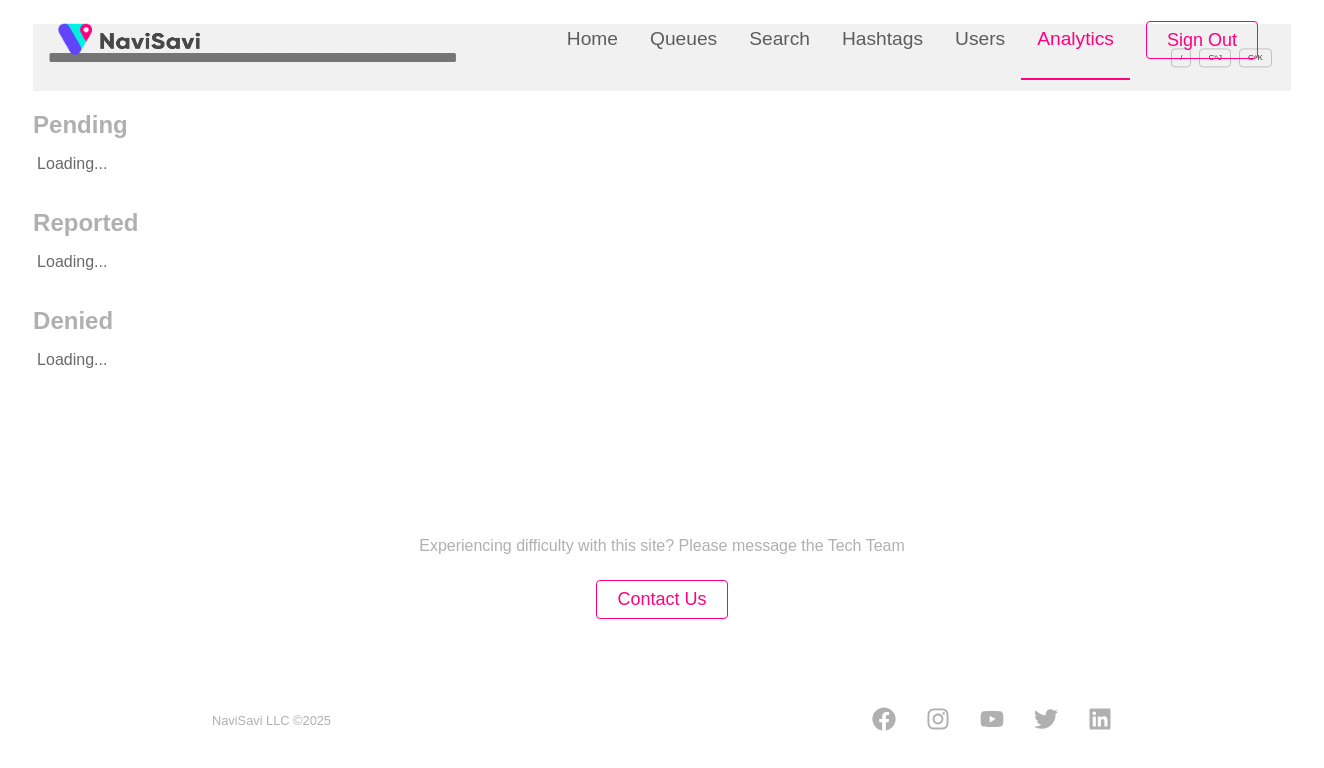 scroll, scrollTop: 0, scrollLeft: 0, axis: both 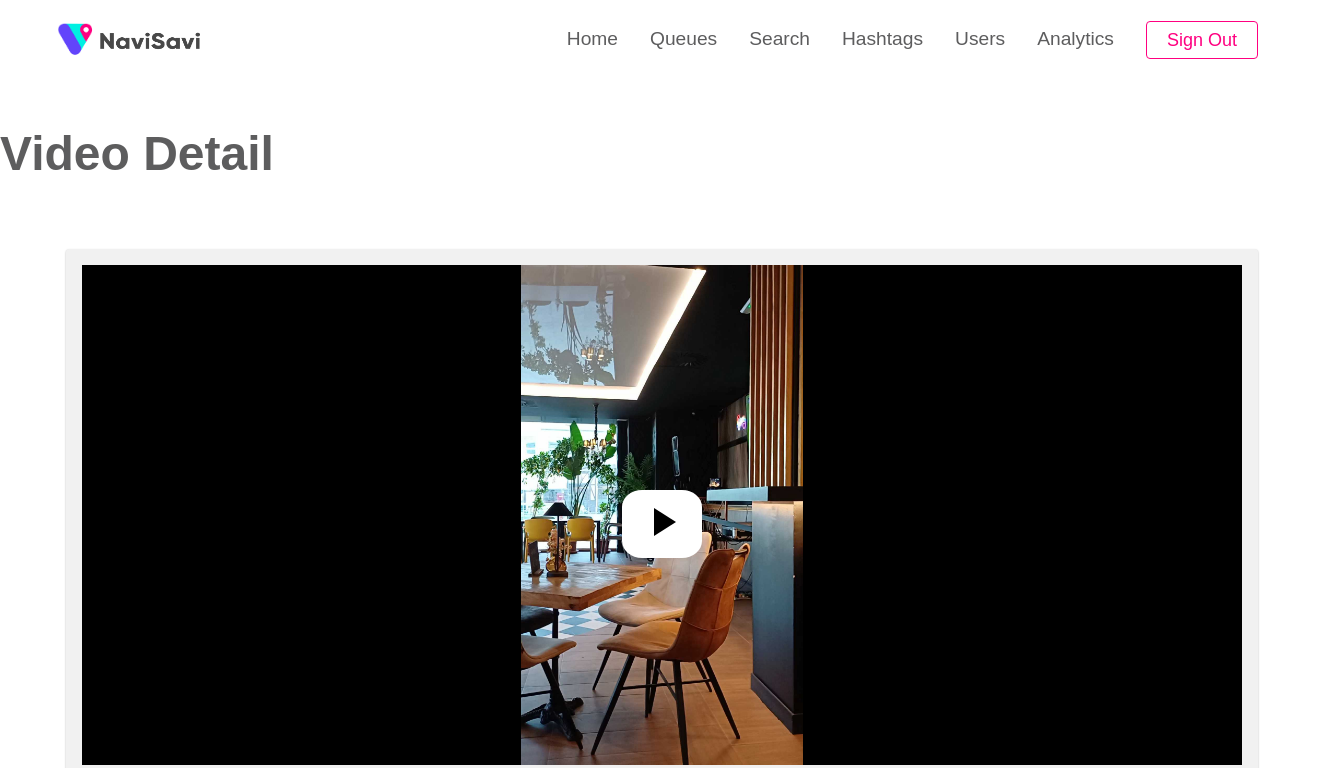 select on "**********" 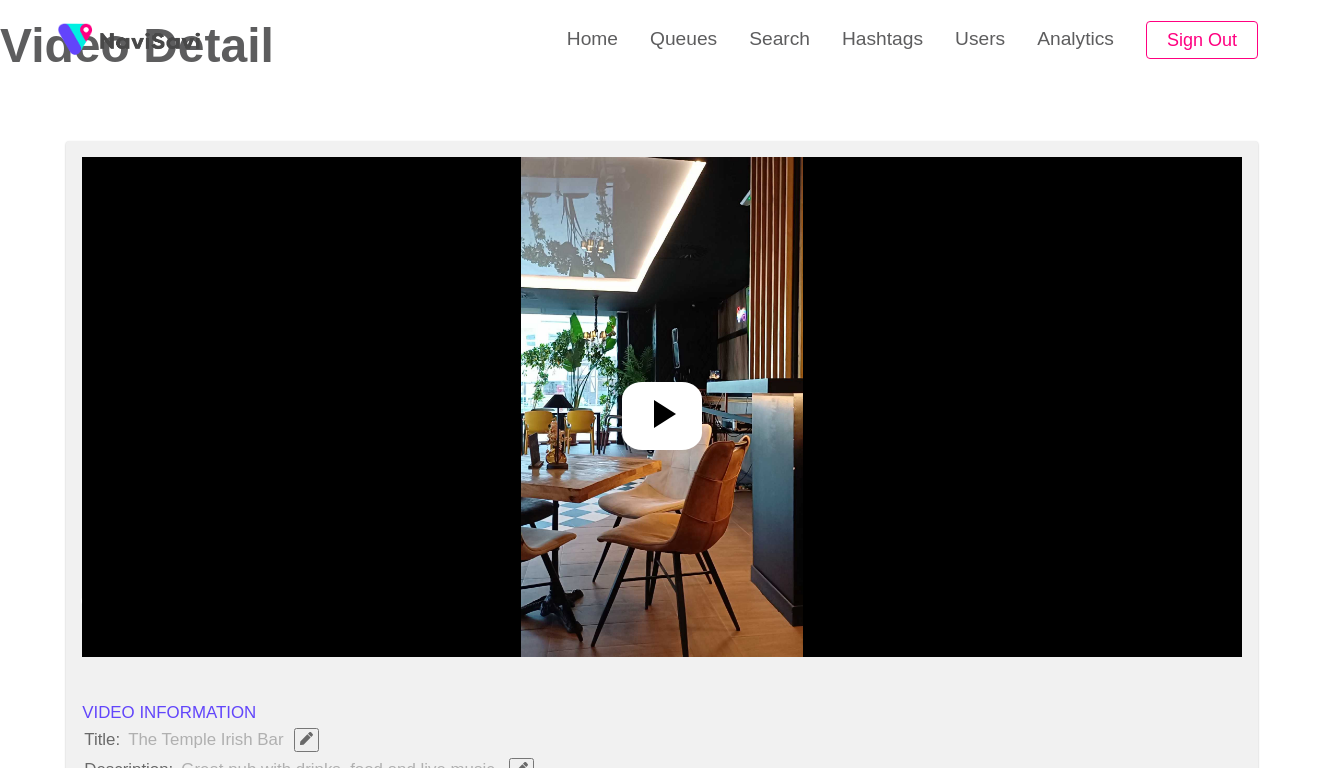 scroll, scrollTop: 147, scrollLeft: 0, axis: vertical 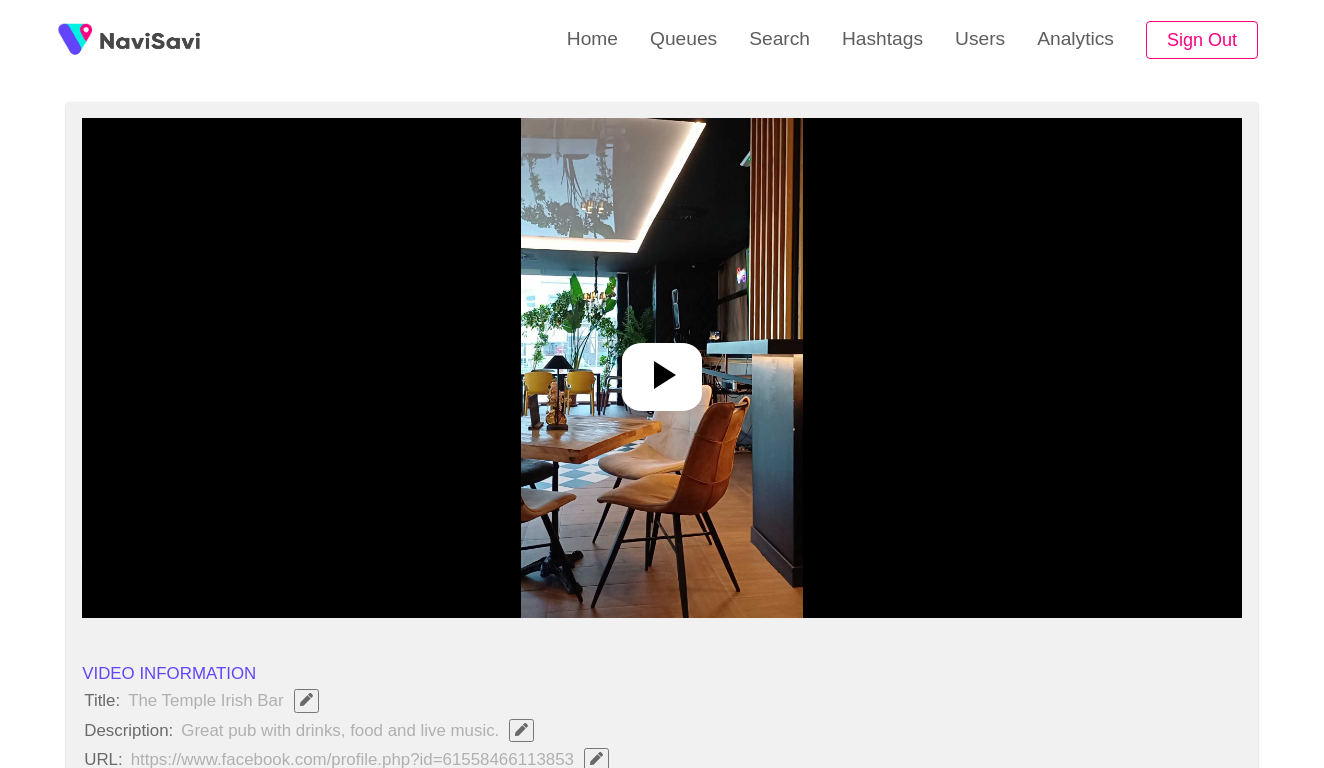 click at bounding box center (661, 368) 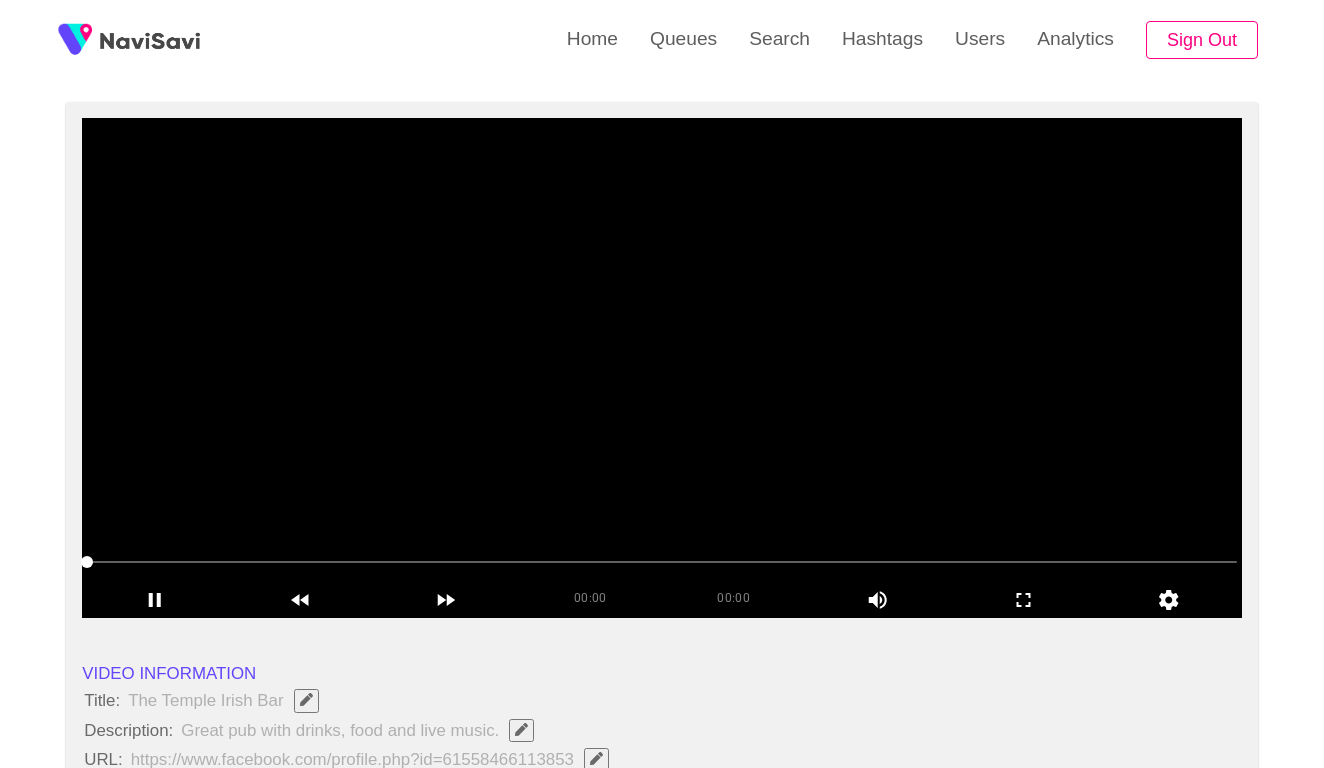 scroll, scrollTop: 172, scrollLeft: 0, axis: vertical 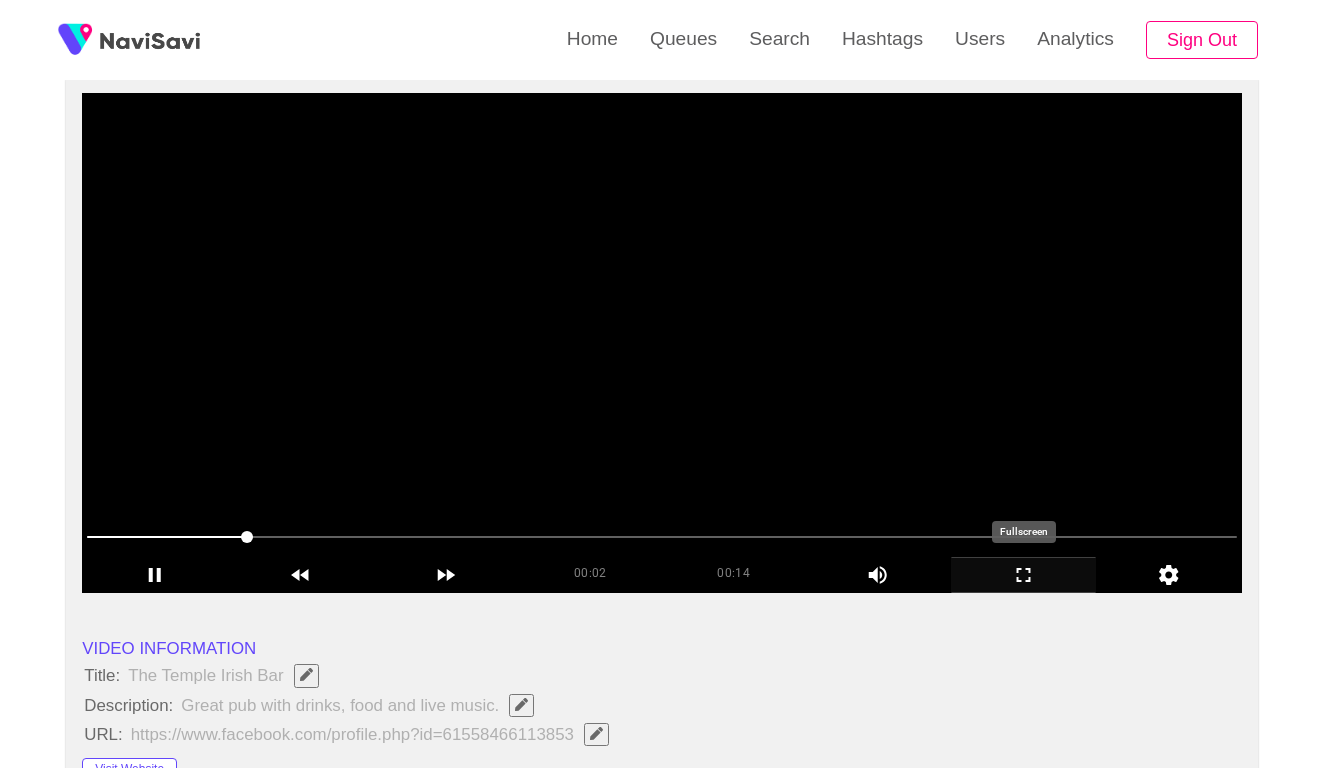 click 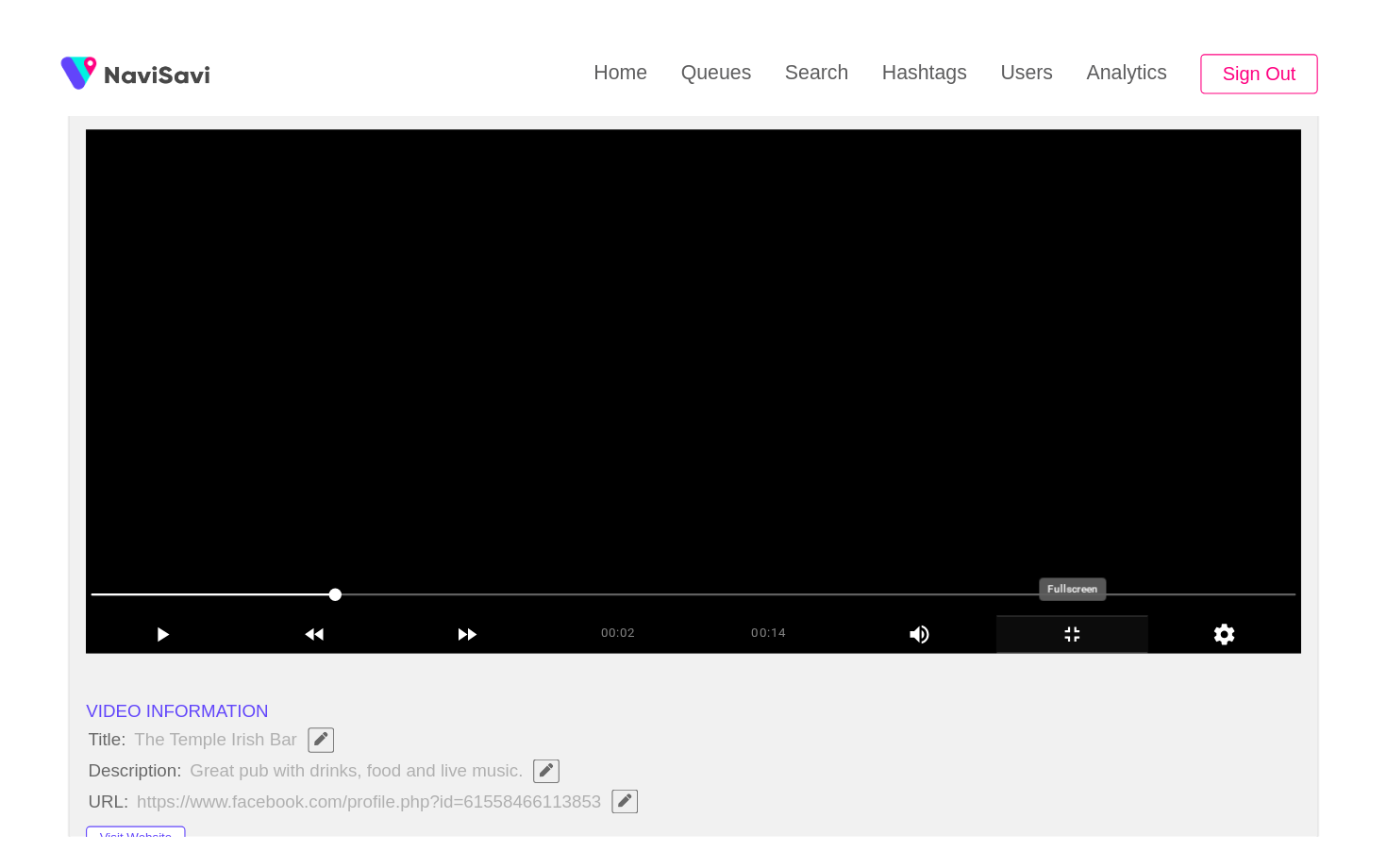 scroll, scrollTop: 0, scrollLeft: 0, axis: both 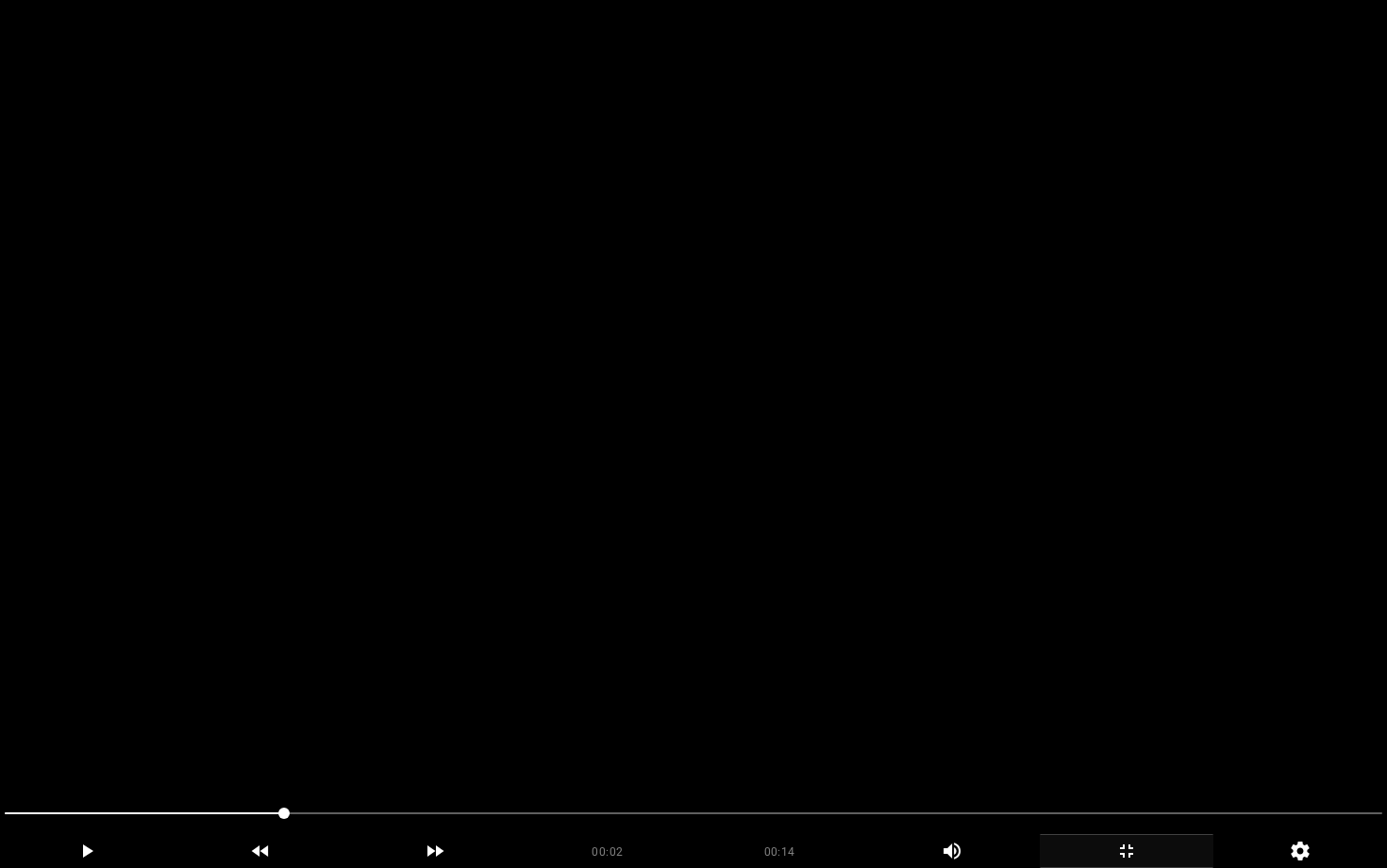 click at bounding box center [694, 434] 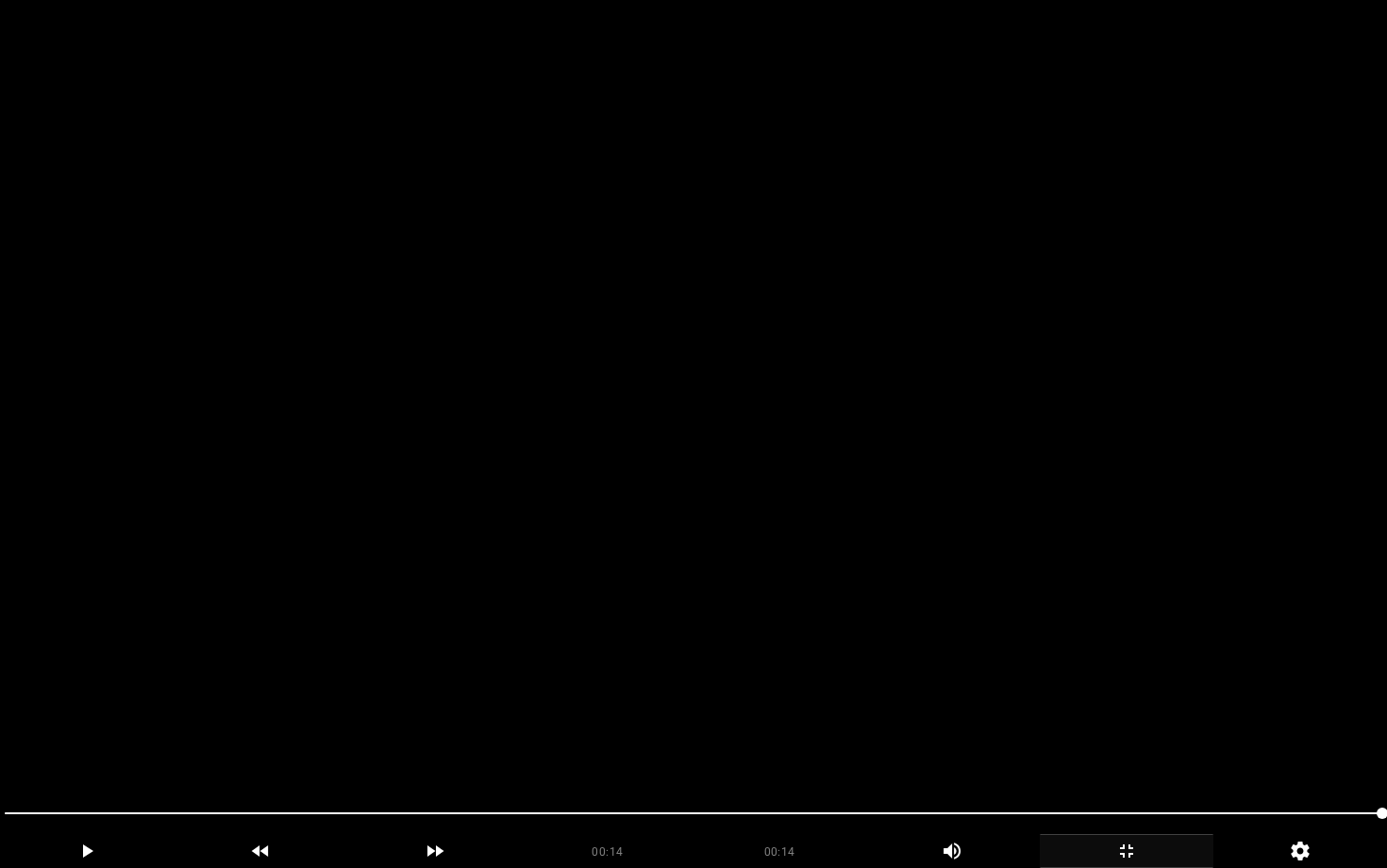 click at bounding box center [694, 434] 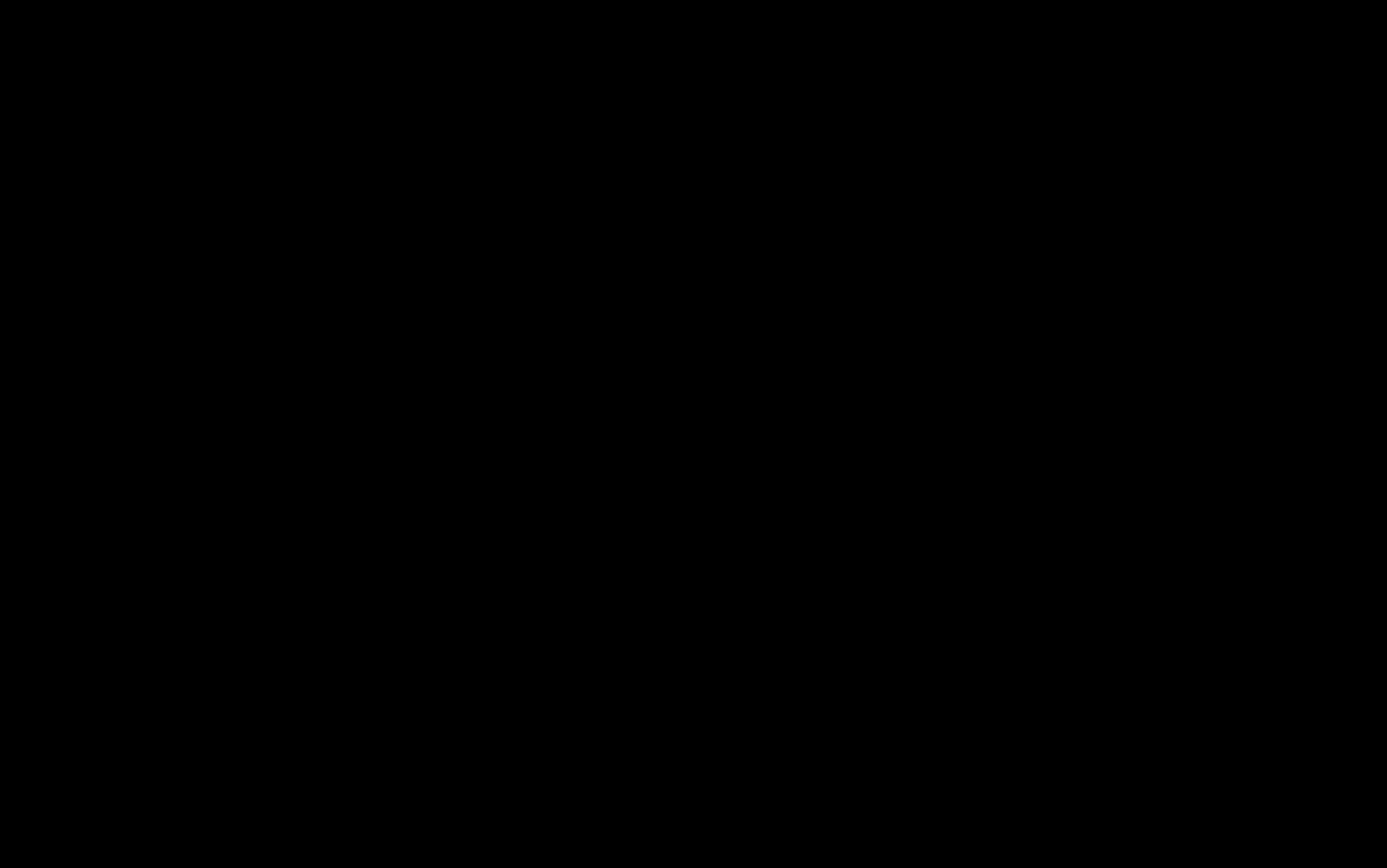 click 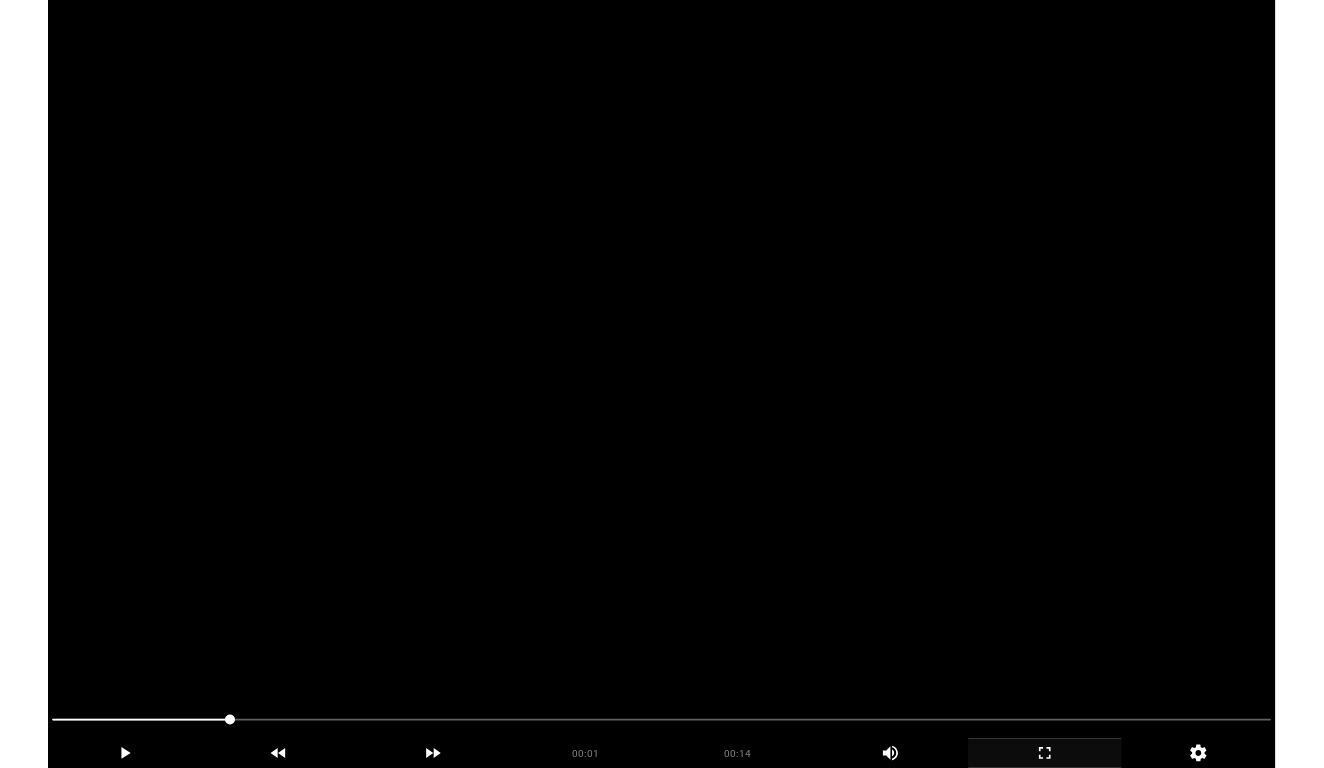 scroll, scrollTop: 172, scrollLeft: 0, axis: vertical 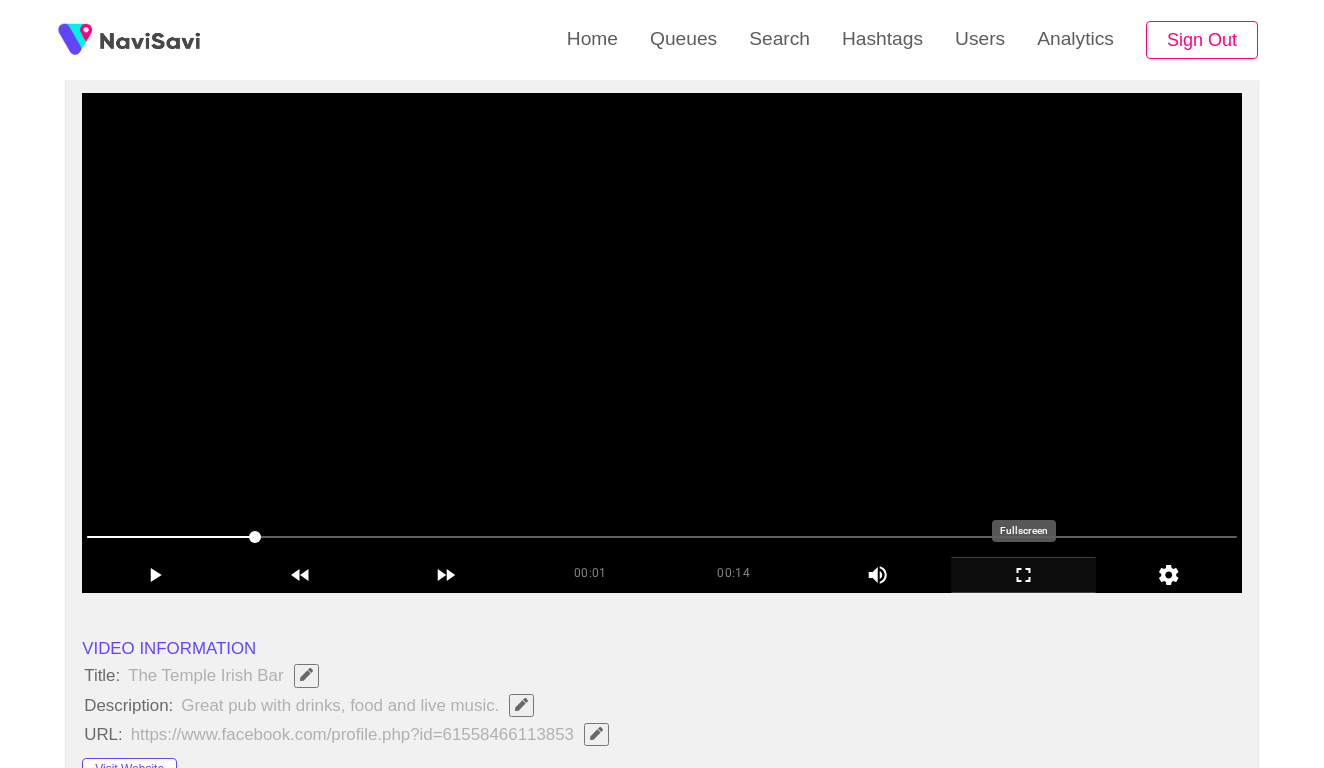 click at bounding box center (662, 343) 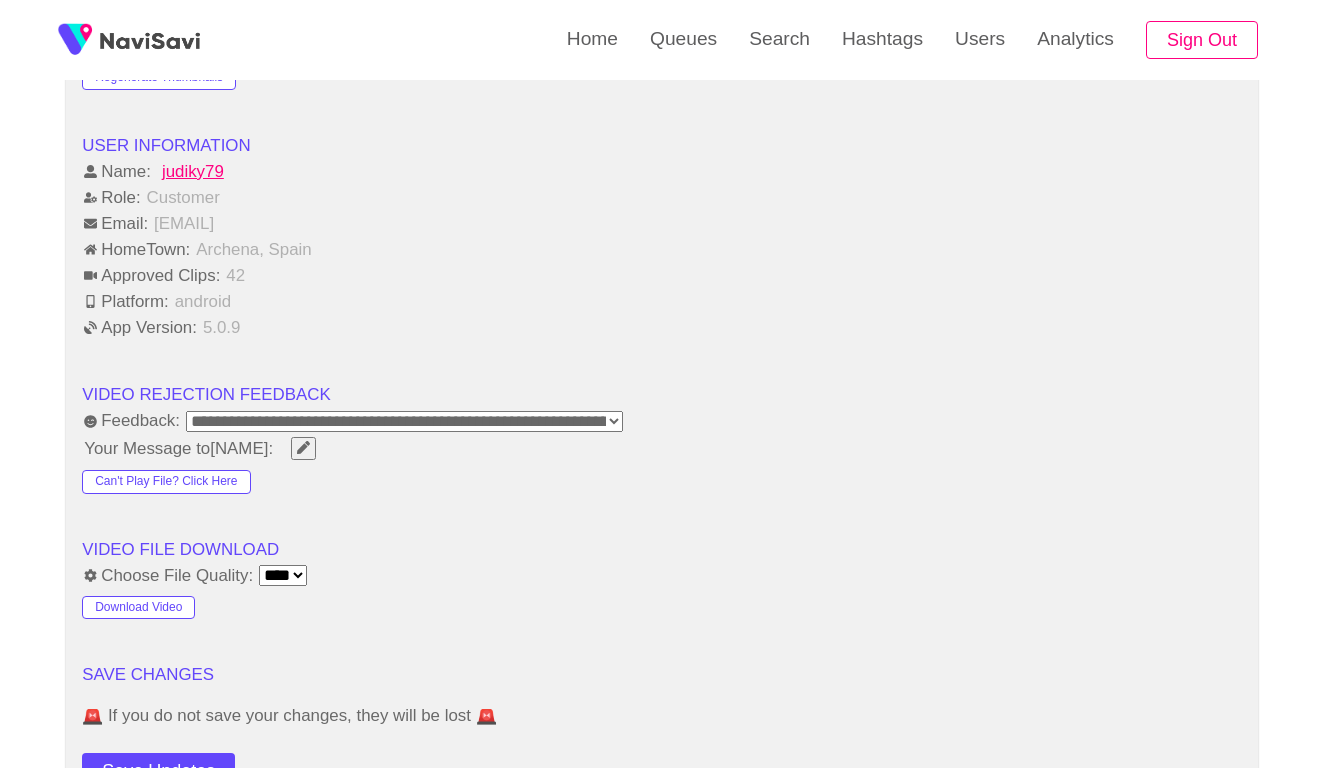 scroll, scrollTop: 1951, scrollLeft: 0, axis: vertical 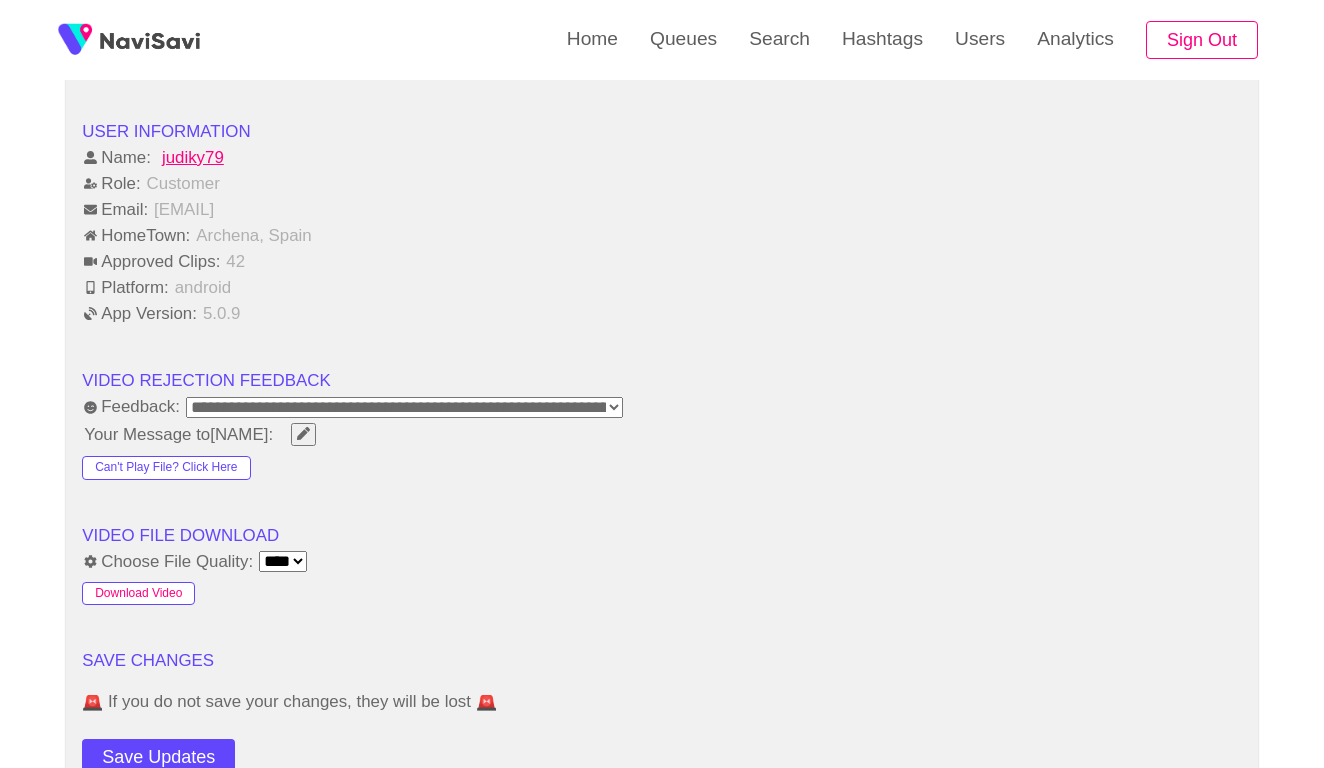 click on "Download Video" at bounding box center (138, 594) 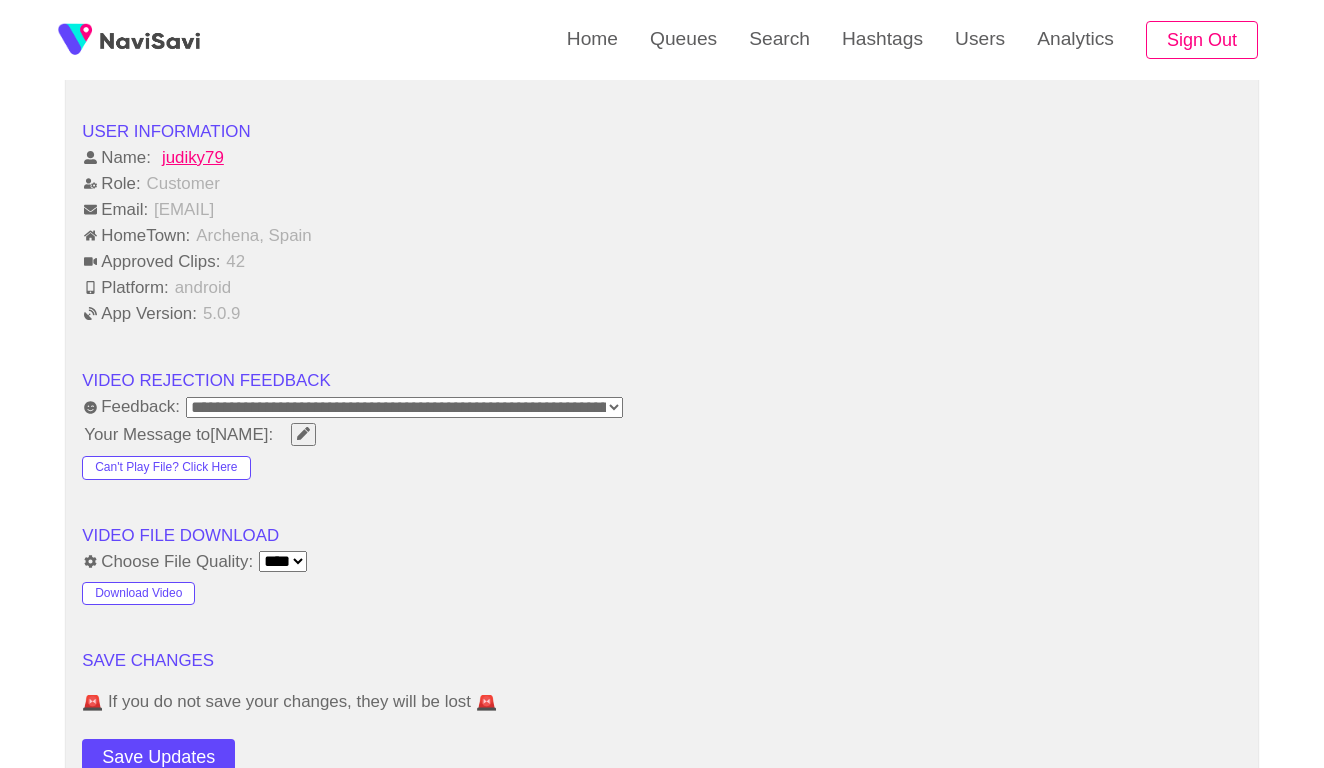 click on "Email:   judiky79@gmail.com" at bounding box center (662, 210) 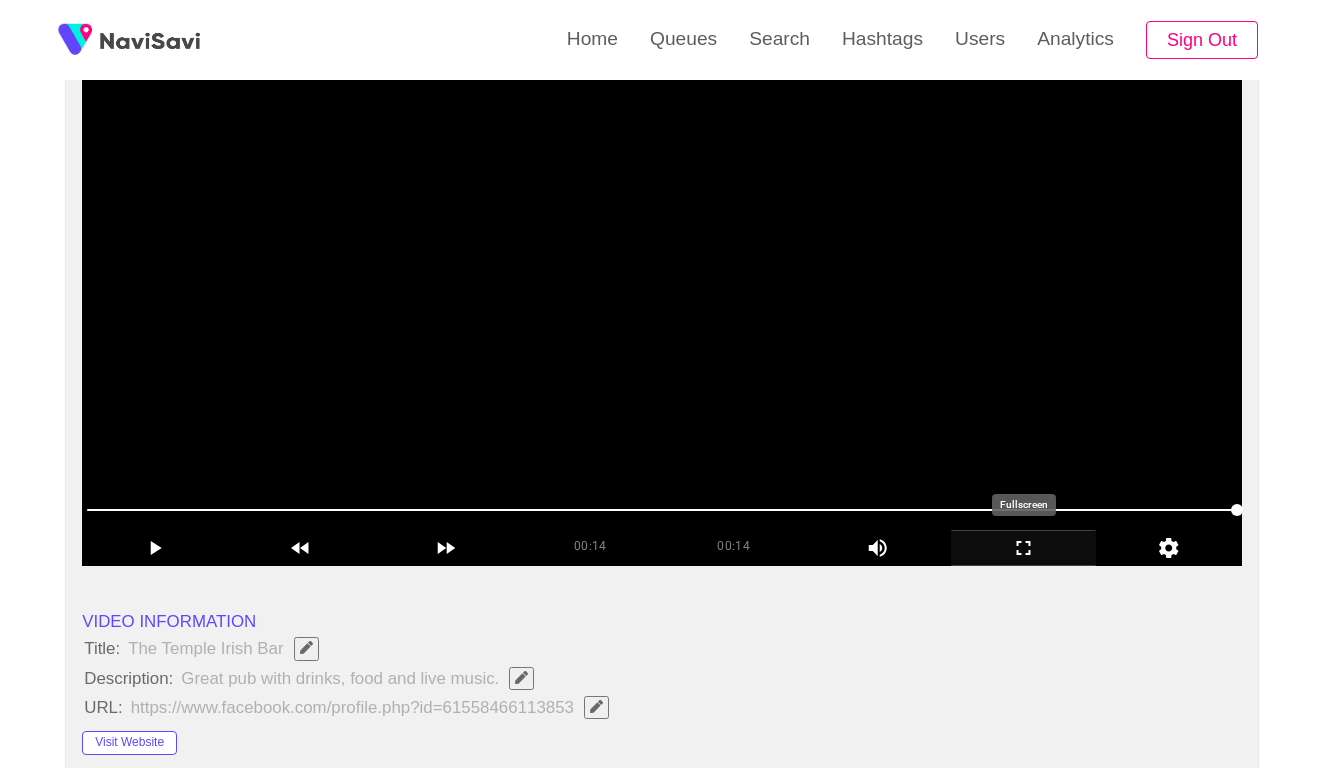 scroll, scrollTop: 191, scrollLeft: 0, axis: vertical 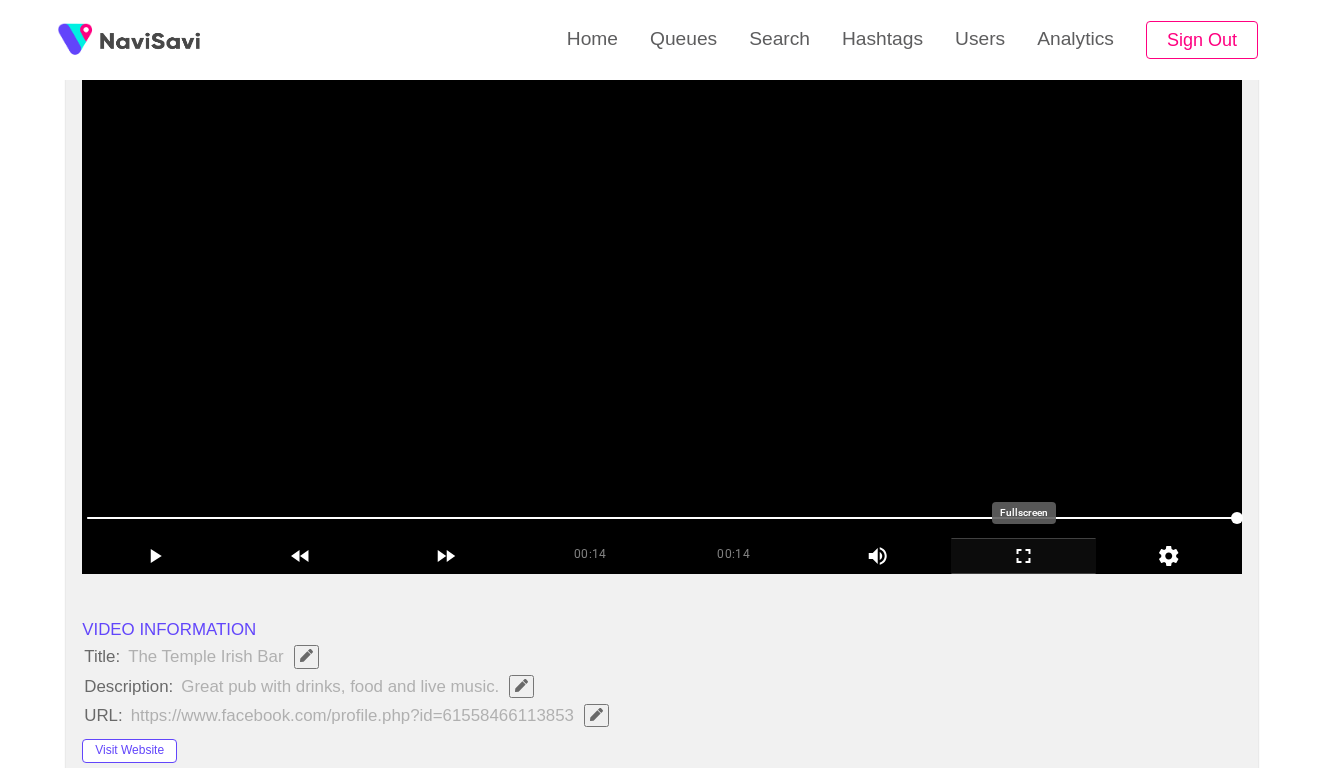 click at bounding box center (662, 324) 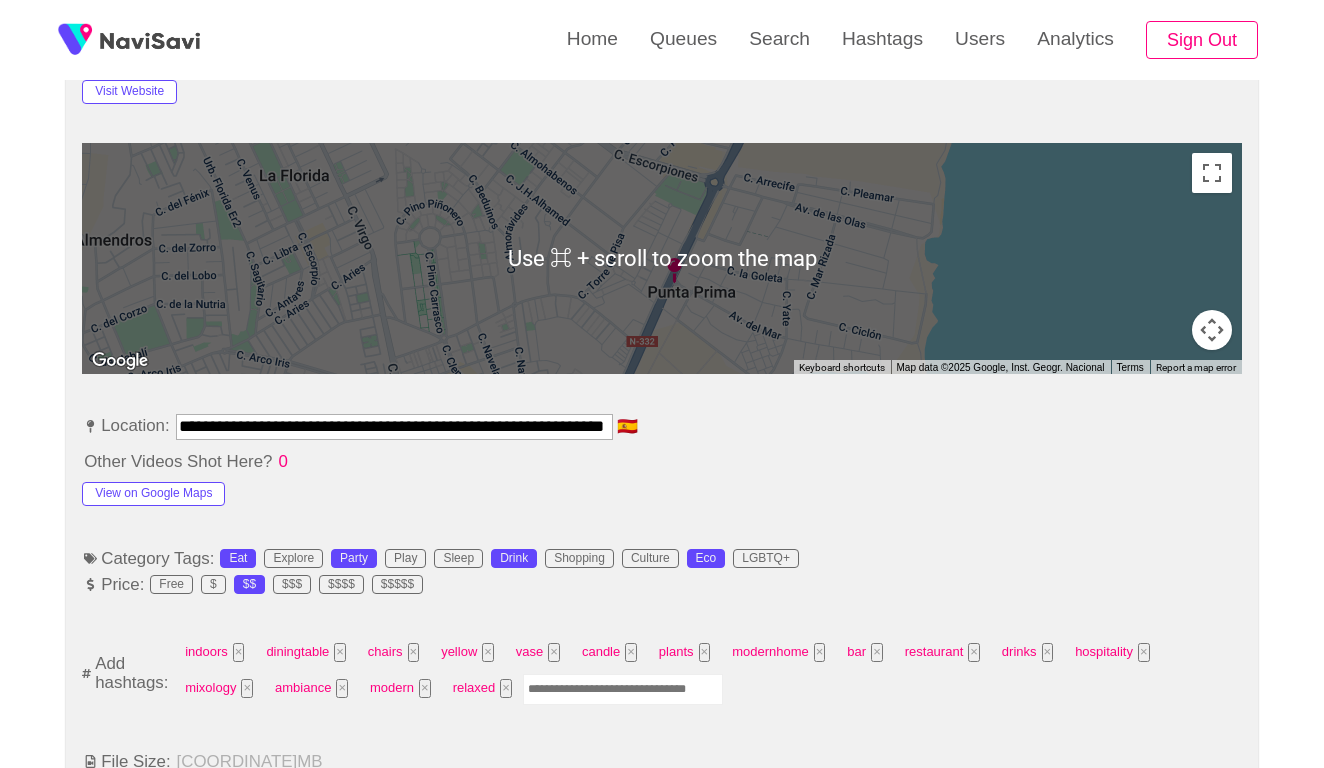 scroll, scrollTop: 912, scrollLeft: 0, axis: vertical 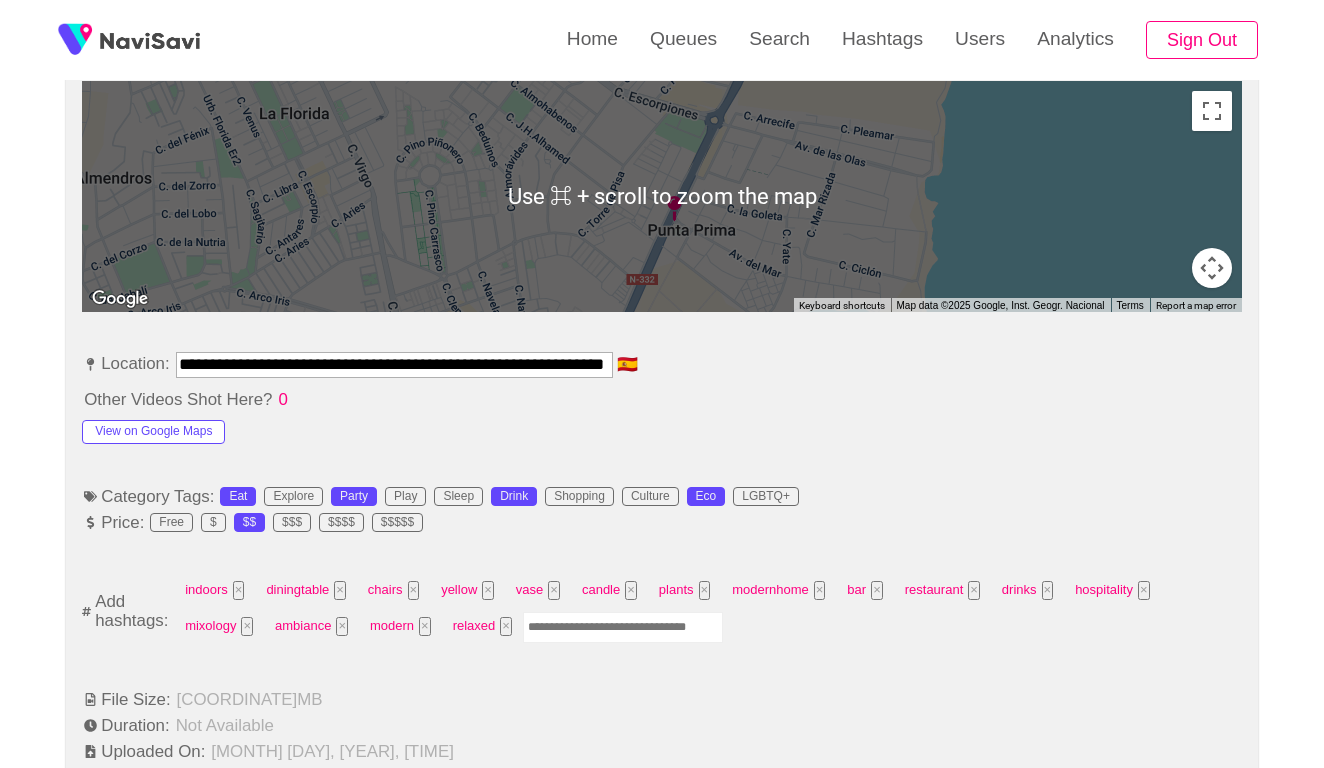 click at bounding box center (623, 627) 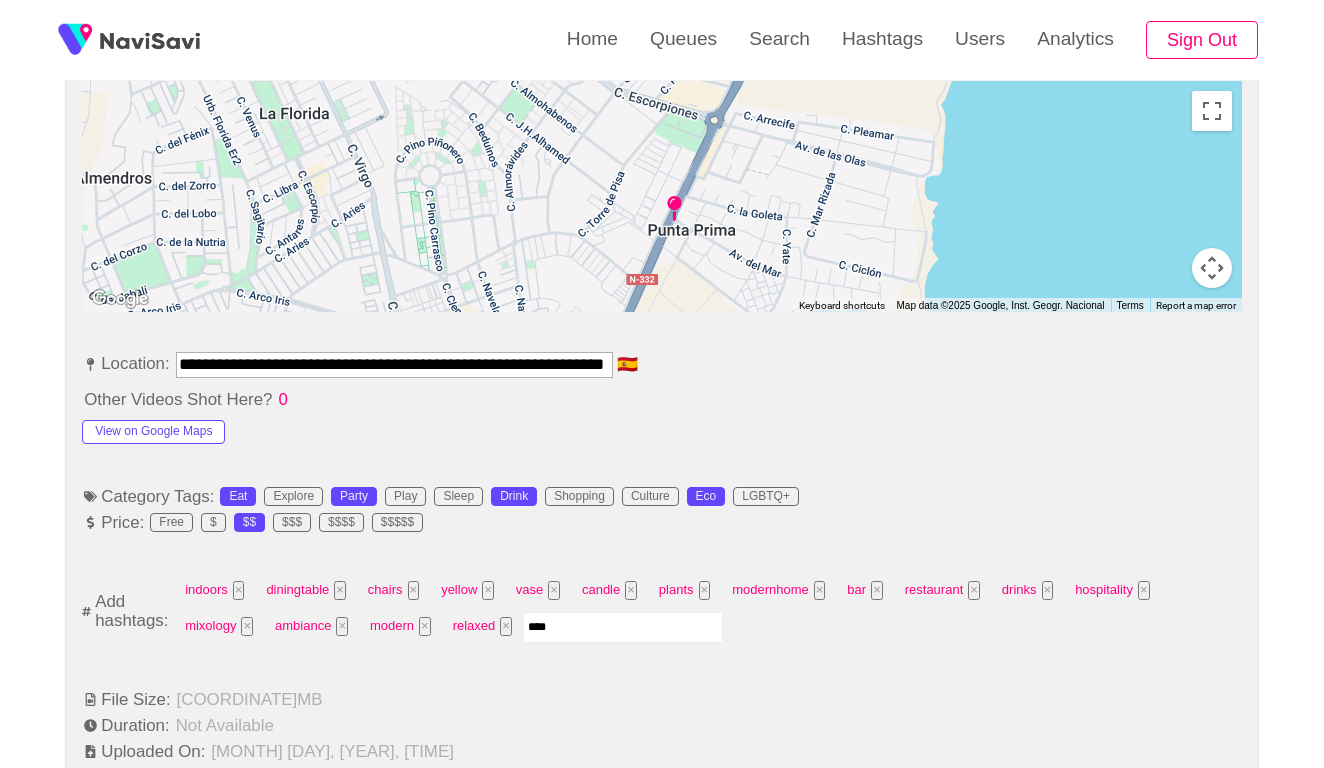 type on "*****" 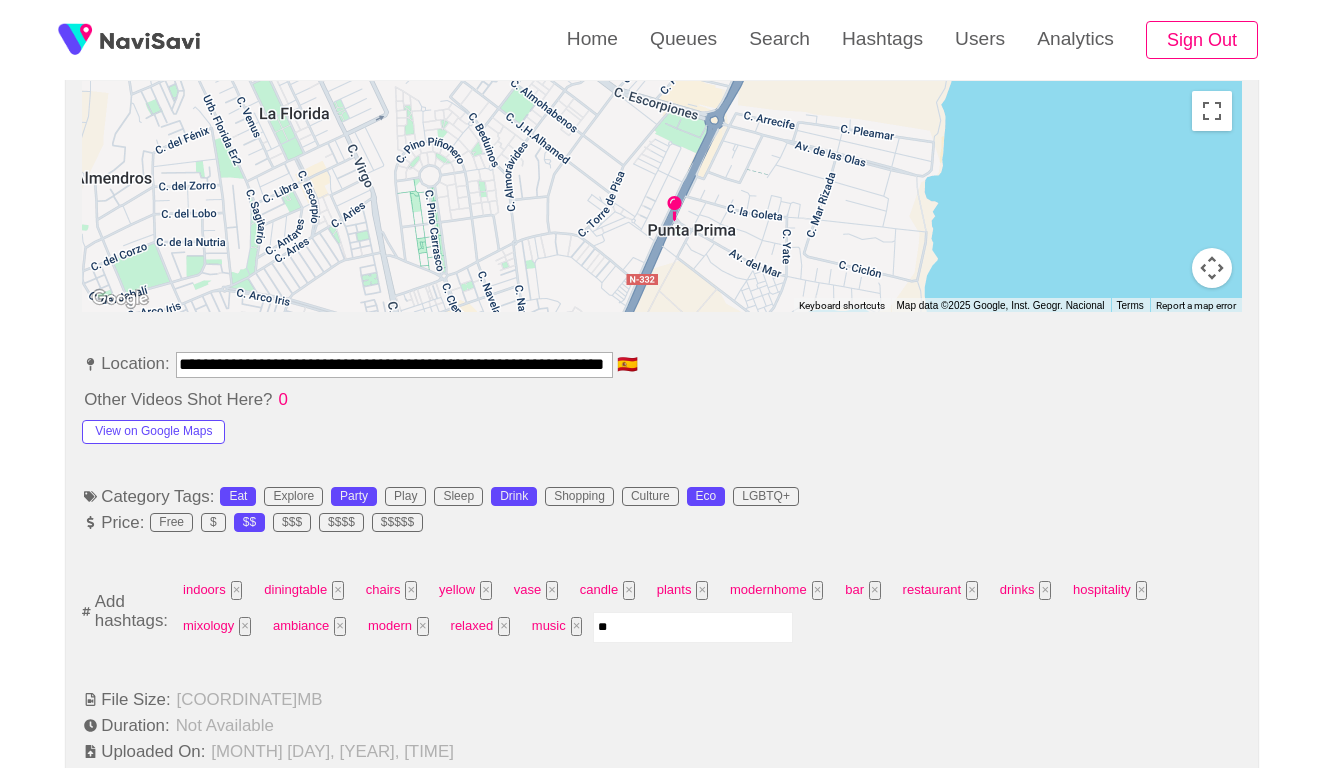type on "***" 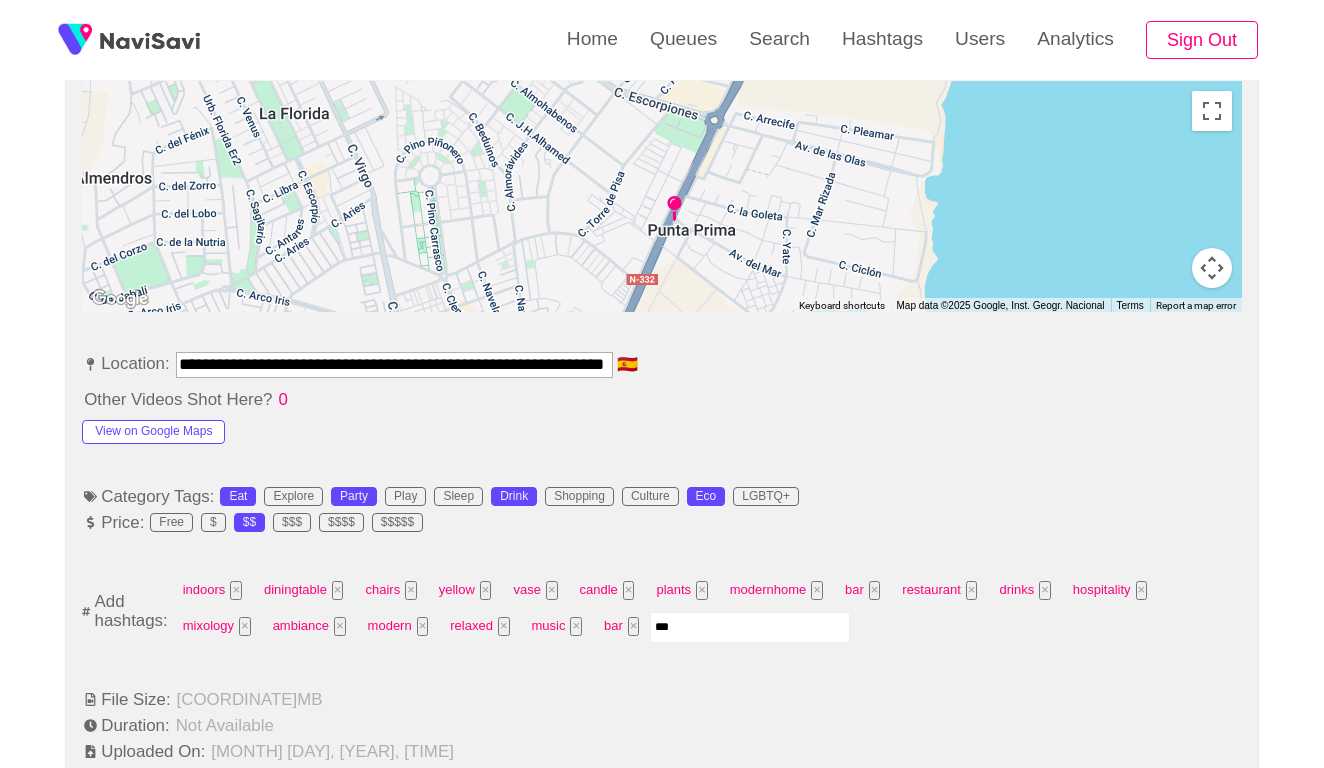 type on "****" 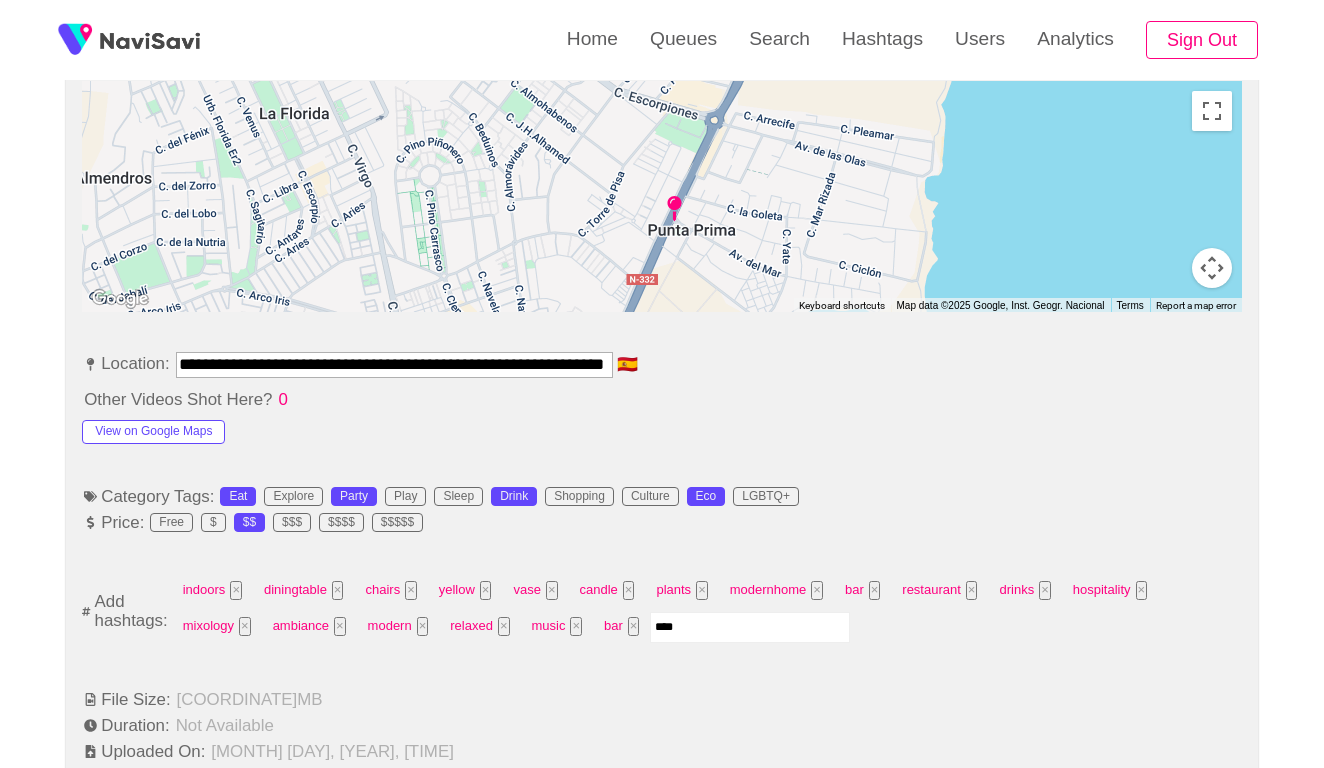 type 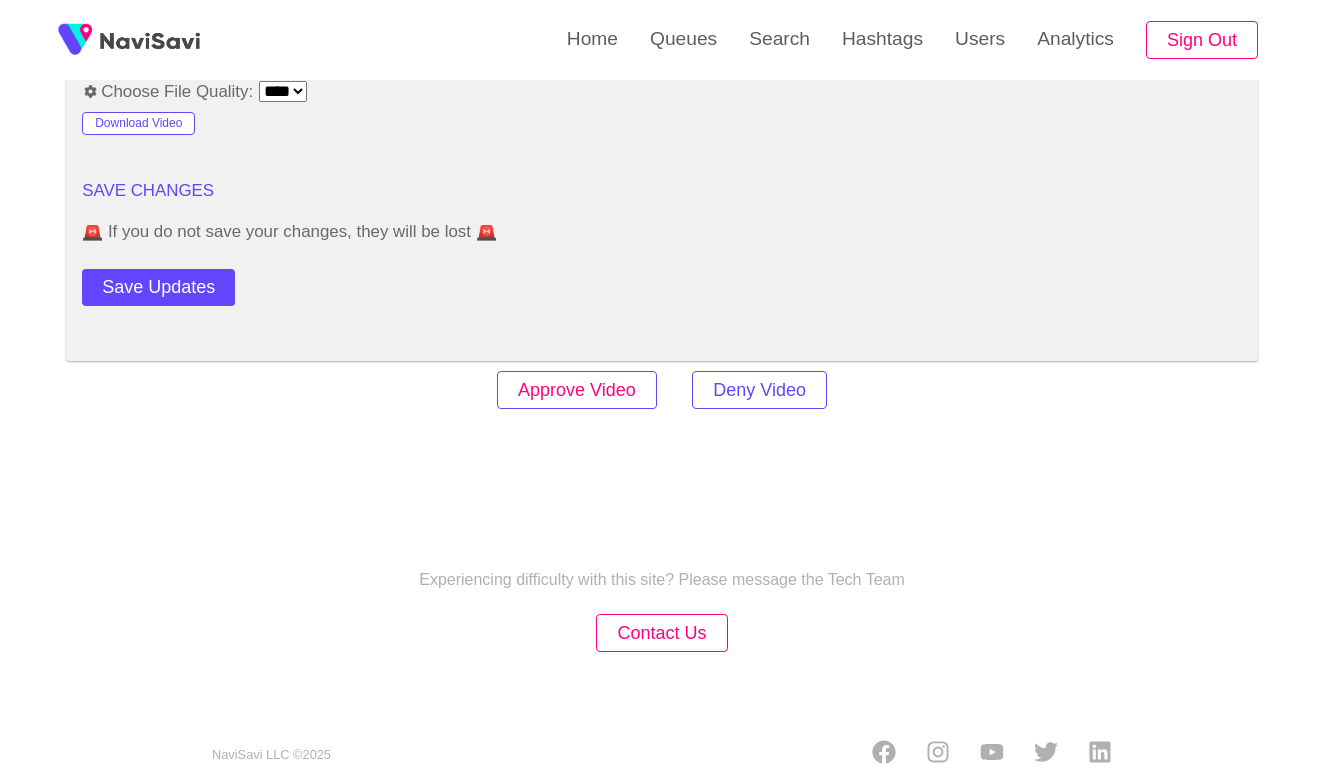 scroll, scrollTop: 2420, scrollLeft: 0, axis: vertical 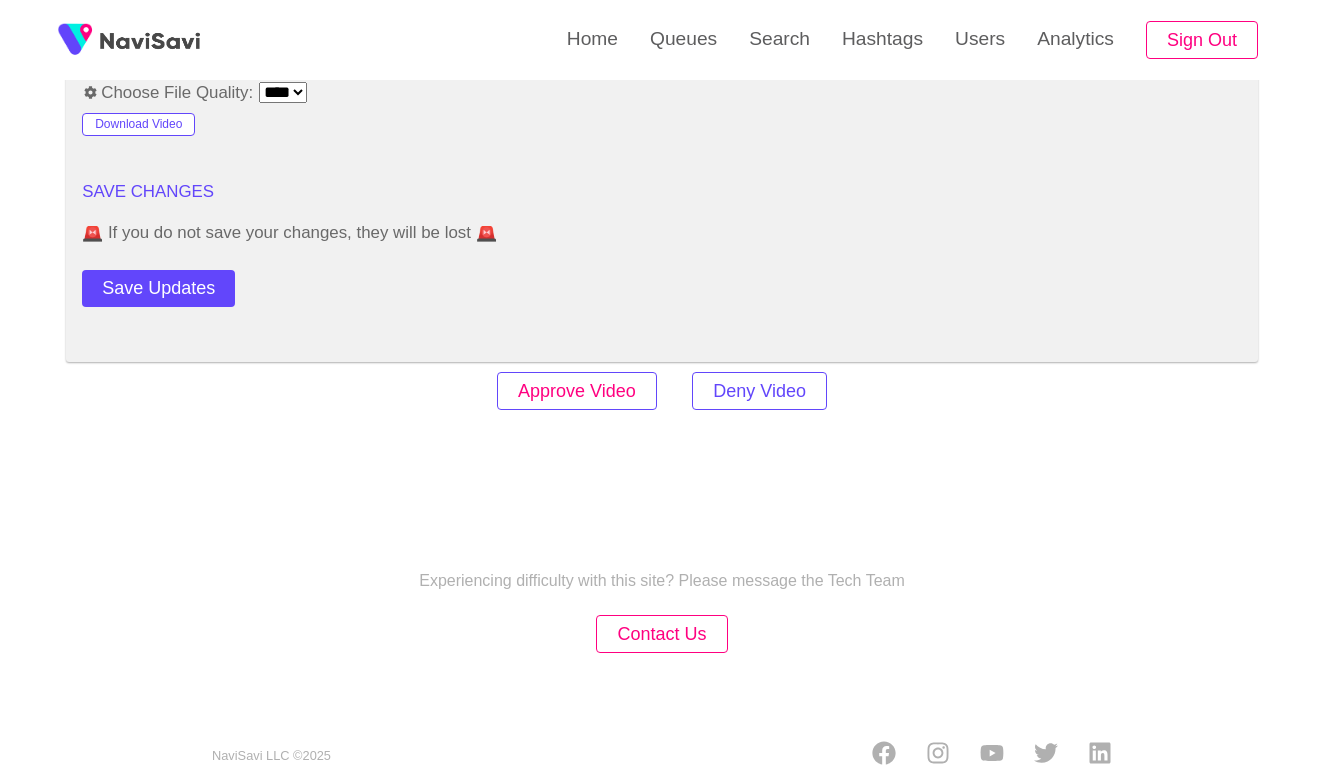 click on "Approve Video" at bounding box center [577, 391] 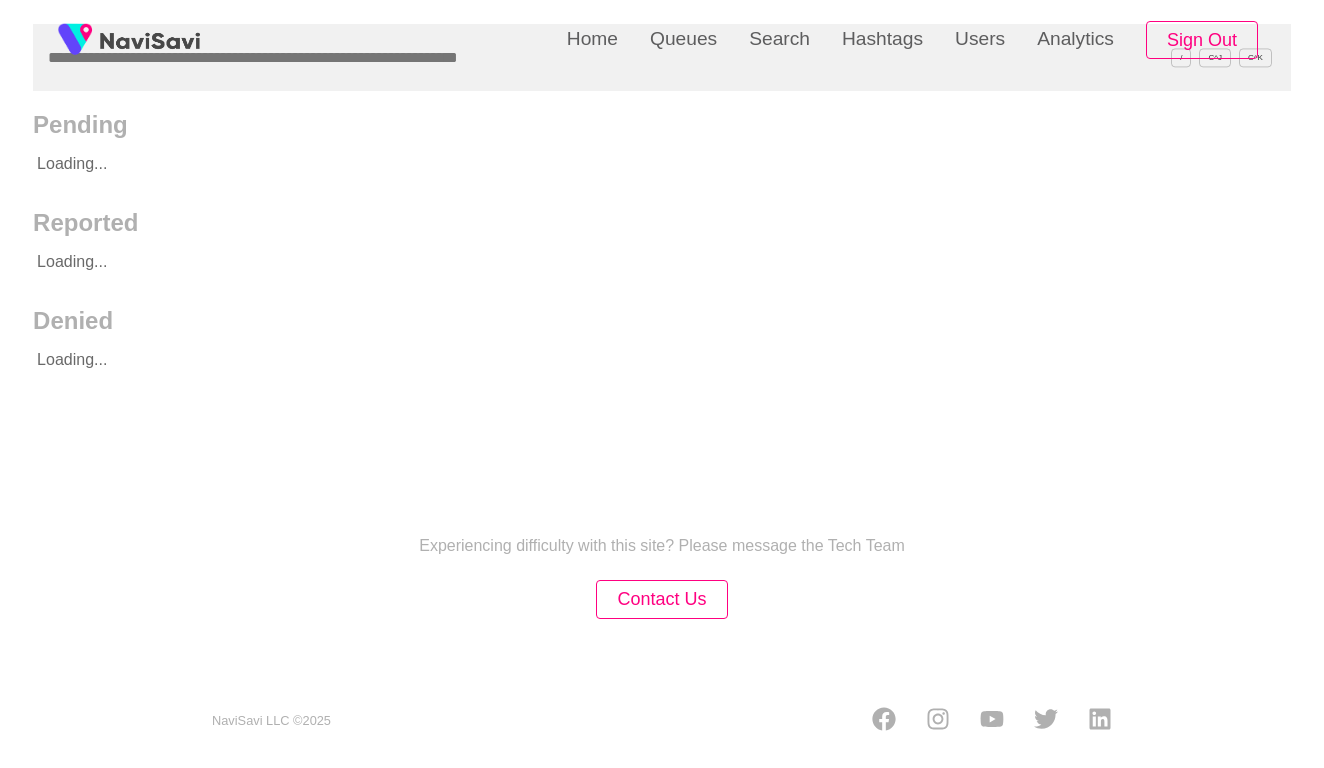scroll, scrollTop: 0, scrollLeft: 0, axis: both 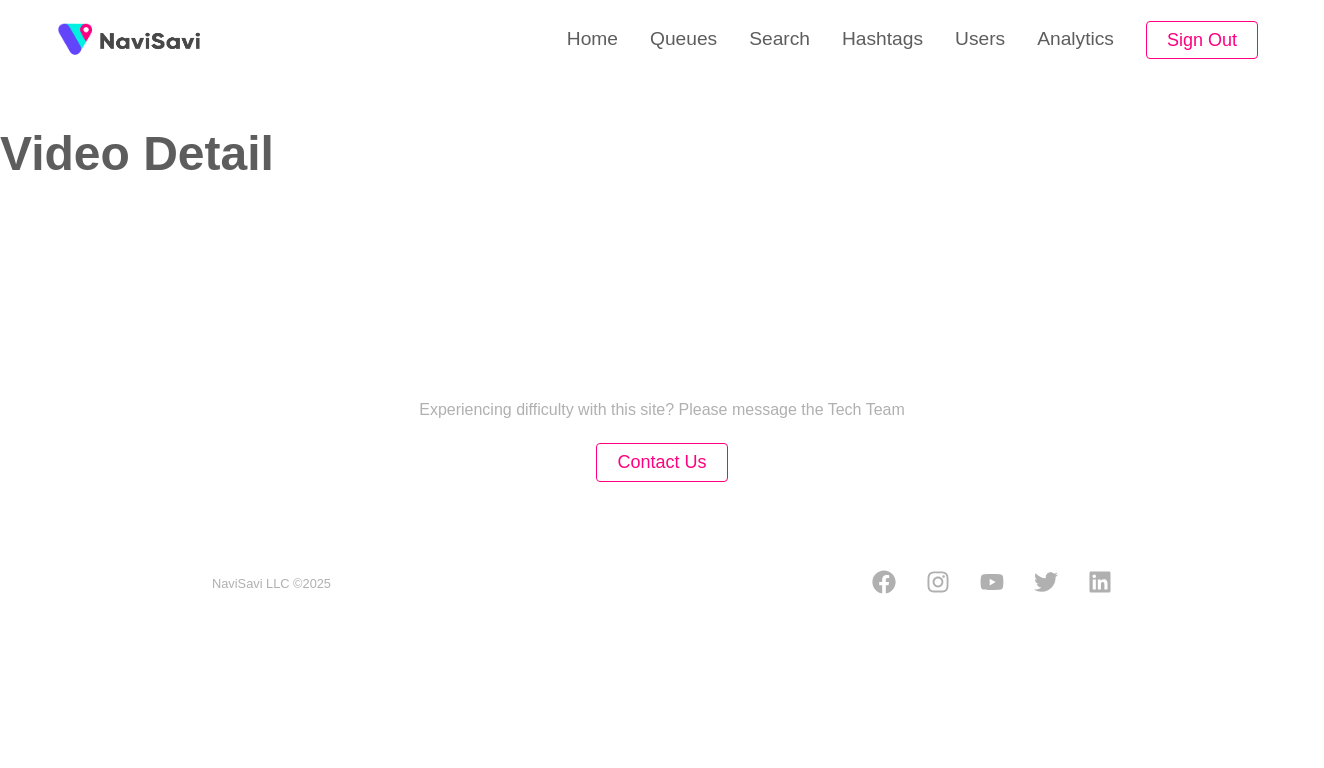 select on "****" 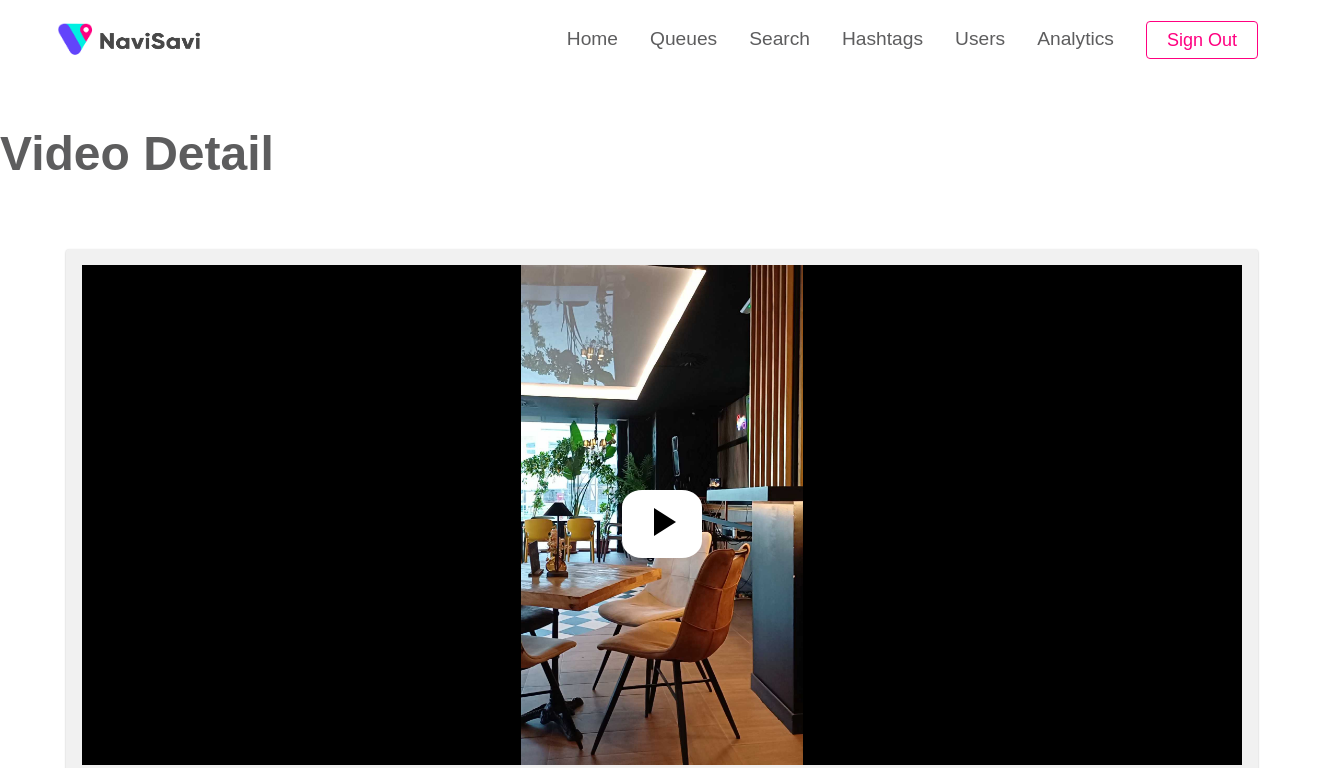 select on "**********" 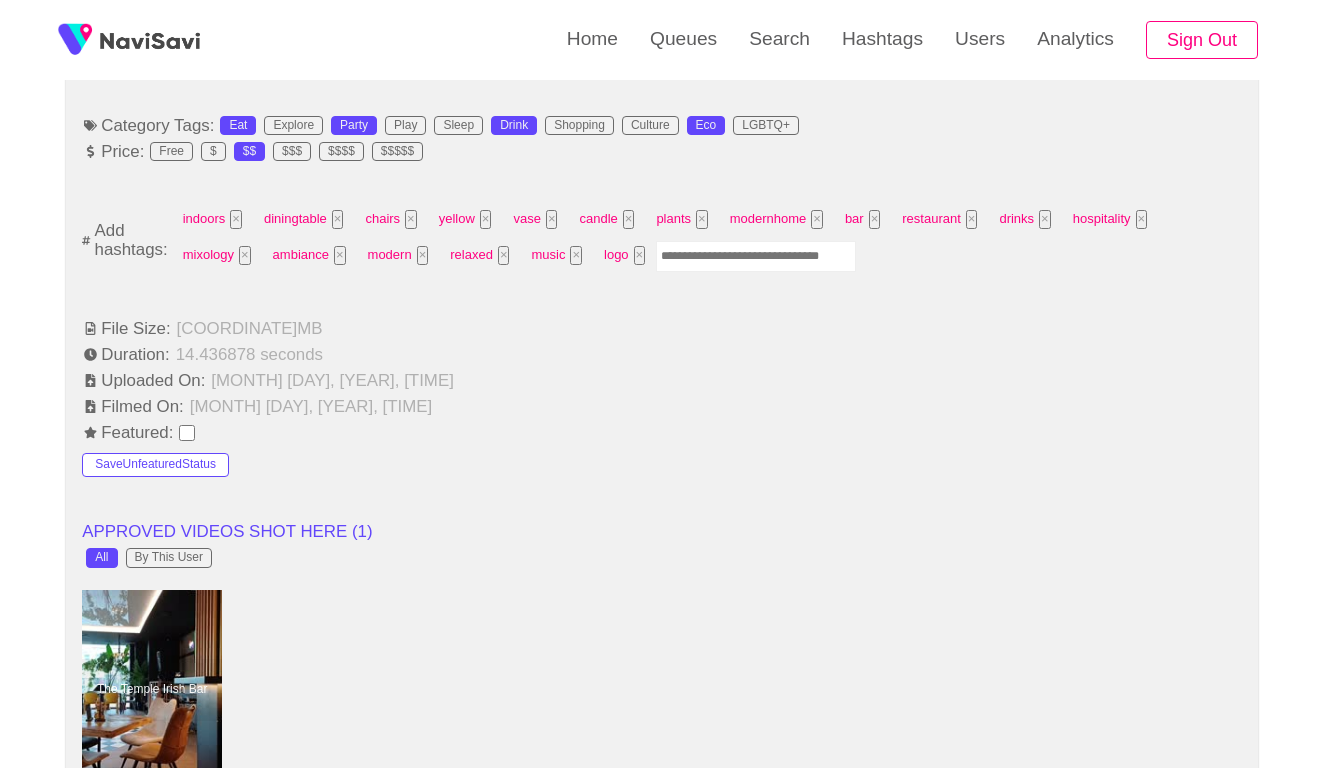 scroll, scrollTop: 1327, scrollLeft: 0, axis: vertical 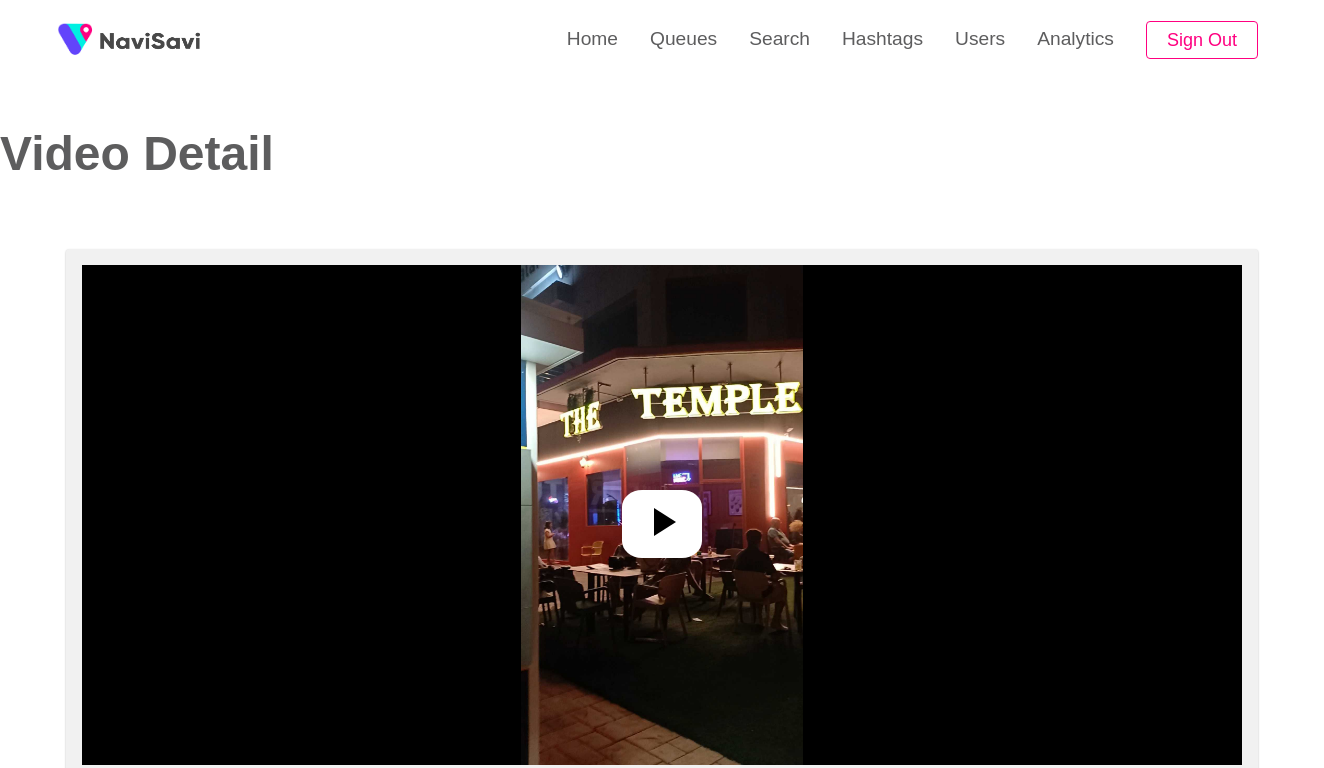 select on "**********" 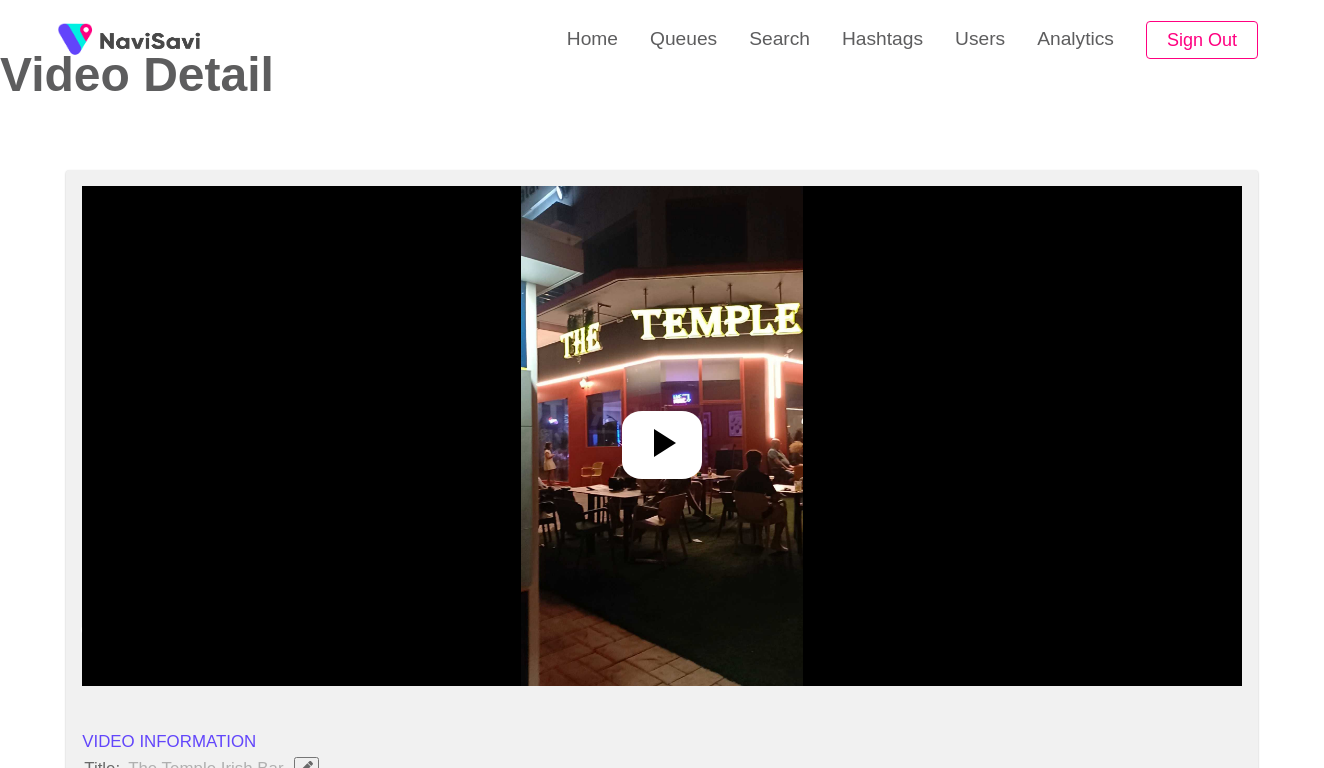 scroll, scrollTop: 102, scrollLeft: 0, axis: vertical 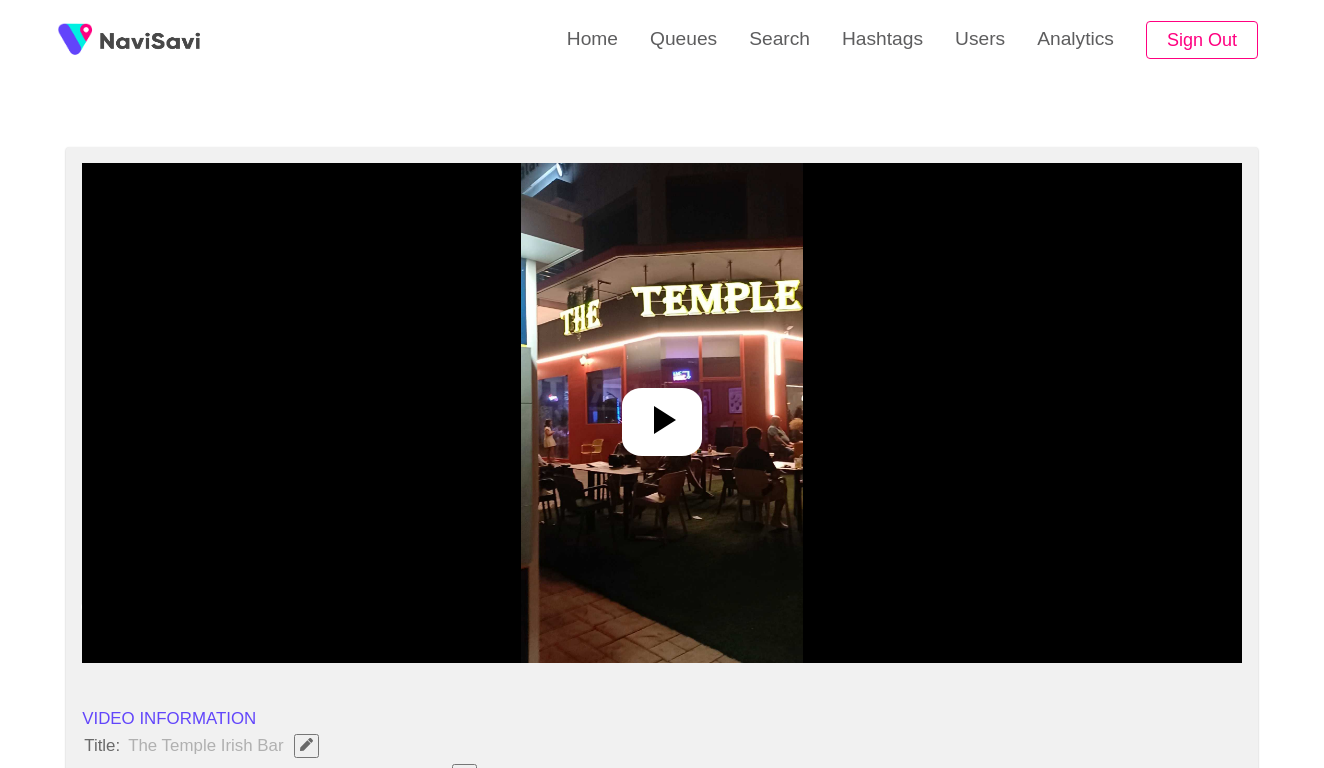 click at bounding box center [661, 413] 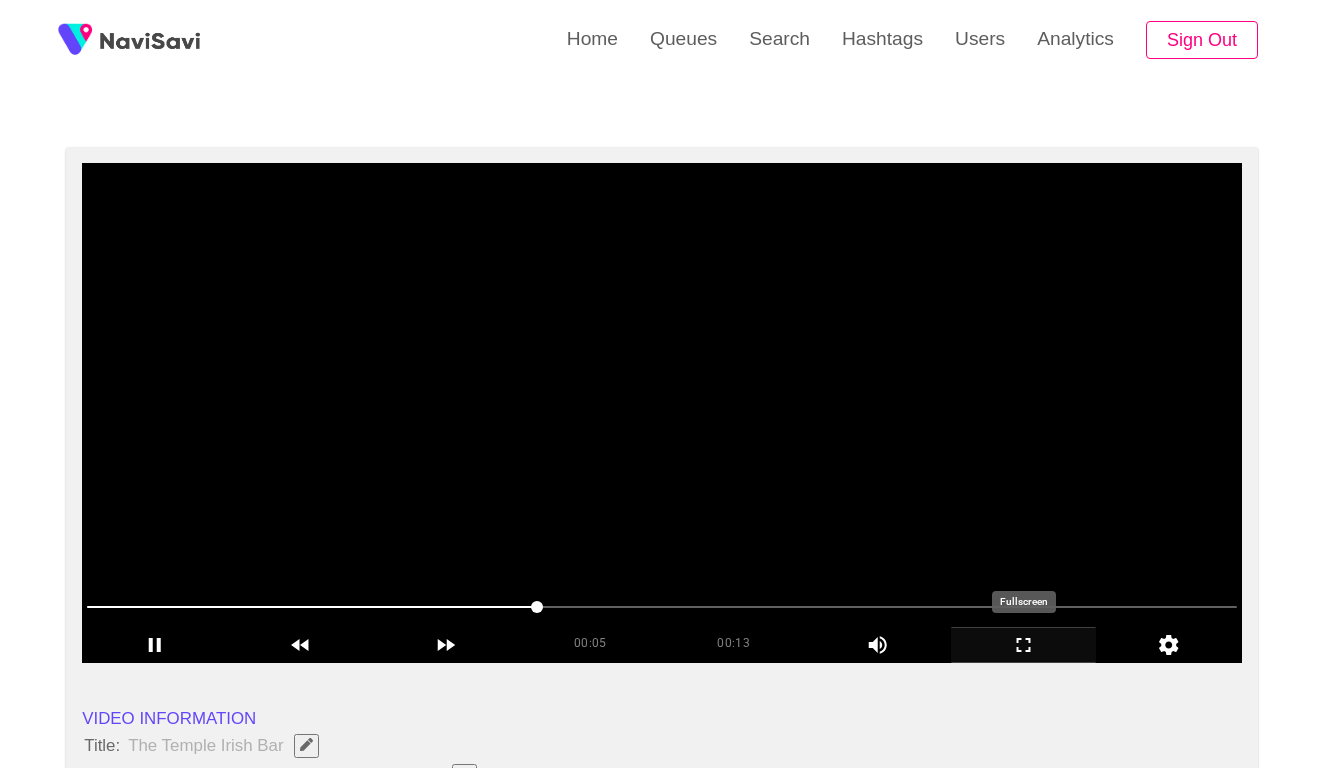 click 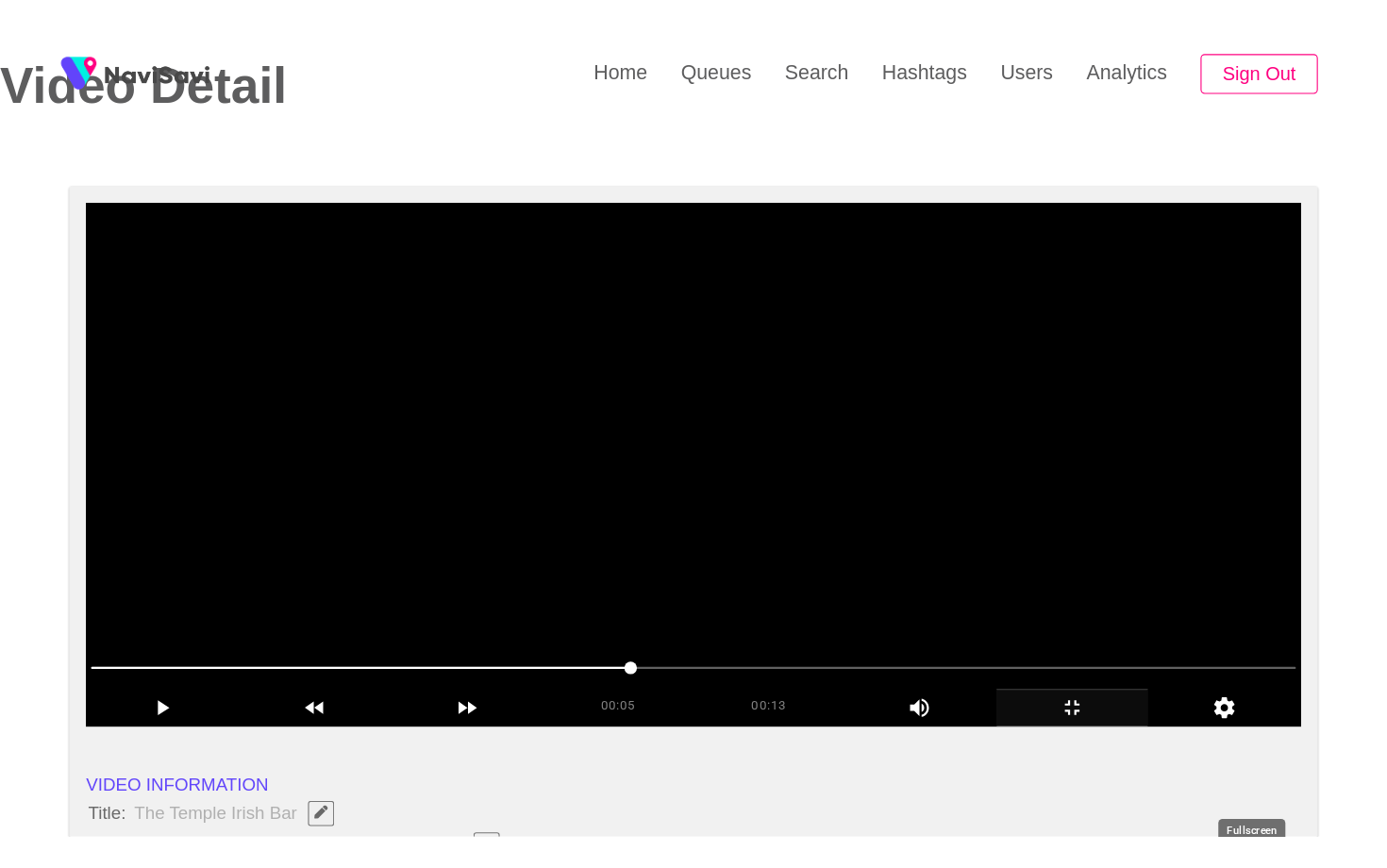 scroll, scrollTop: 0, scrollLeft: 0, axis: both 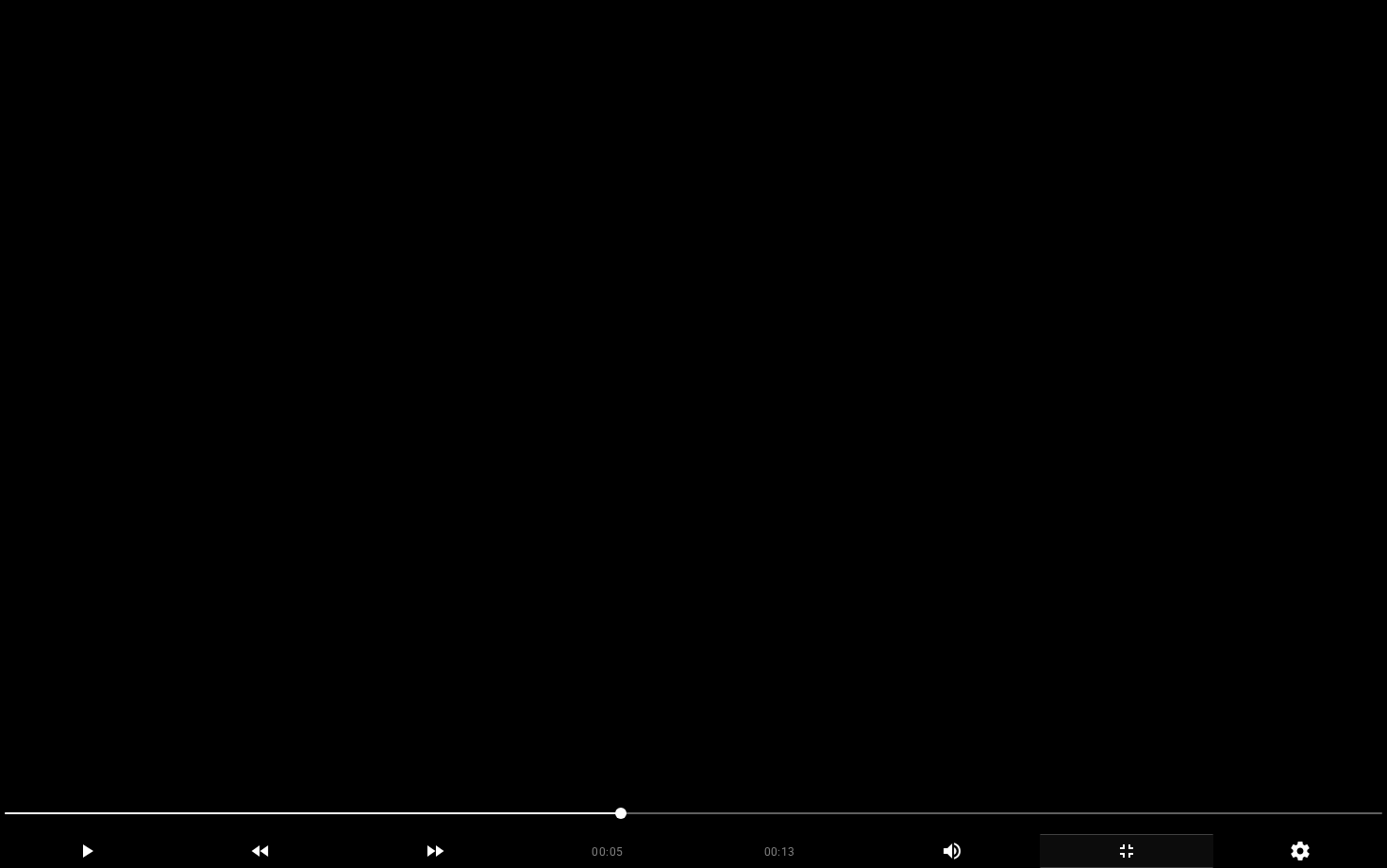 click at bounding box center [694, 434] 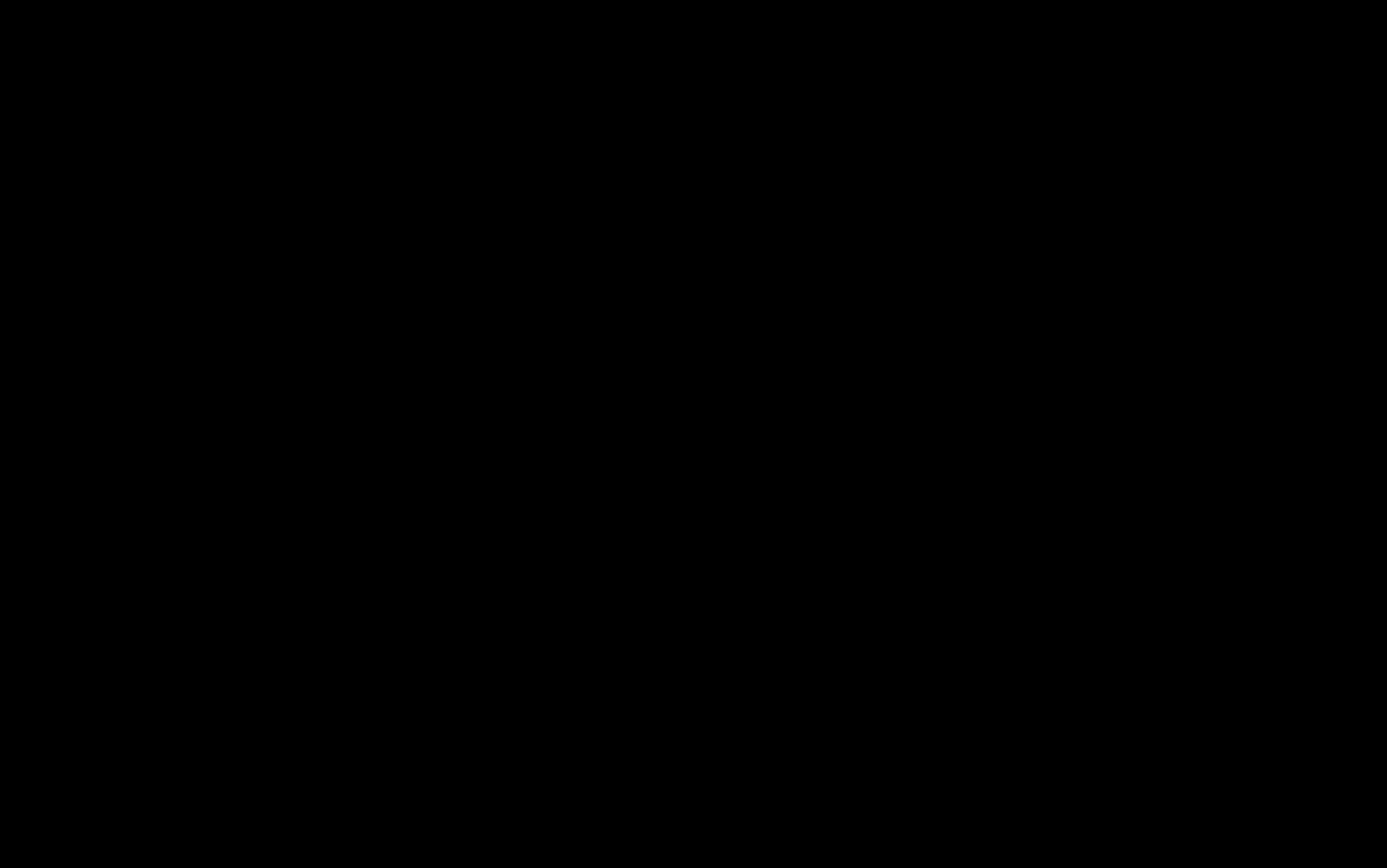 click 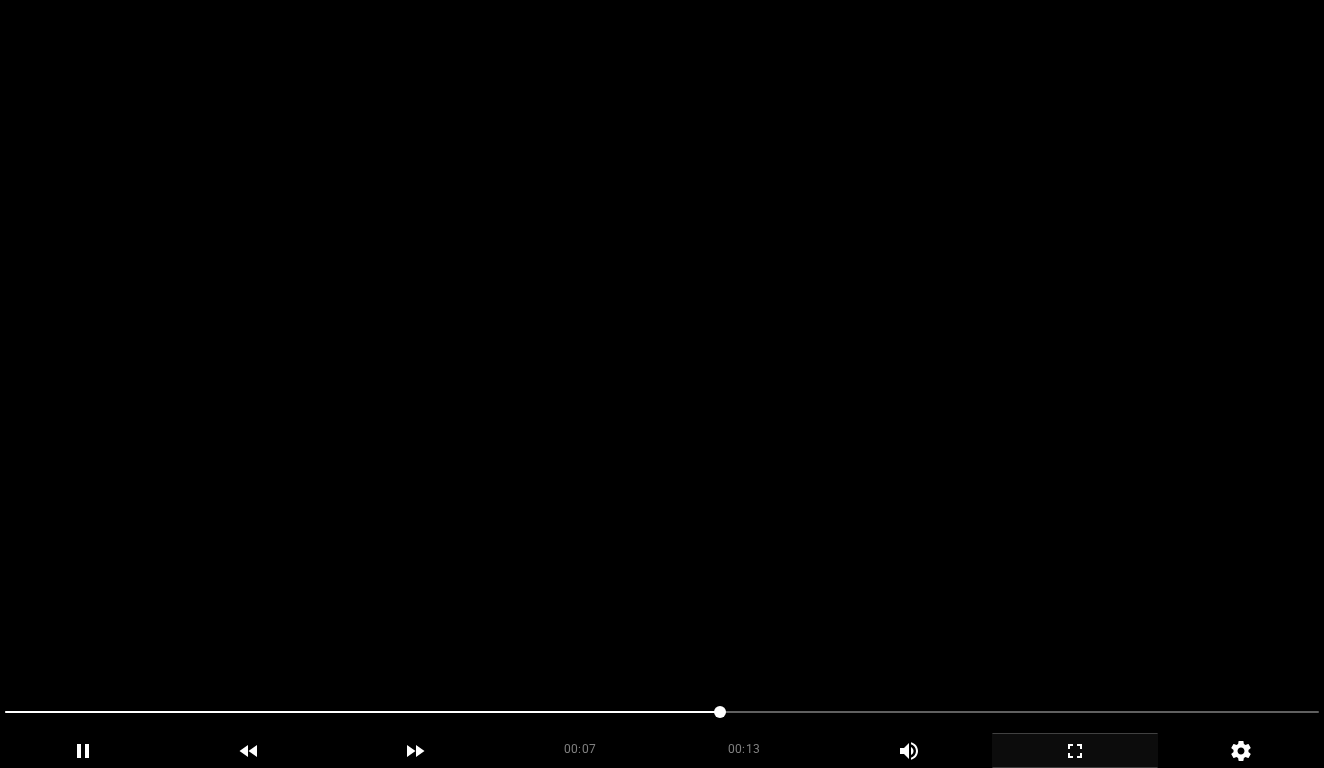 scroll, scrollTop: 268, scrollLeft: 0, axis: vertical 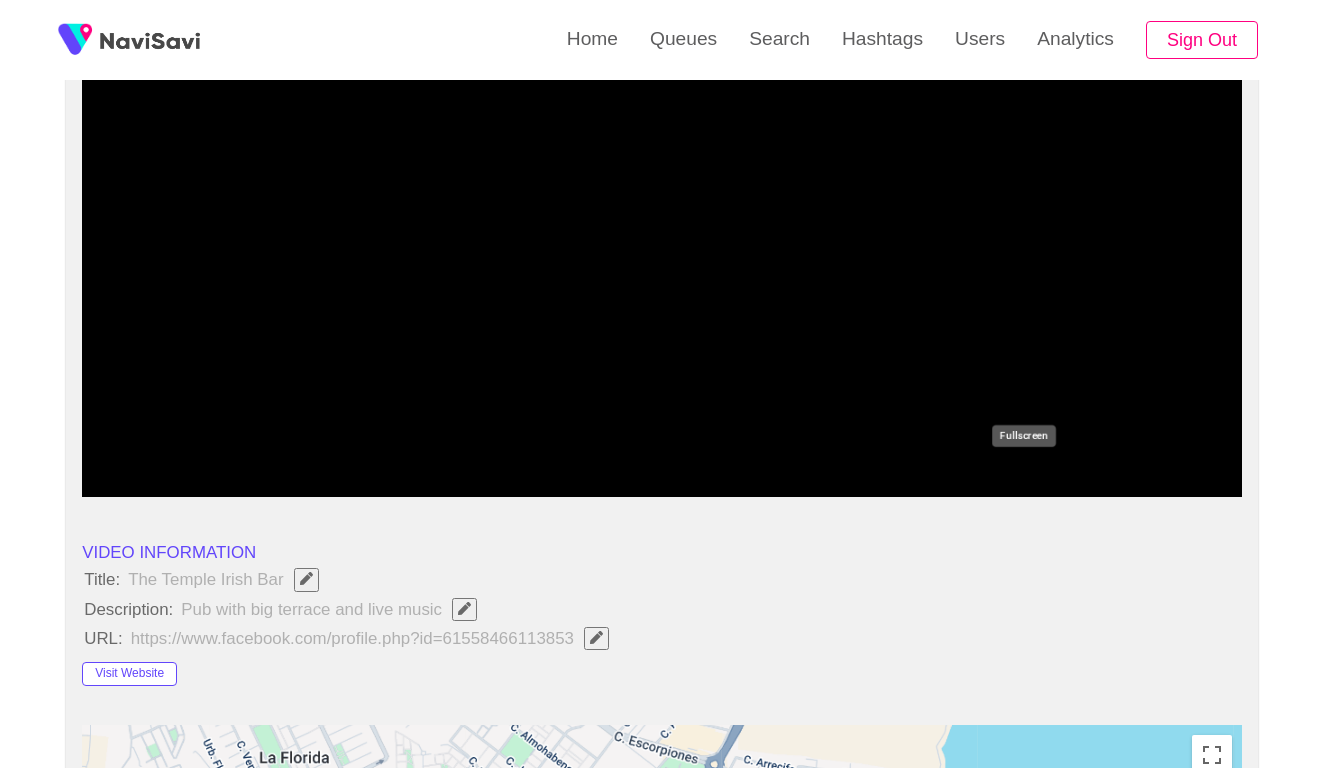 click at bounding box center [662, 441] 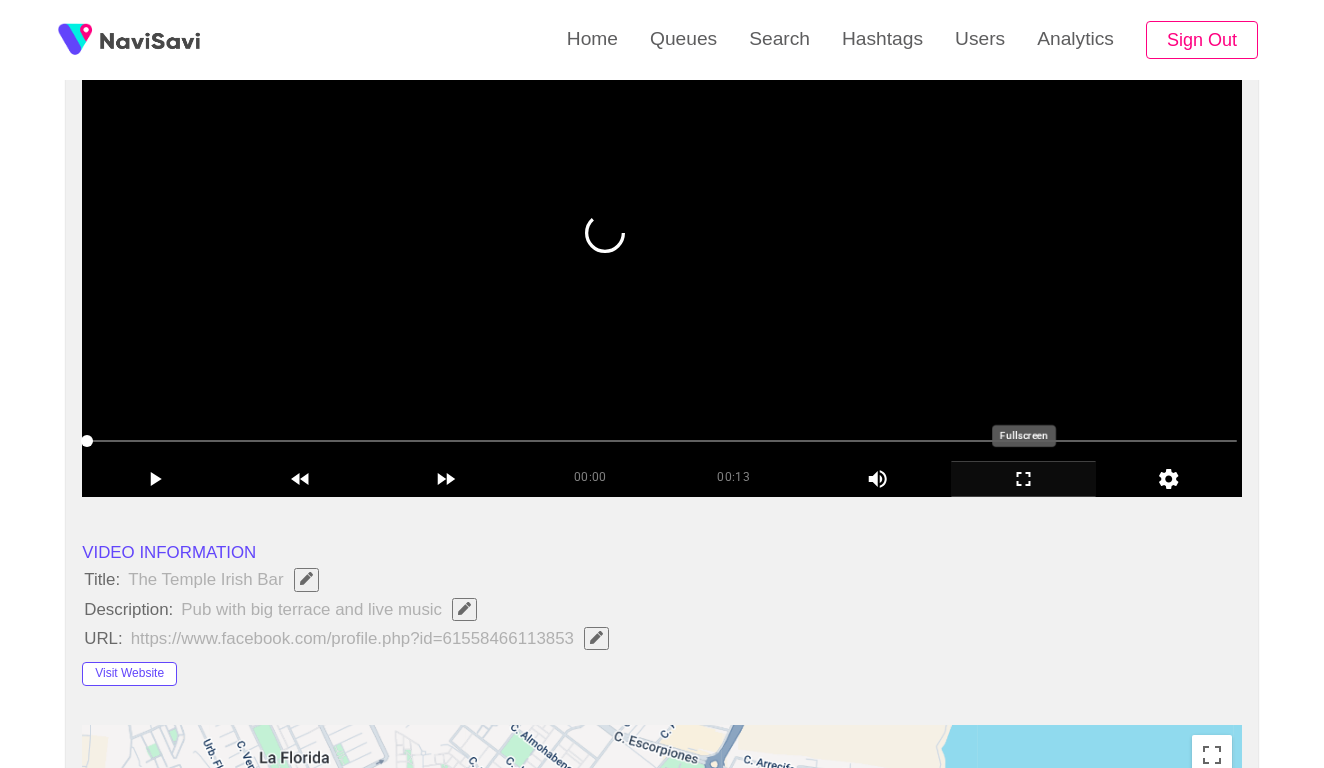 click at bounding box center (662, 247) 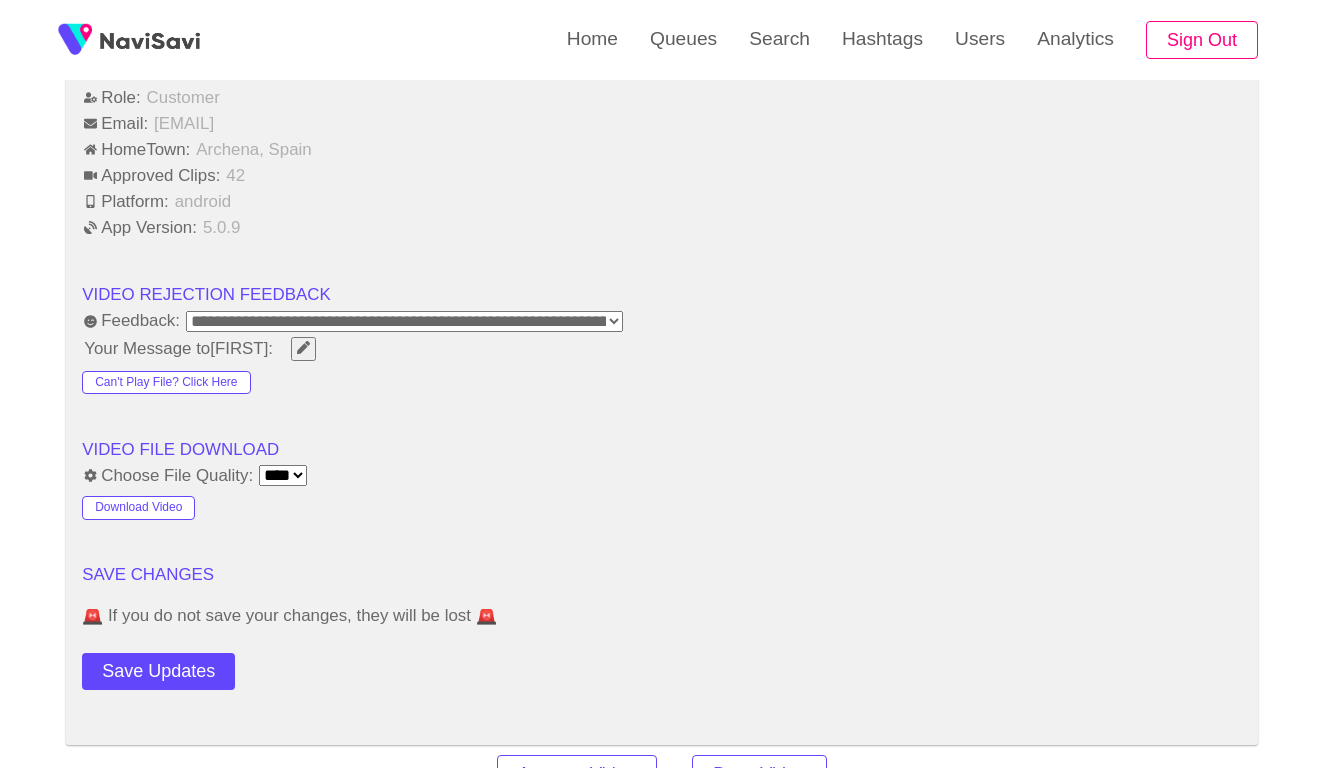 scroll, scrollTop: 2159, scrollLeft: 0, axis: vertical 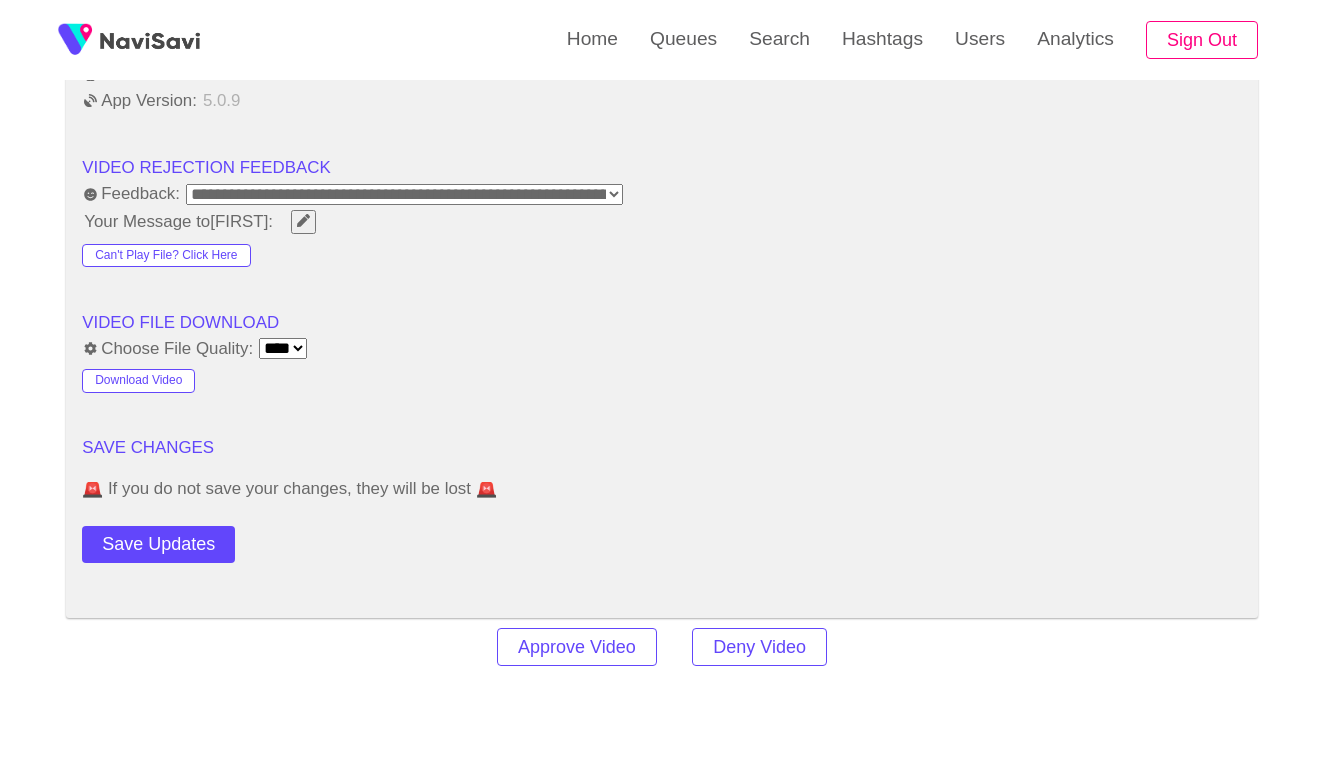click on "**********" at bounding box center (404, 194) 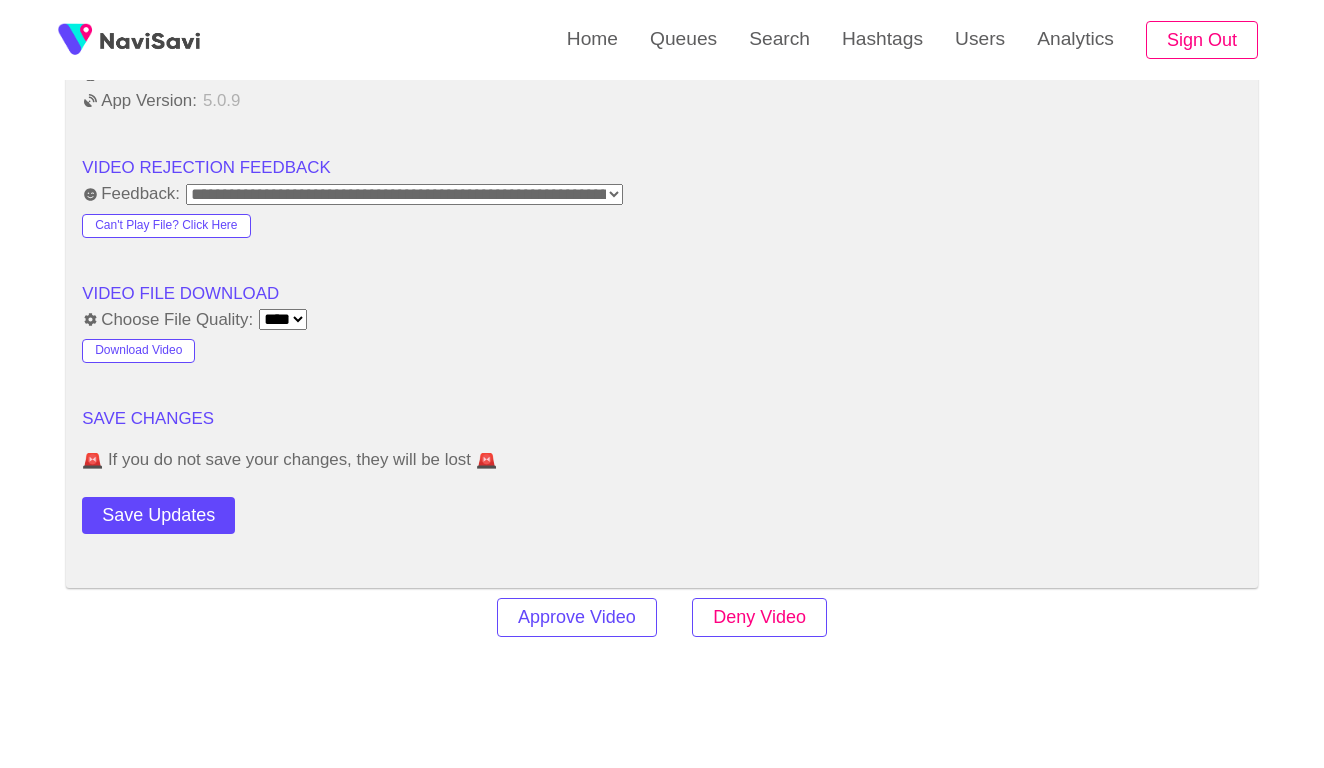 click on "Deny Video" at bounding box center [759, 617] 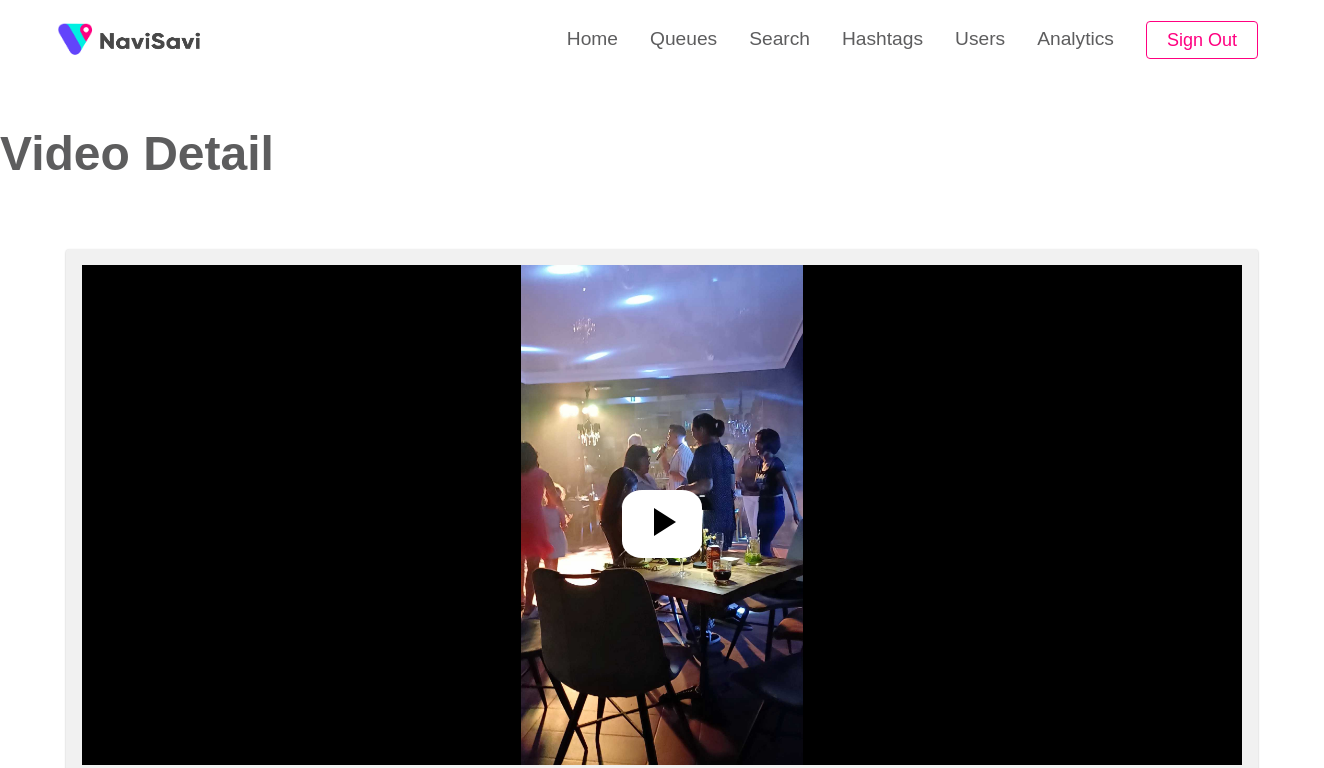 select on "**********" 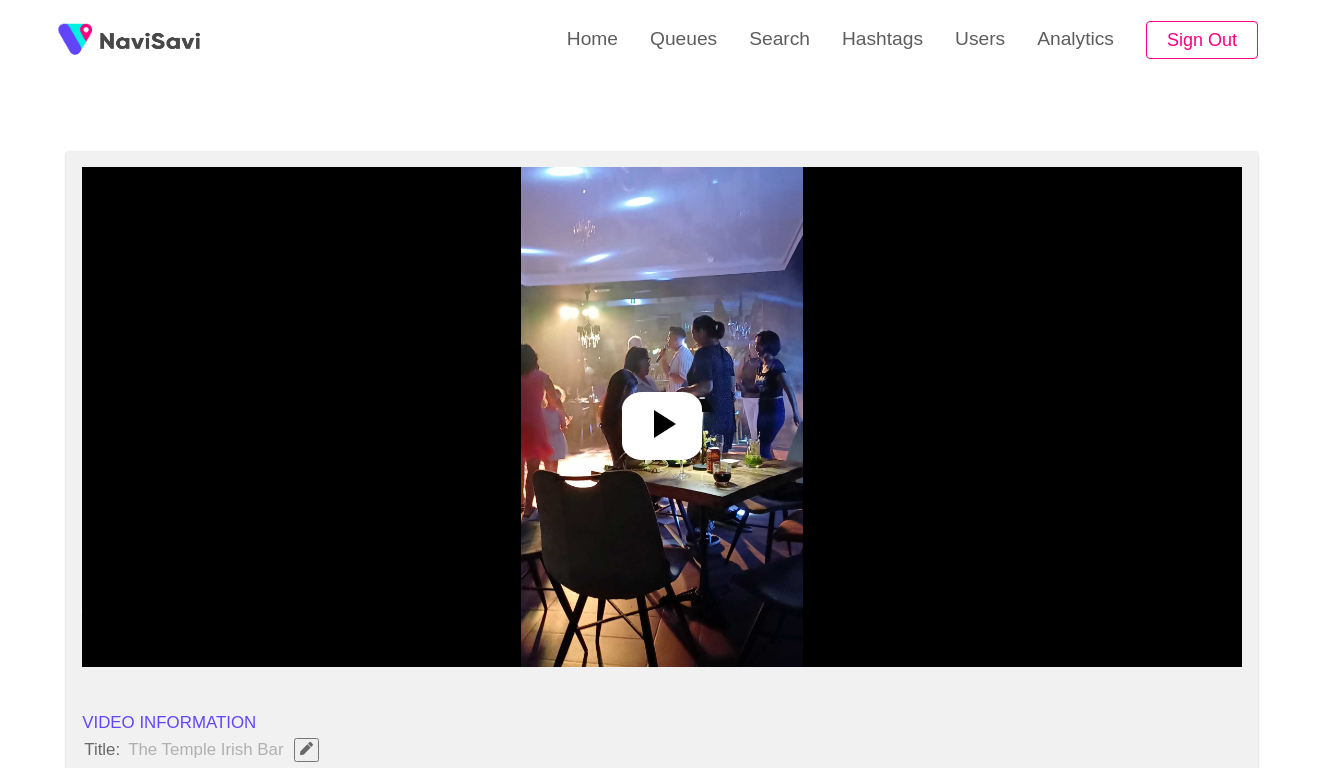 scroll, scrollTop: 195, scrollLeft: 0, axis: vertical 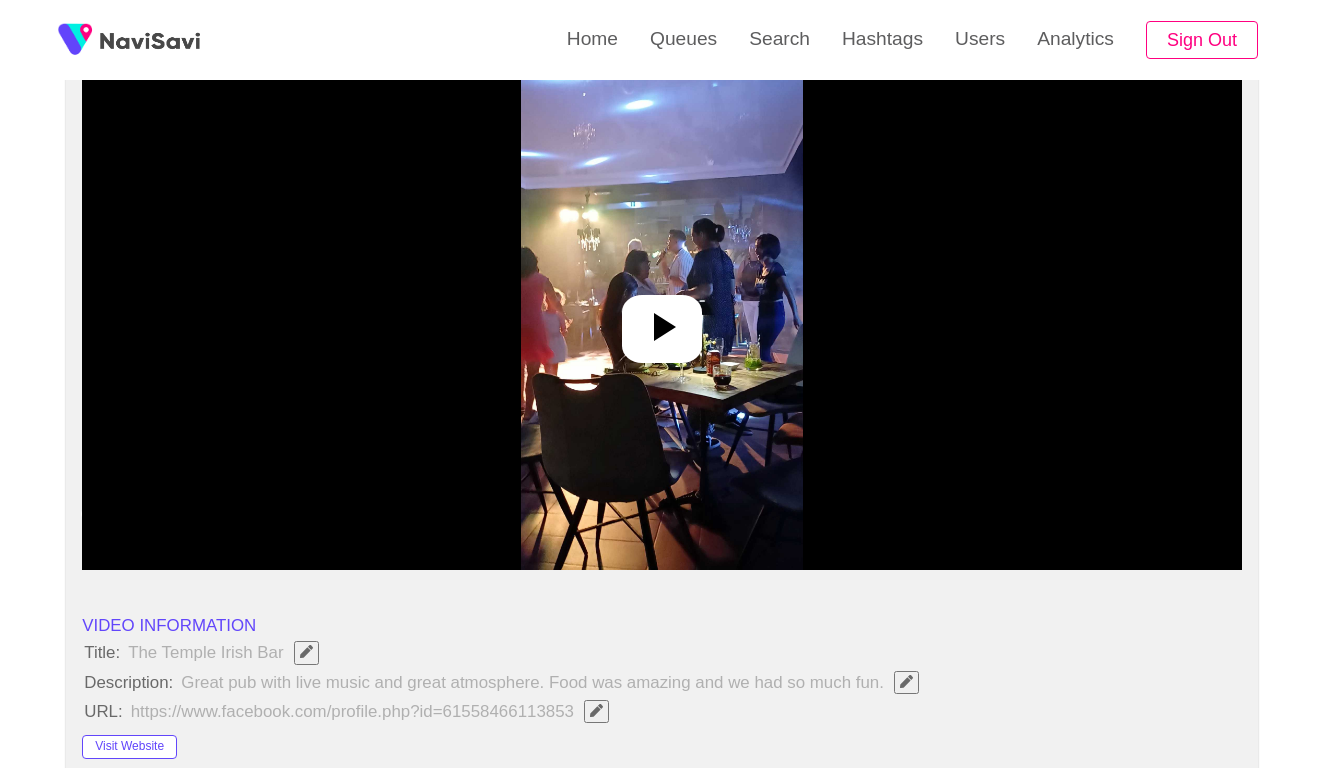 click at bounding box center [661, 320] 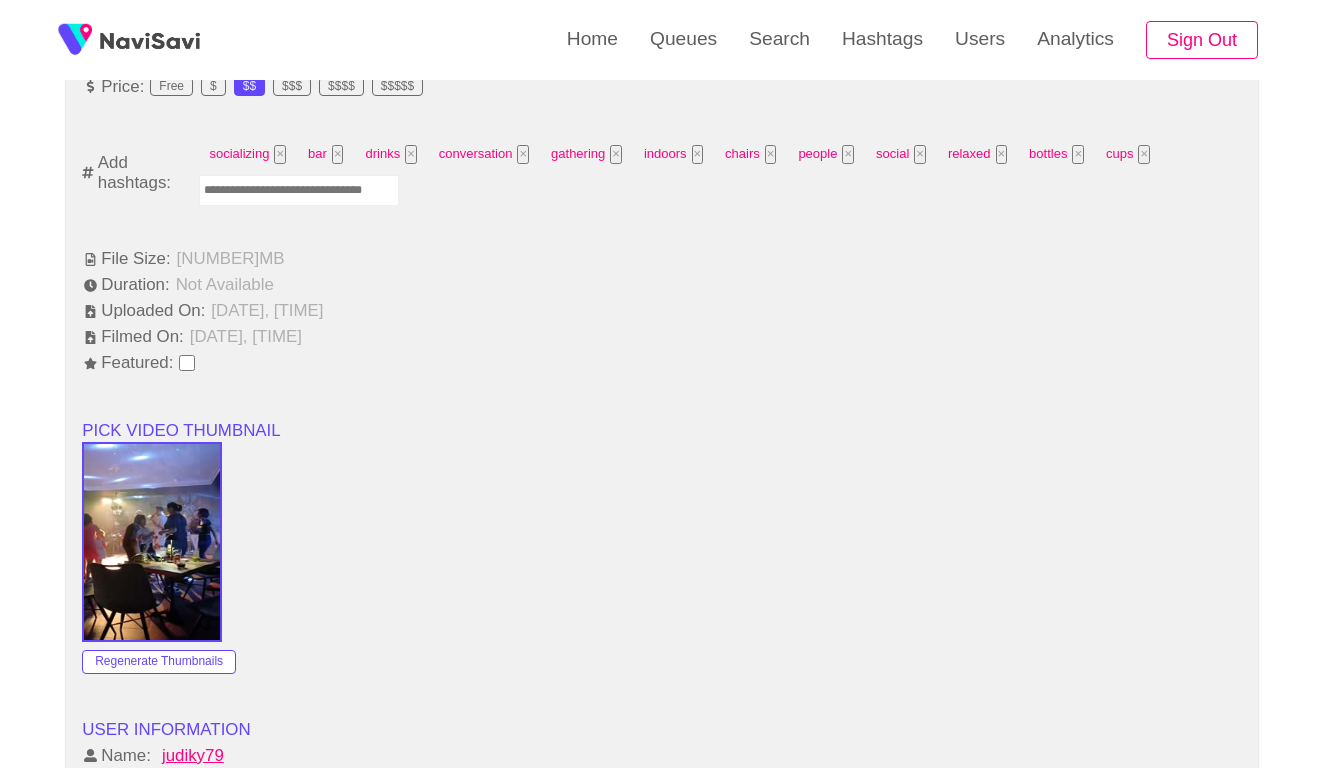 scroll, scrollTop: 1347, scrollLeft: 0, axis: vertical 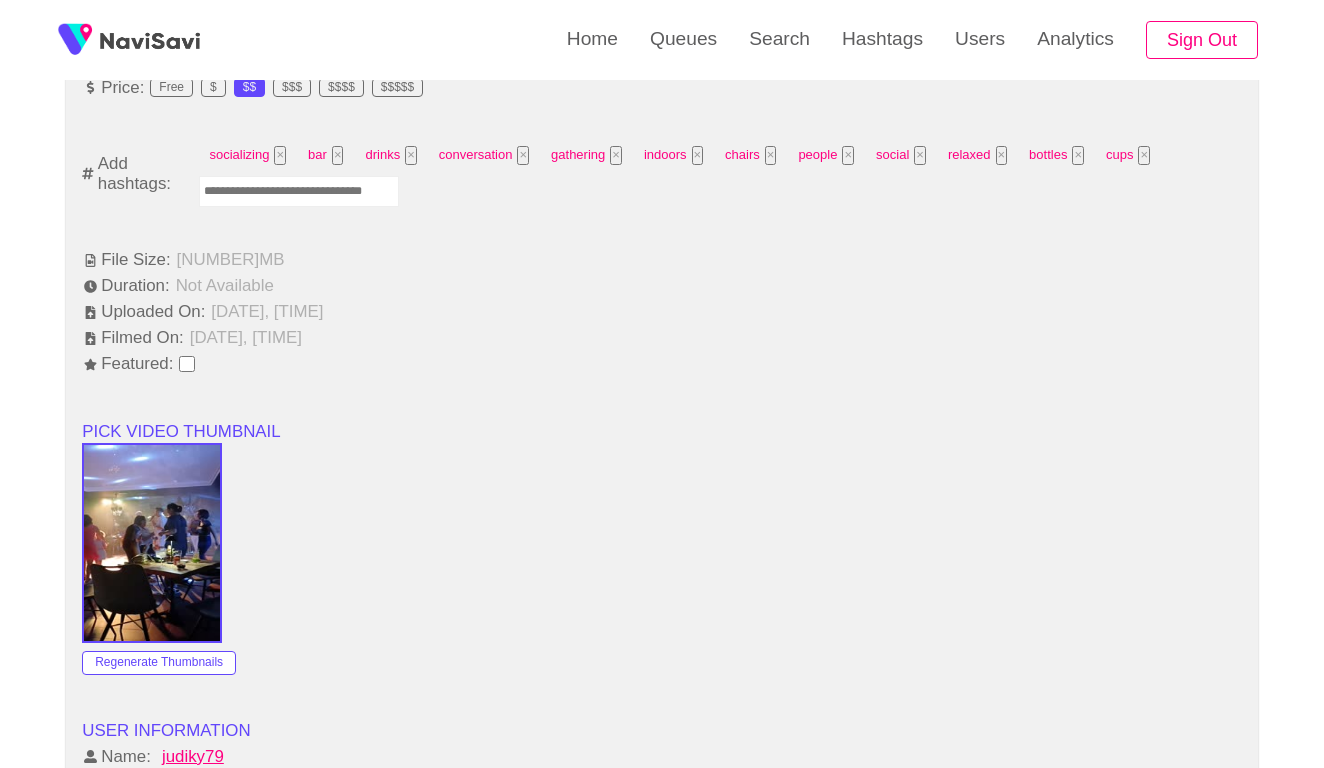 click at bounding box center [299, 191] 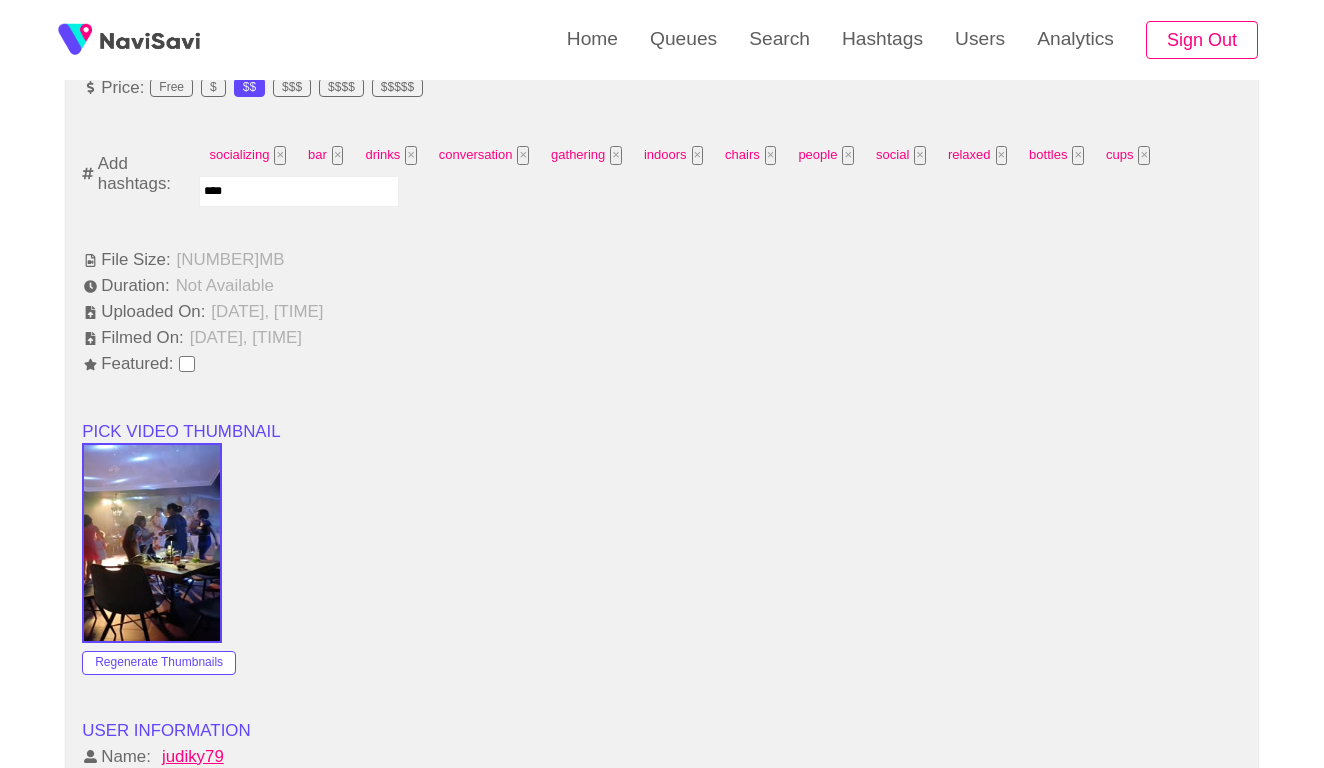 type on "*****" 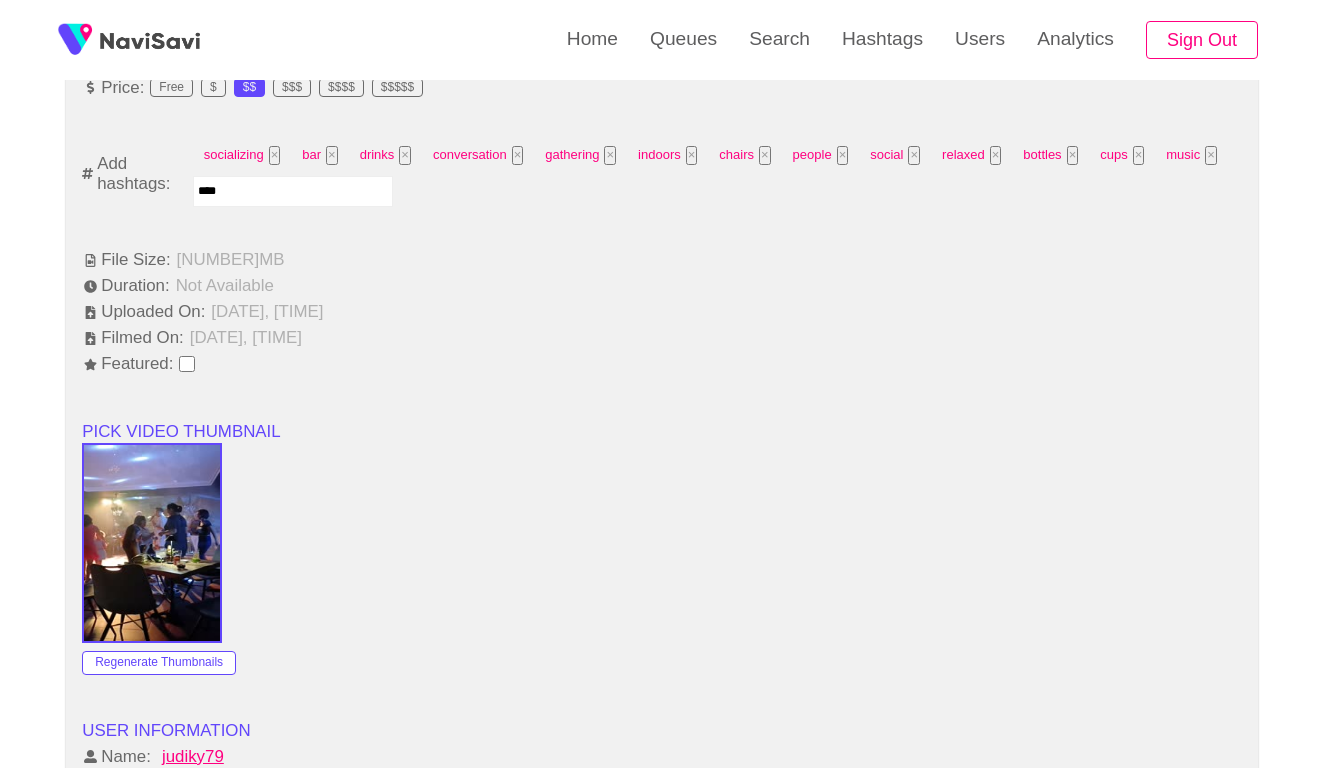 type on "*****" 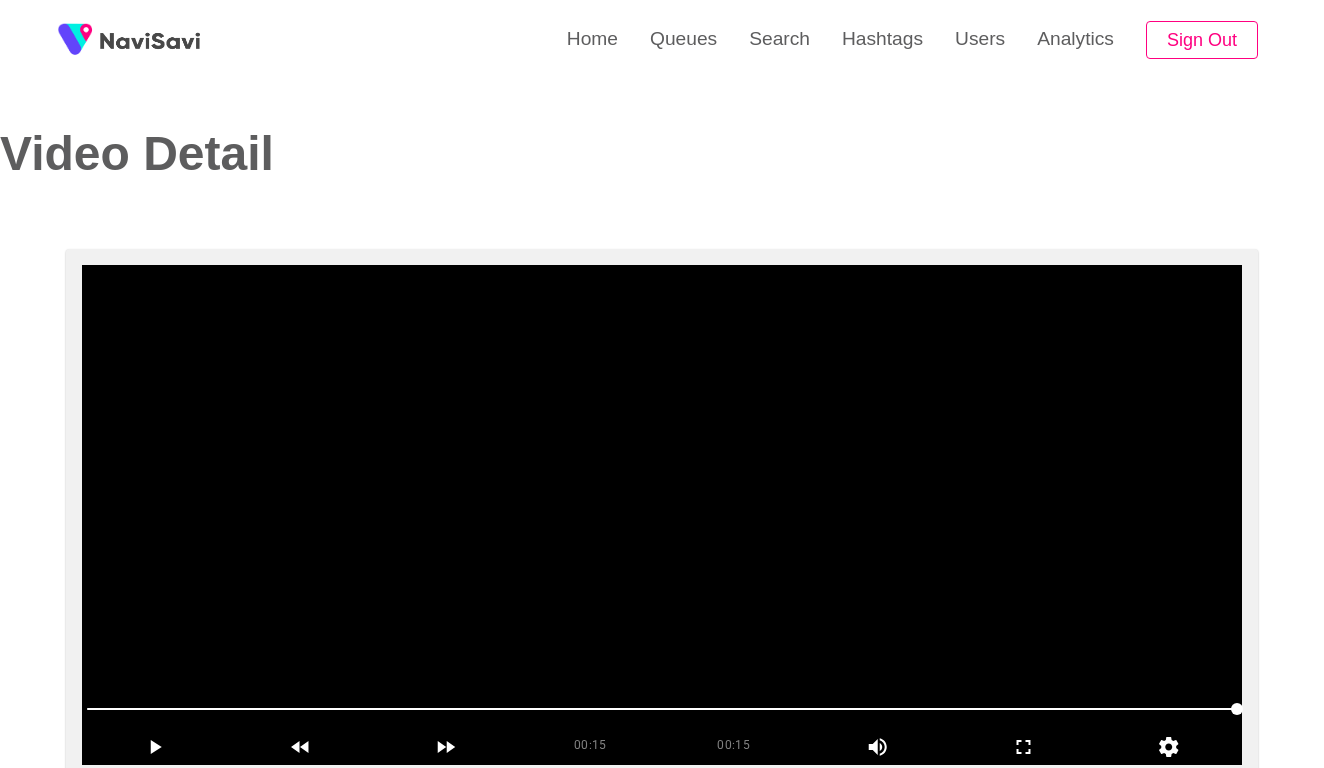 scroll, scrollTop: 0, scrollLeft: 0, axis: both 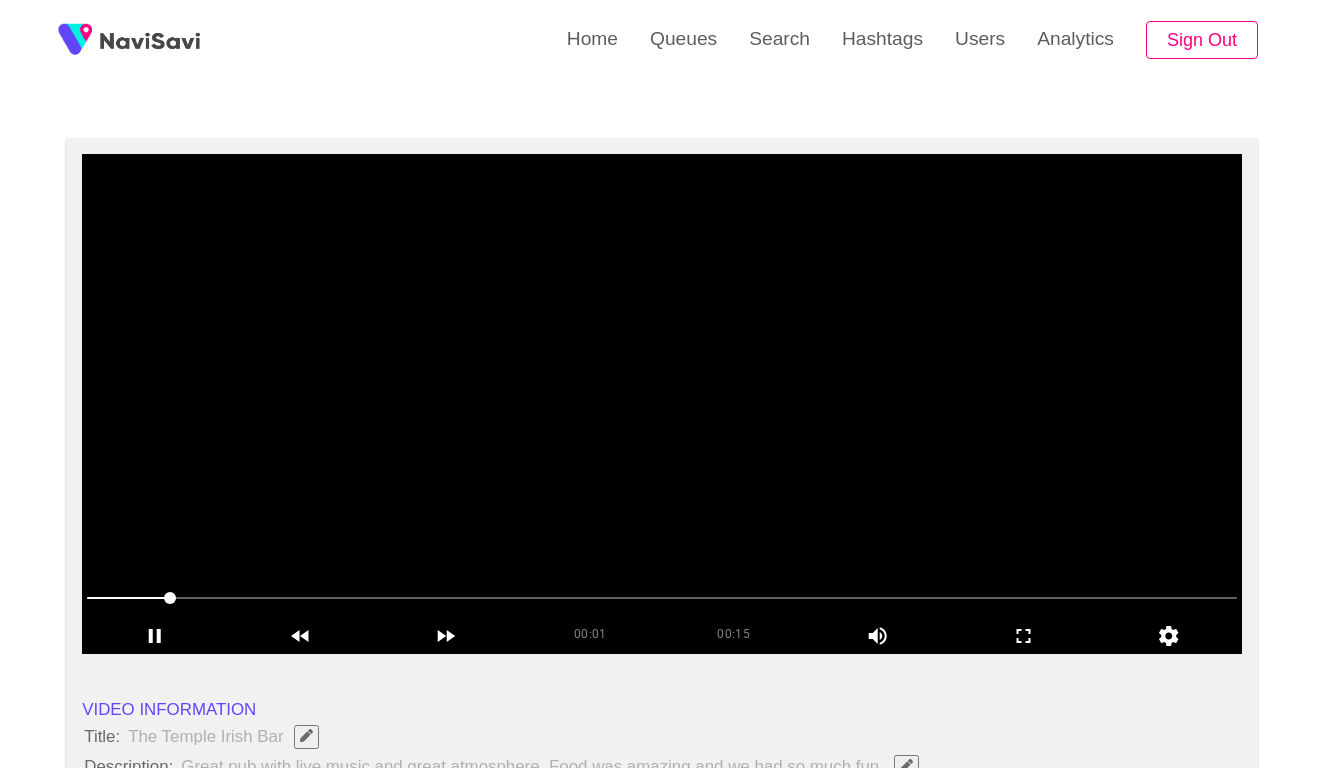 click at bounding box center [662, 598] 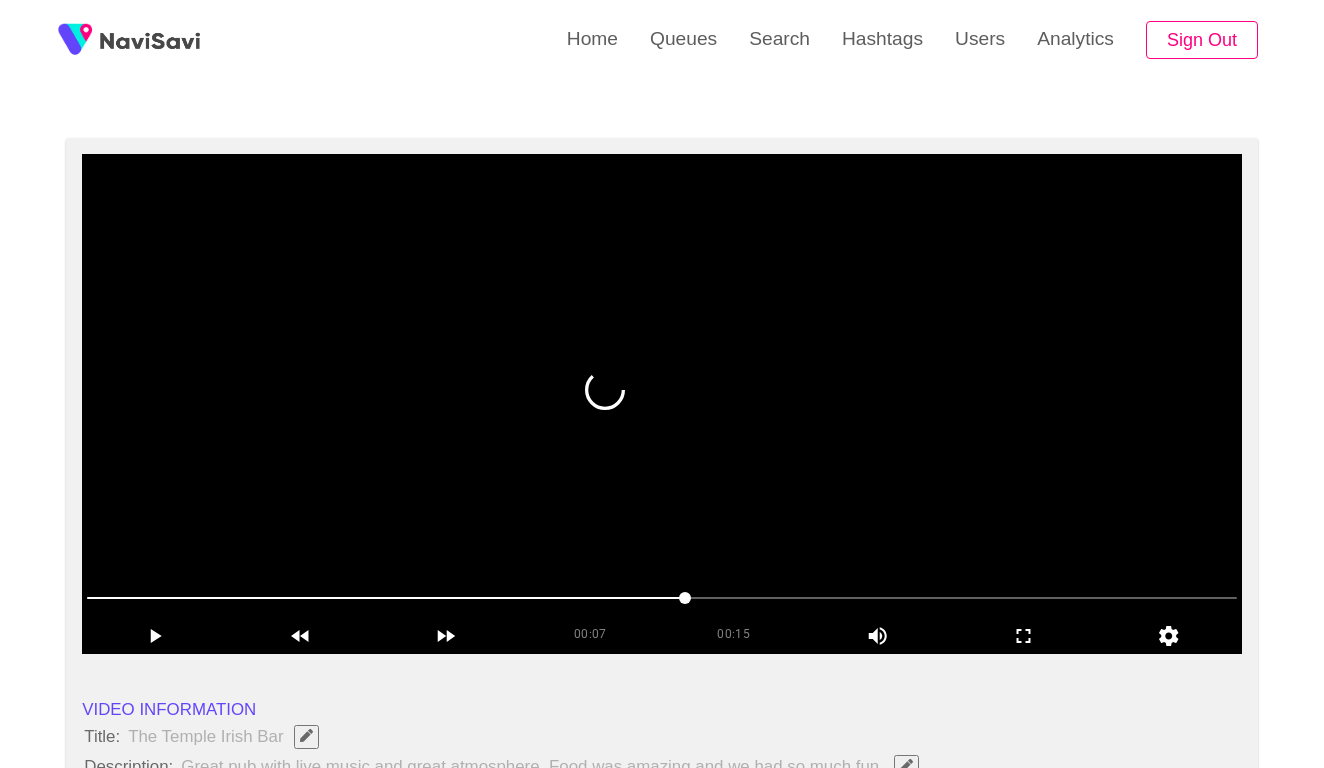 click at bounding box center [662, 404] 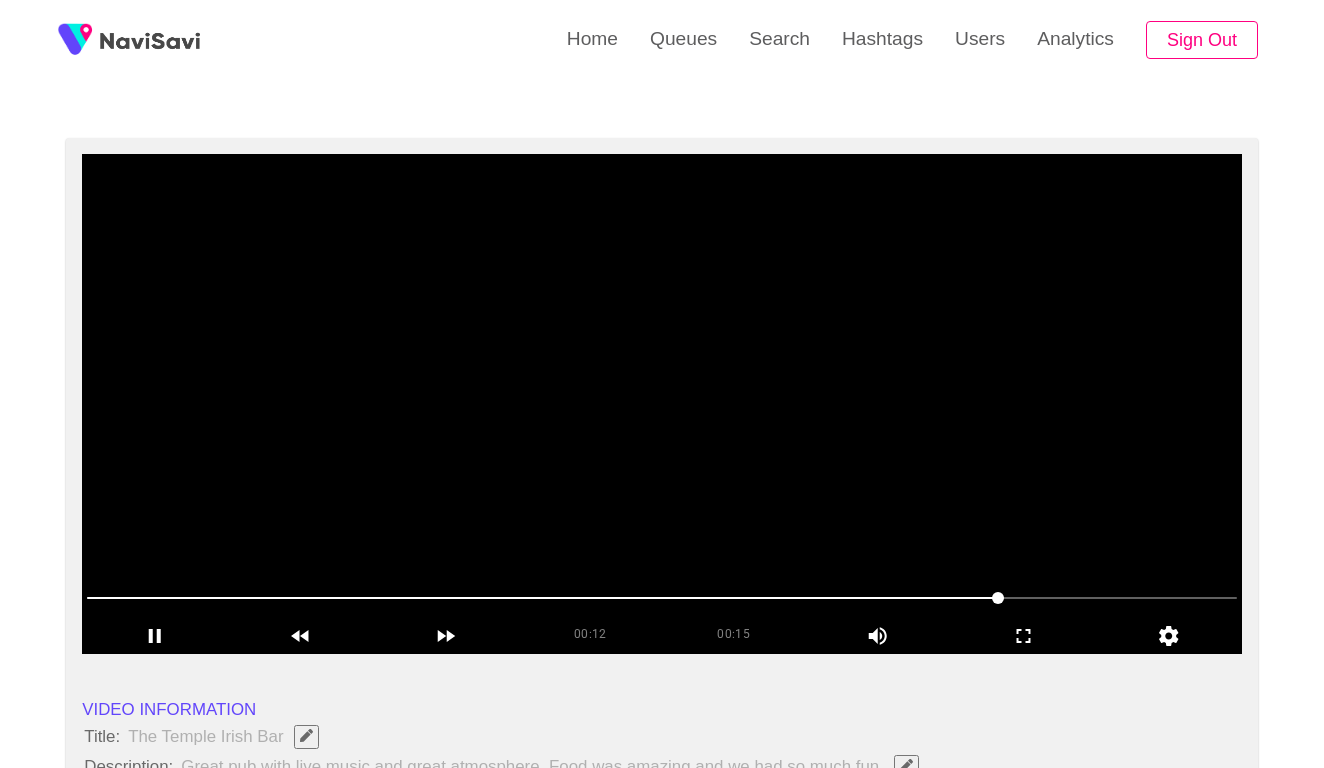 click at bounding box center [662, 404] 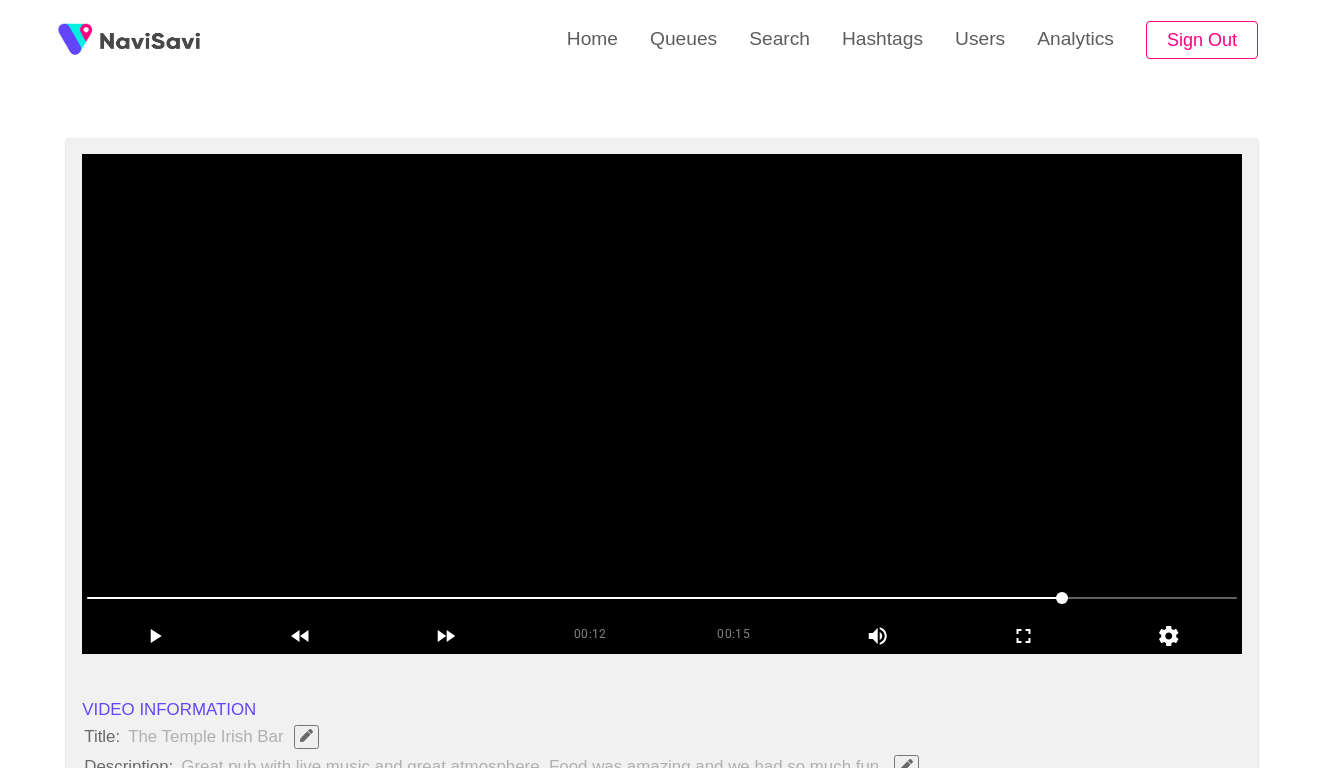 click at bounding box center [662, 404] 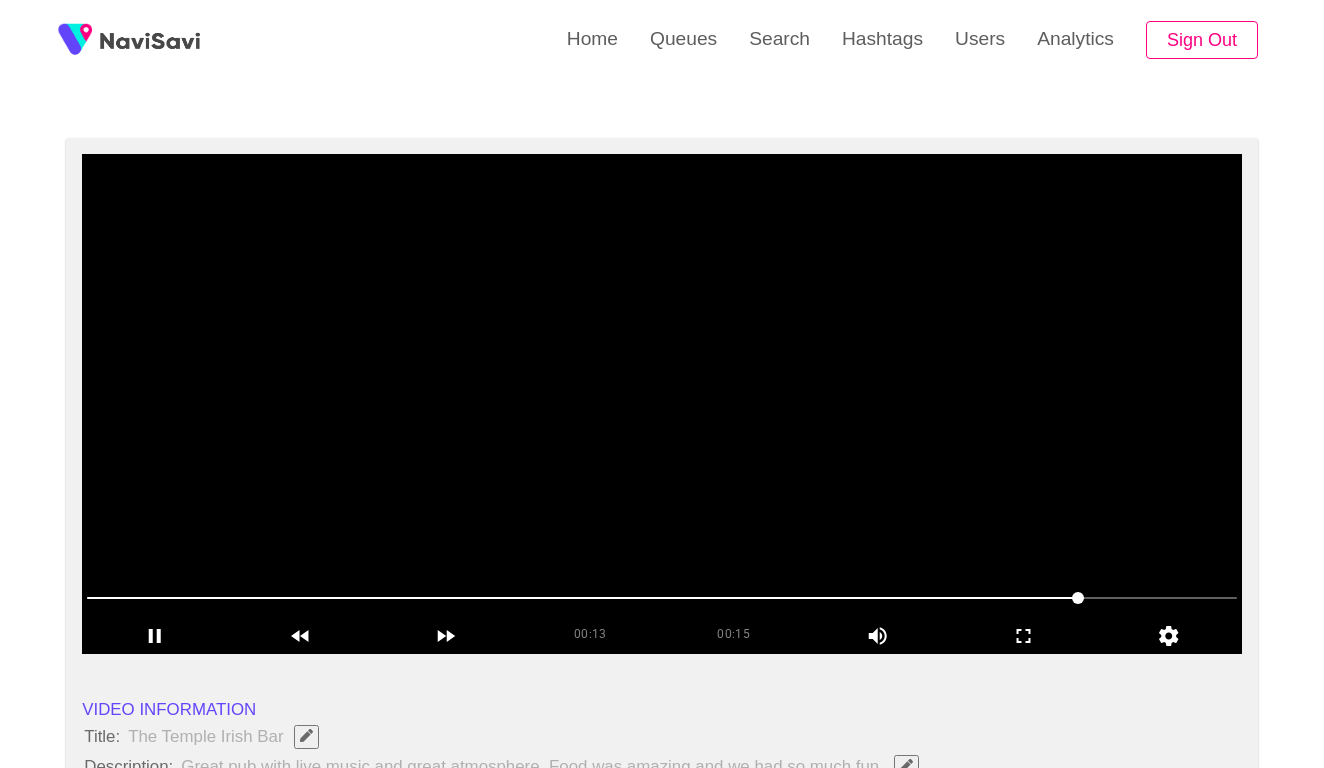 click at bounding box center [662, 404] 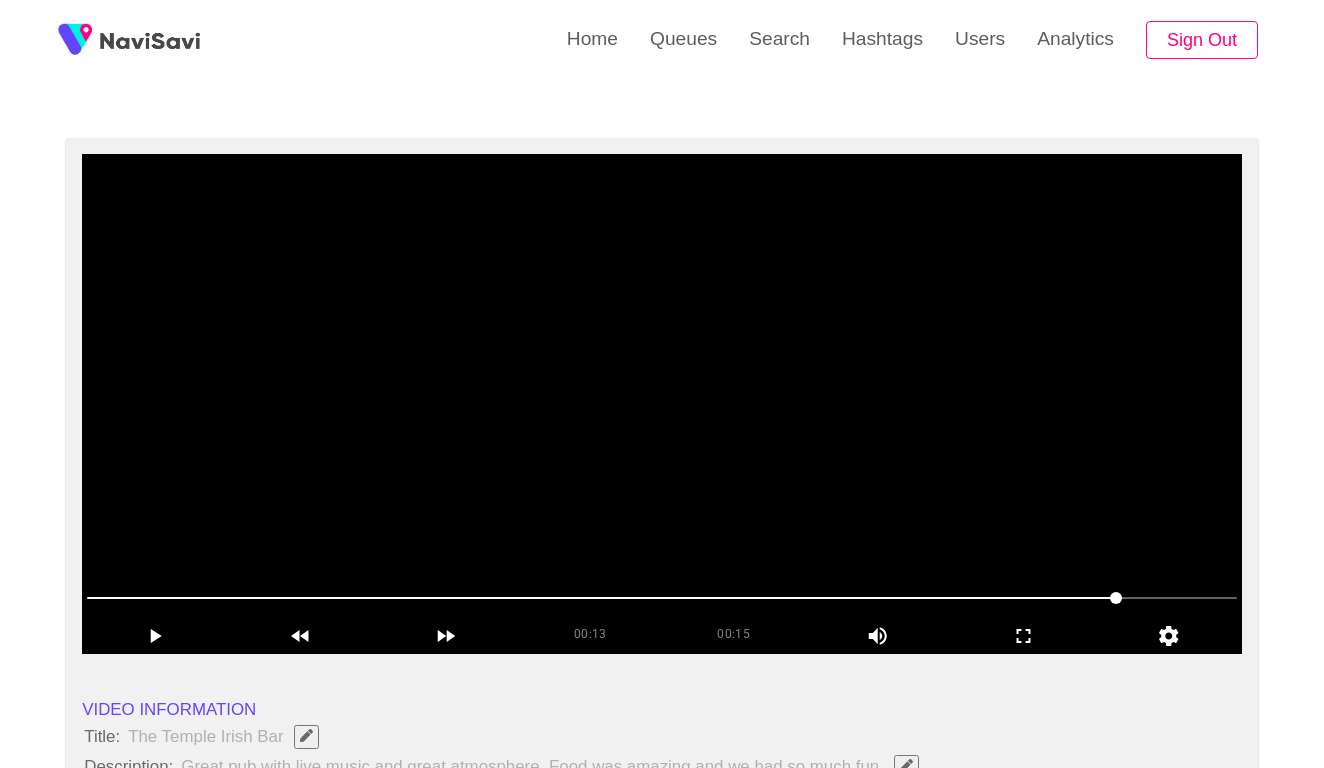 click at bounding box center (662, 404) 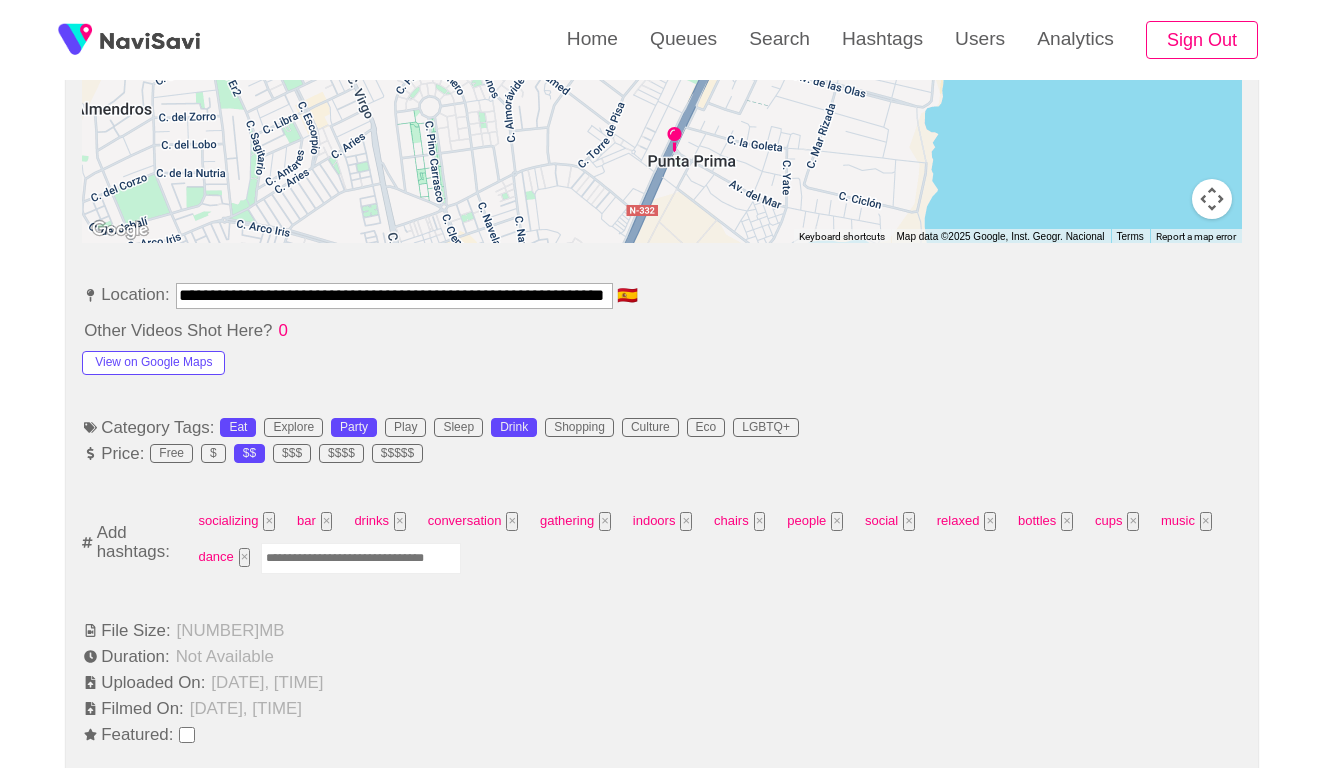 scroll, scrollTop: 1158, scrollLeft: 0, axis: vertical 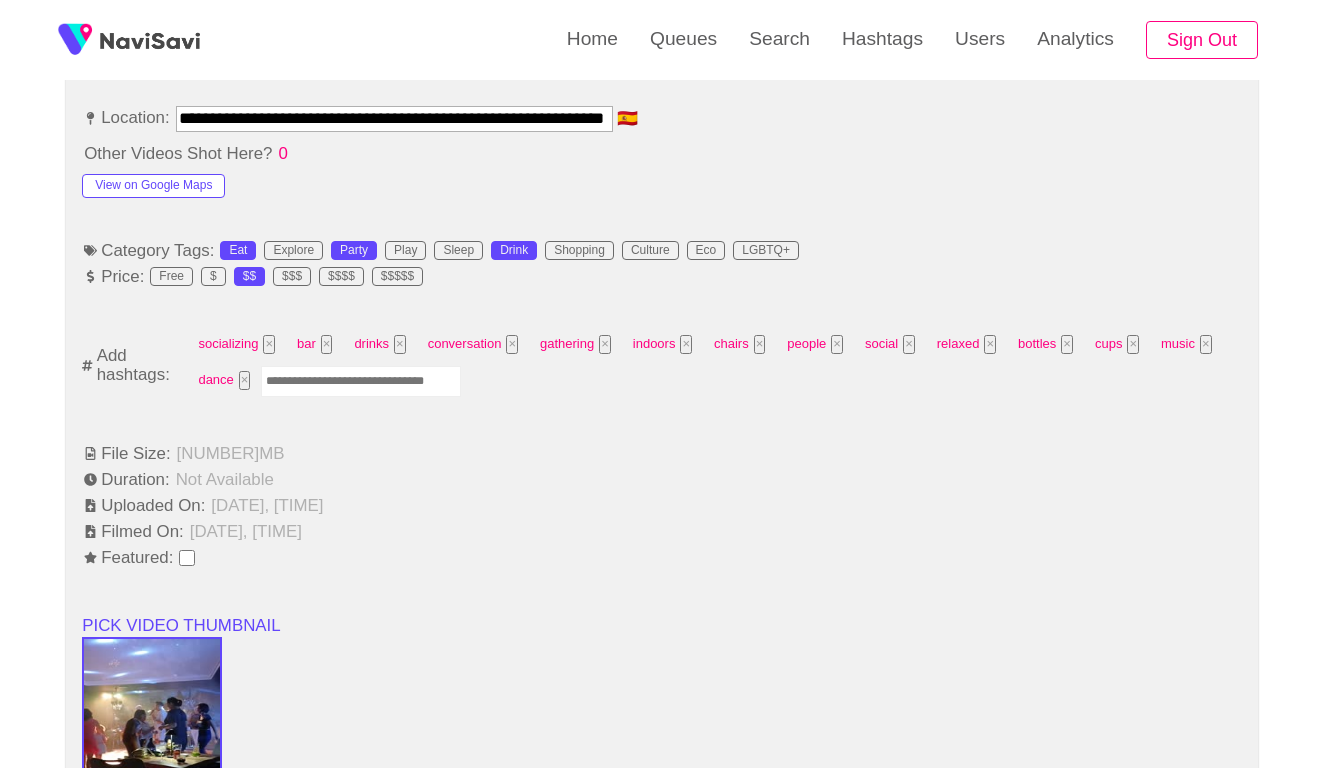 click at bounding box center [361, 381] 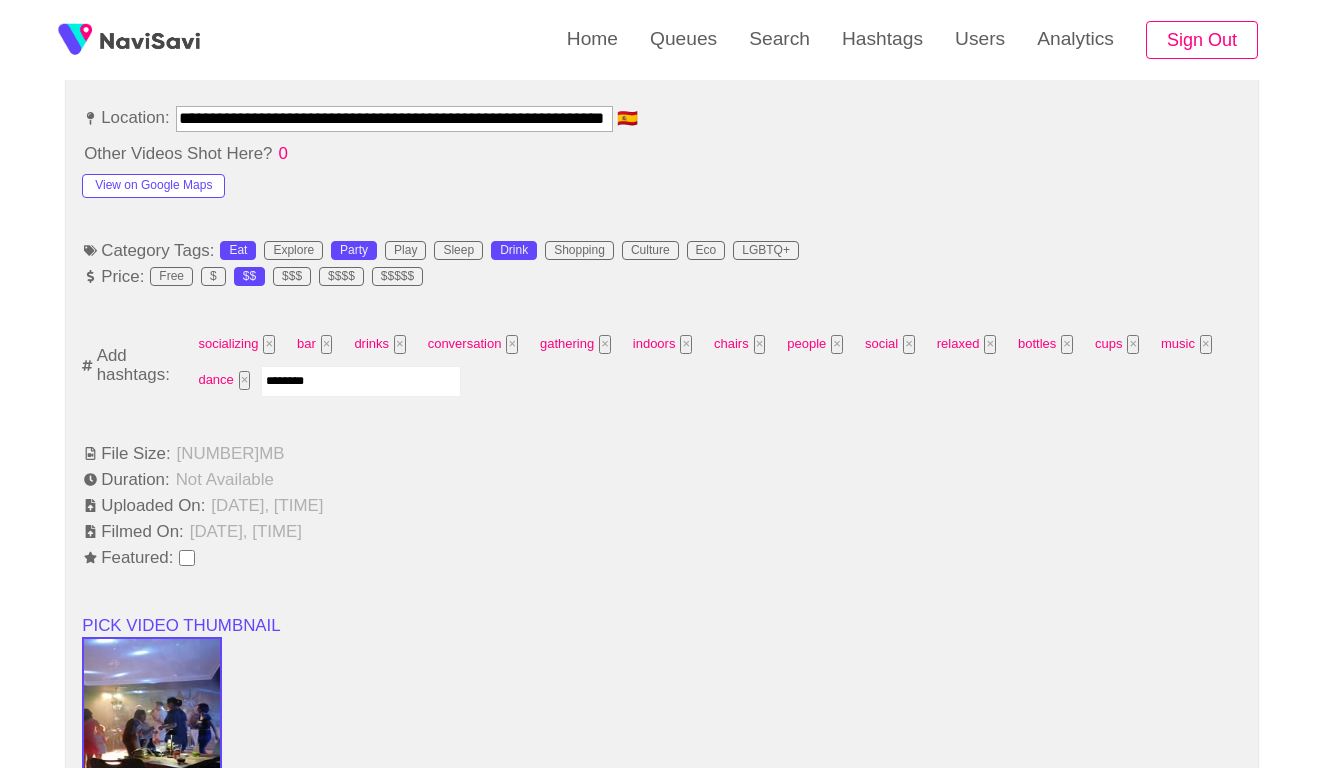 type on "*********" 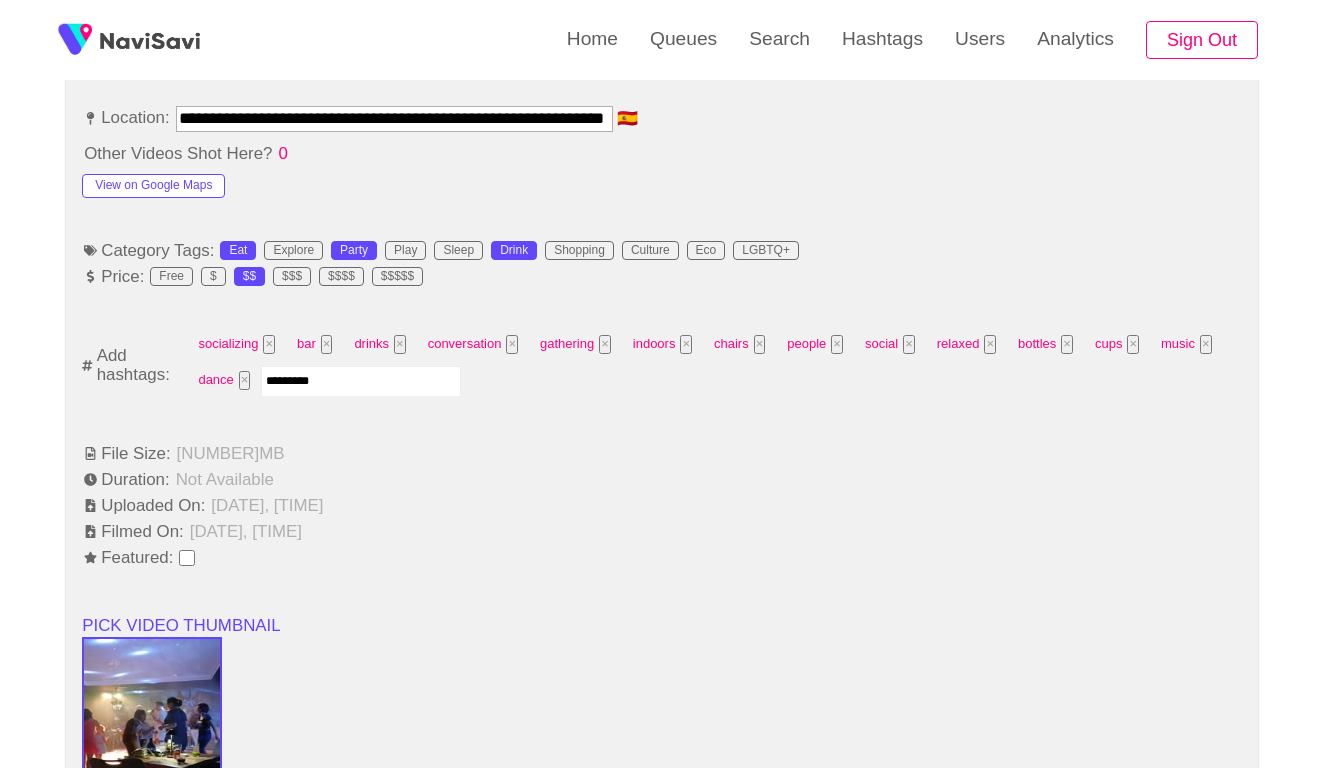 type 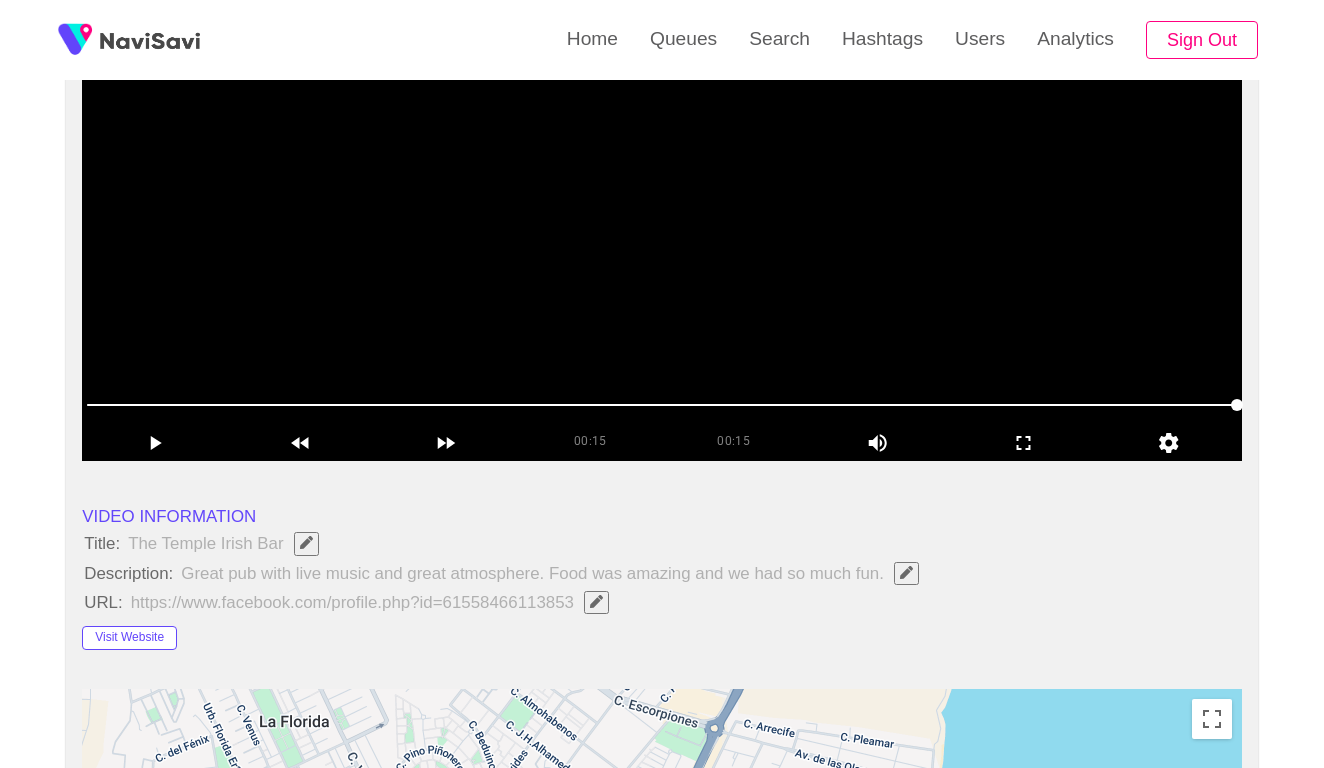 scroll, scrollTop: 91, scrollLeft: 0, axis: vertical 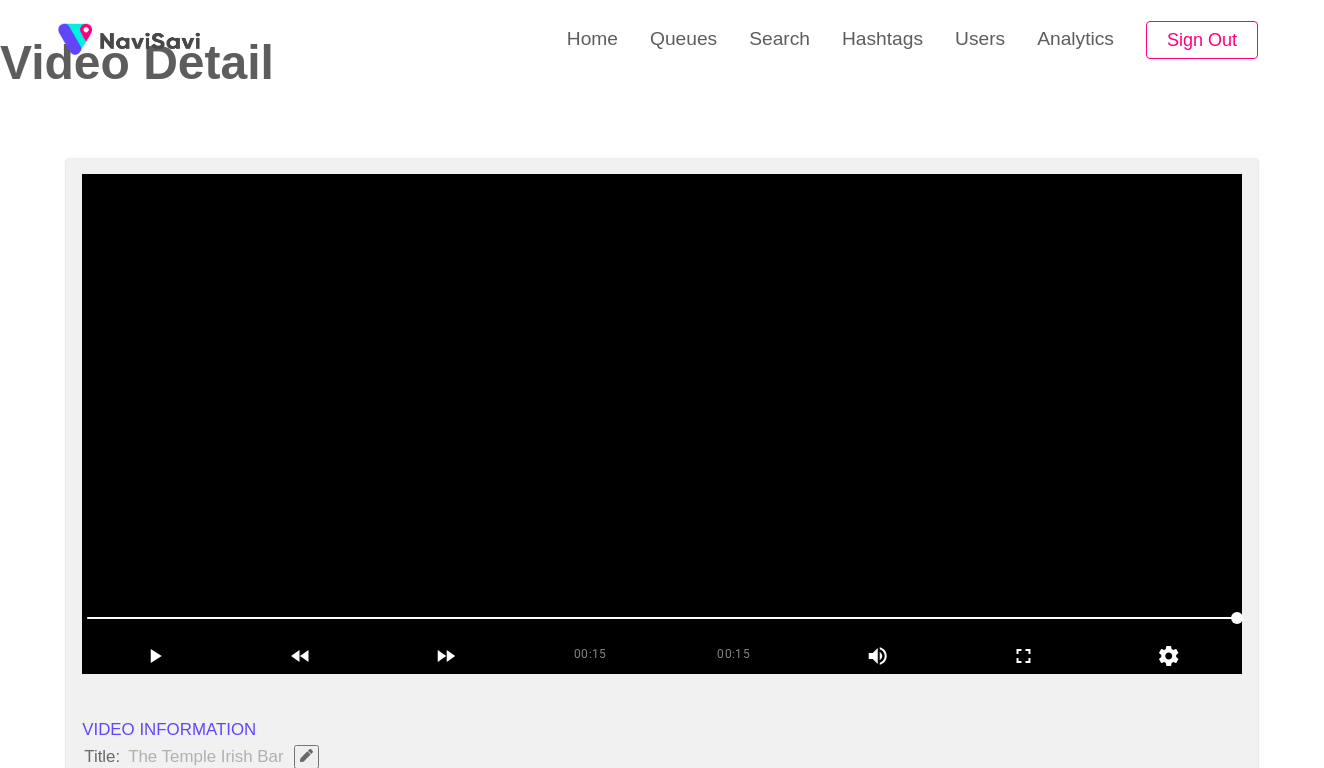 click at bounding box center (662, 424) 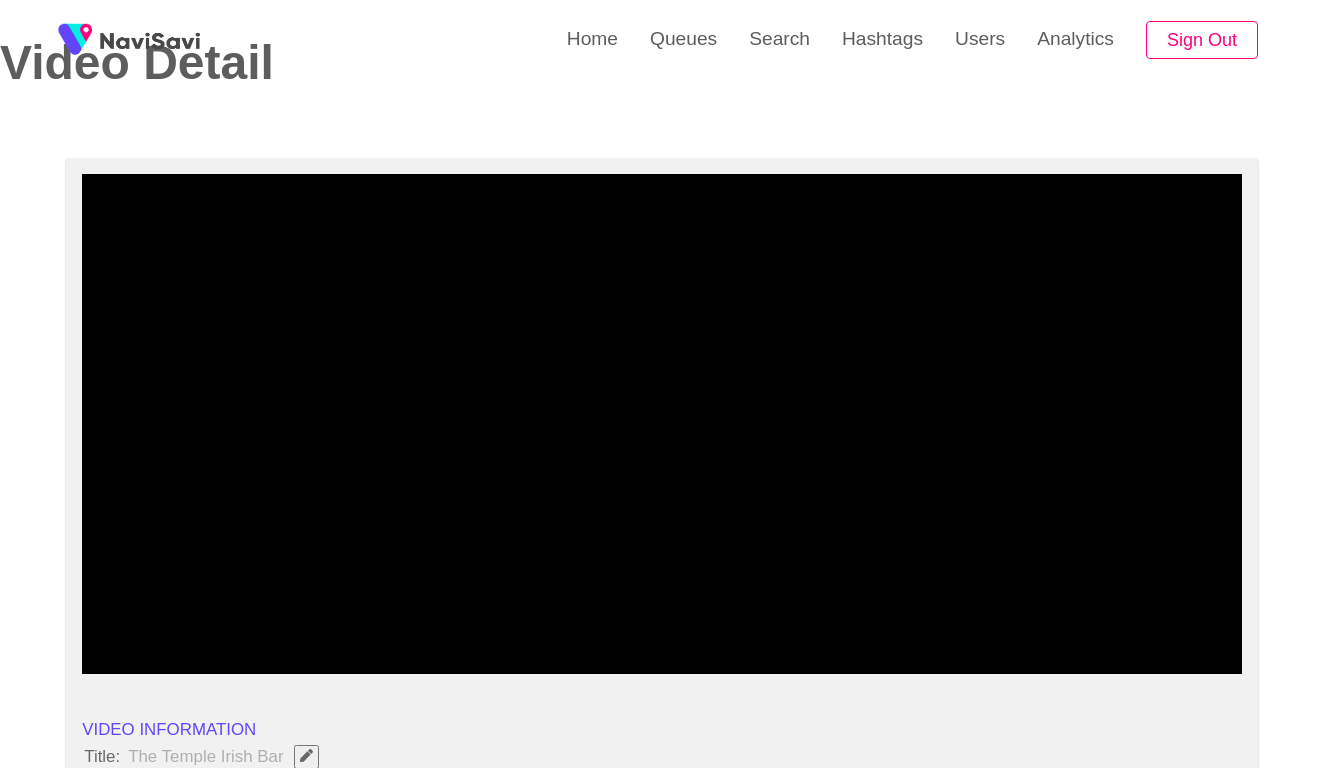 click at bounding box center [662, 618] 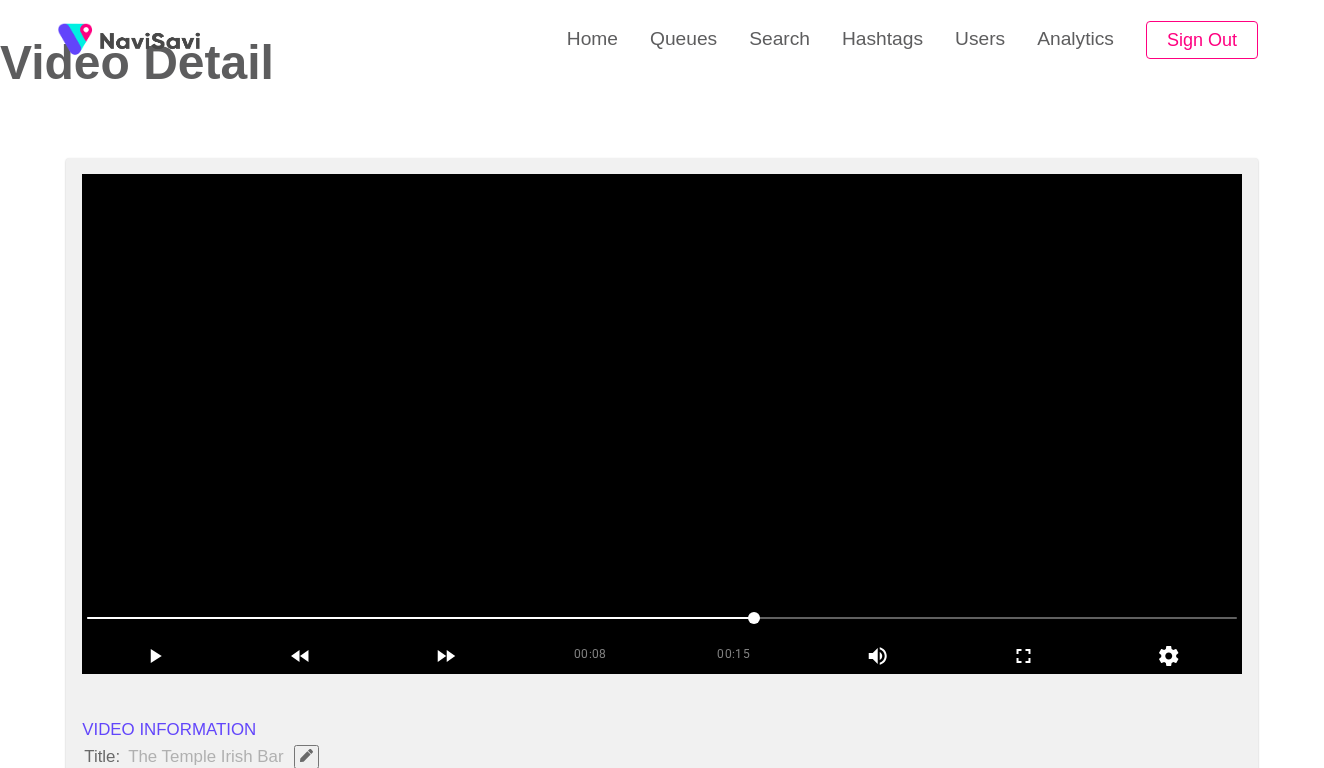 click at bounding box center (662, 424) 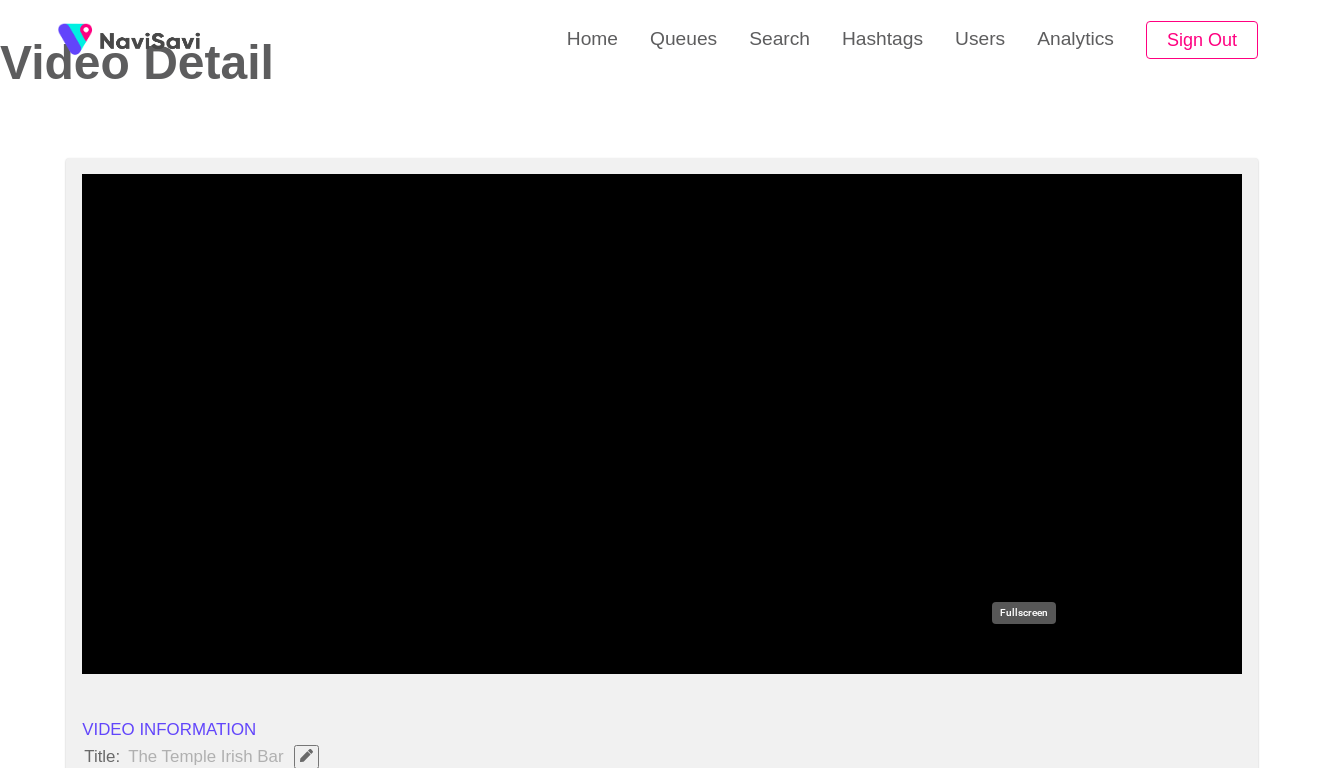 click 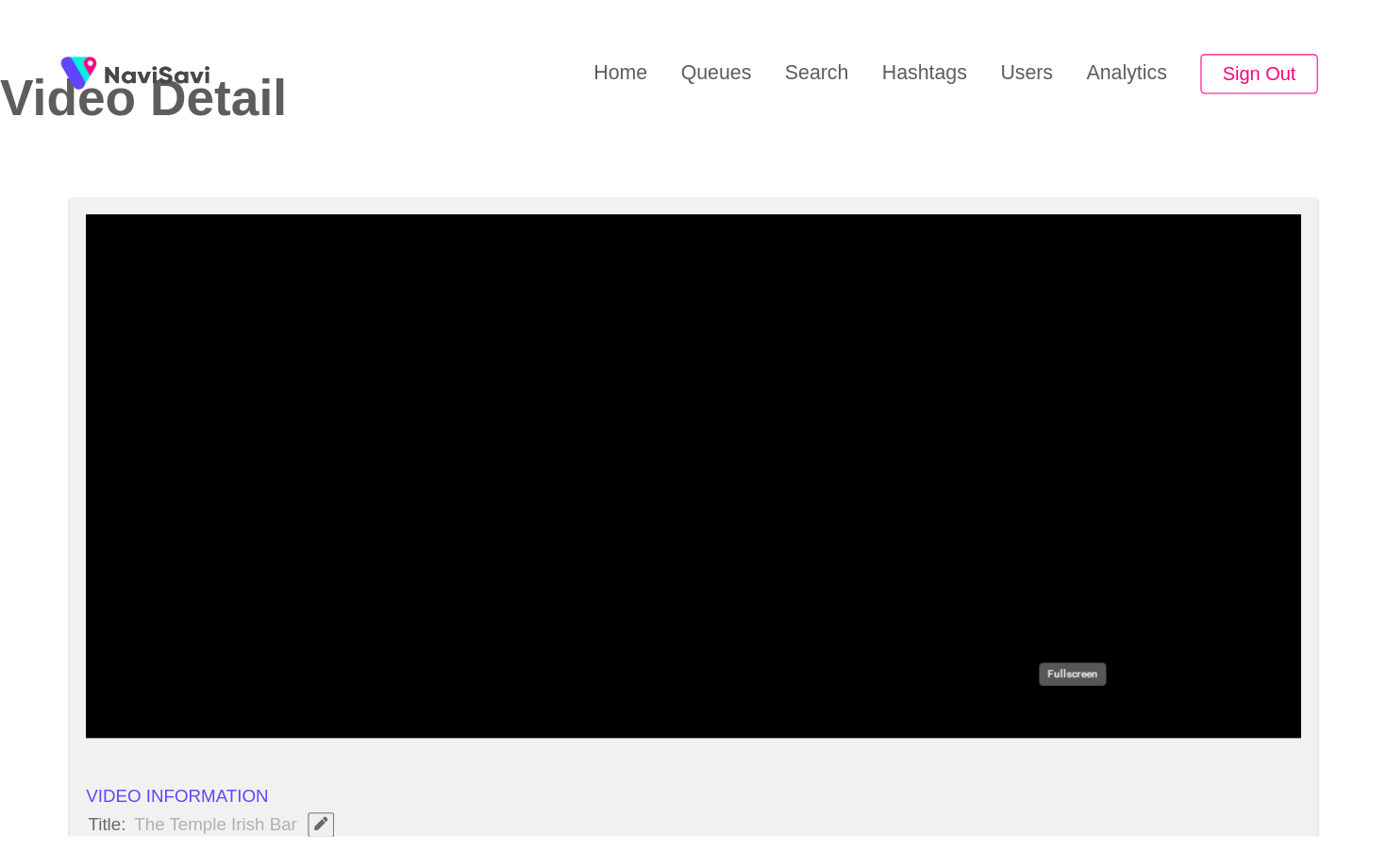 scroll, scrollTop: 0, scrollLeft: 0, axis: both 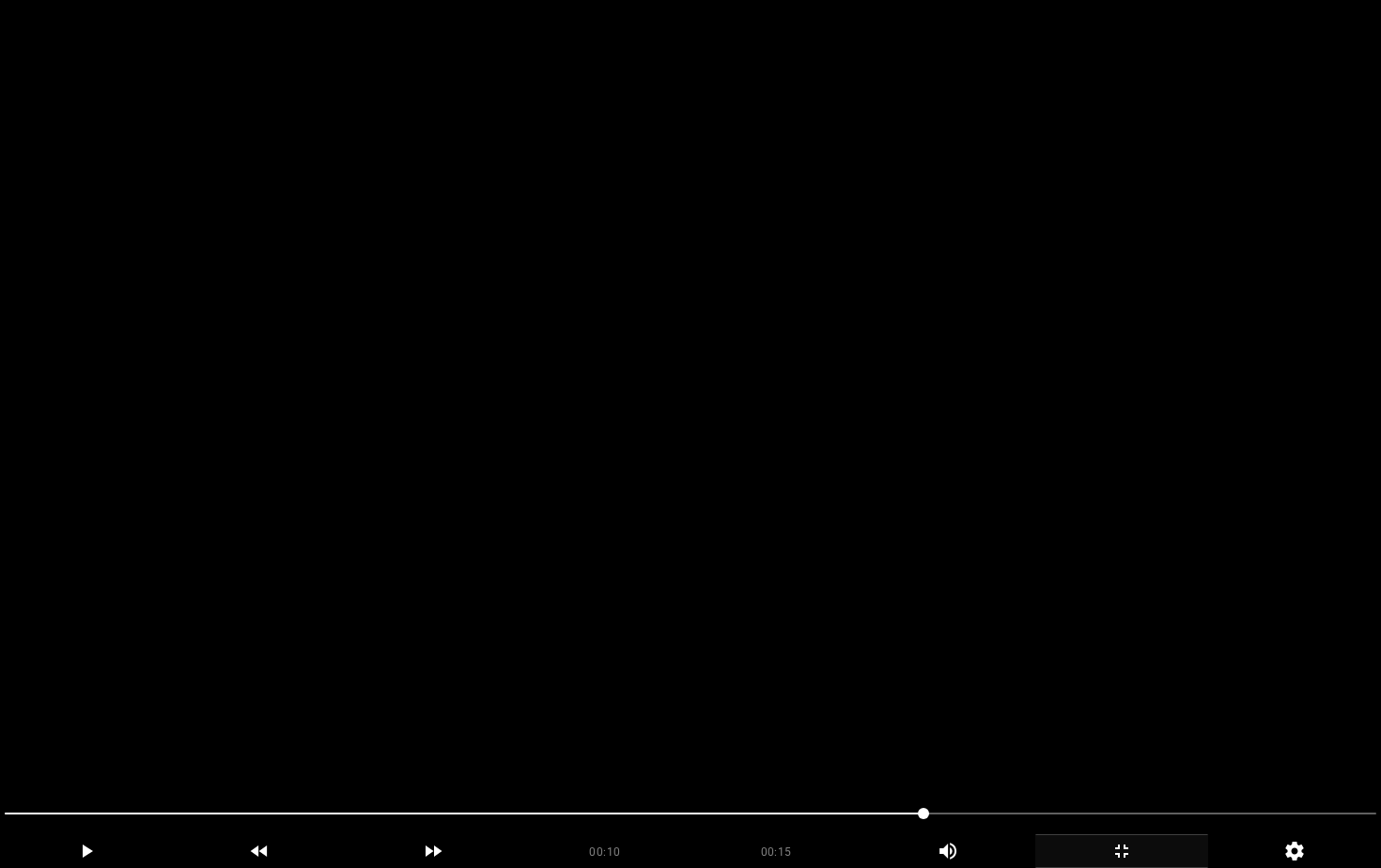 click at bounding box center [690, 434] 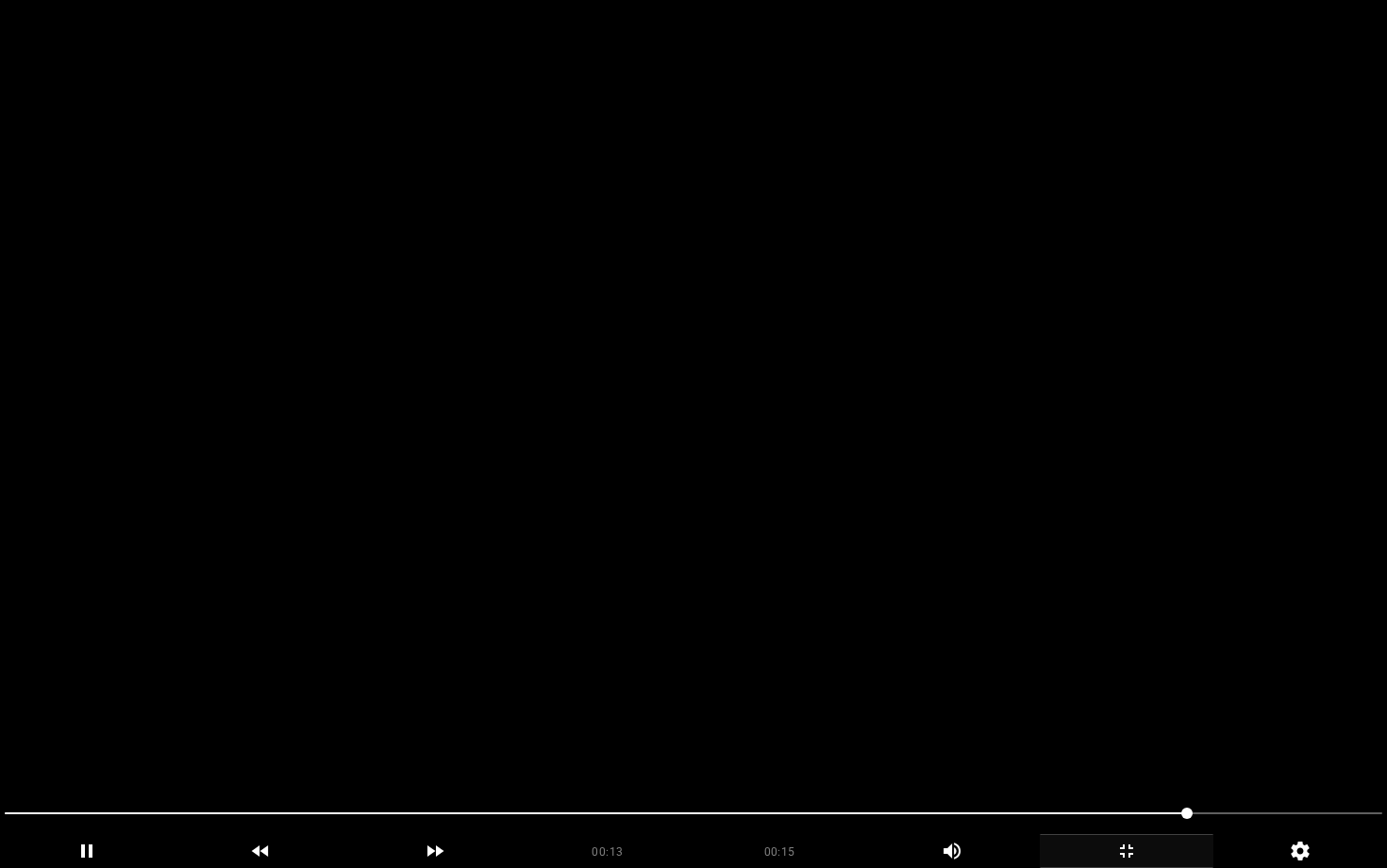 click at bounding box center [694, 434] 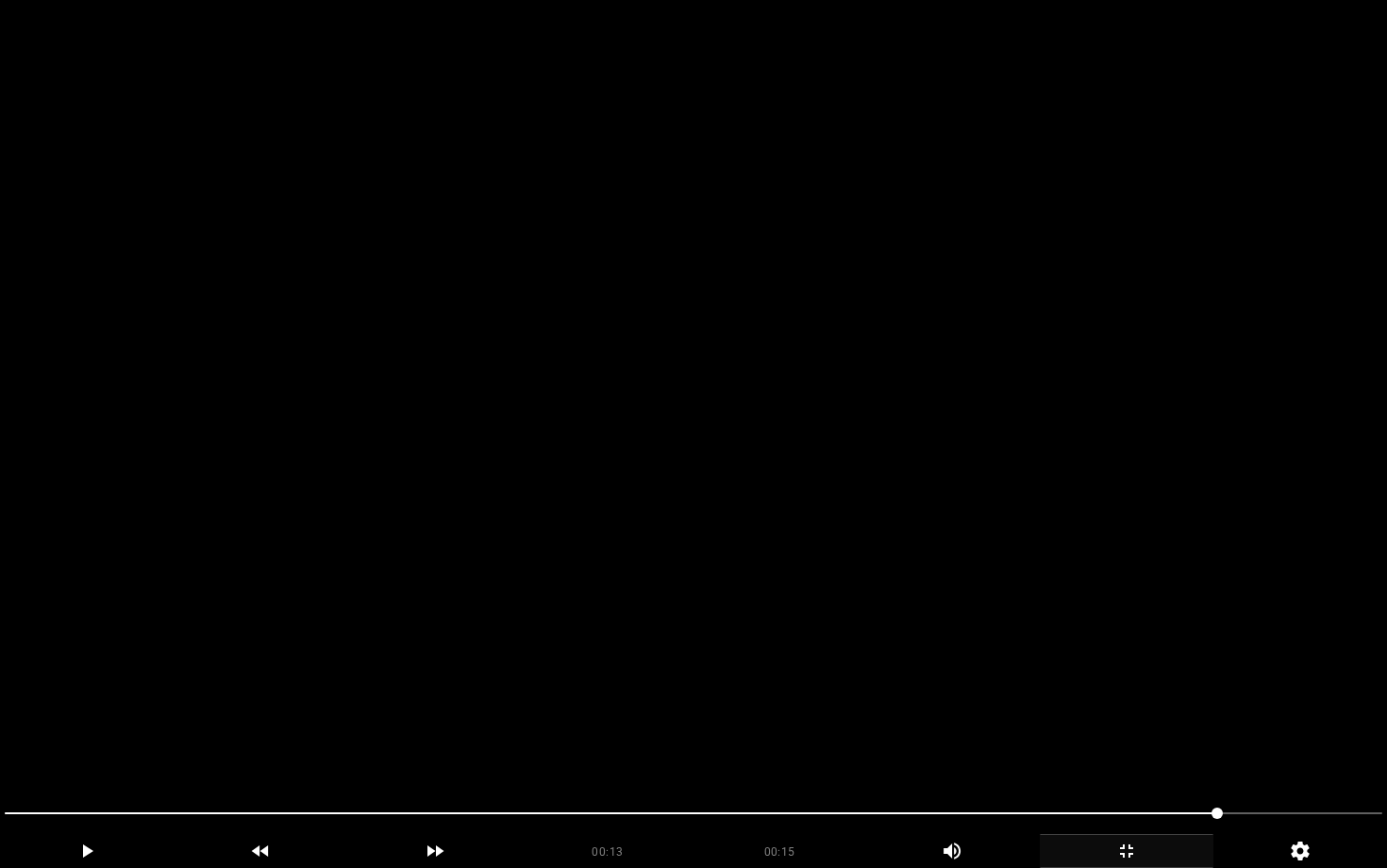 click at bounding box center (694, 434) 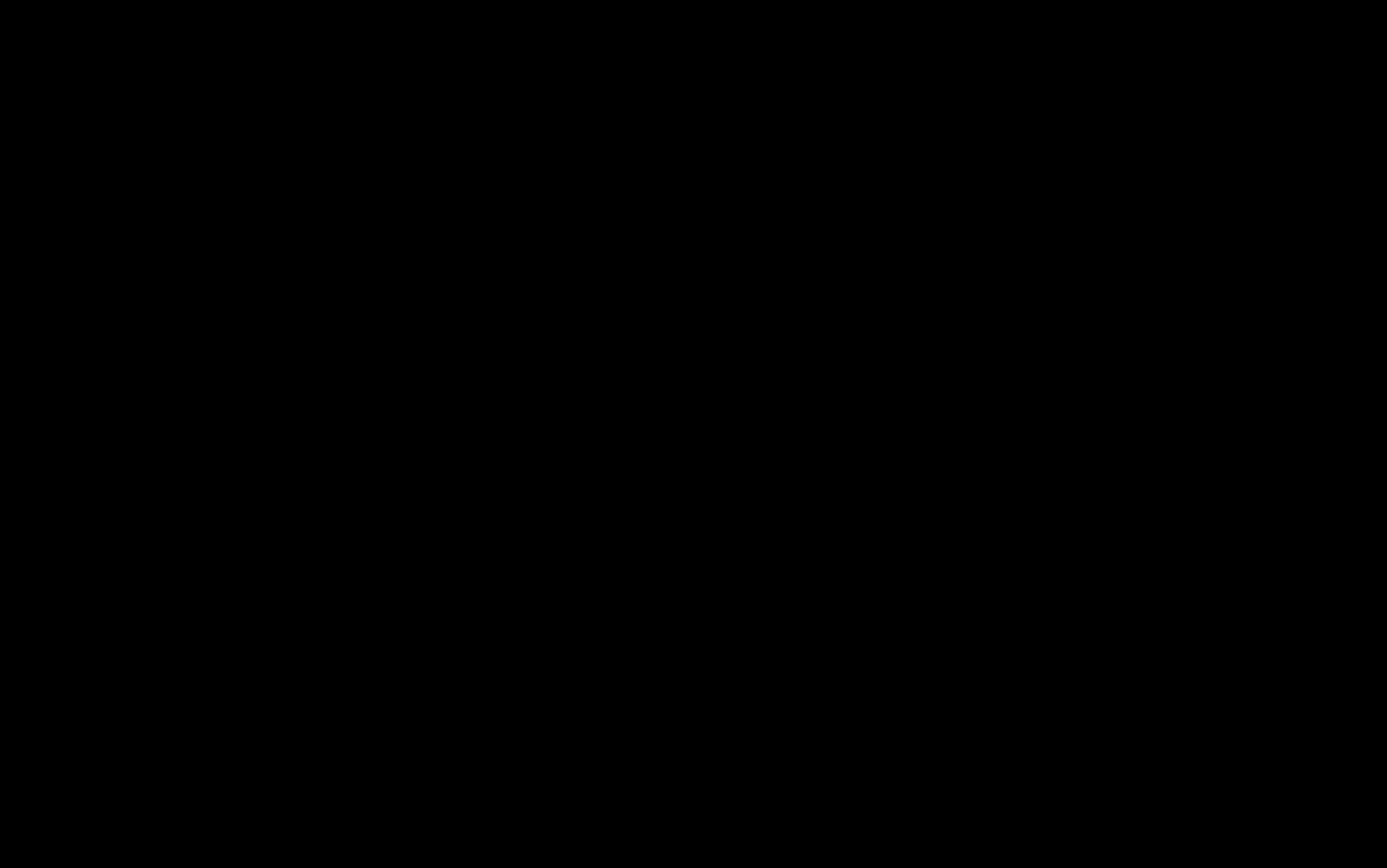 click at bounding box center (1127, 851) 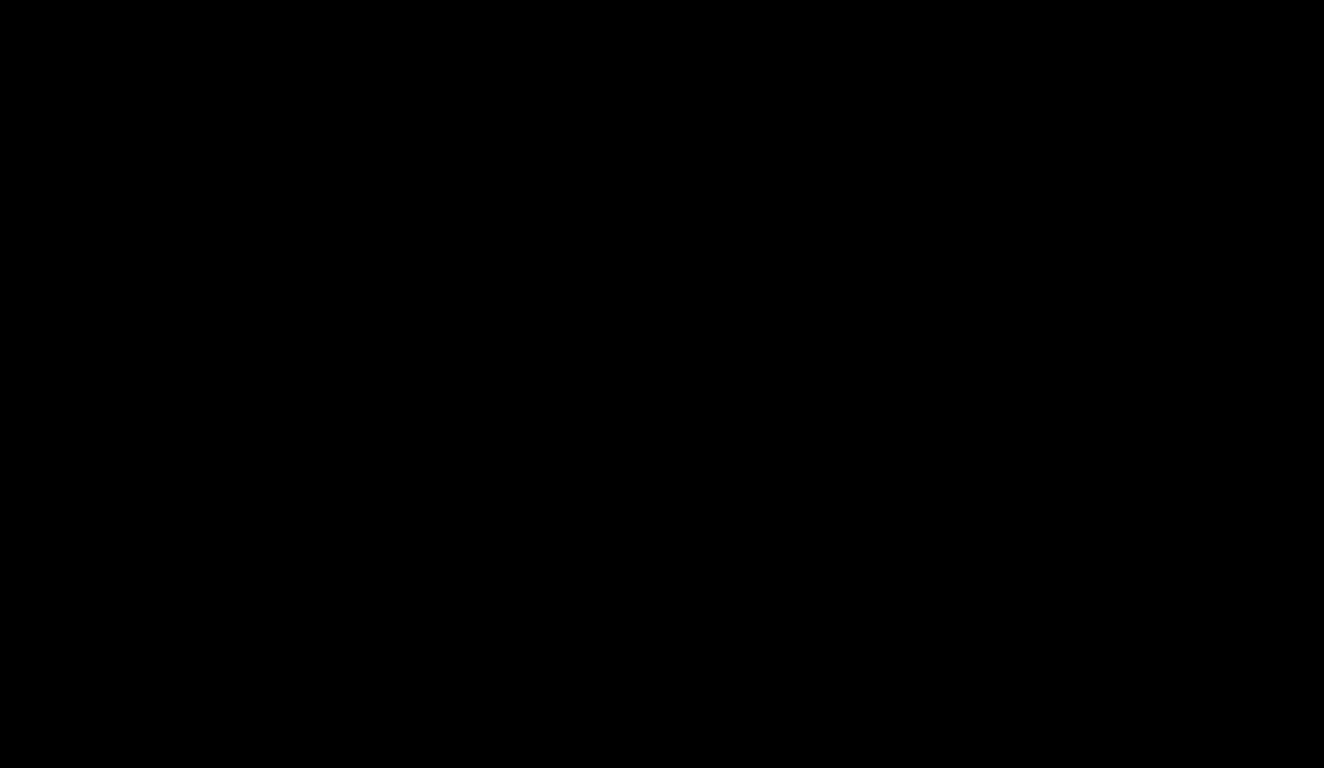 scroll, scrollTop: 1977, scrollLeft: 0, axis: vertical 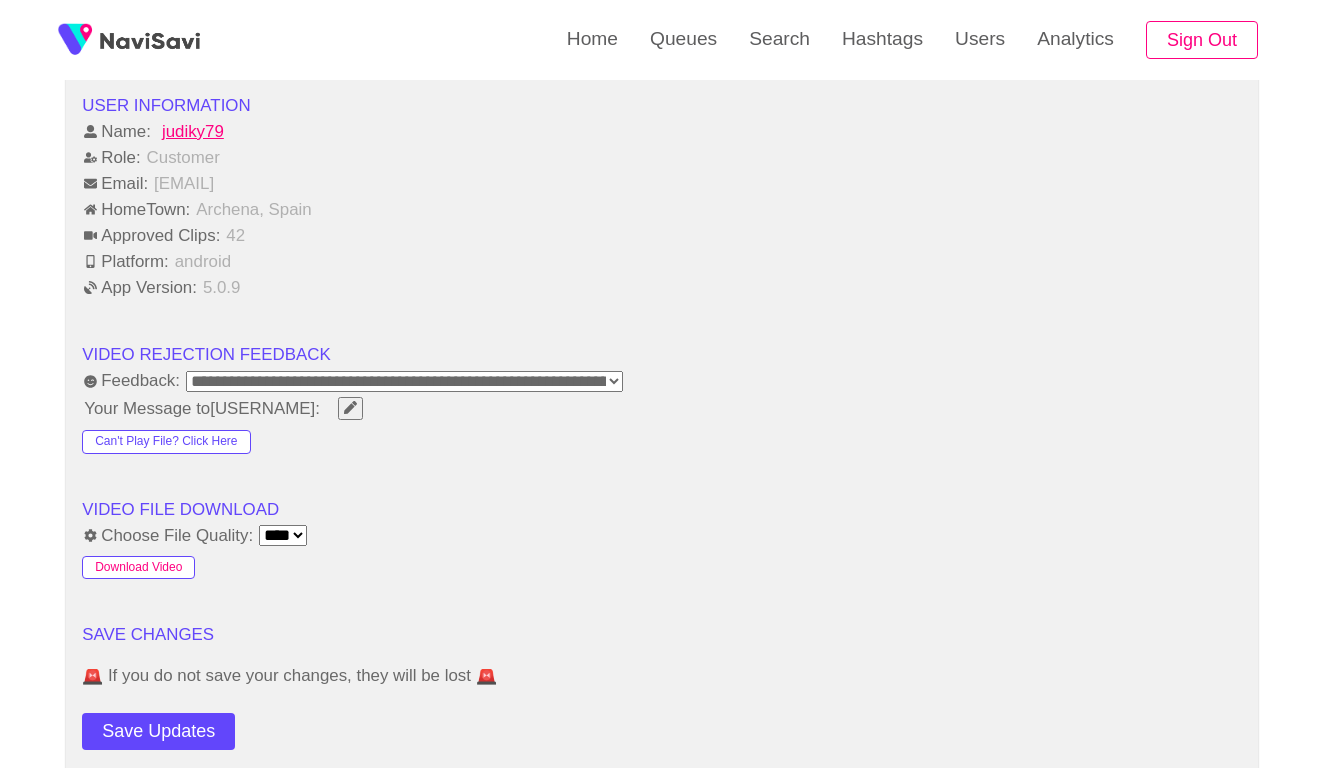 click on "Download Video" at bounding box center [138, 568] 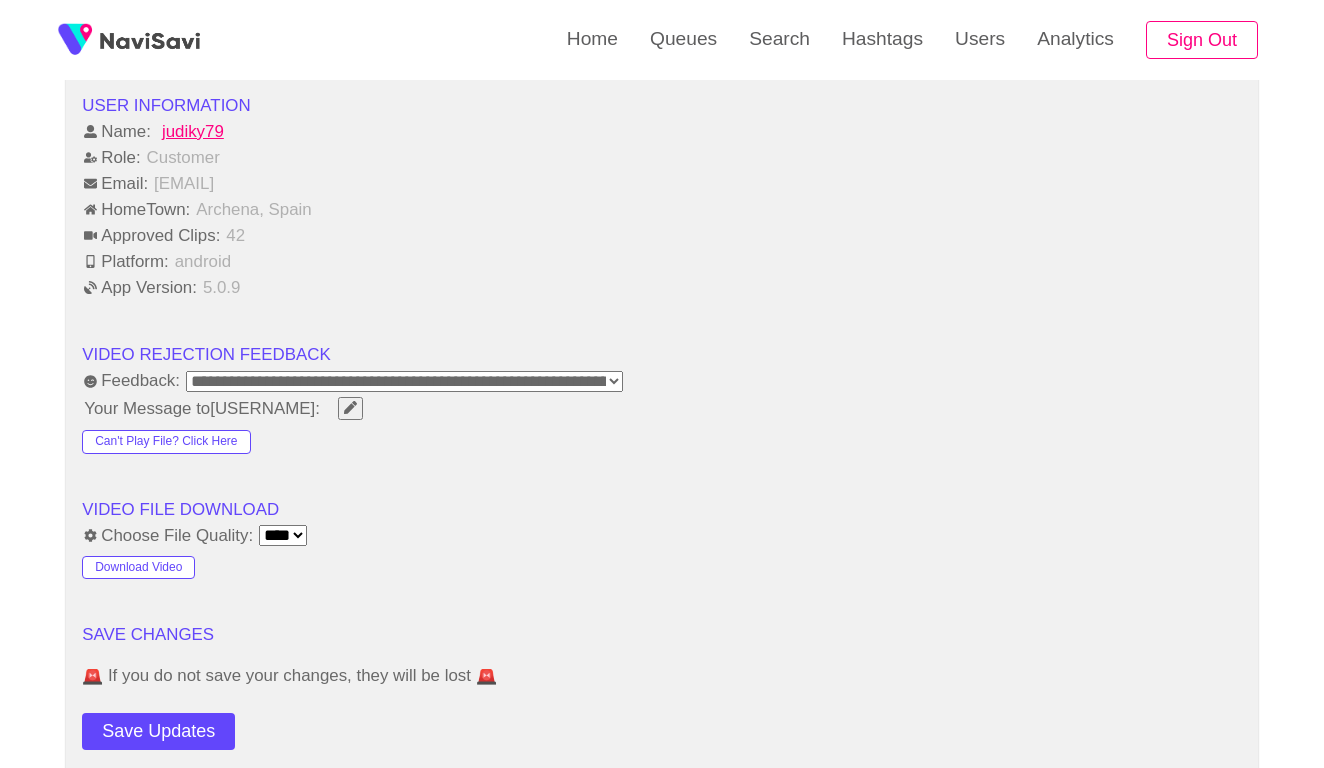 click on "Platform:     android" at bounding box center [662, 262] 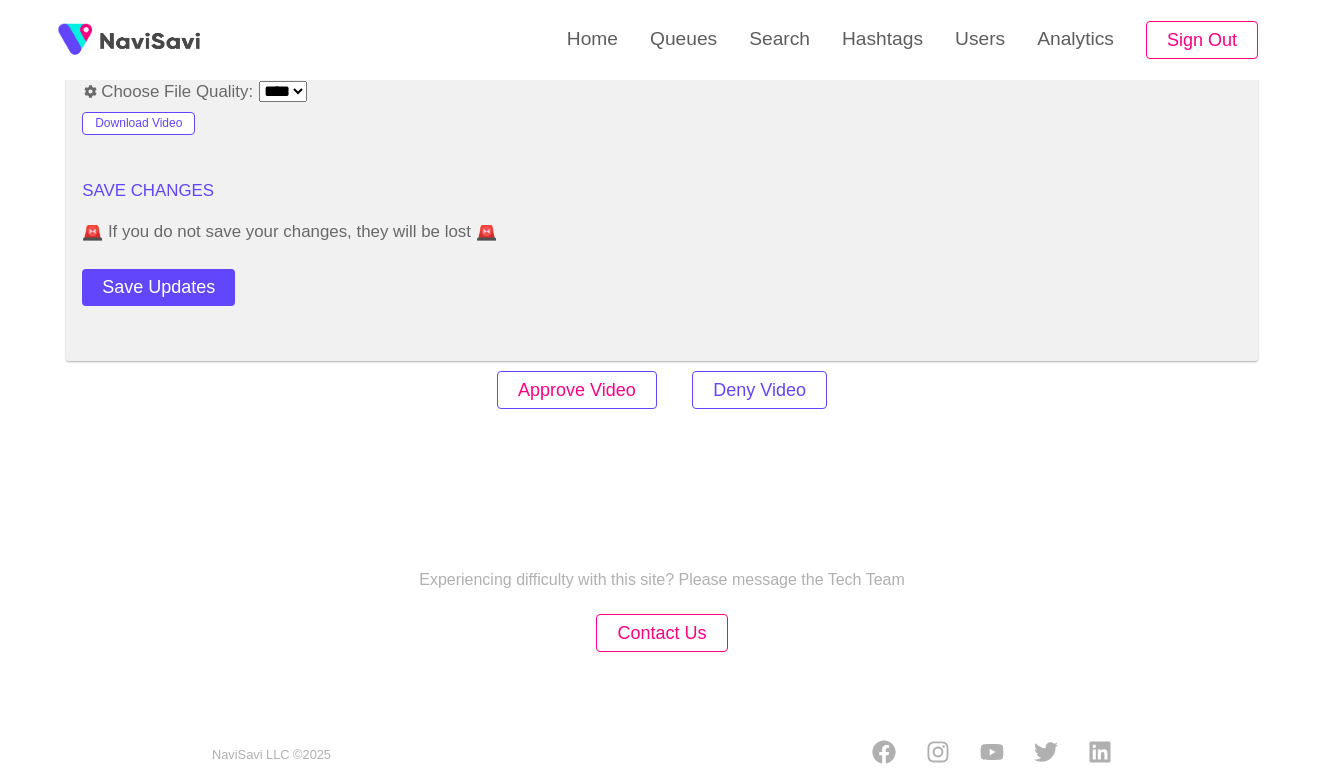 scroll, scrollTop: 2420, scrollLeft: 0, axis: vertical 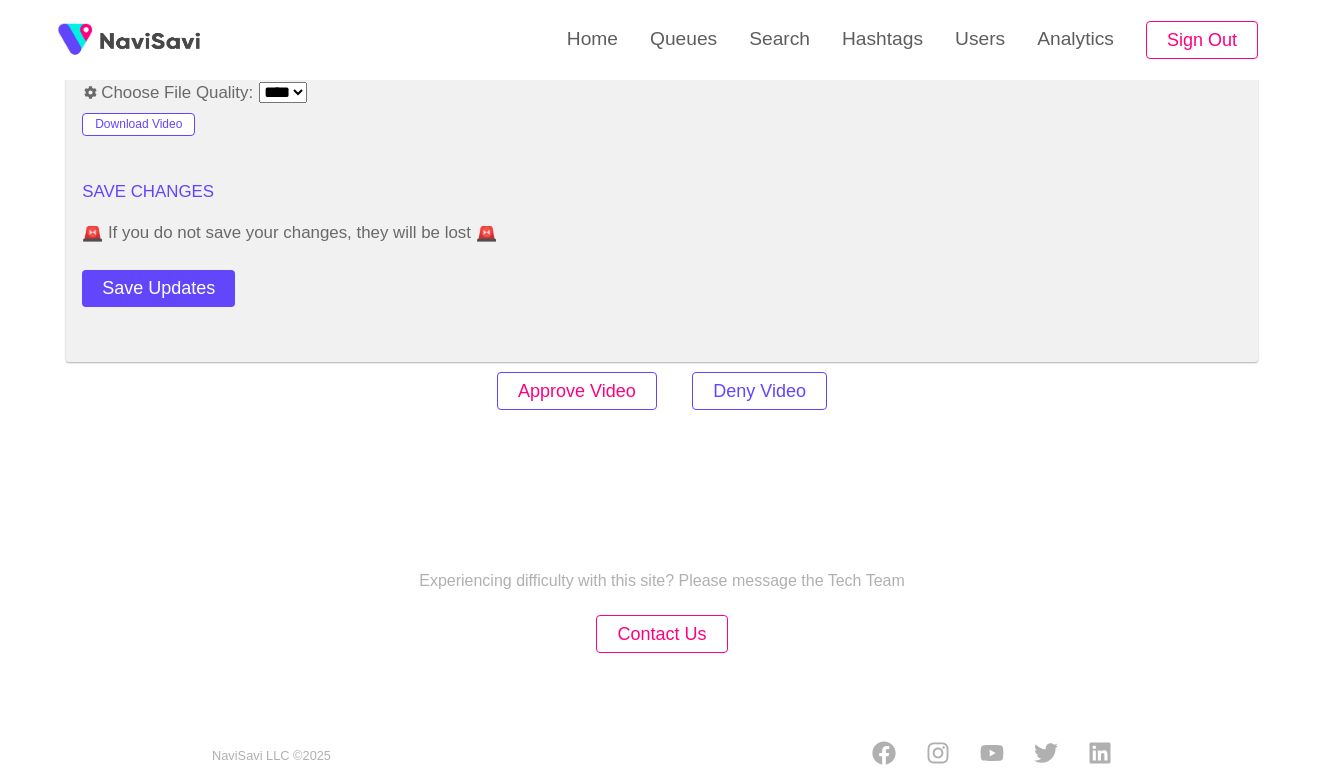 click on "Approve Video" at bounding box center [577, 391] 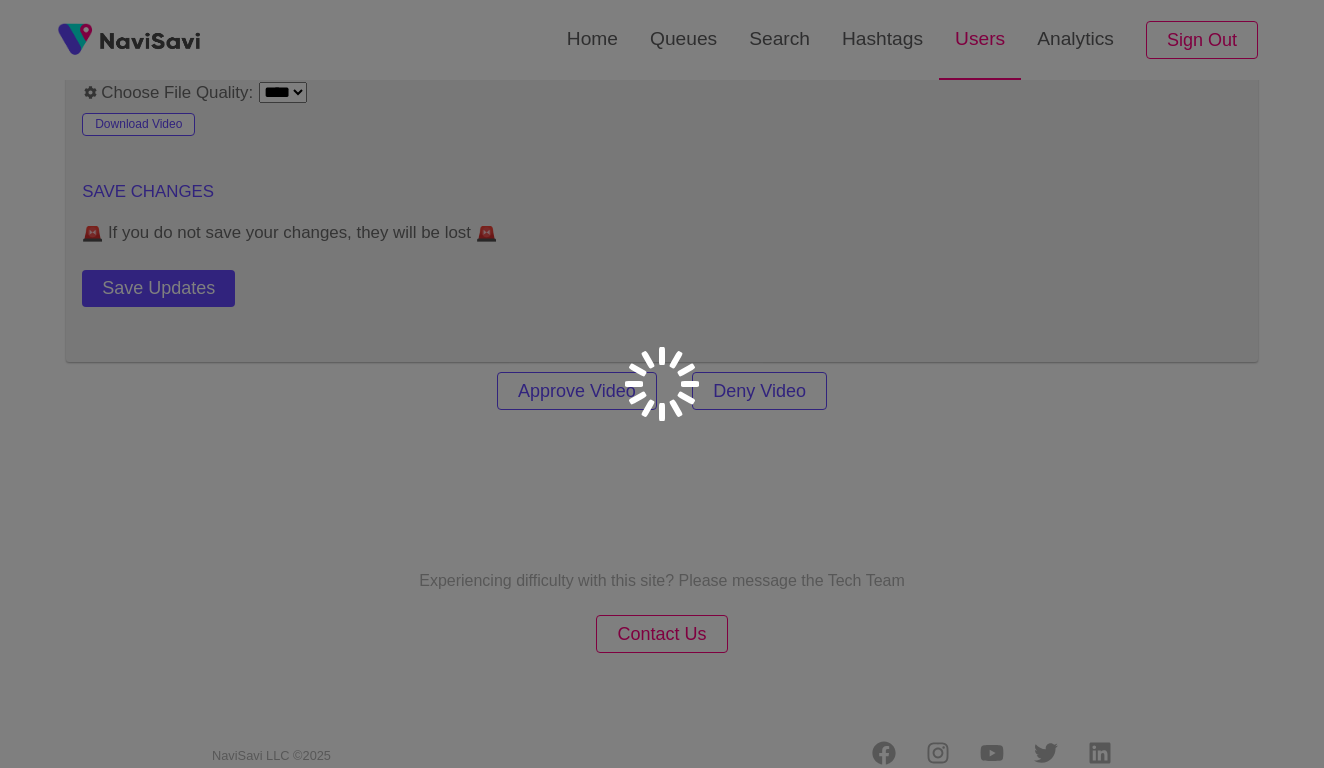 scroll, scrollTop: 0, scrollLeft: 0, axis: both 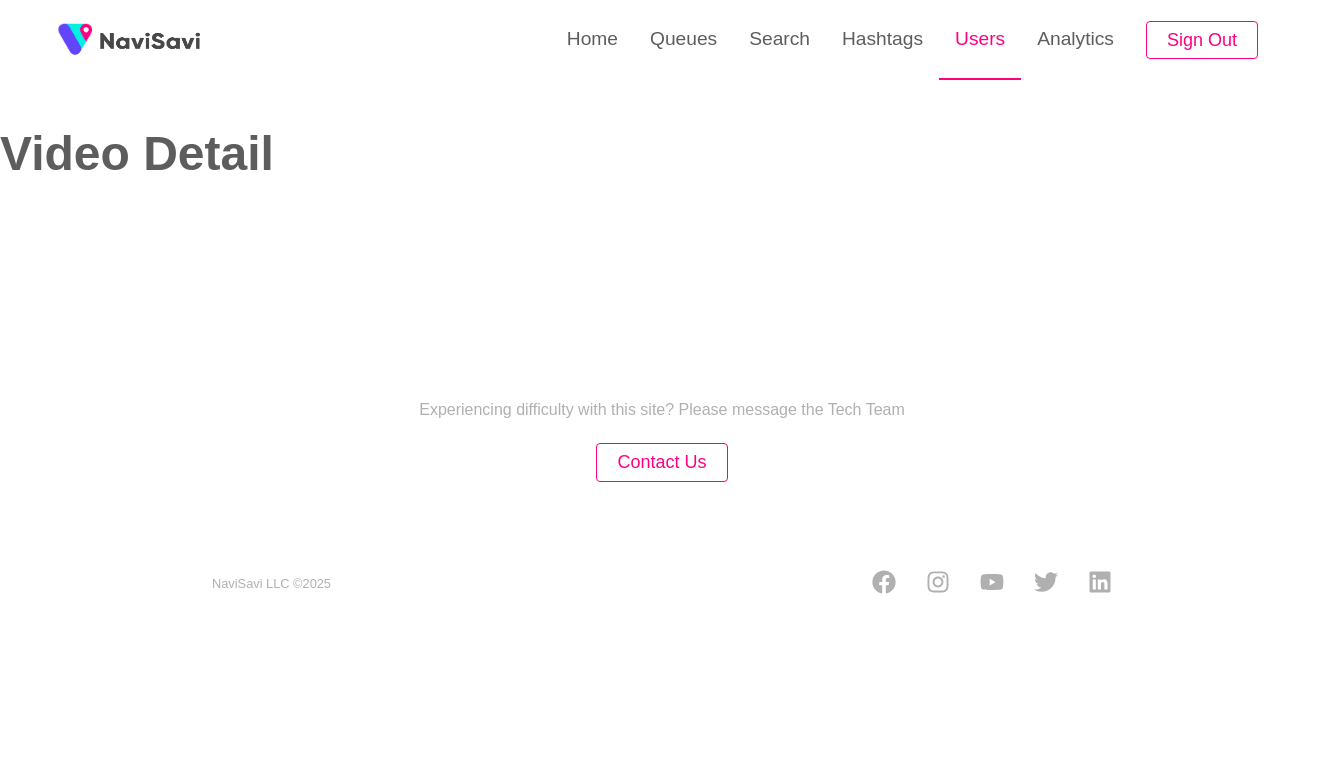 select on "**********" 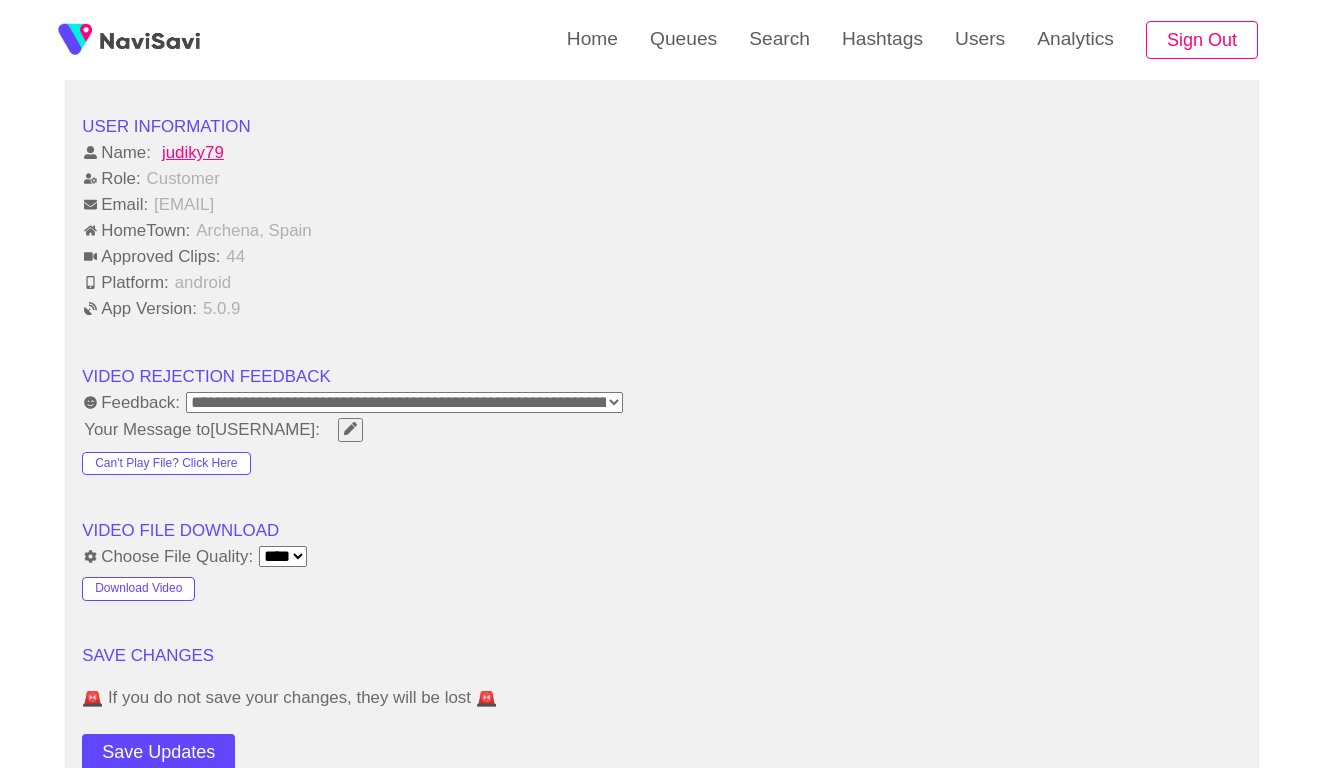 scroll, scrollTop: 2309, scrollLeft: 0, axis: vertical 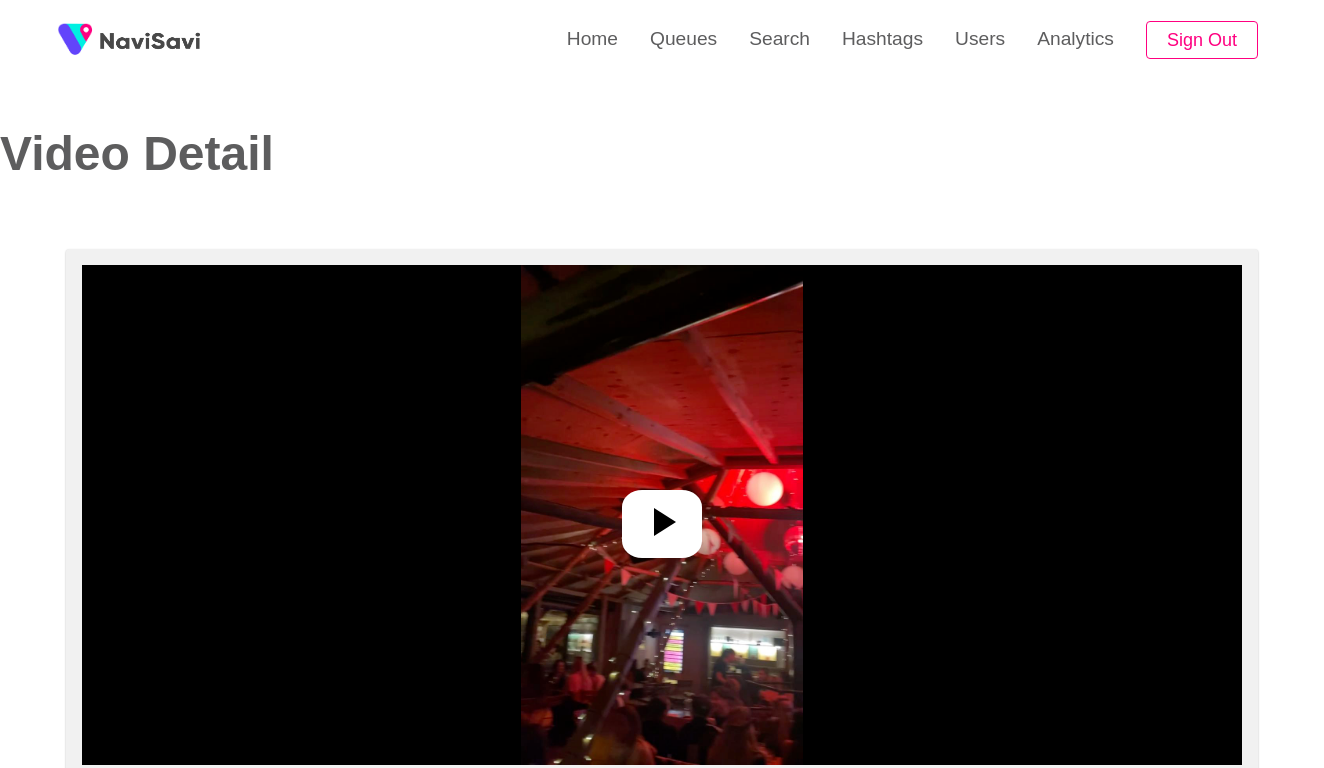 select on "**********" 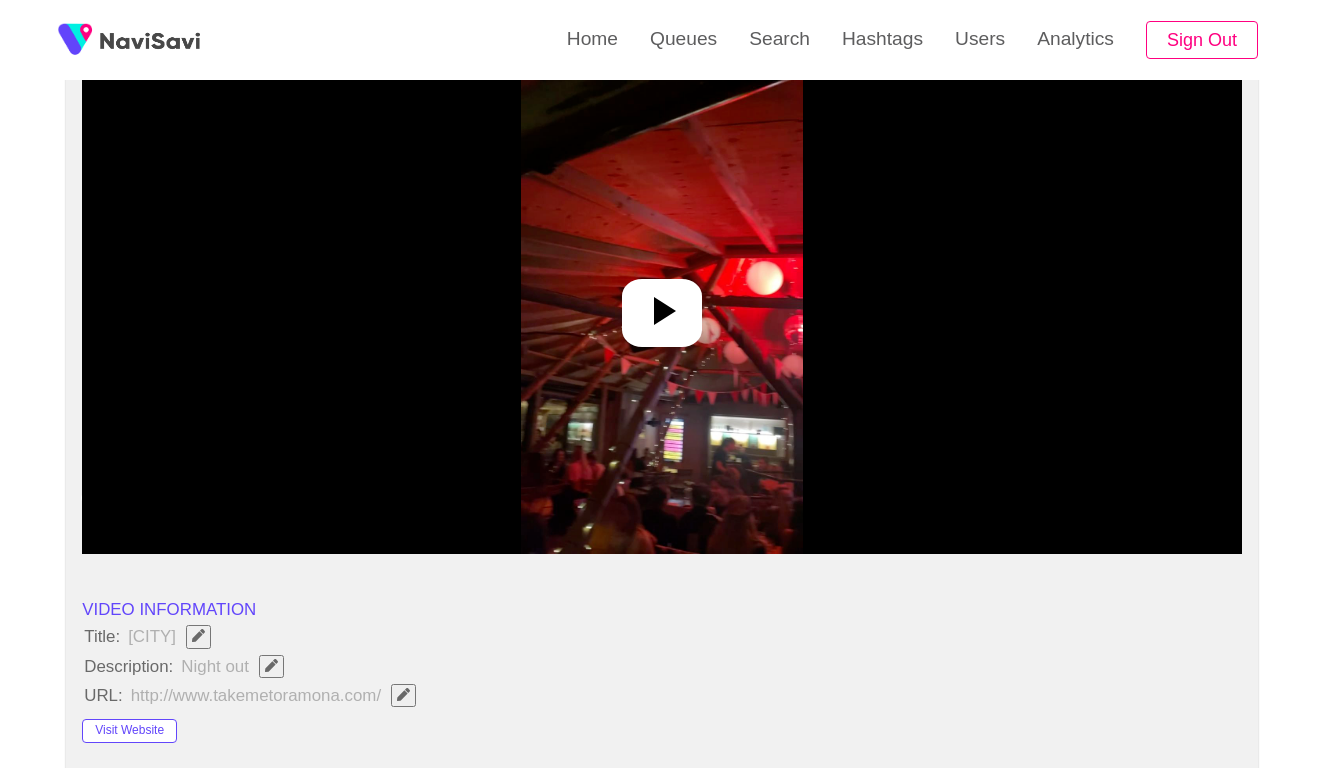 scroll, scrollTop: 233, scrollLeft: 0, axis: vertical 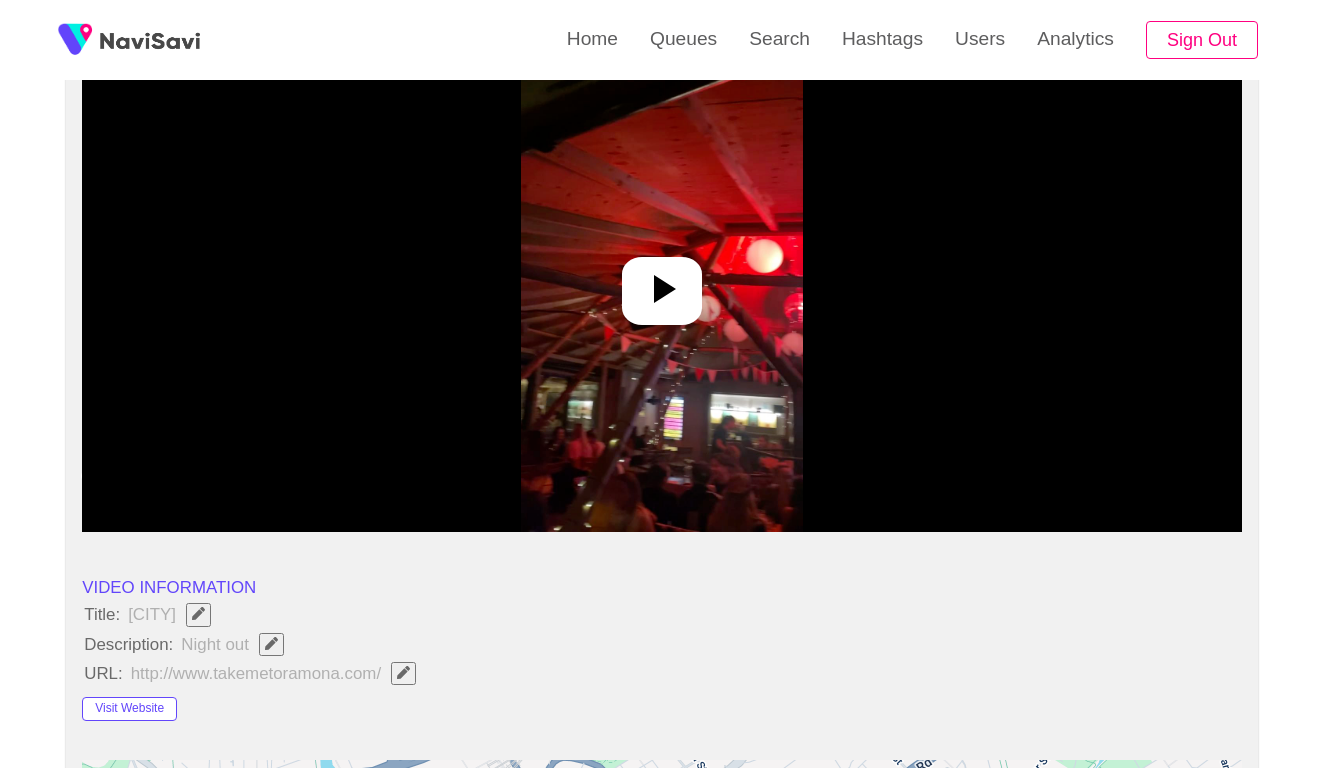 click 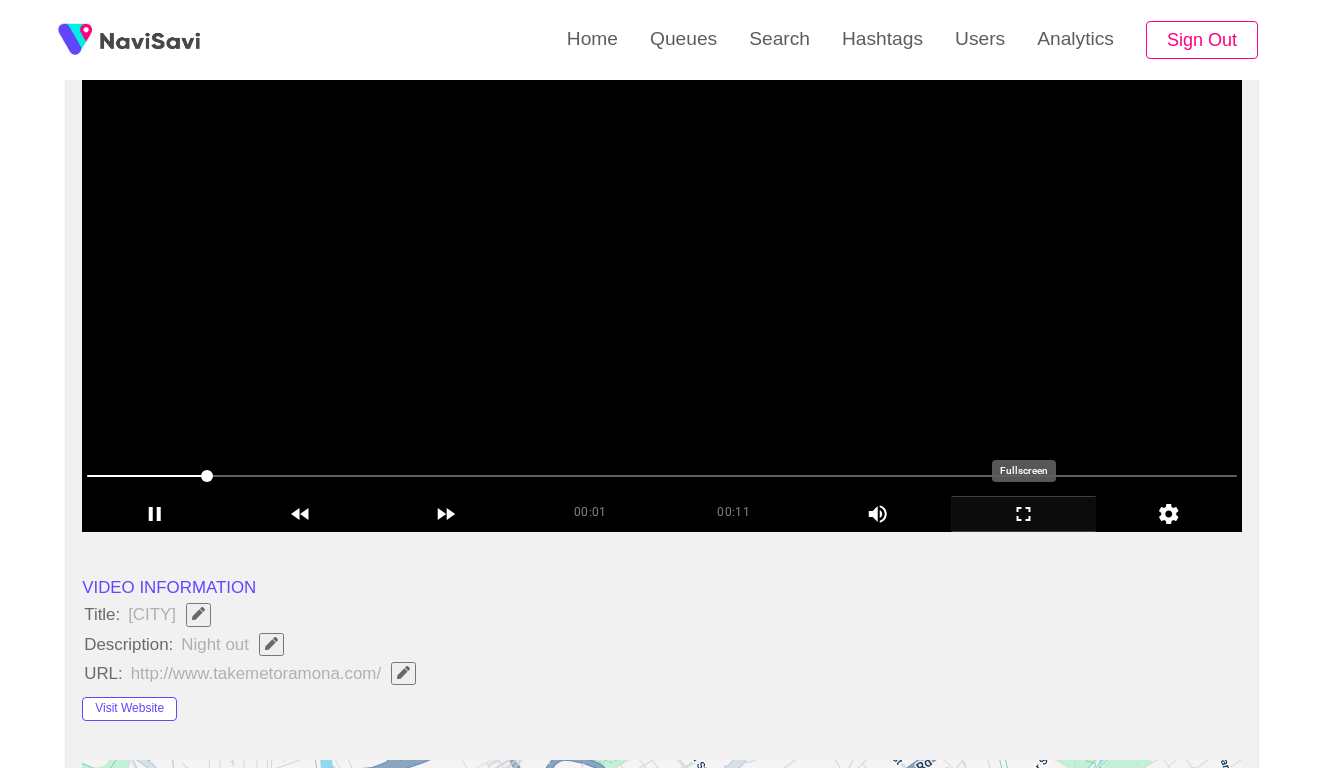 click 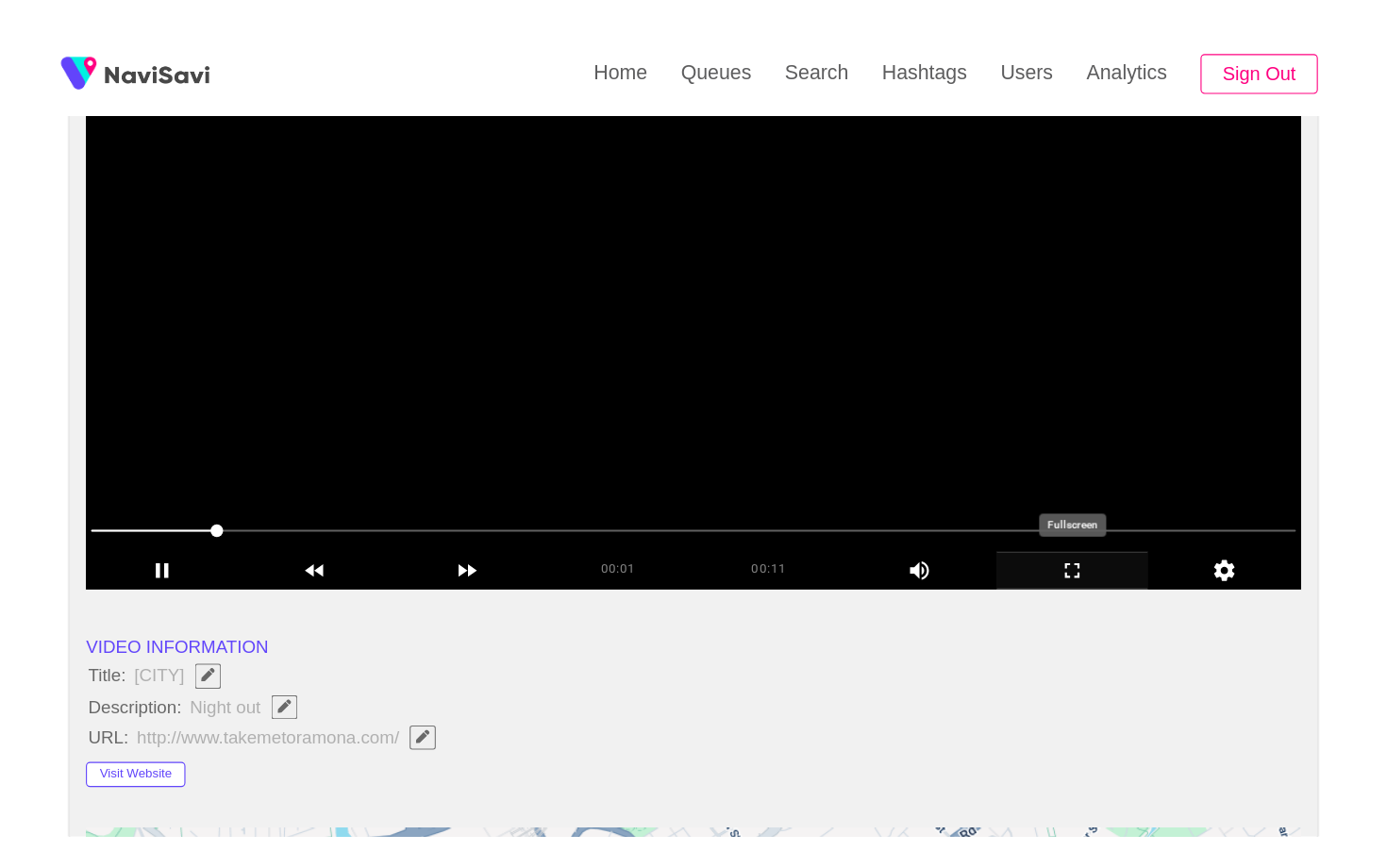 scroll, scrollTop: 0, scrollLeft: 0, axis: both 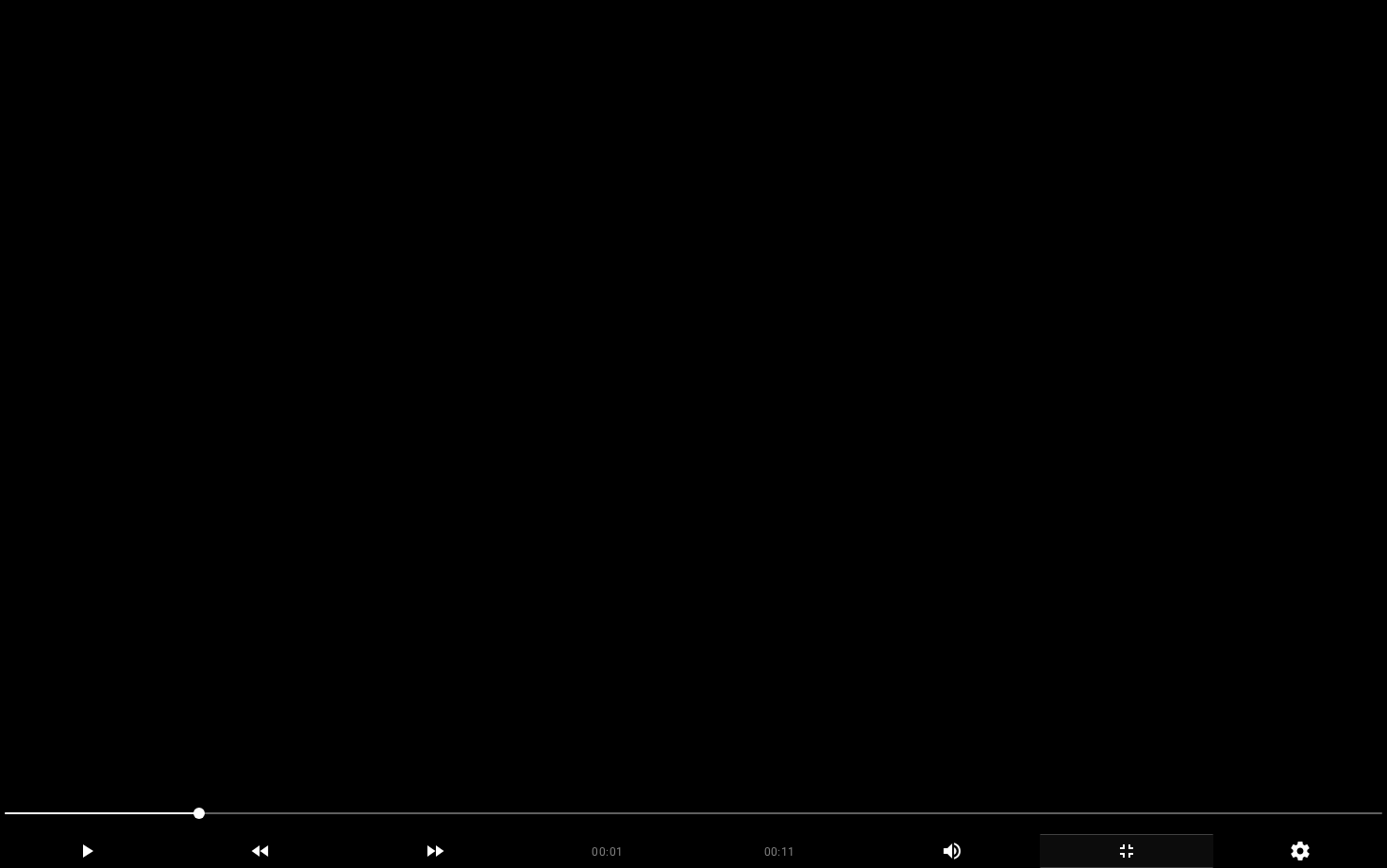 click at bounding box center [694, 434] 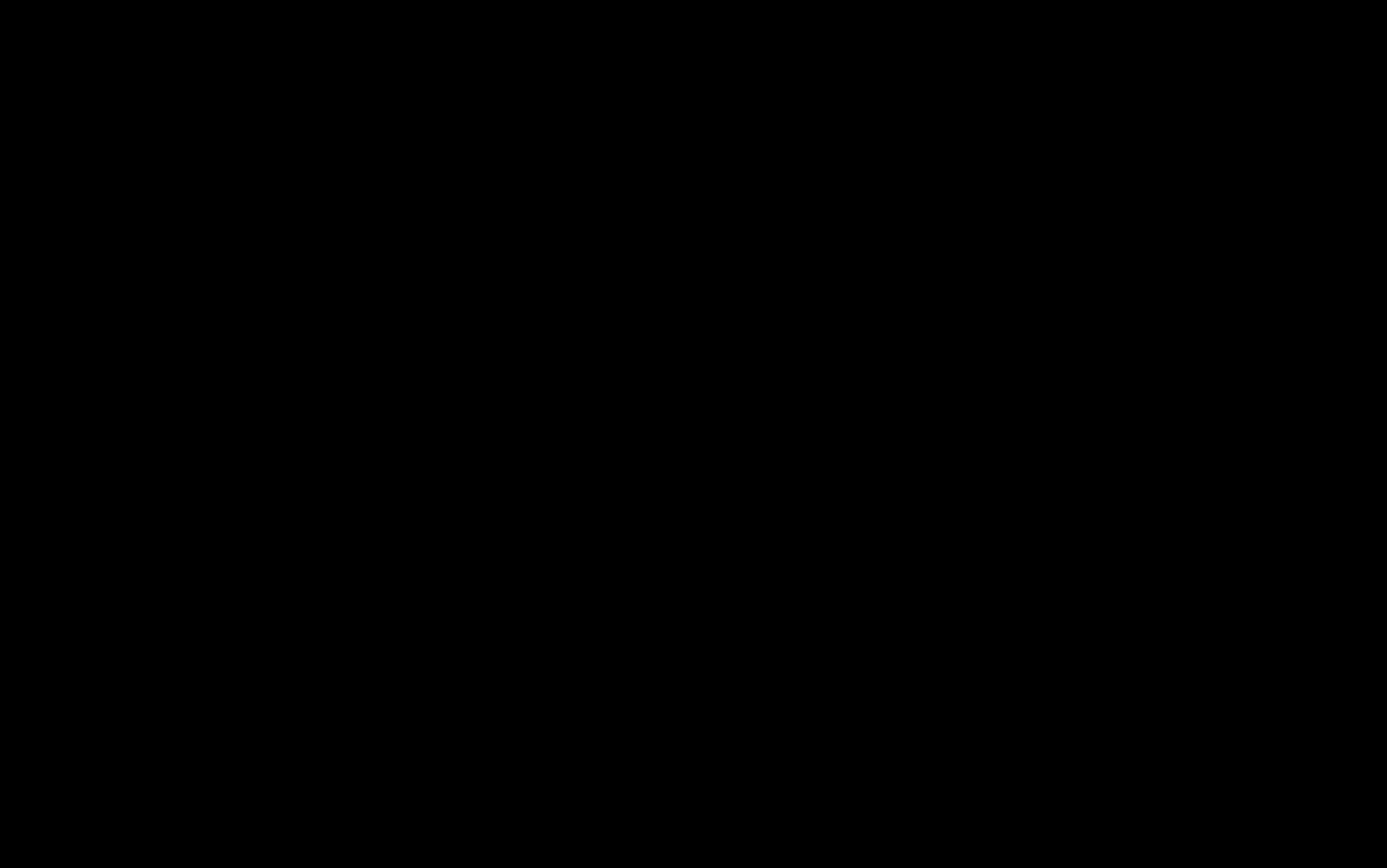 click 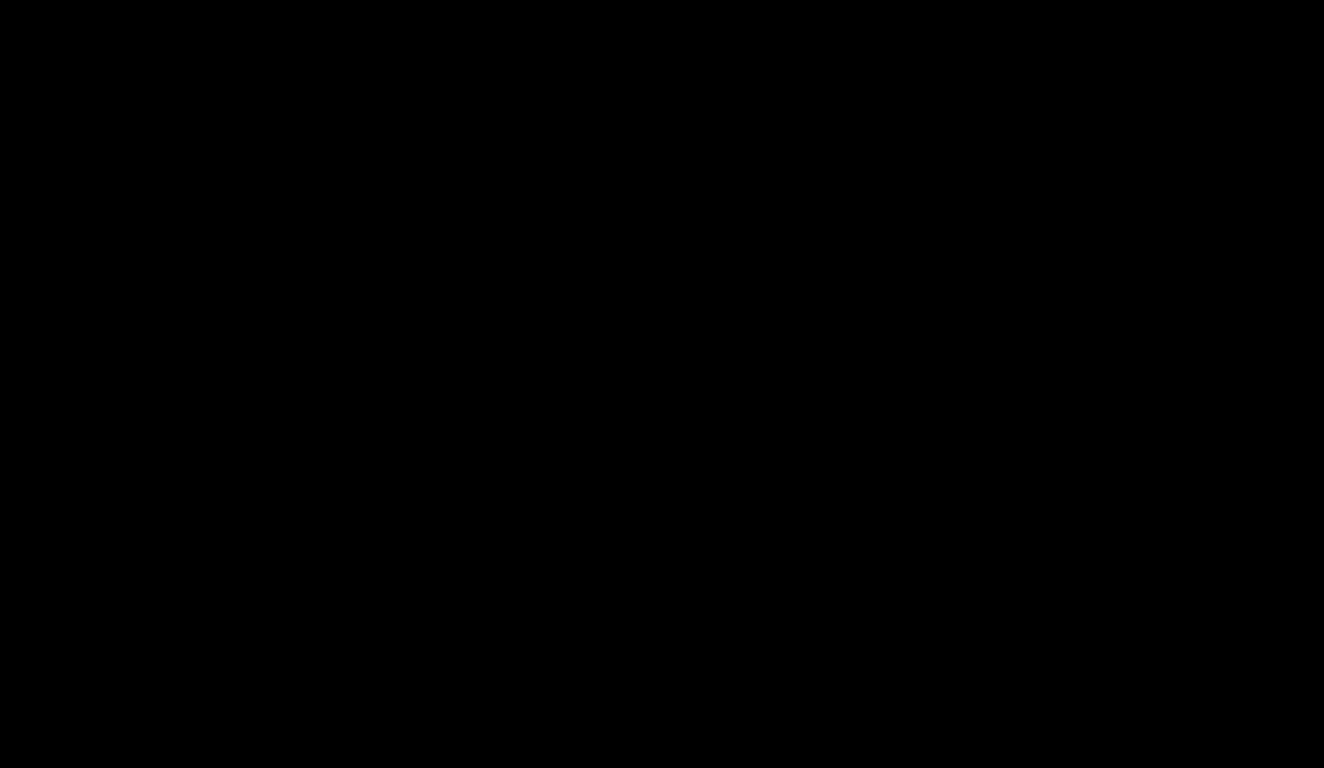 scroll, scrollTop: 2298, scrollLeft: 0, axis: vertical 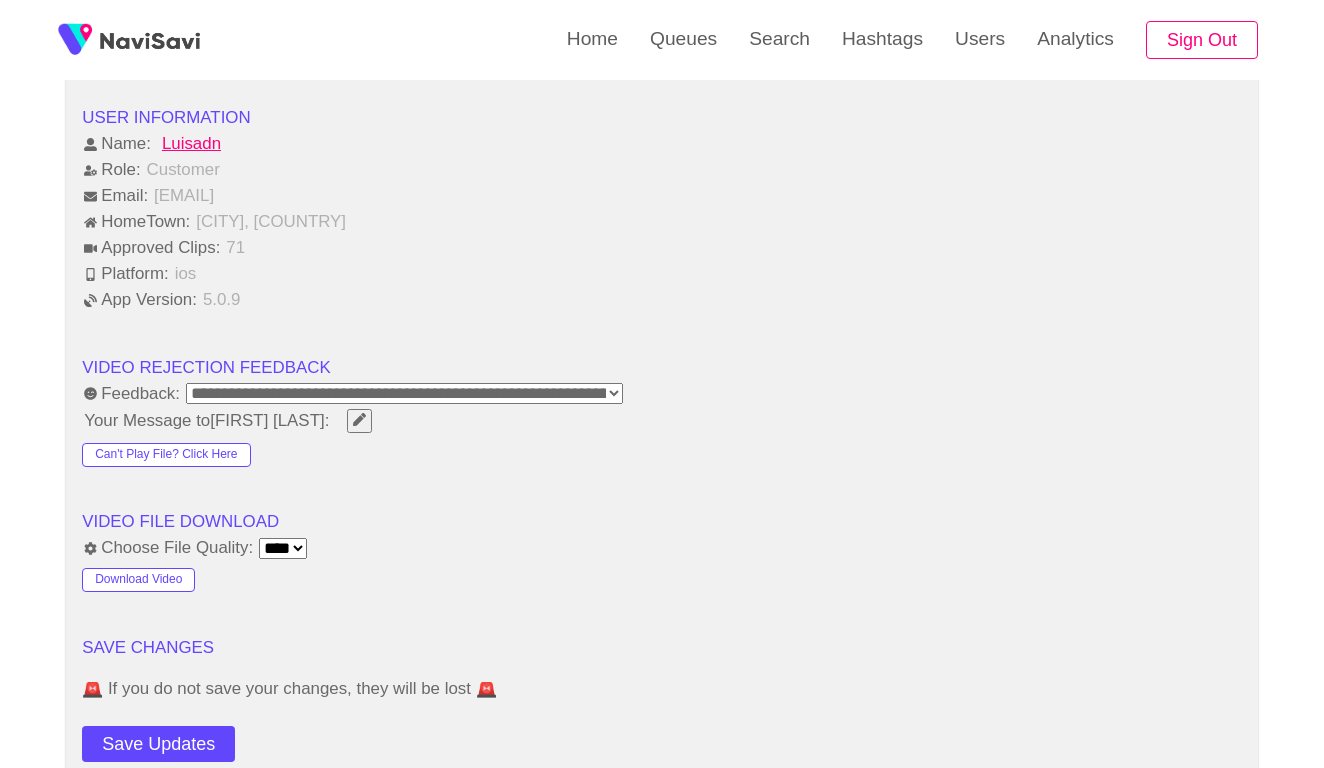 click on "**********" at bounding box center [404, 393] 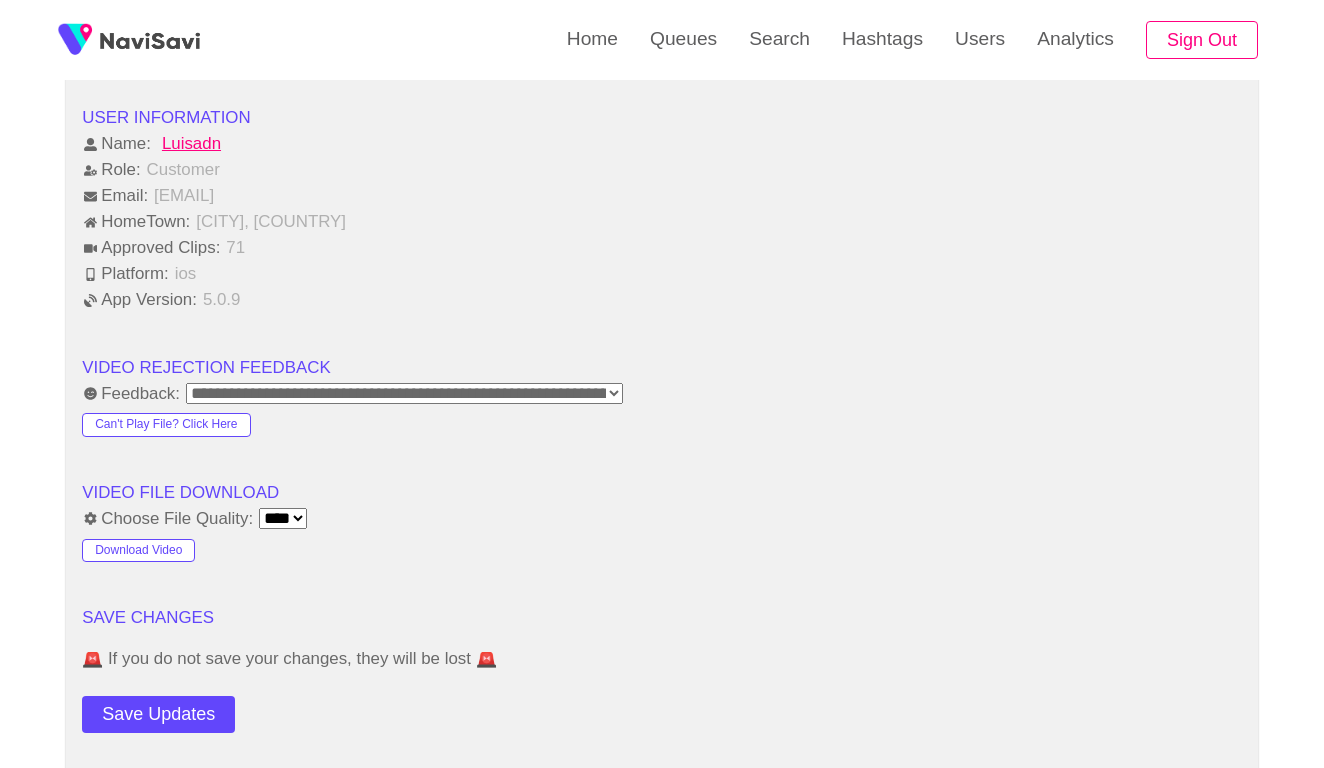 click on "**********" at bounding box center [662, -391] 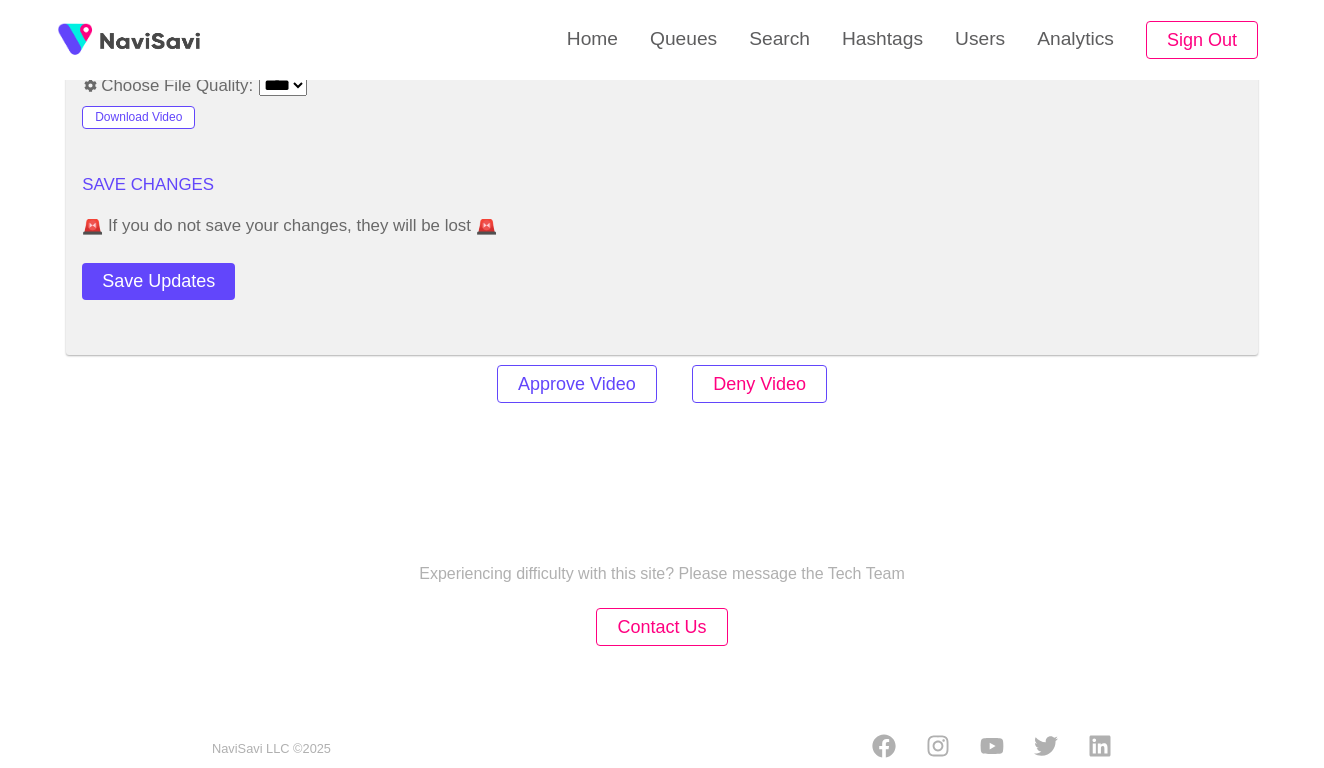 scroll, scrollTop: 2728, scrollLeft: 0, axis: vertical 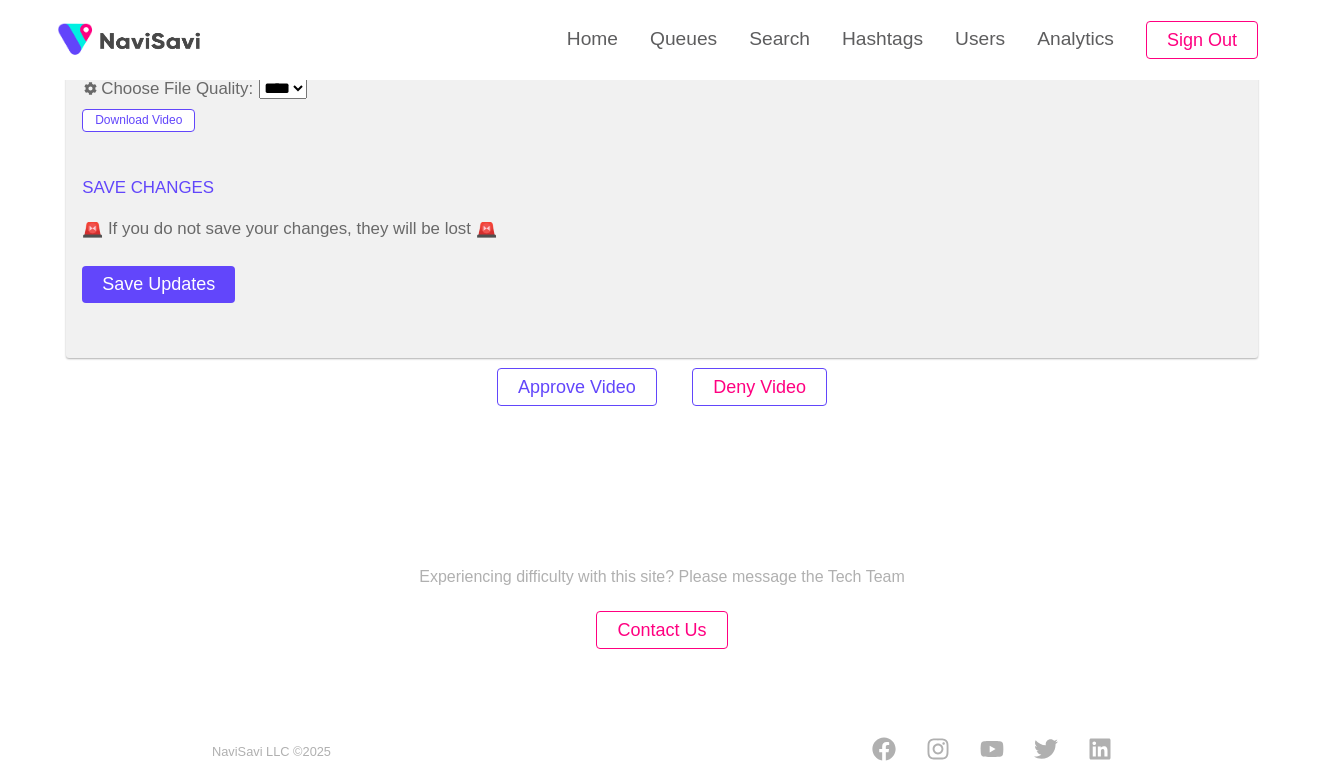 click on "Deny Video" at bounding box center (759, 387) 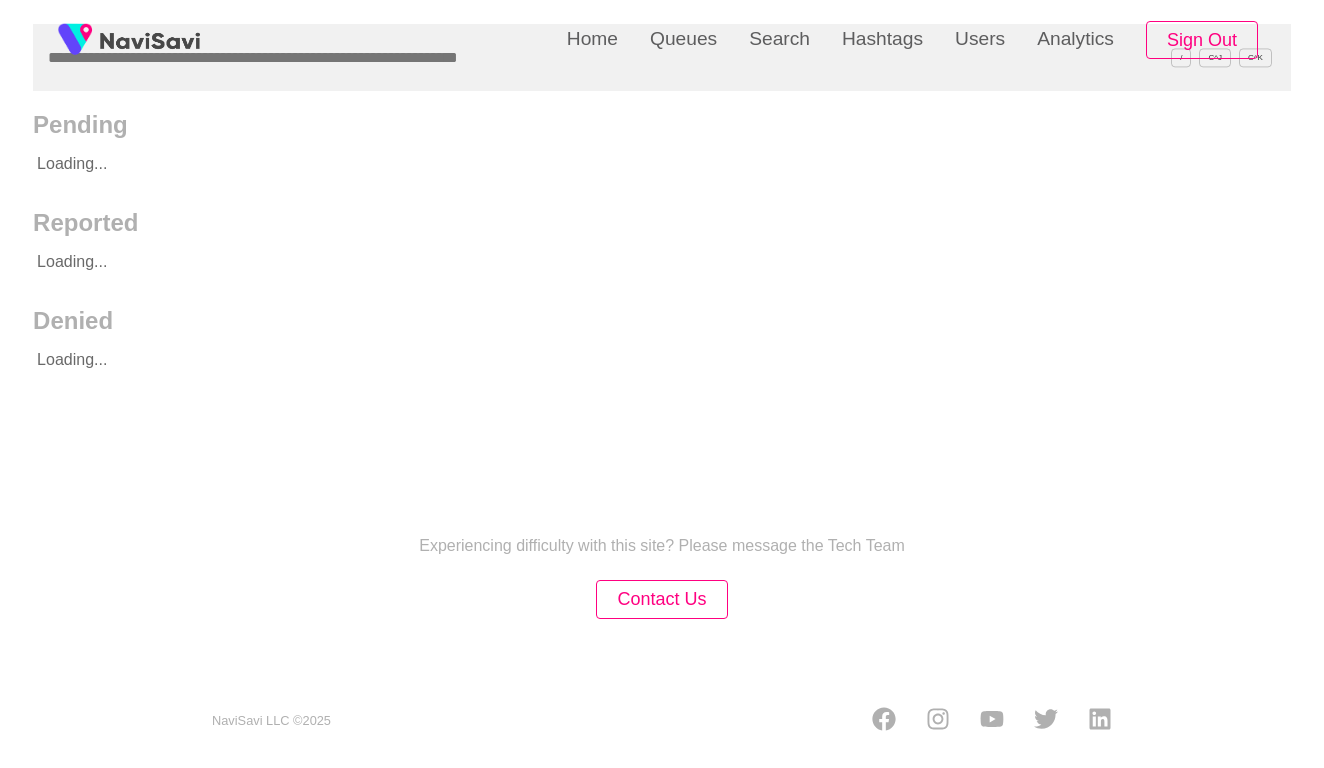 scroll, scrollTop: 0, scrollLeft: 0, axis: both 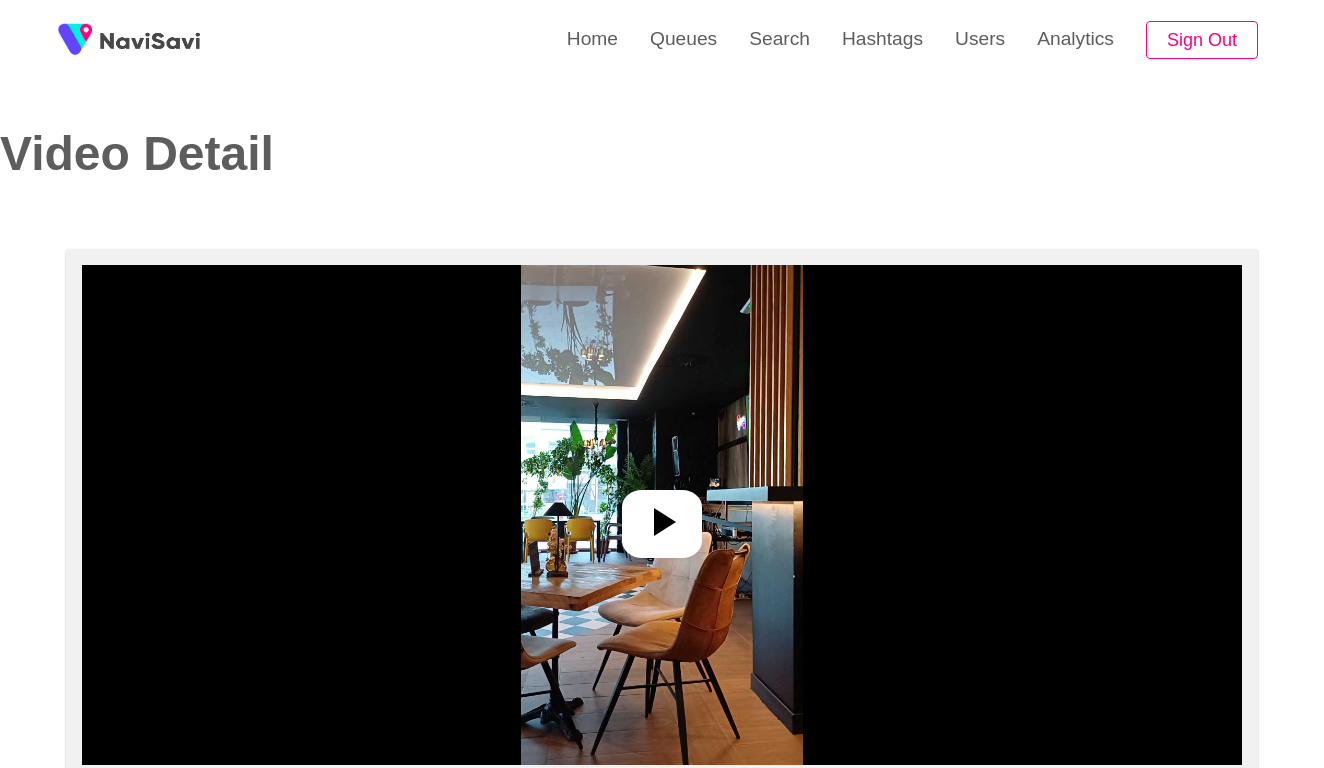 select on "**********" 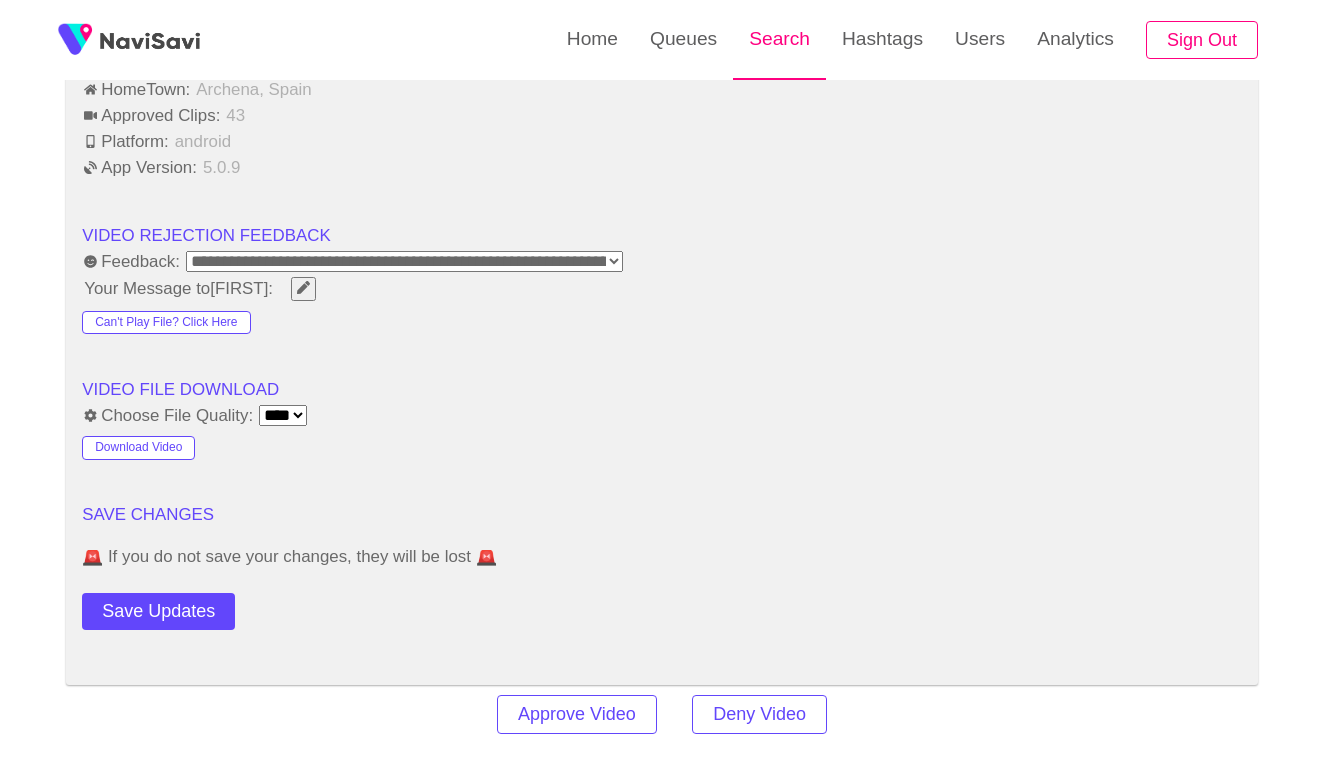 scroll, scrollTop: 2462, scrollLeft: 0, axis: vertical 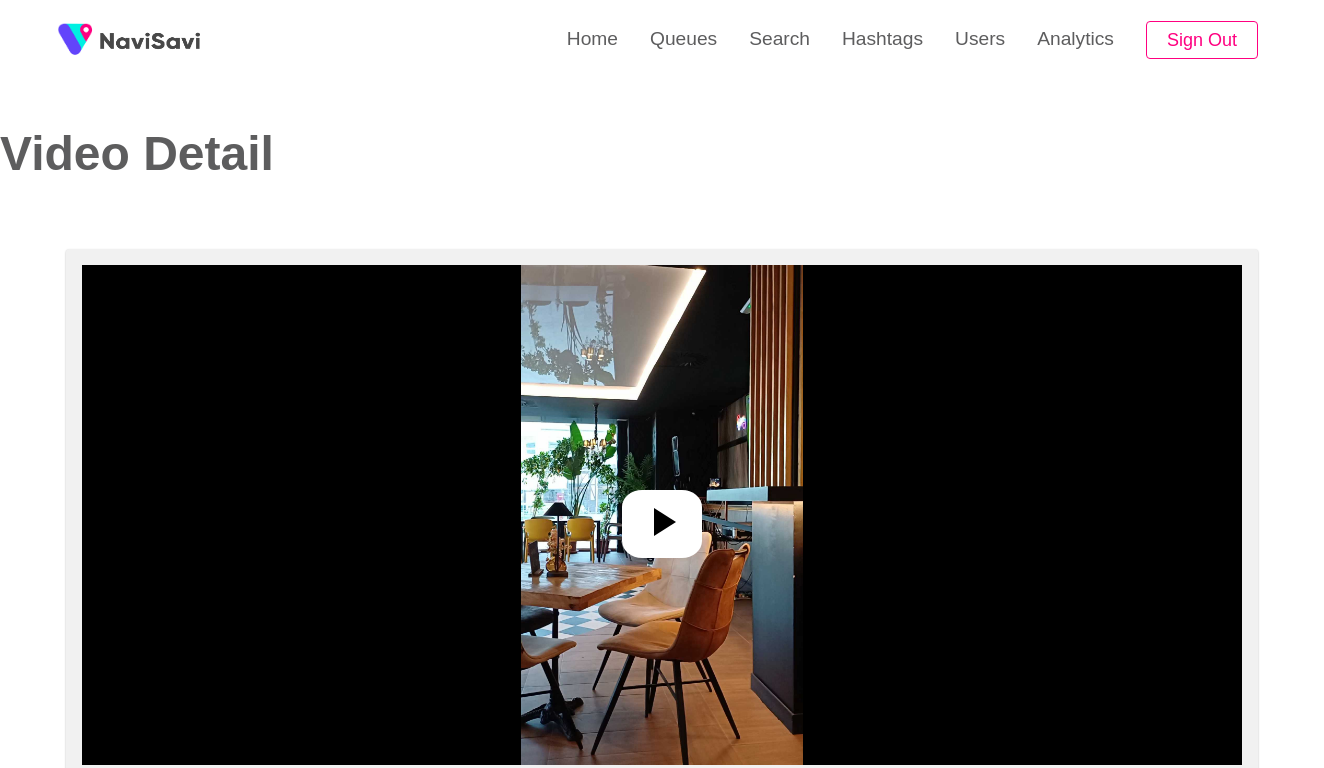 select on "**********" 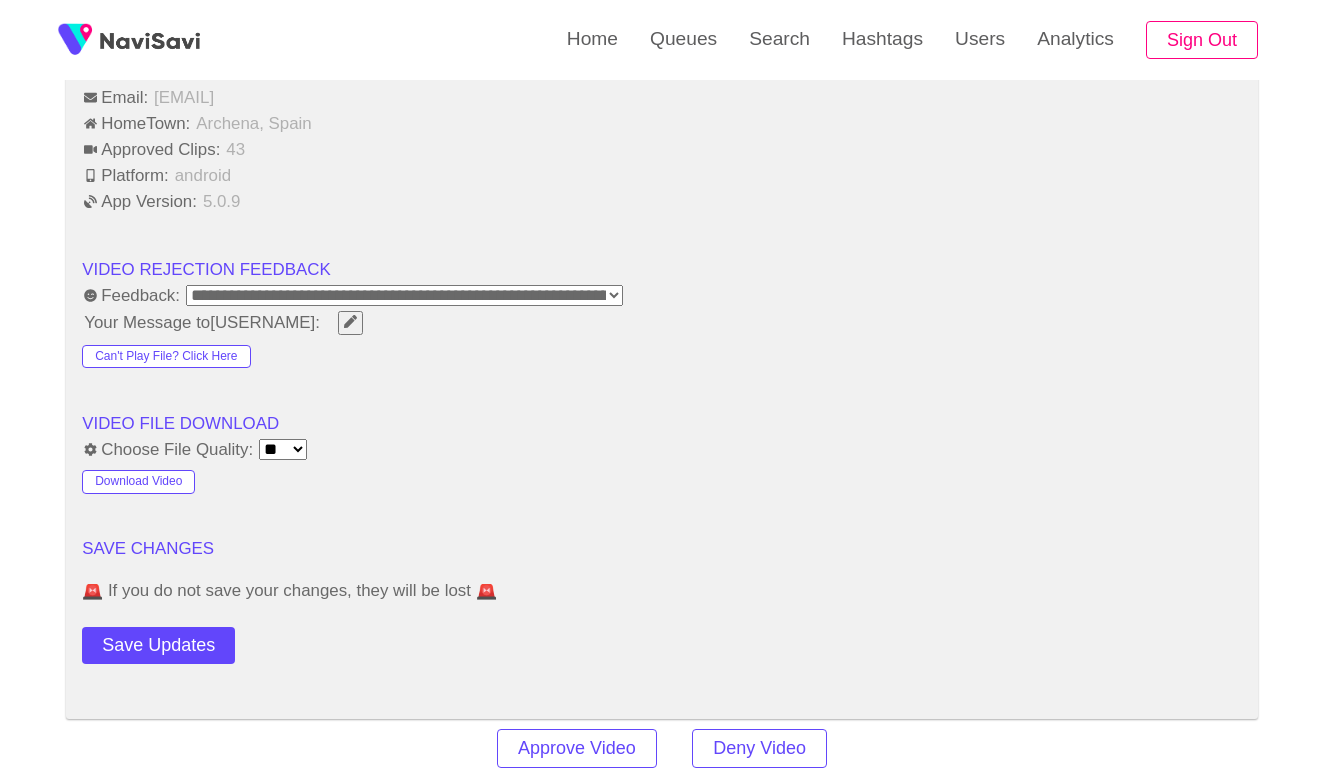 scroll, scrollTop: 2442, scrollLeft: 0, axis: vertical 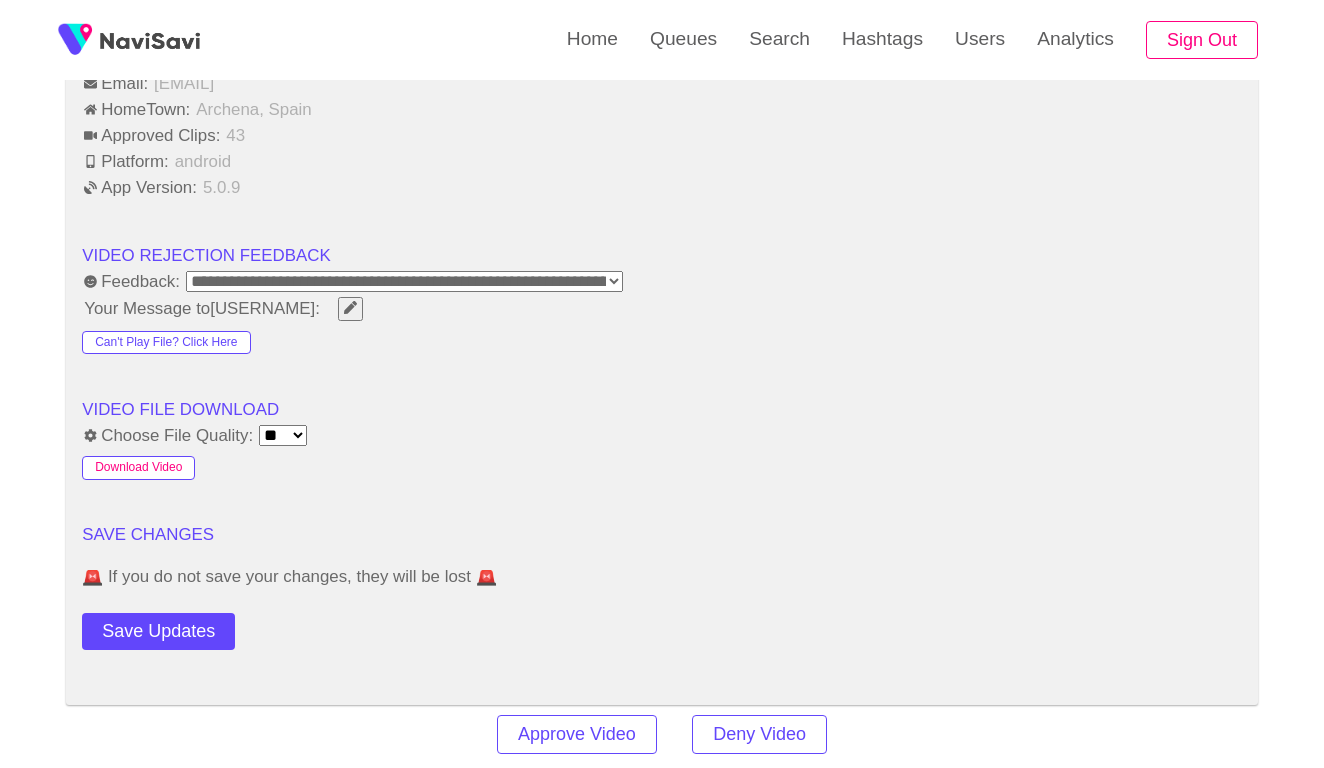 click on "Download Video" at bounding box center [138, 468] 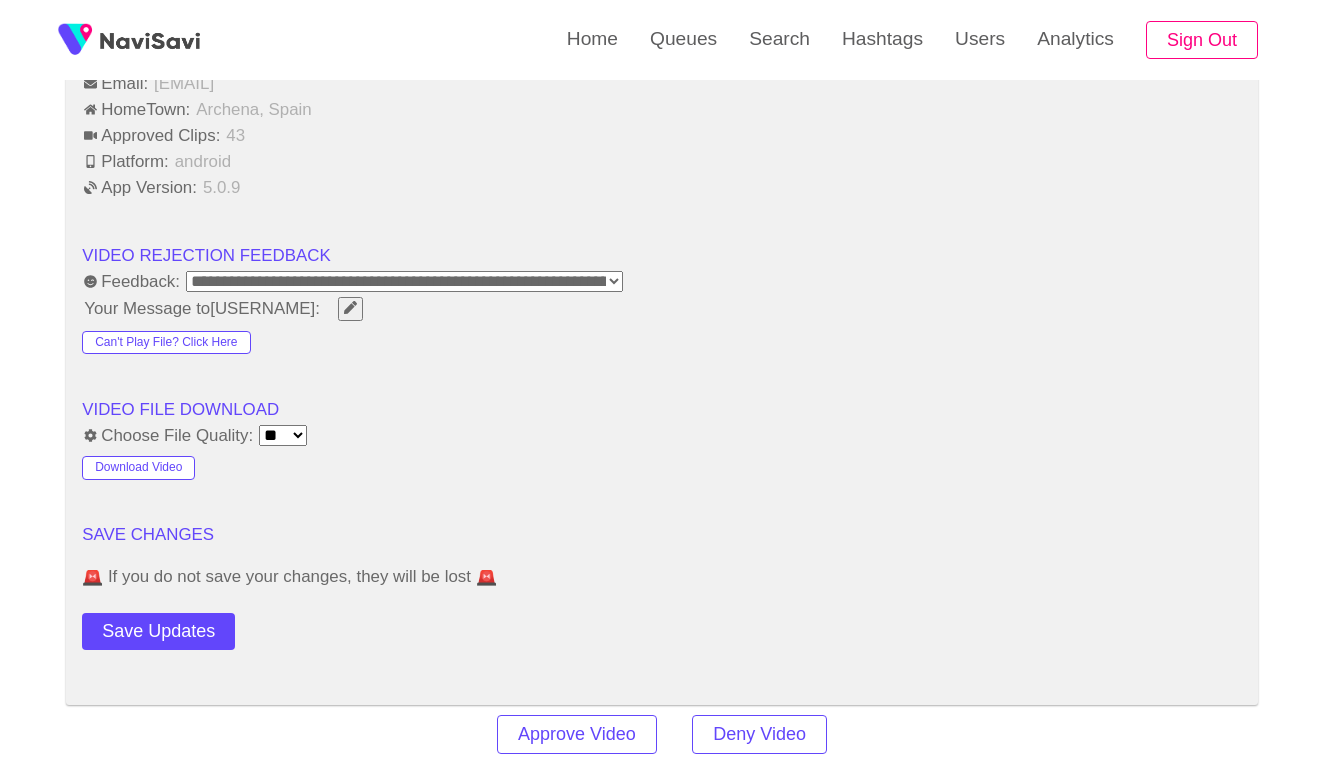 click on "VIDEO REJECTION FEEDBACK" at bounding box center [662, 255] 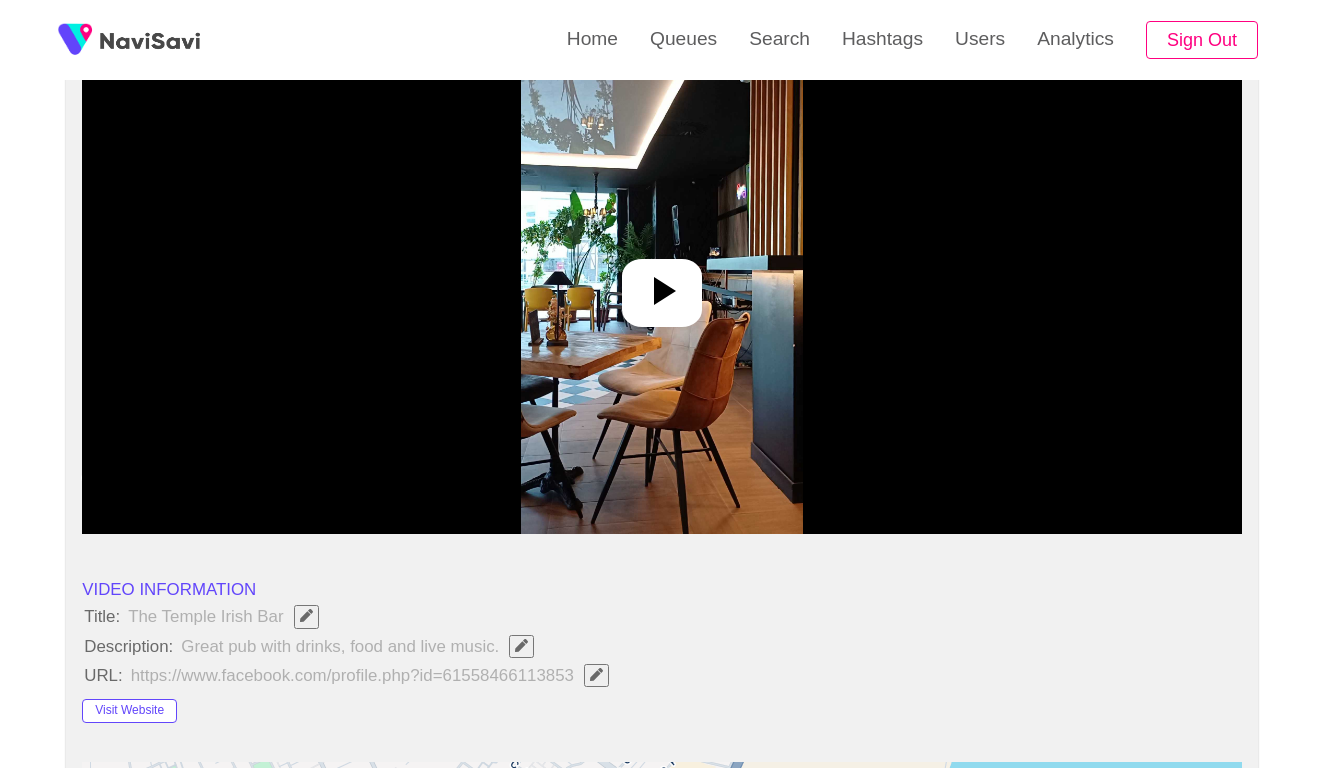 scroll, scrollTop: 217, scrollLeft: 0, axis: vertical 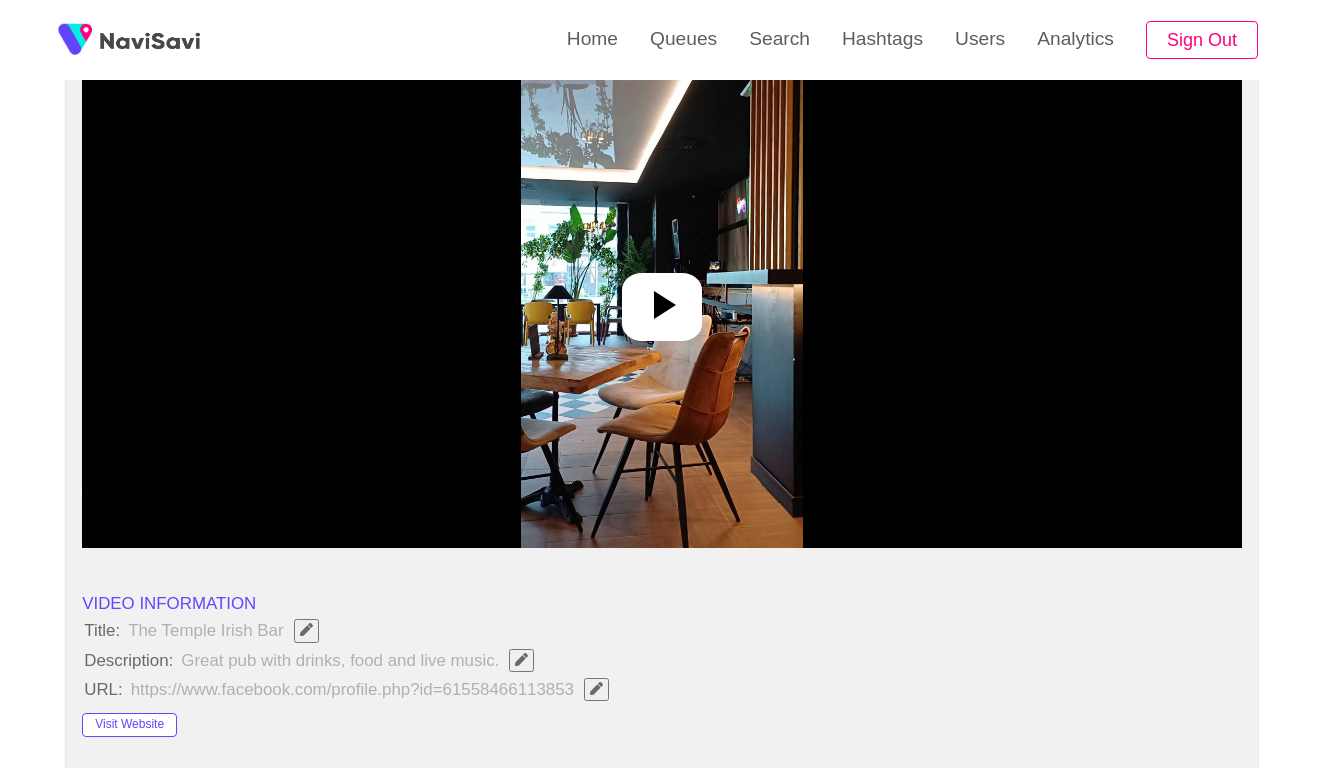 click at bounding box center (662, 298) 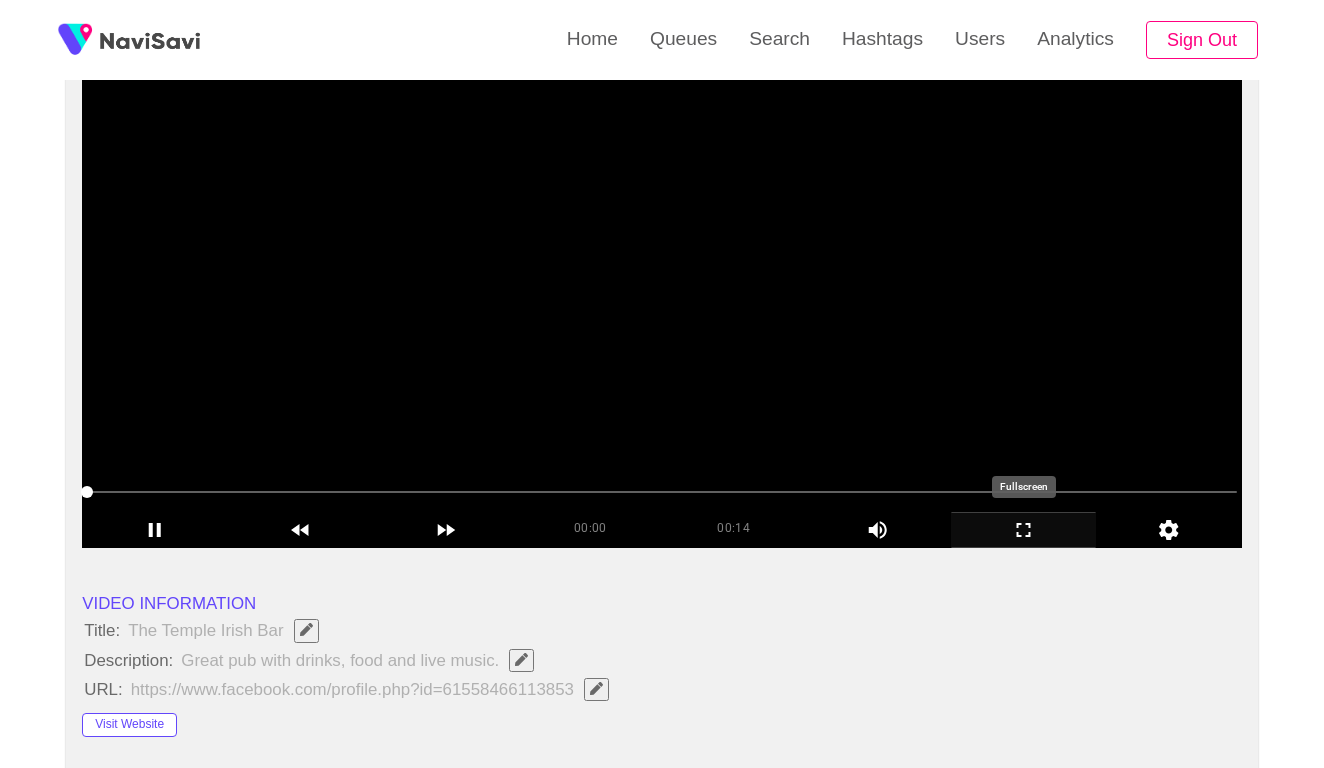click at bounding box center (1023, 529) 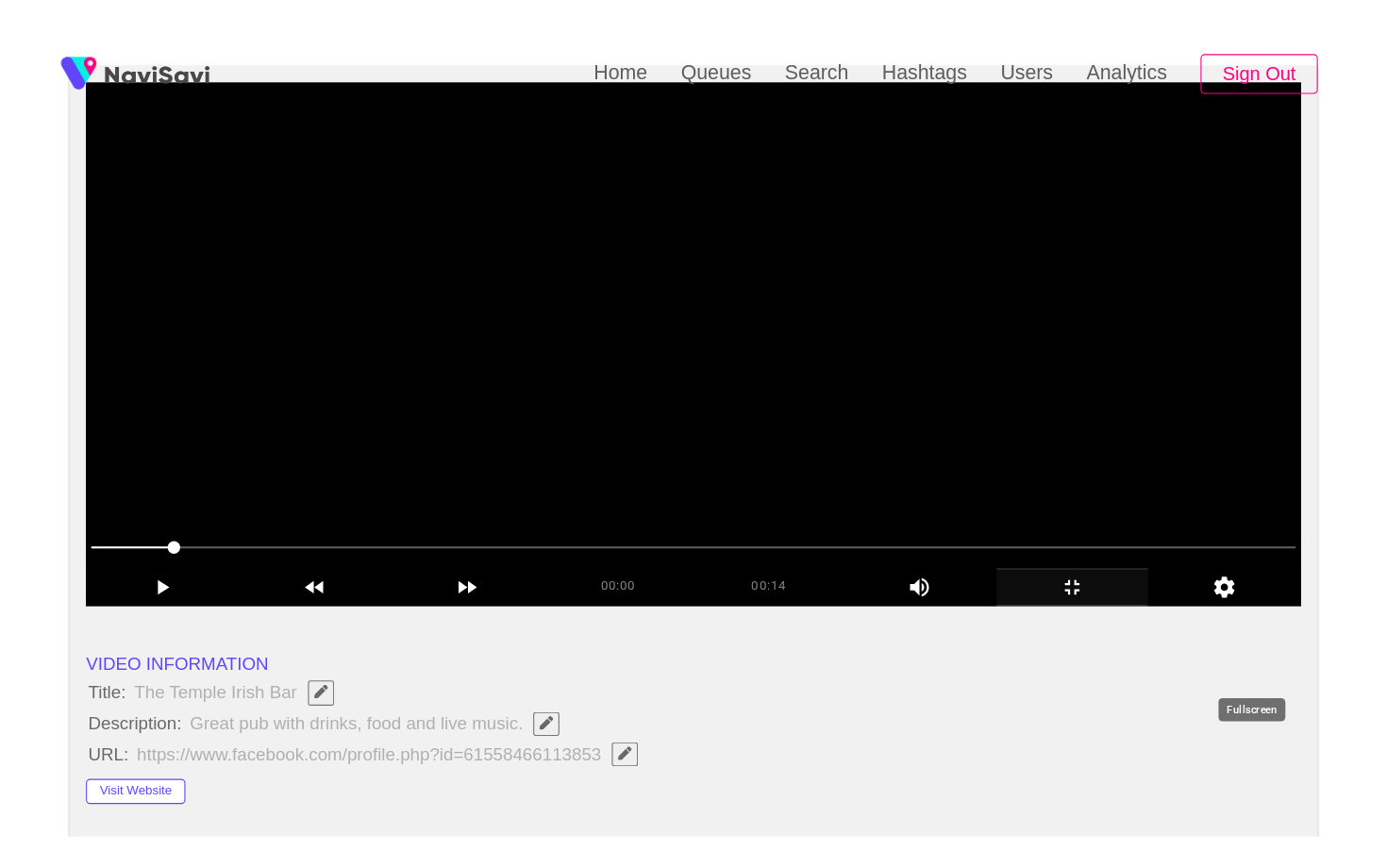 scroll, scrollTop: 0, scrollLeft: 0, axis: both 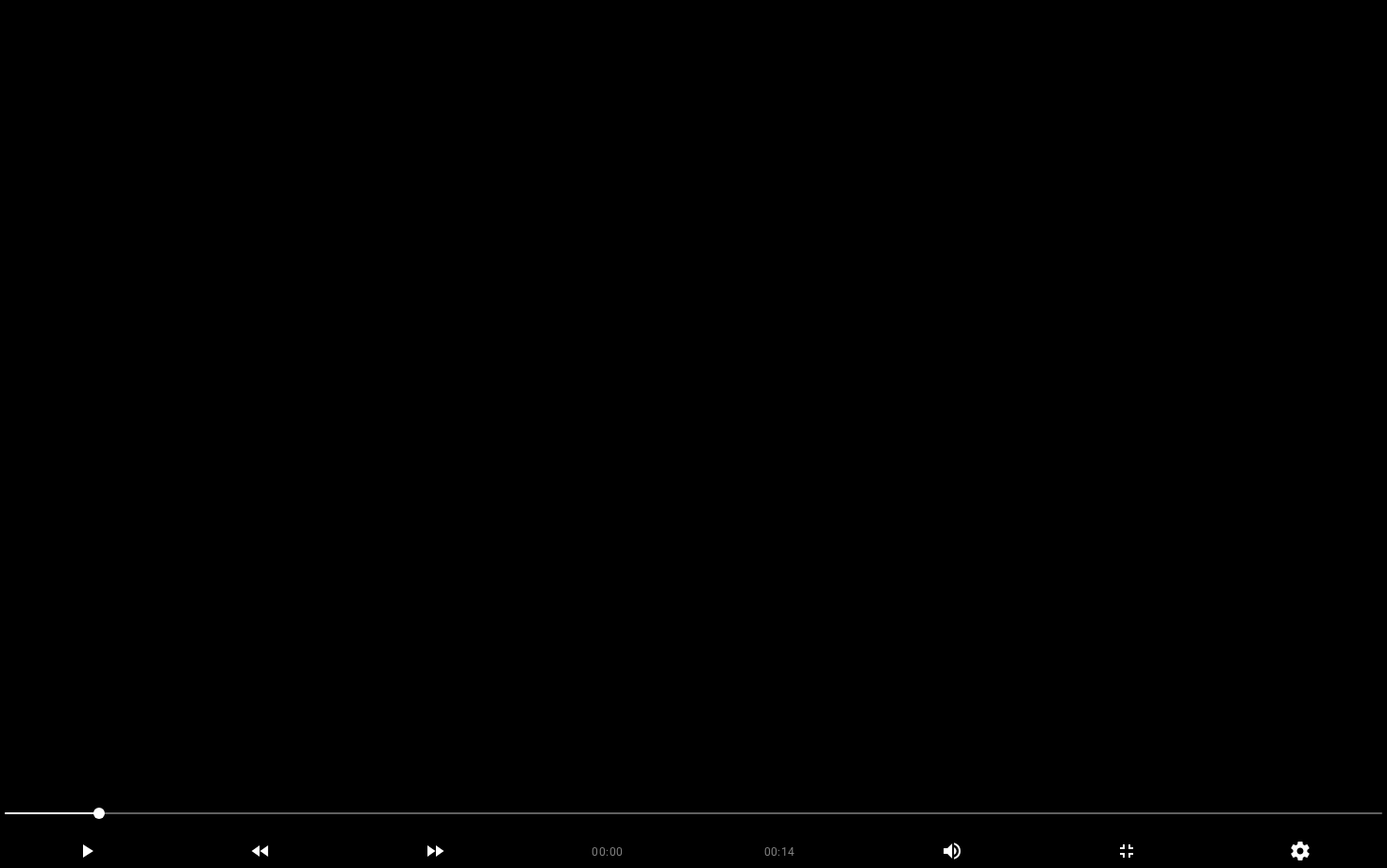 click at bounding box center [694, 434] 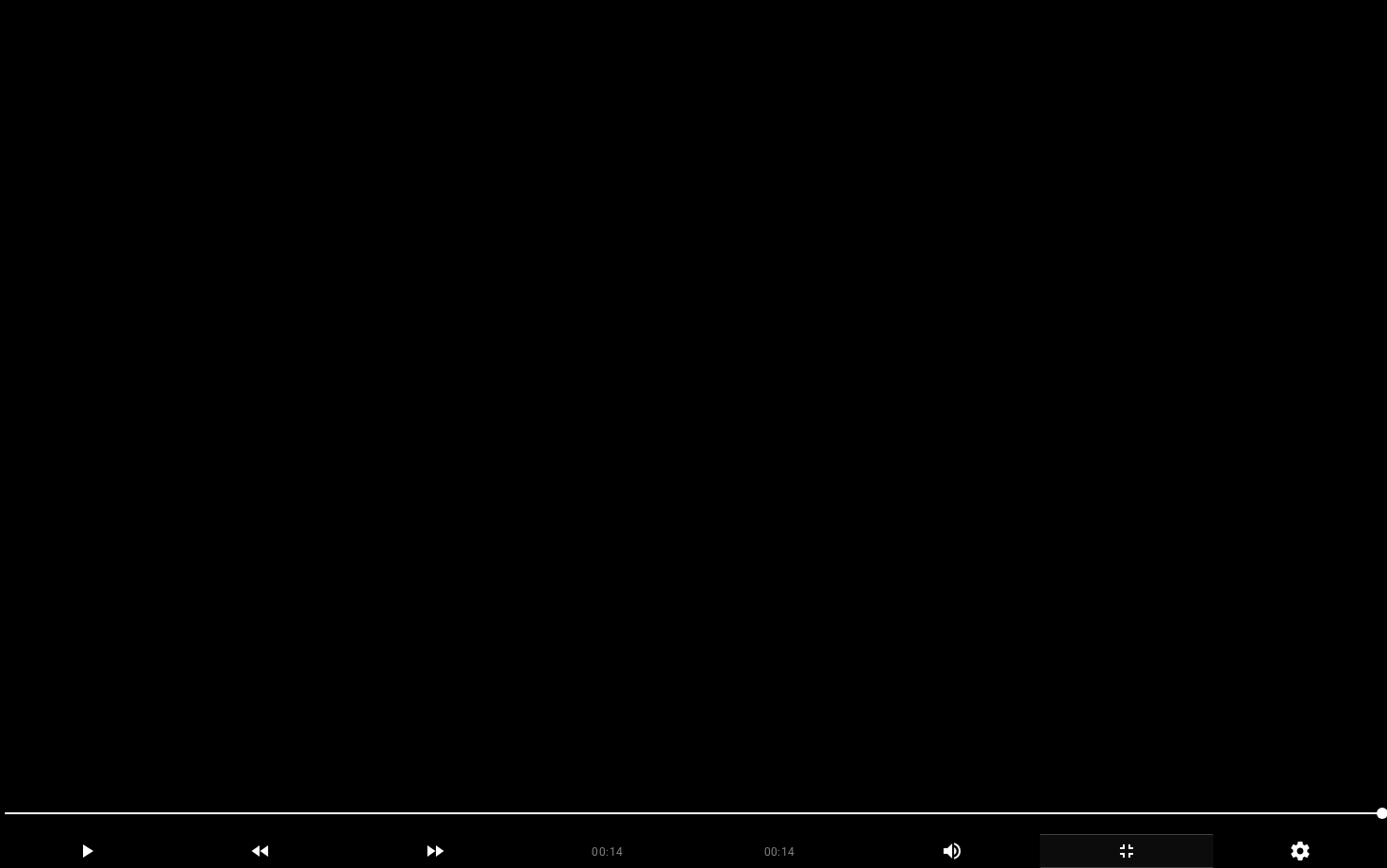 click 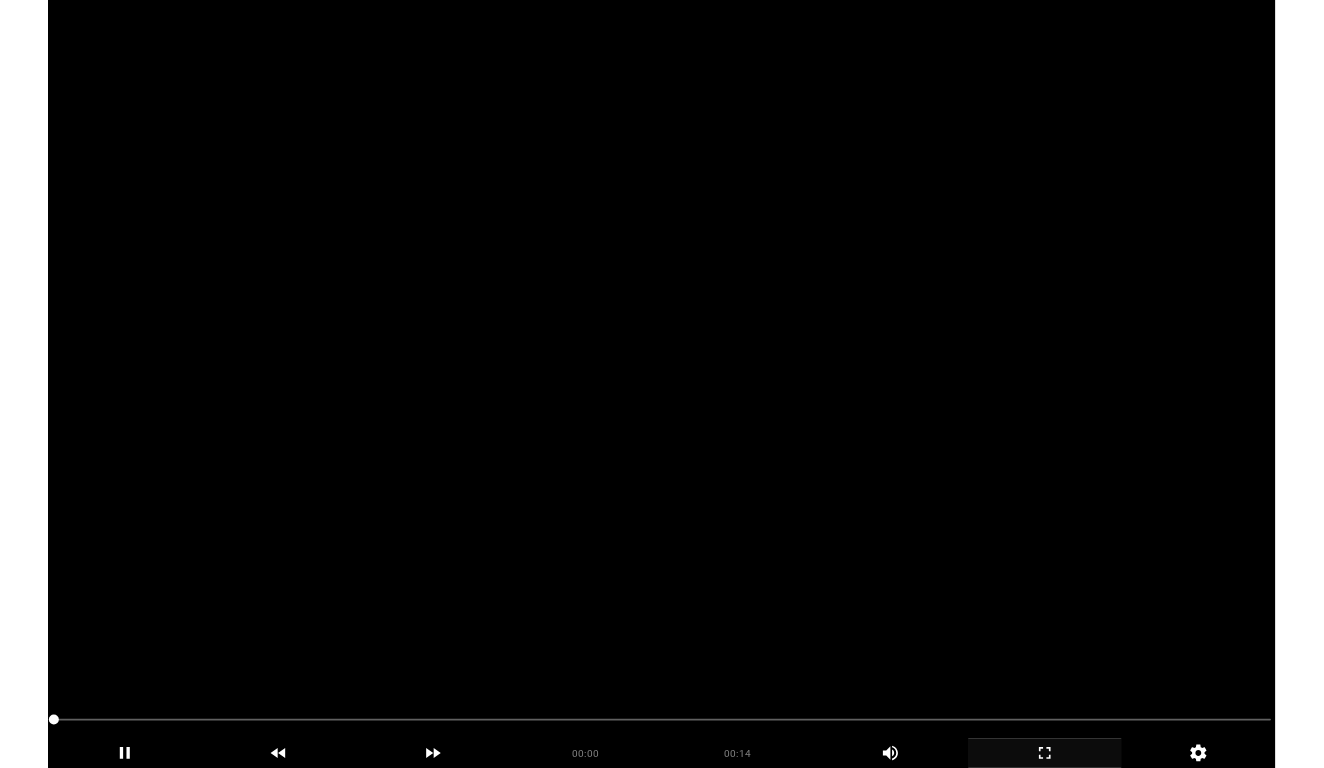 scroll, scrollTop: 217, scrollLeft: 0, axis: vertical 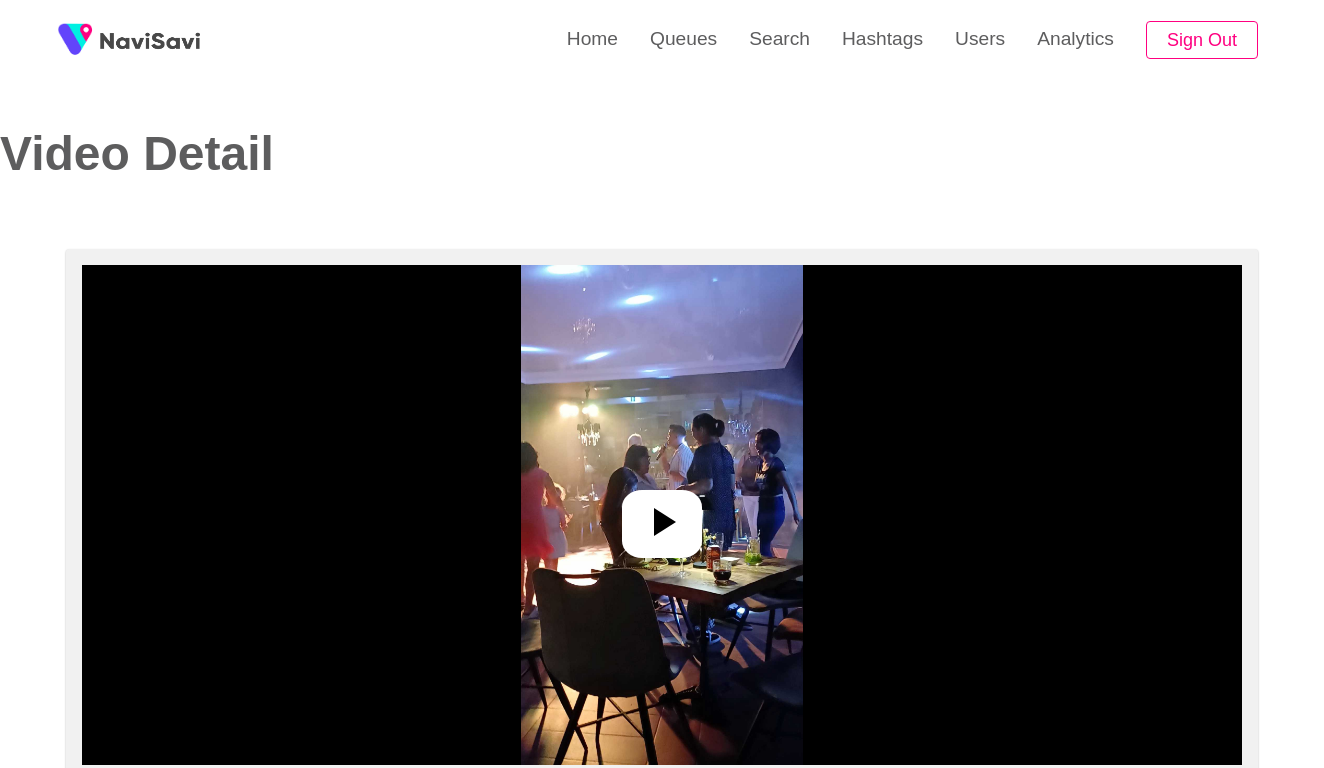 select on "**********" 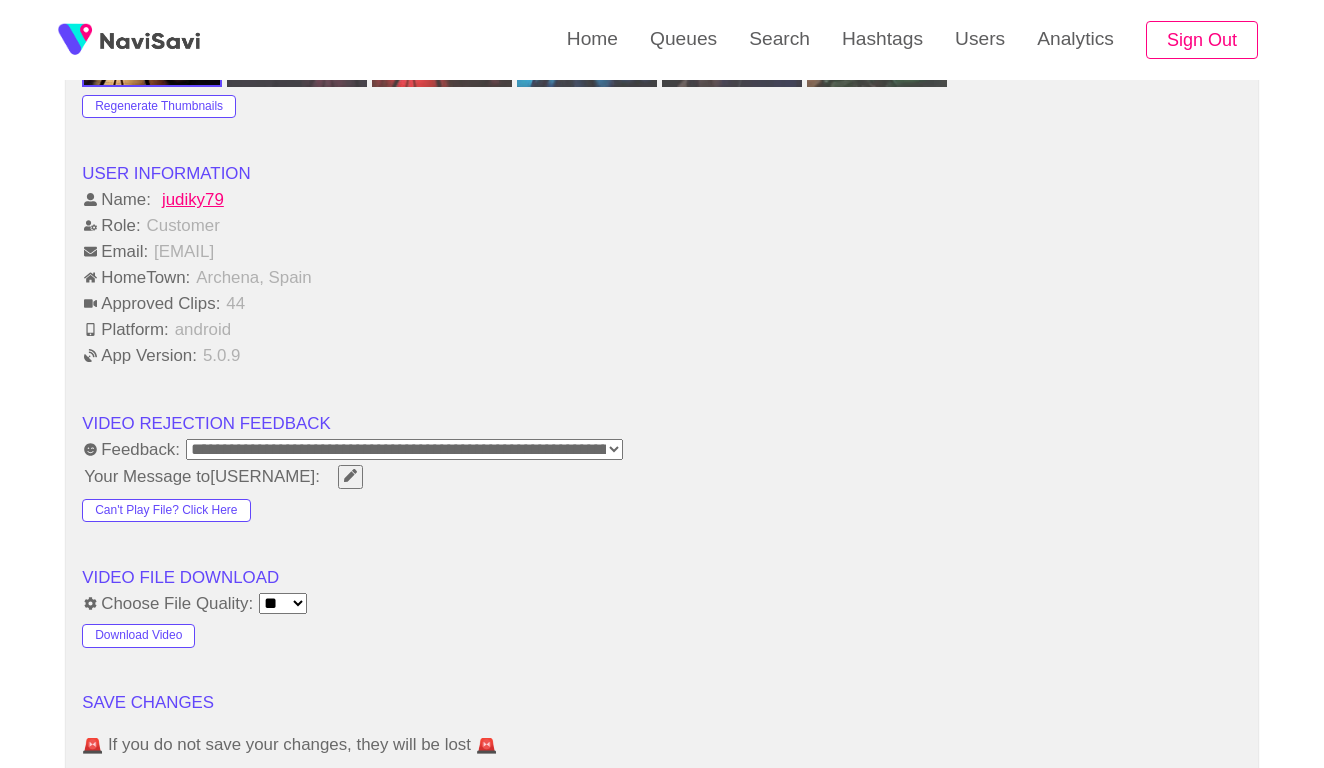 scroll, scrollTop: 2366, scrollLeft: 0, axis: vertical 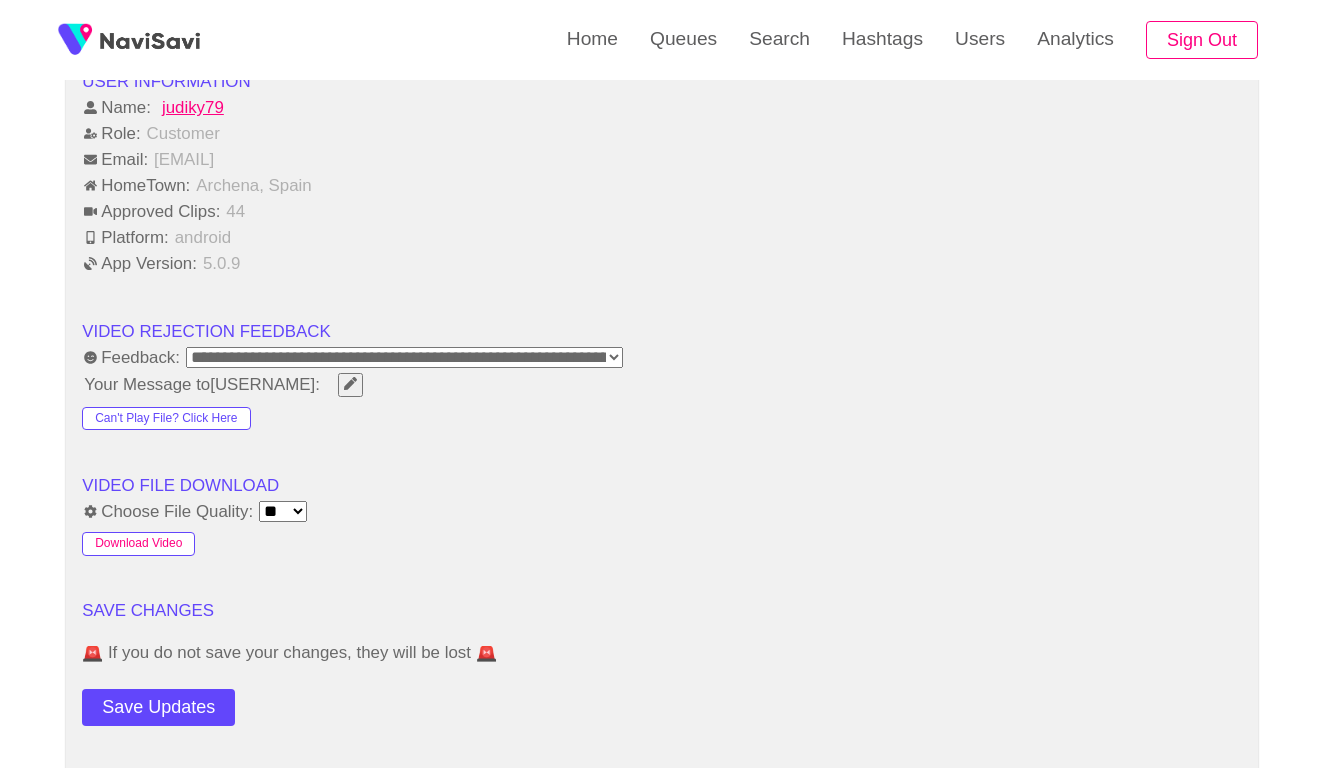 click on "Download Video" at bounding box center [138, 544] 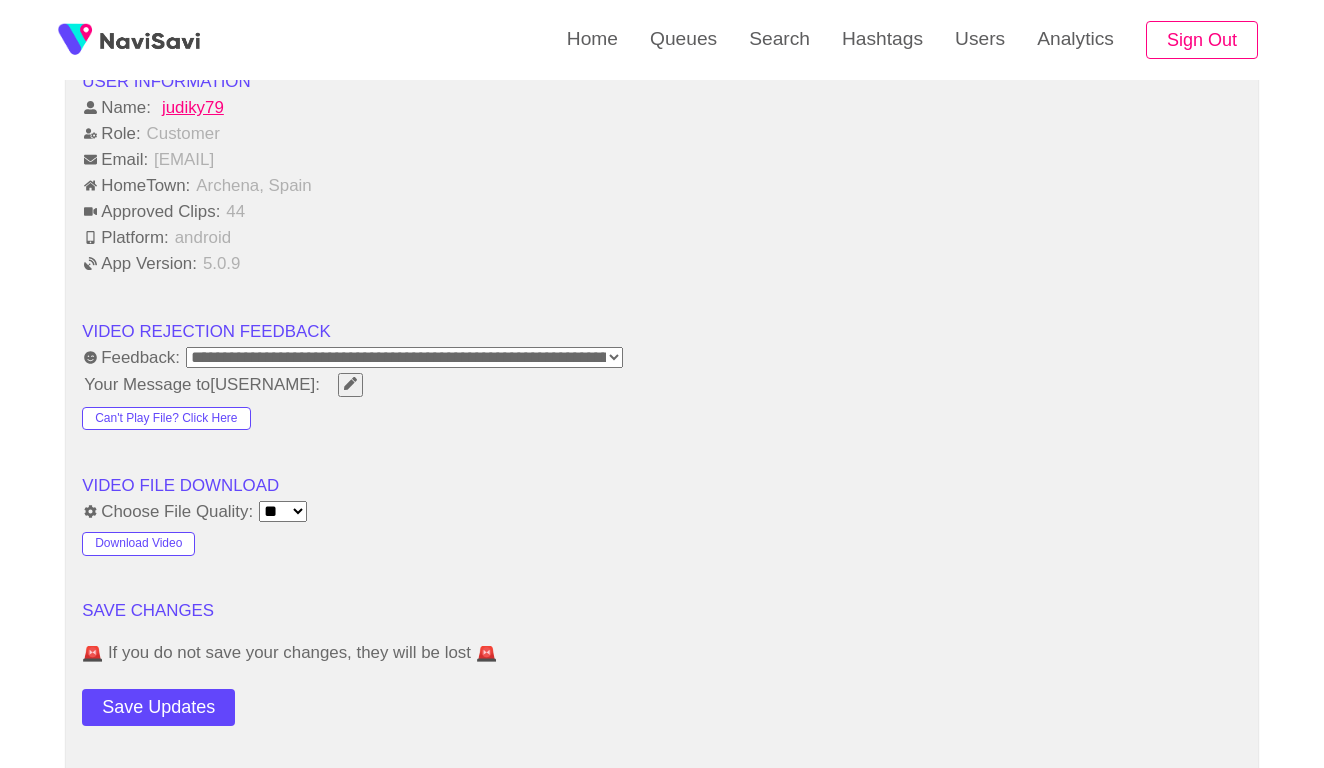 click on "VIDEO INFORMATION Title:    The Temple Irish Bar     Description:    Great pub with live music and great atmosphere. Food was amazing and we had so much fun.     URL:    https://www.facebook.com/profile.php?id=61558466113853     Visit Website ← Move left → Move right ↑ Move up ↓ Move down + Zoom in - Zoom out Home Jump left by 75% End Jump right by 75% Page Up Jump up by 75% Page Down Jump down by 75% Keyboard shortcuts Map Data Map data ©2025 Google, Inst. Geogr. Nacional Map data ©2025 Google, Inst. Geogr. Nacional 200 m  Click to toggle between metric and imperial units Terms Report a map error  Location:   [COUNTRY] [POSTAL_CODE] 🇪🇸 Other Videos Shot Here?  2, including 2 from this user View on Google Maps  Category Tags:   Eat Explore Party Play Sleep Drink Shopping Culture Eco LGBTQ+  Price:   Free $ $$ $$$ $$$$ $$$$$  Add hashtags:  socializing × bar × drinks × conversation × gathering × indoors × chairs × people × social × relaxed × ×" at bounding box center (662, -428) 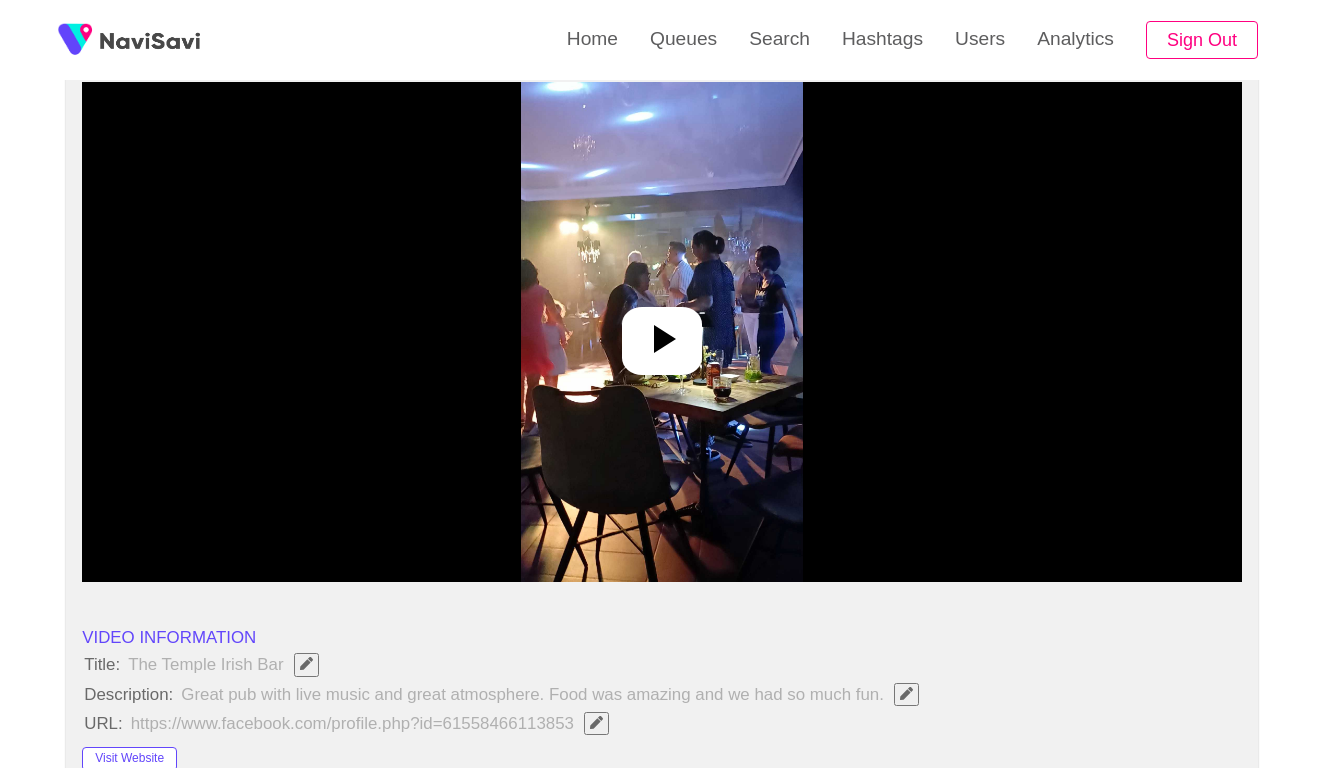 scroll, scrollTop: 0, scrollLeft: 0, axis: both 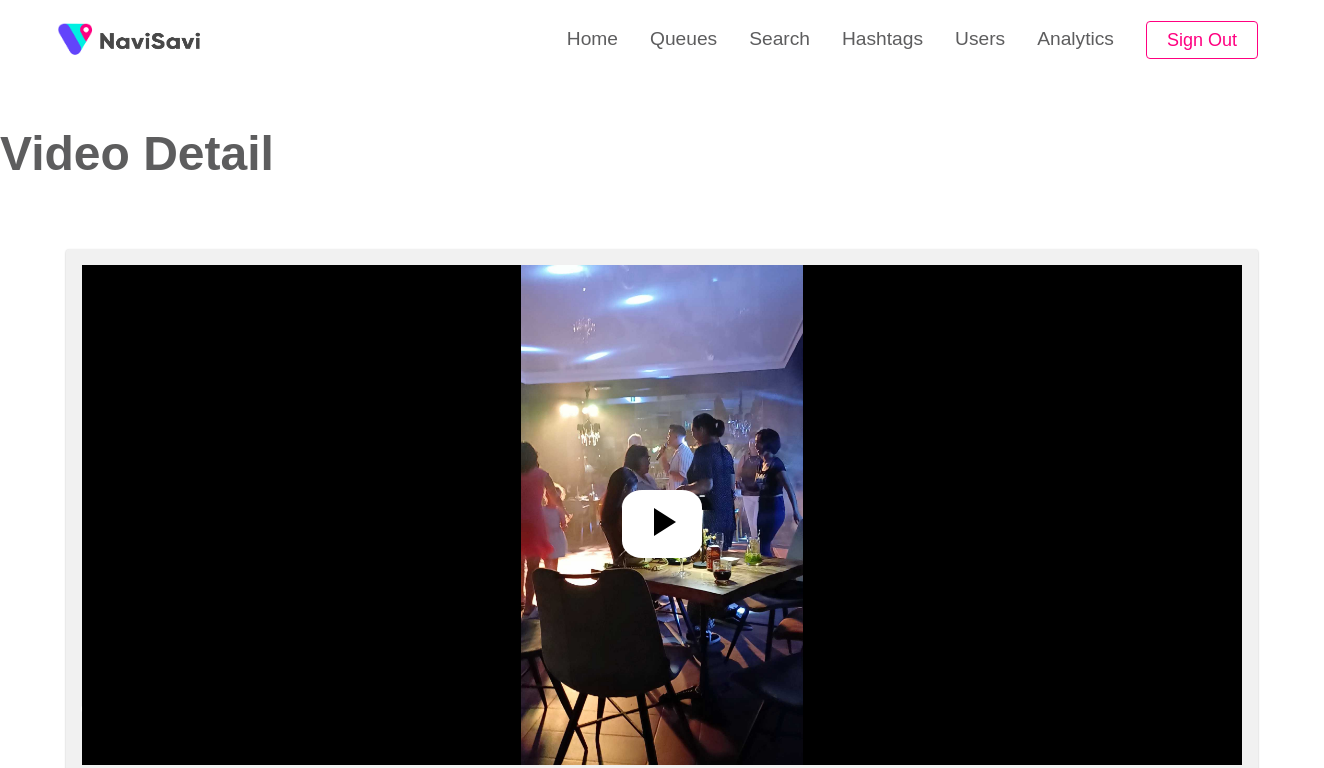 click at bounding box center [661, 515] 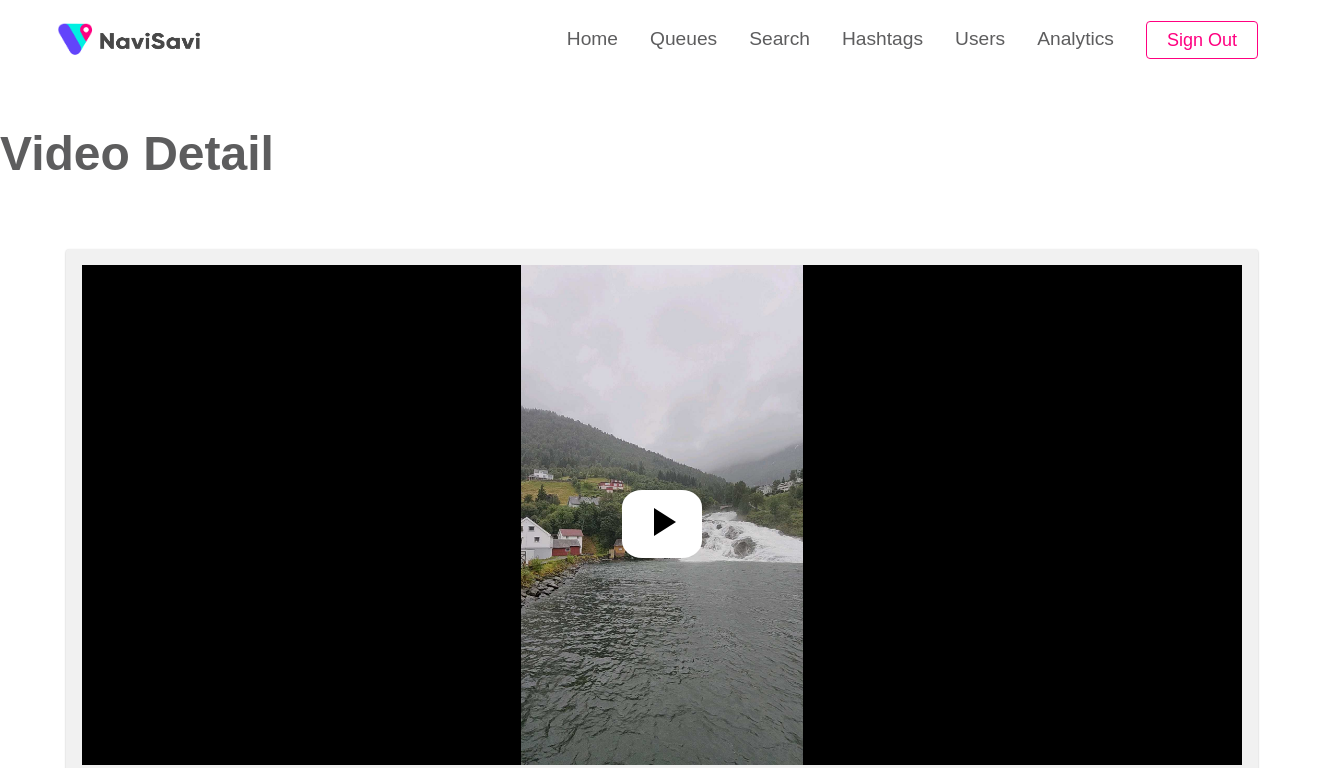 select on "**********" 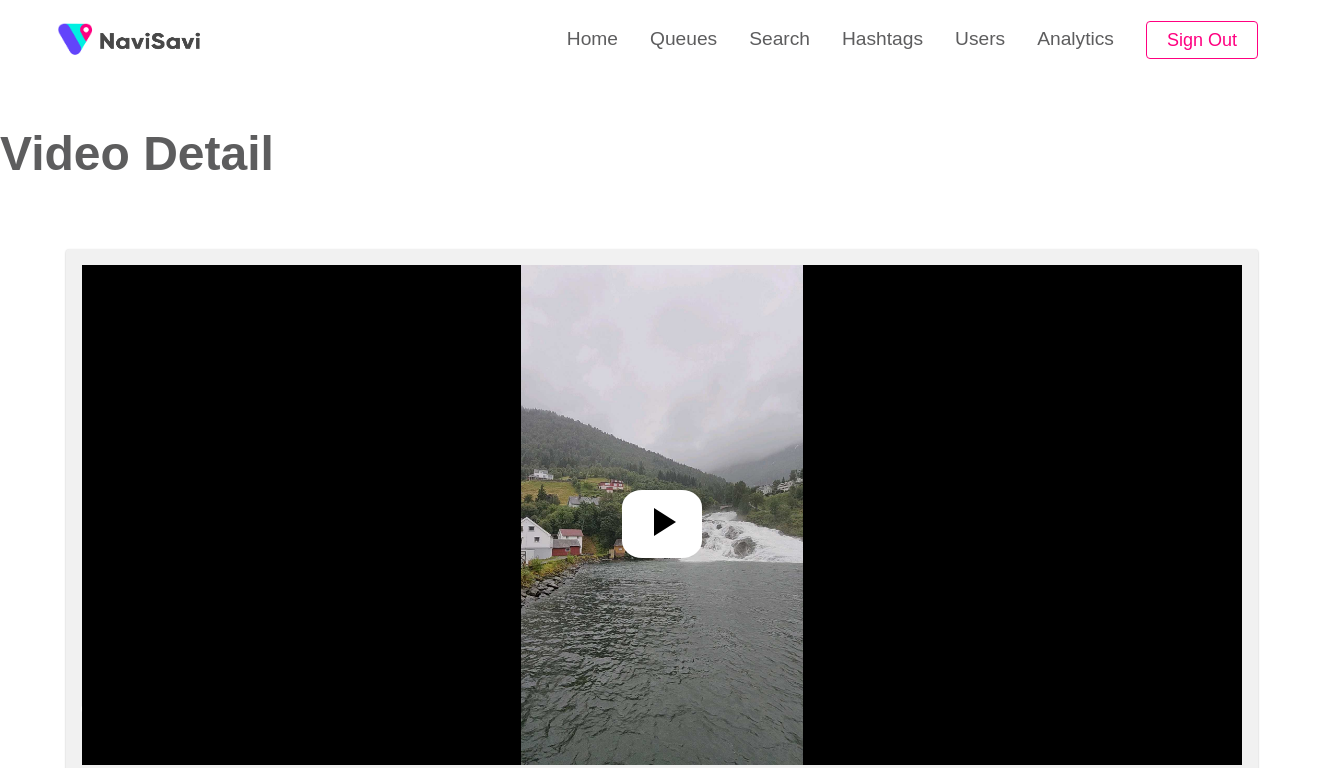 click at bounding box center [661, 515] 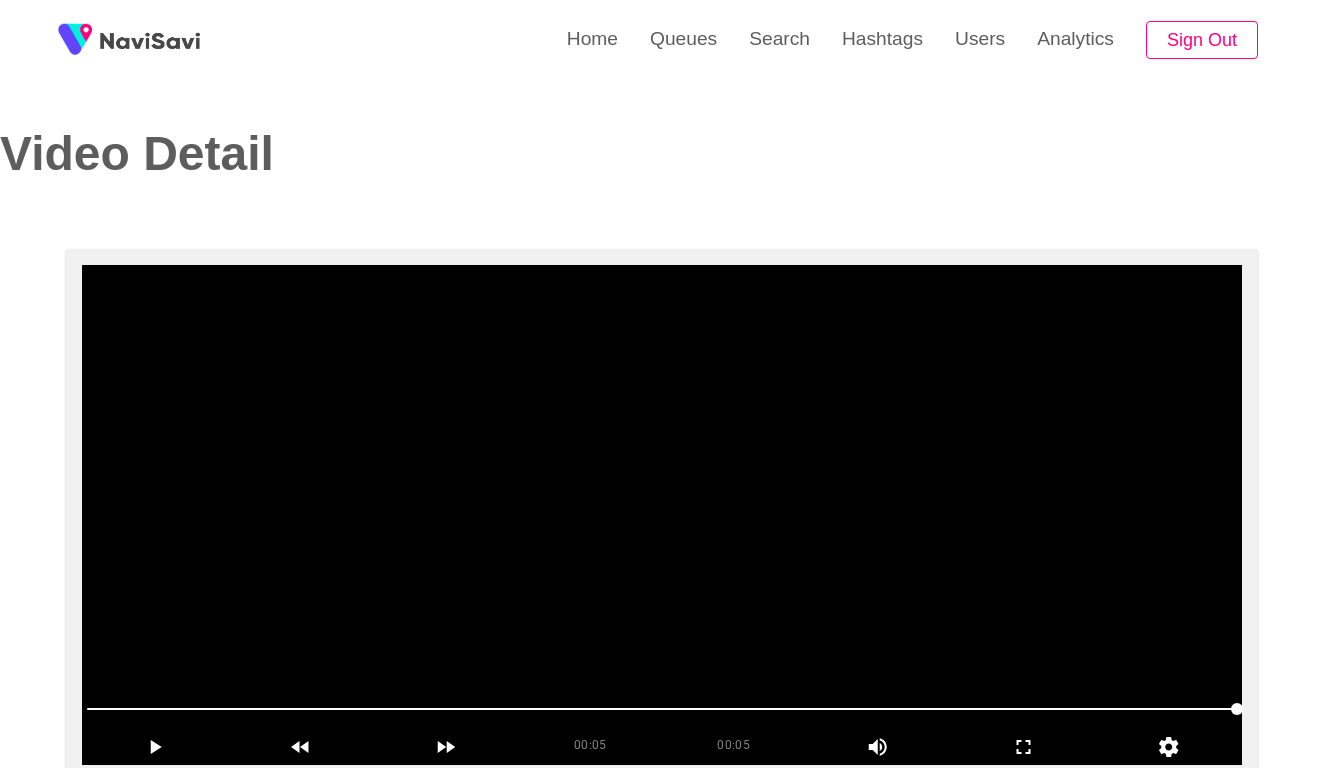 scroll, scrollTop: 0, scrollLeft: 0, axis: both 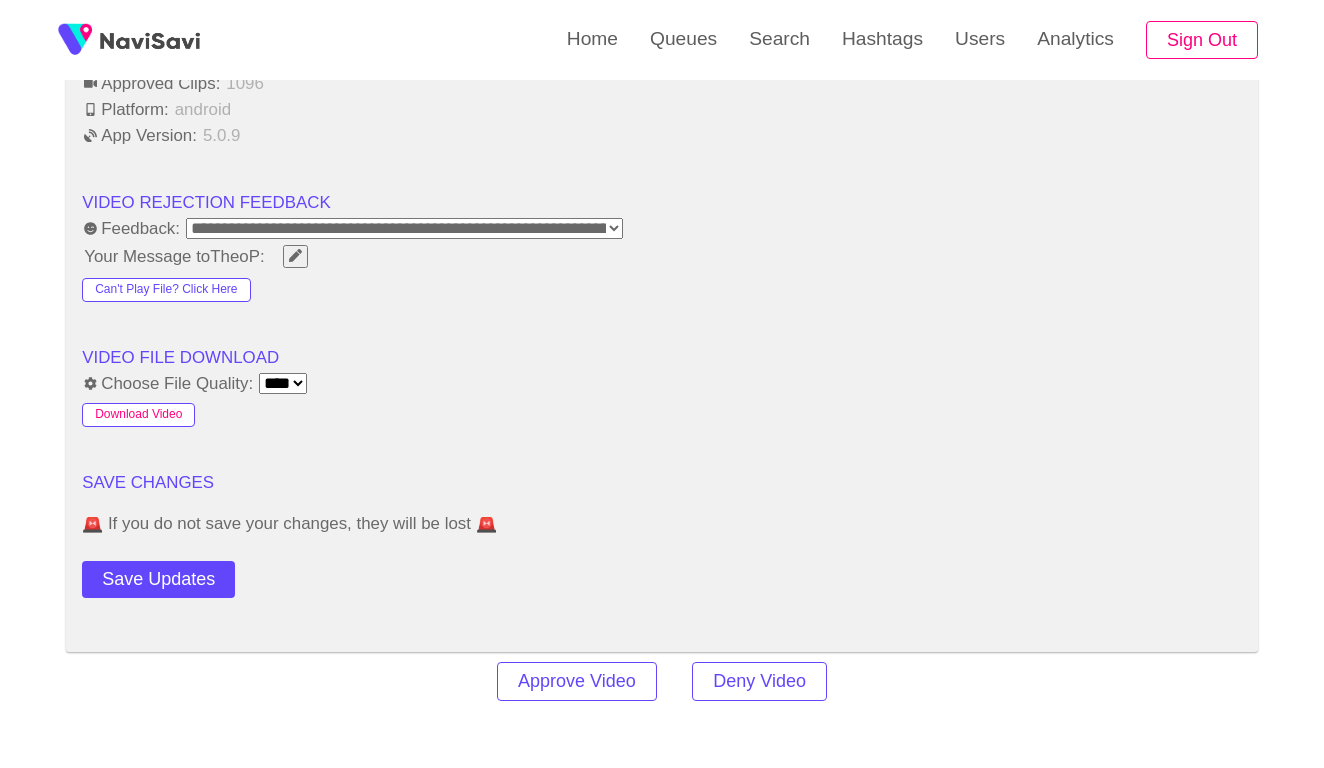 click on "Download Video" at bounding box center [138, 415] 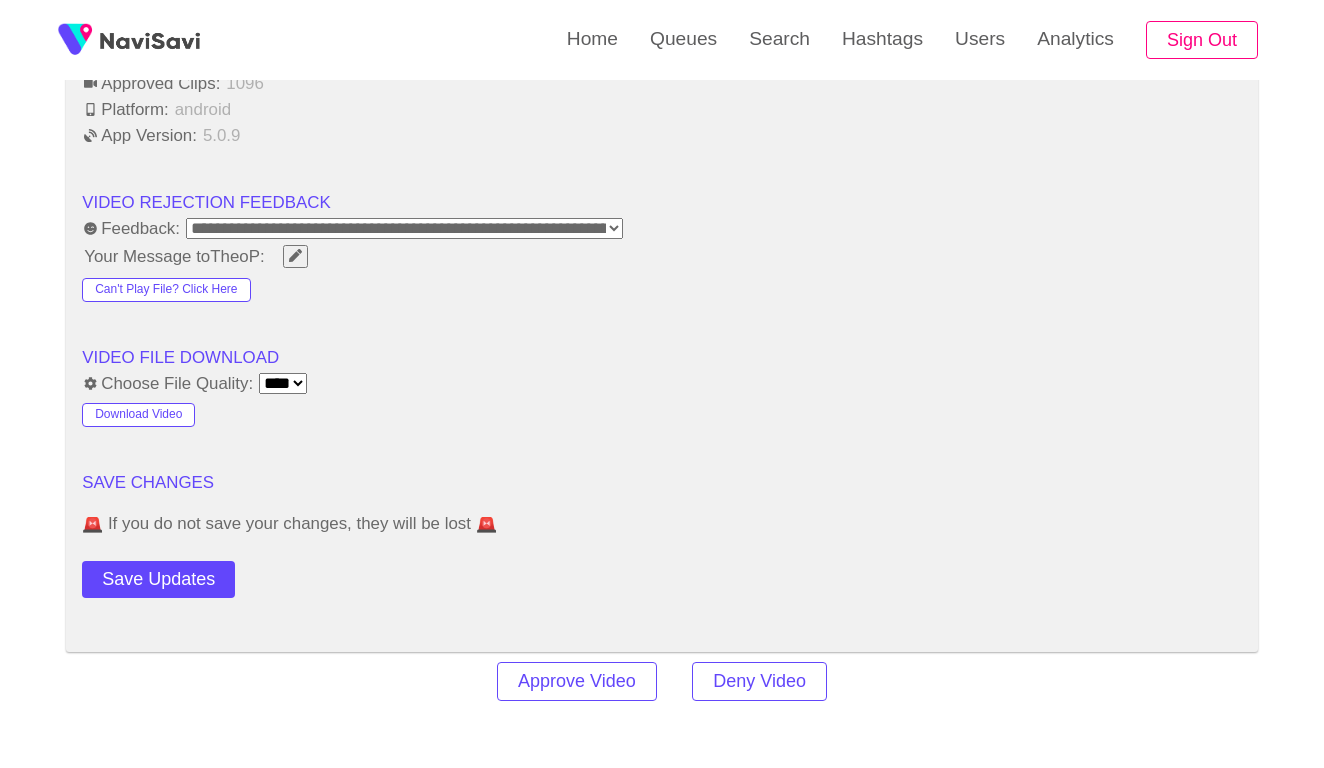 click on "VIDEO INFORMATION Title:    Hellesyltfossen     Description:    Beautiful waterfall in Hellesyltf     URL:        ← Move left → Move right ↑ Move up ↓ Move down + Zoom in - Zoom out Home Jump left by 75% End Jump right by 75% Page Up Jump up by 75% Page Down Jump down by 75% Keyboard shortcuts Map Data Map data ©2025 Map data ©2025 100 m  Click to toggle between metric and imperial units Terms Report a map error  Location:   [COUNTRY] Other Videos Shot Here?  1 View on Google Maps  Category Tags:   Eat Explore Party Play Sleep Drink Shopping Culture Eco LGBTQ+  Price:   Free $ $$ $$$ $$$$ $$$$$  Add hashtags:  waterfall × mountain × trees × outdoors × serene × tranquility × landscape × scenic × forest × moody × peaceful × buildings ×  File Size:   14.234479  MB  Duration:     Not Available  Uploaded On:   [DATE] [TIME]  Filmed On:     [DATE] [TIME]  Featured:   APPROVED VIDEOS SHOT HERE ( 1 ) All By This User Hellesyltfossen  Name:" at bounding box center [662, -534] 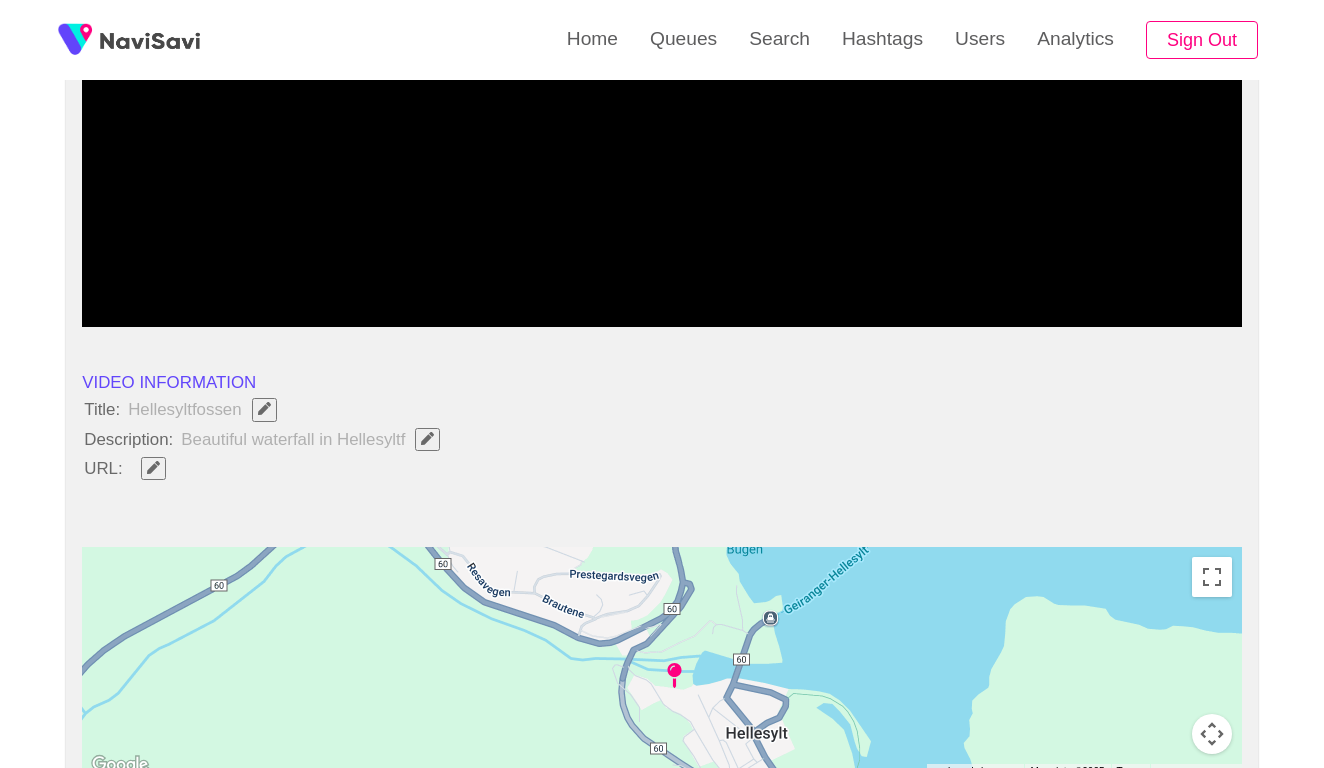 scroll, scrollTop: 424, scrollLeft: 0, axis: vertical 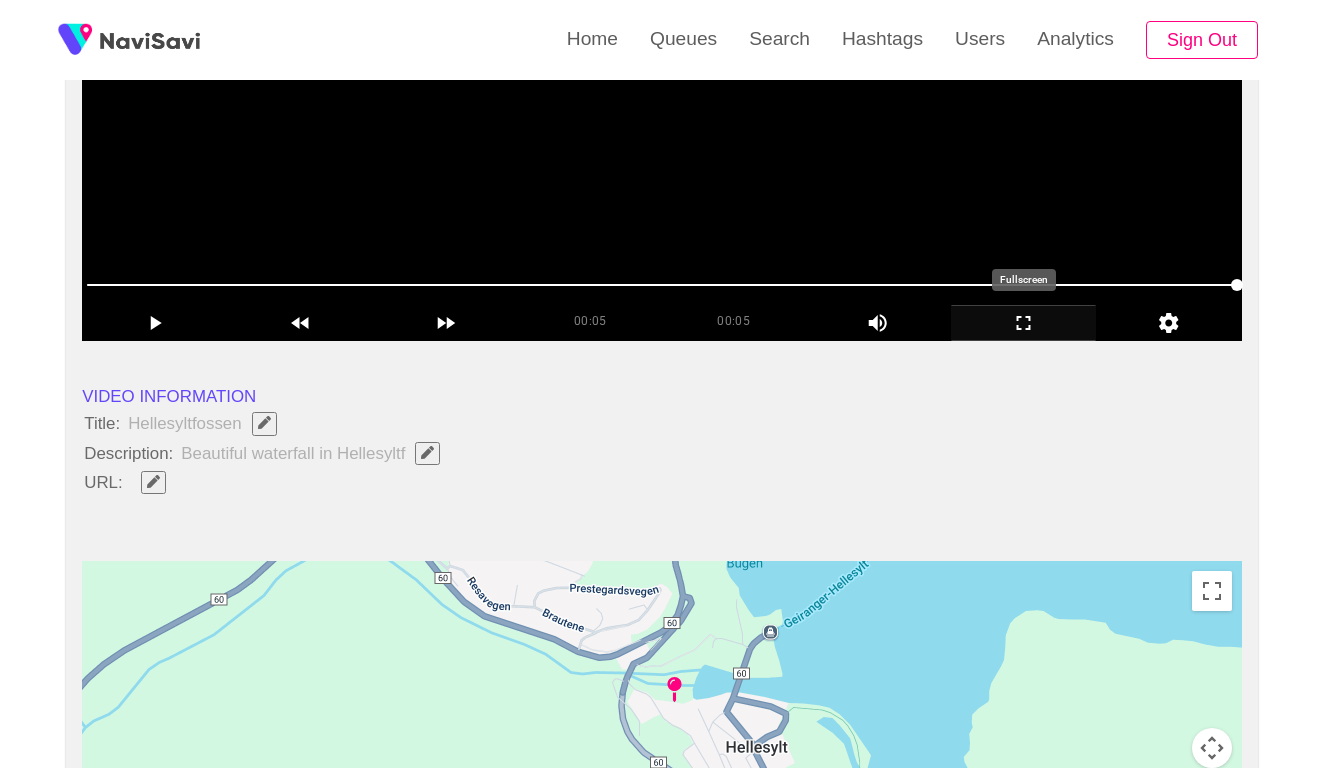 click 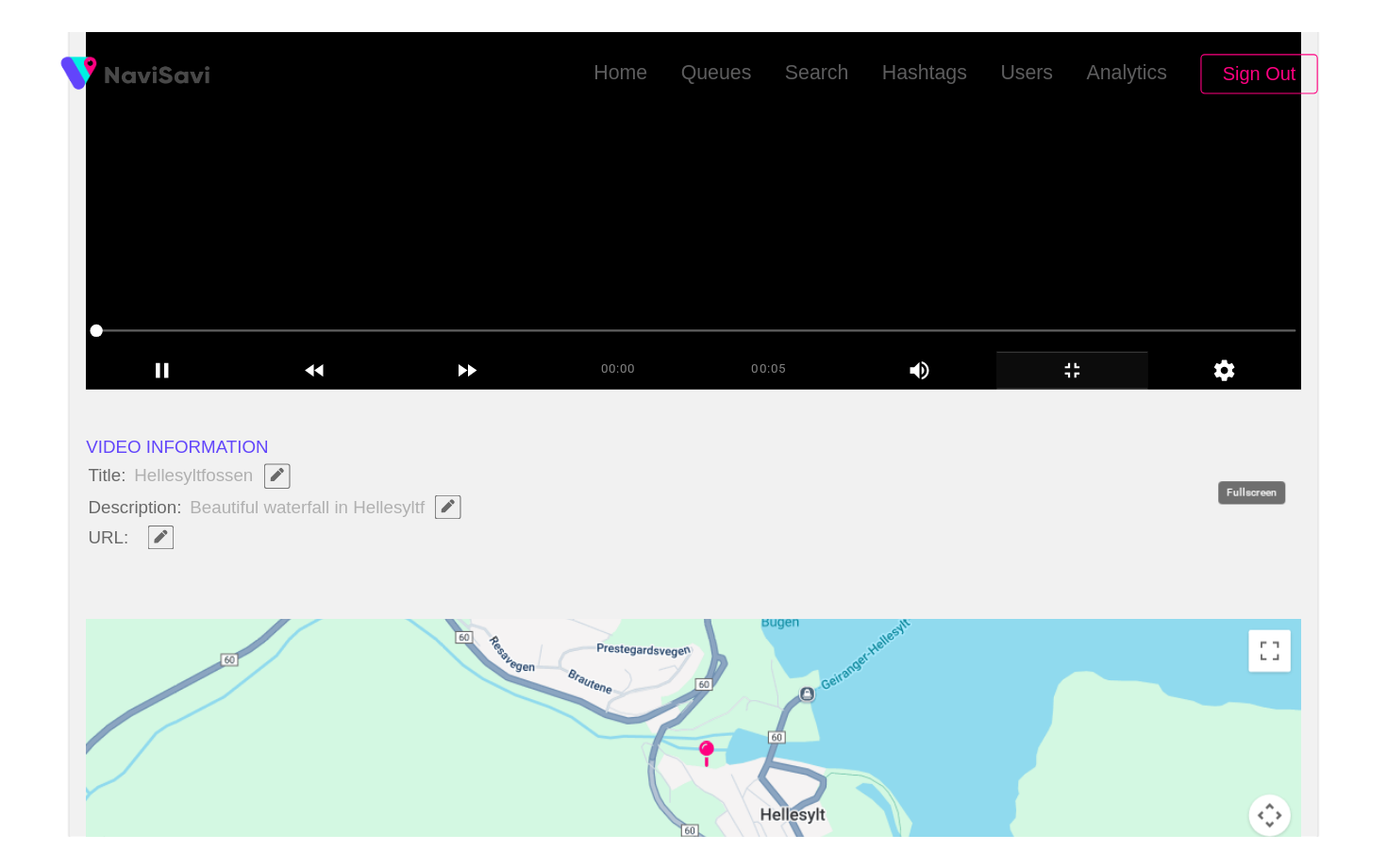 scroll, scrollTop: 0, scrollLeft: 0, axis: both 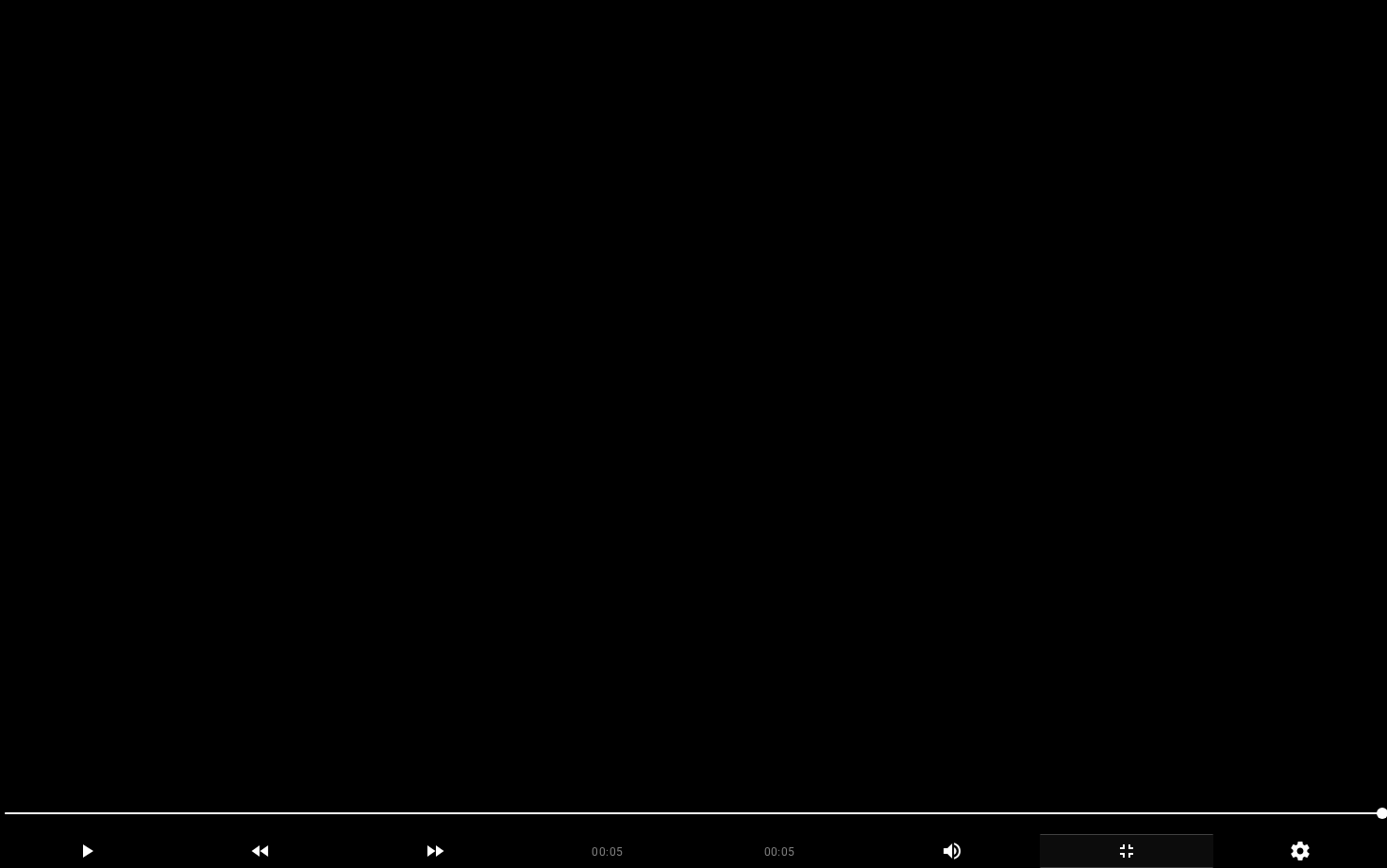 click at bounding box center (694, 434) 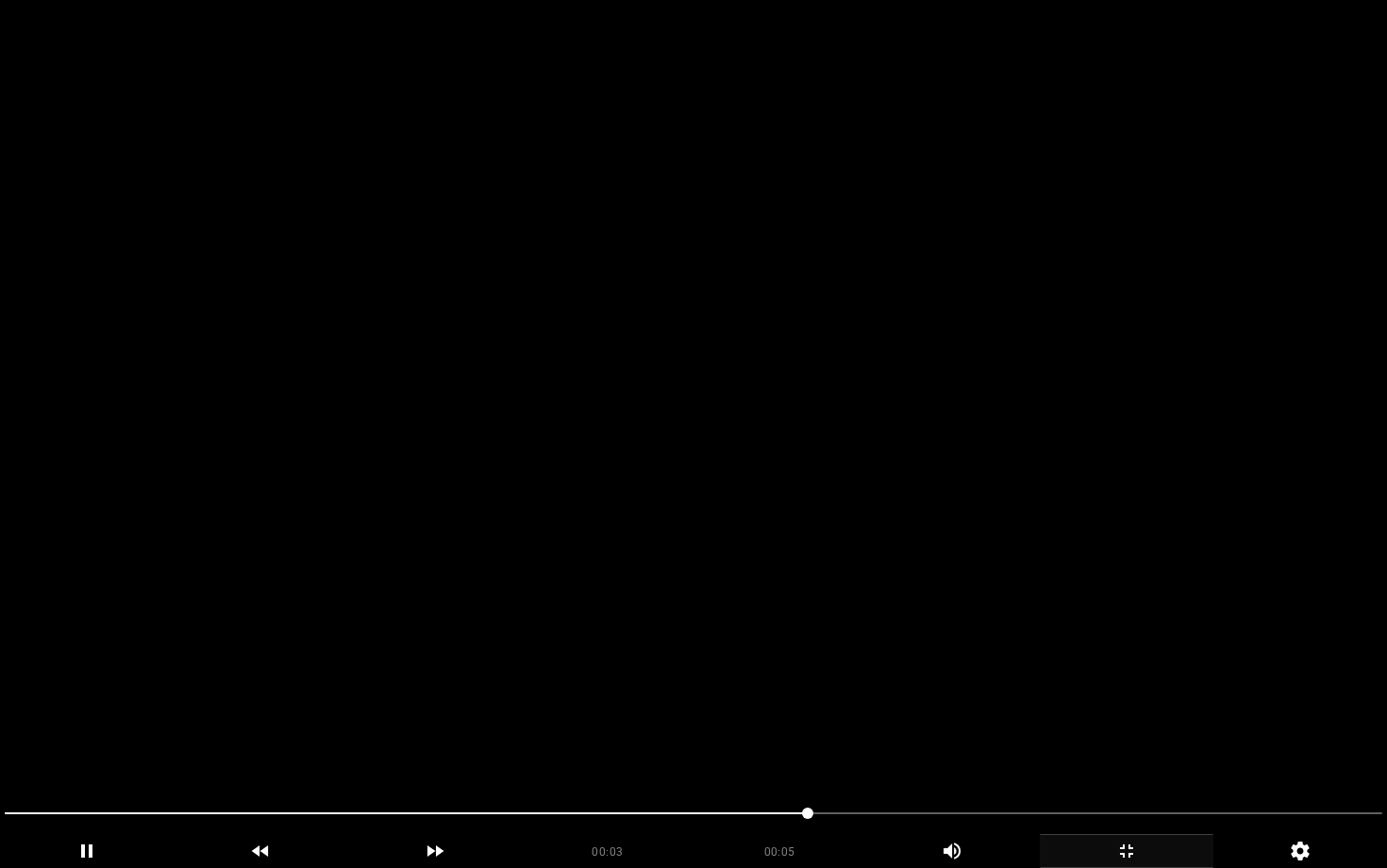 click at bounding box center [694, 434] 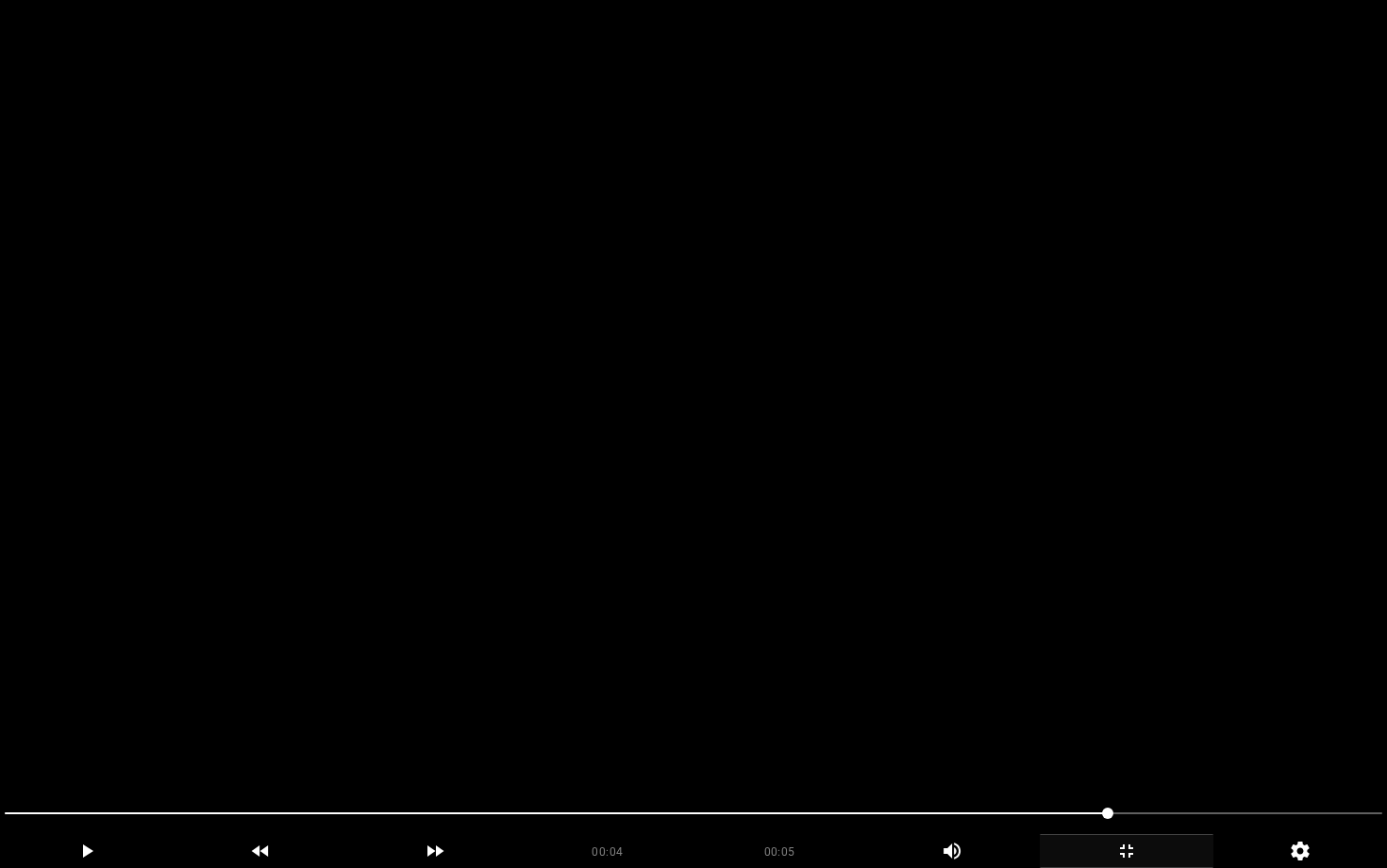 click at bounding box center [694, 434] 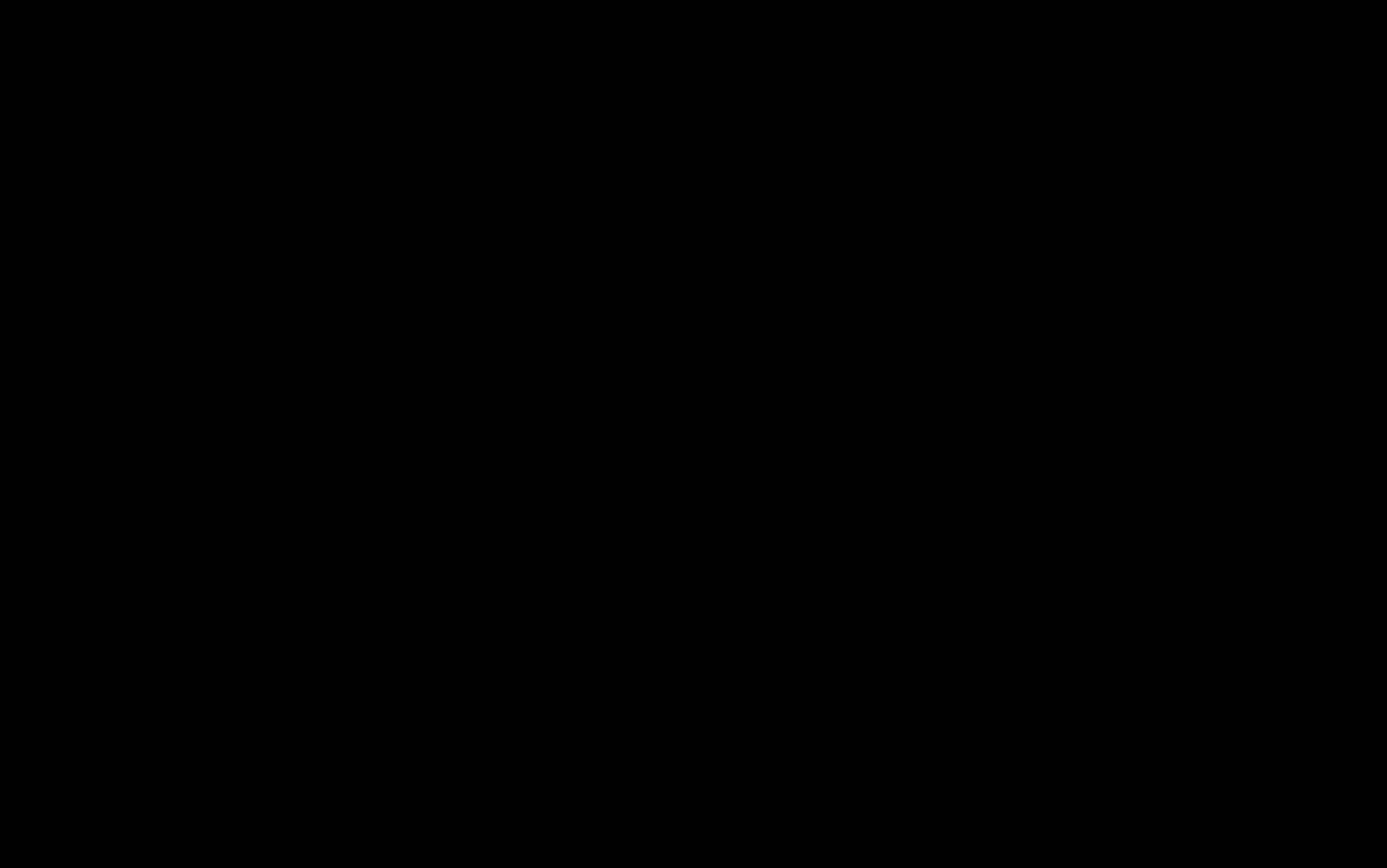 click at bounding box center [1127, 851] 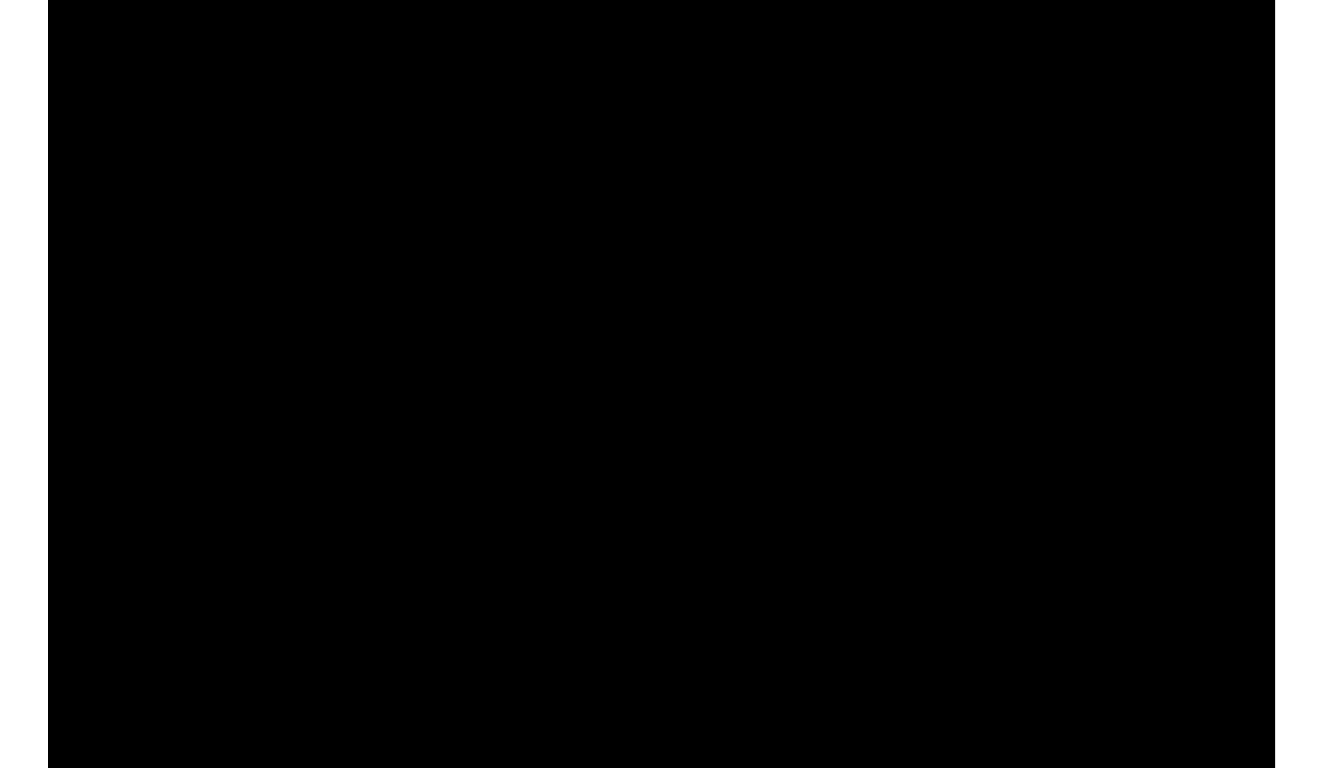 scroll, scrollTop: 424, scrollLeft: 0, axis: vertical 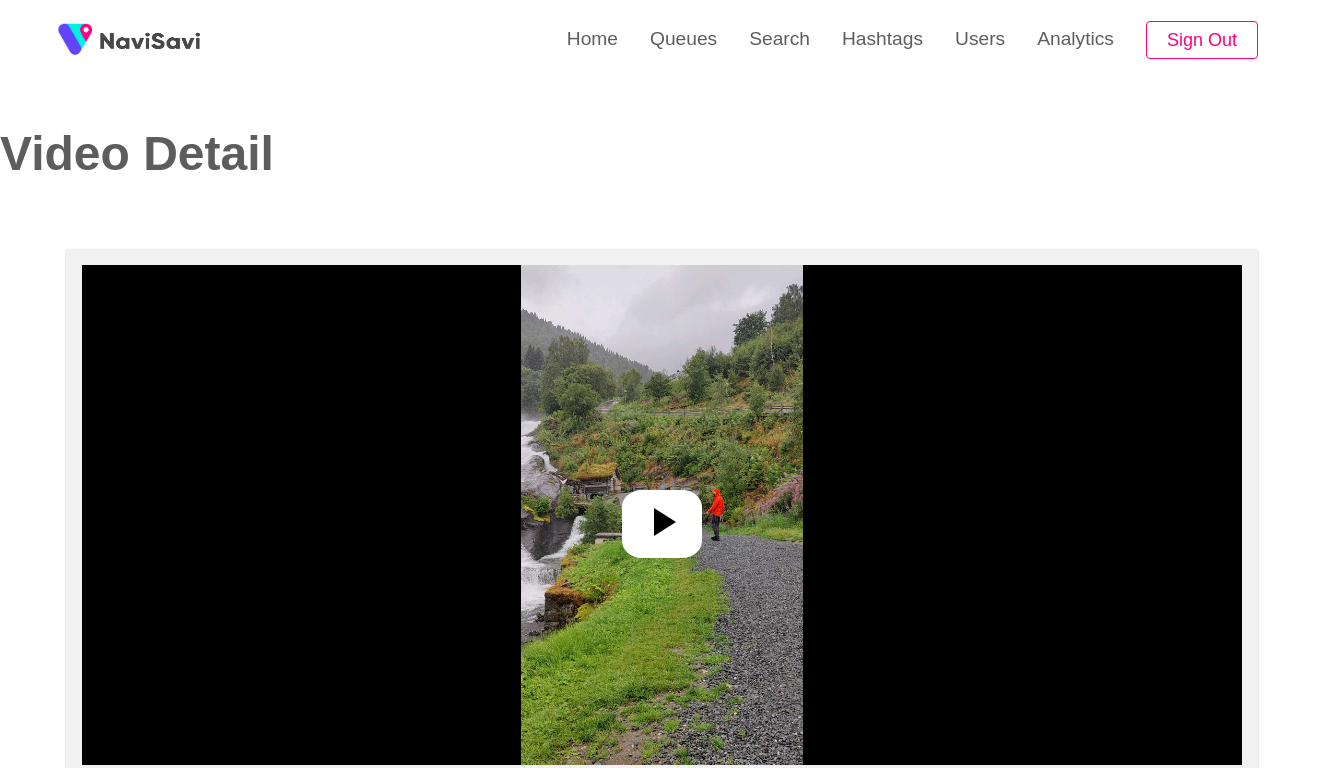 select on "**********" 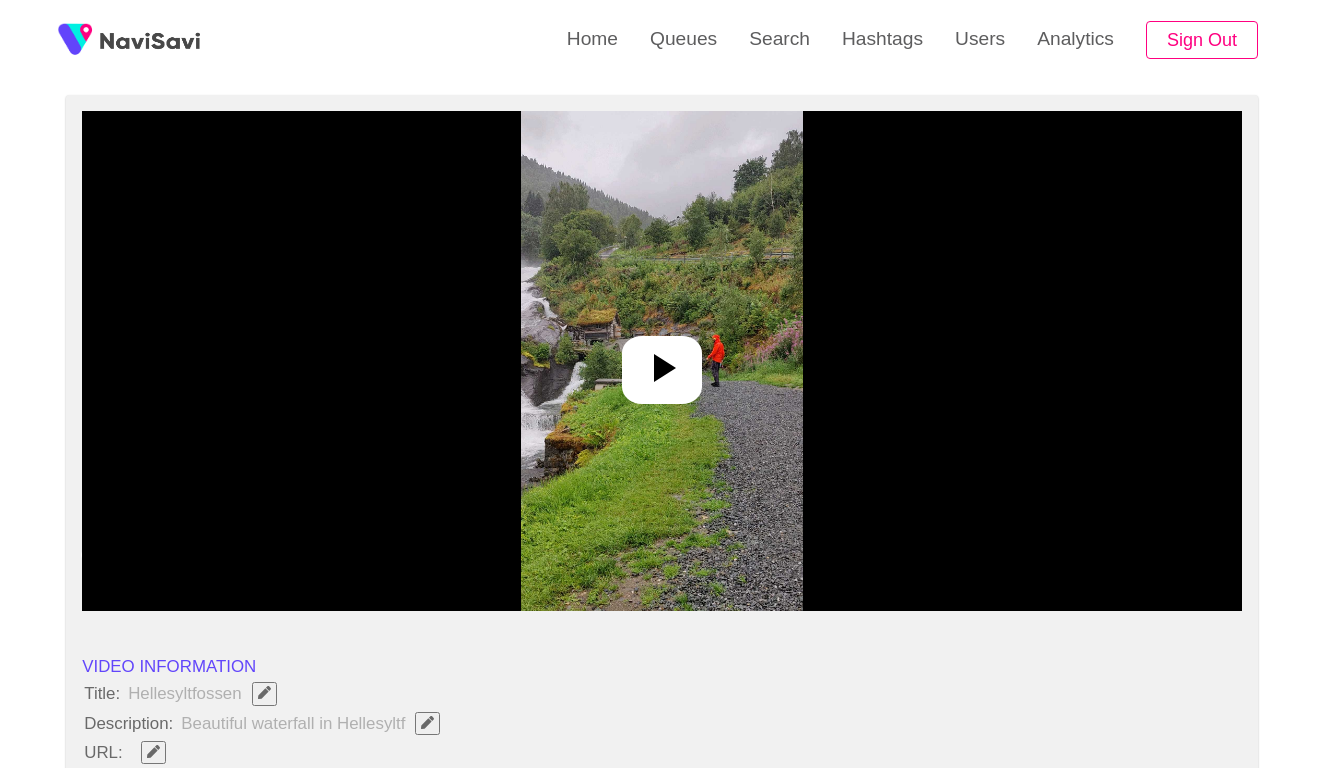 scroll, scrollTop: 182, scrollLeft: 0, axis: vertical 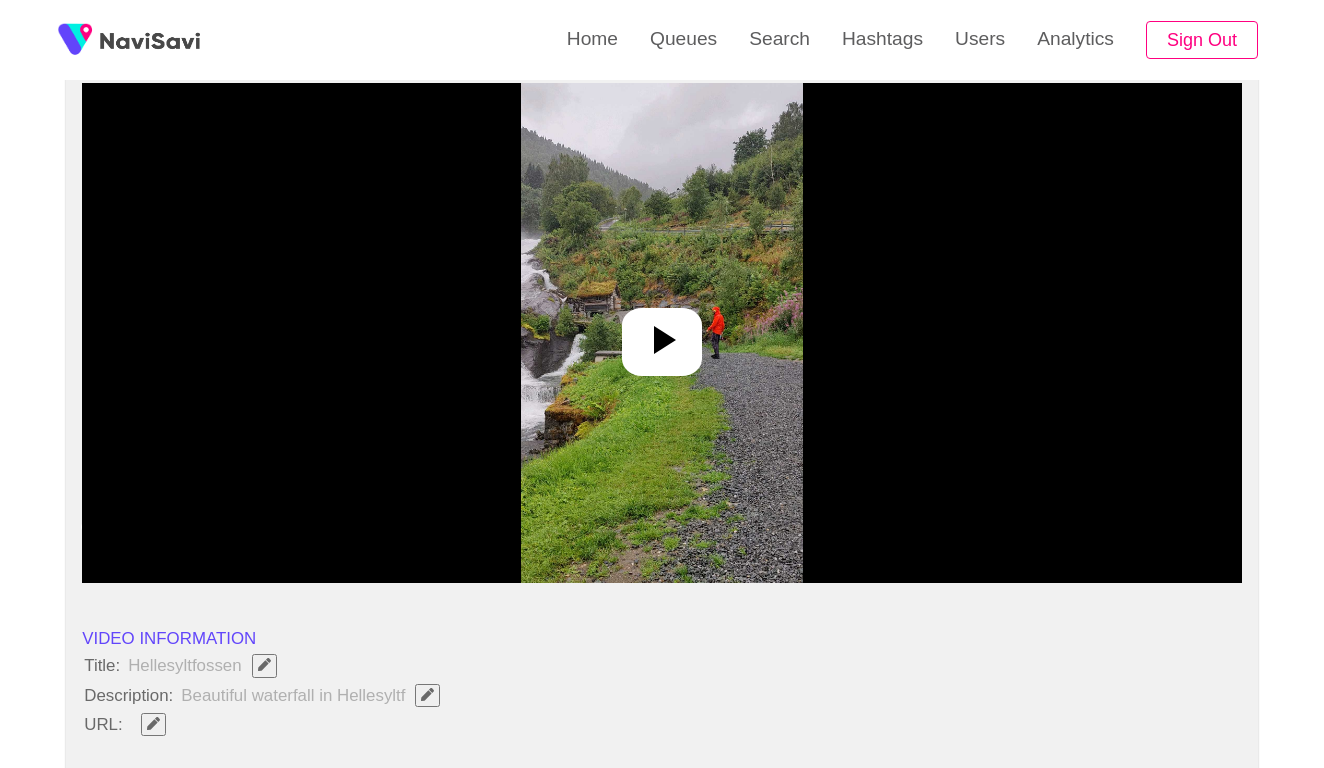 click at bounding box center [661, 333] 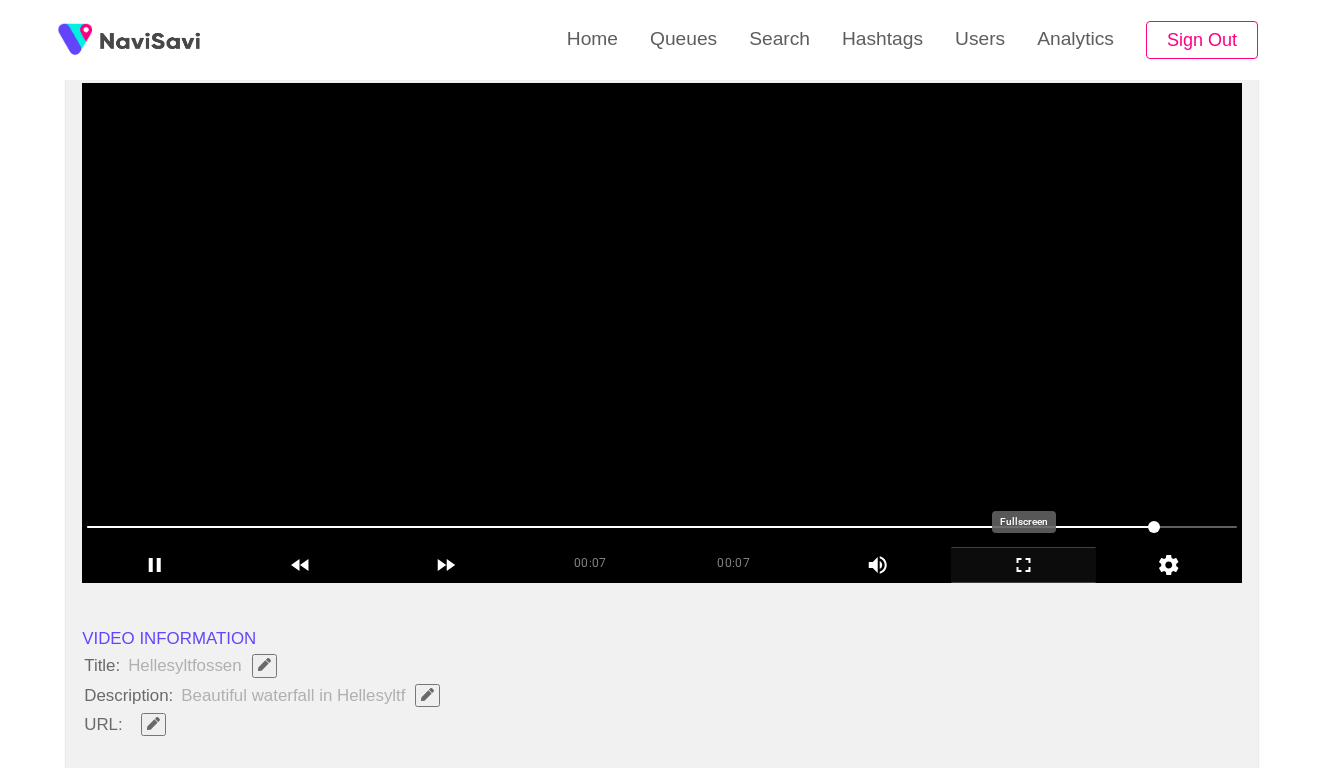 click 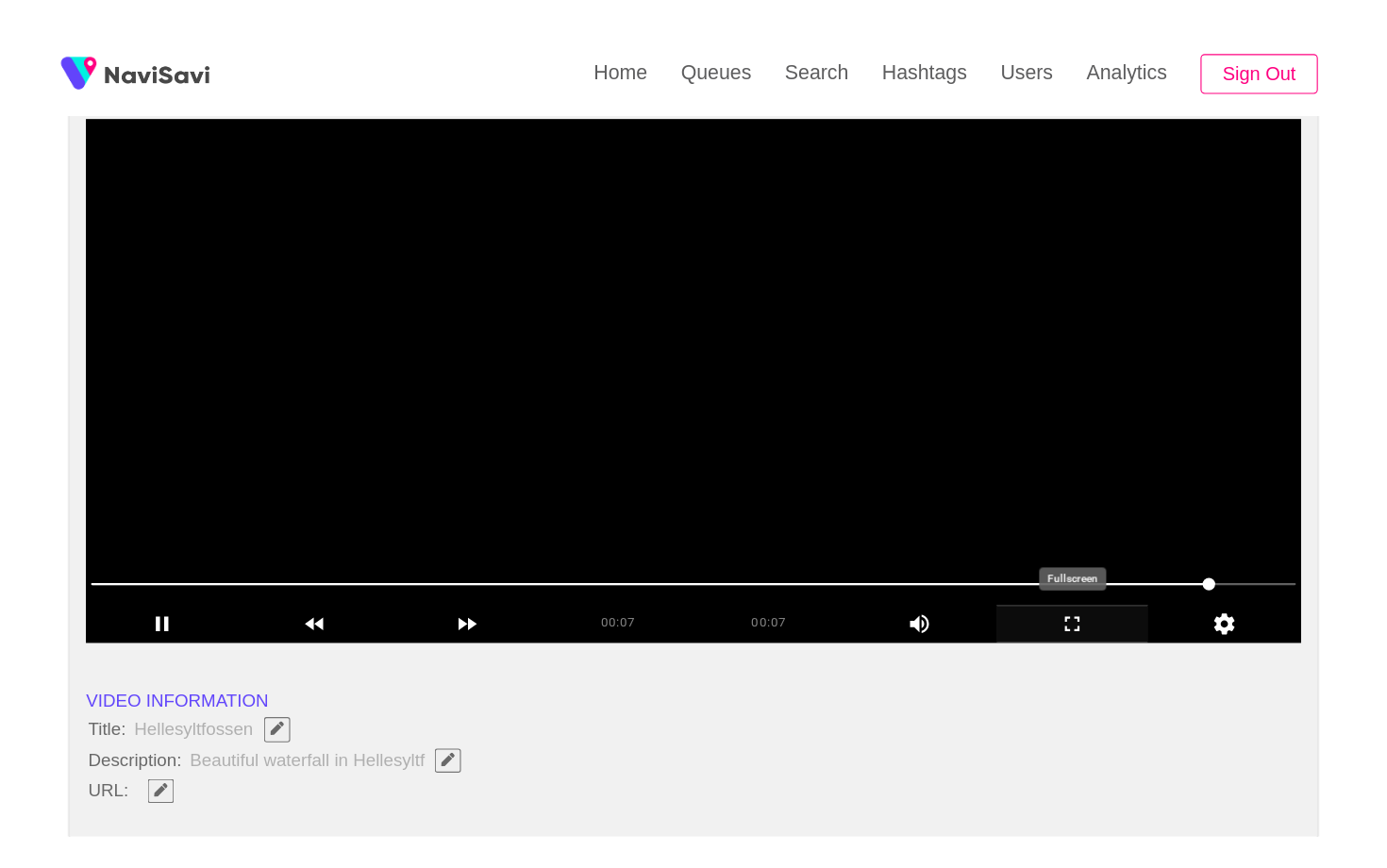 scroll, scrollTop: 0, scrollLeft: 0, axis: both 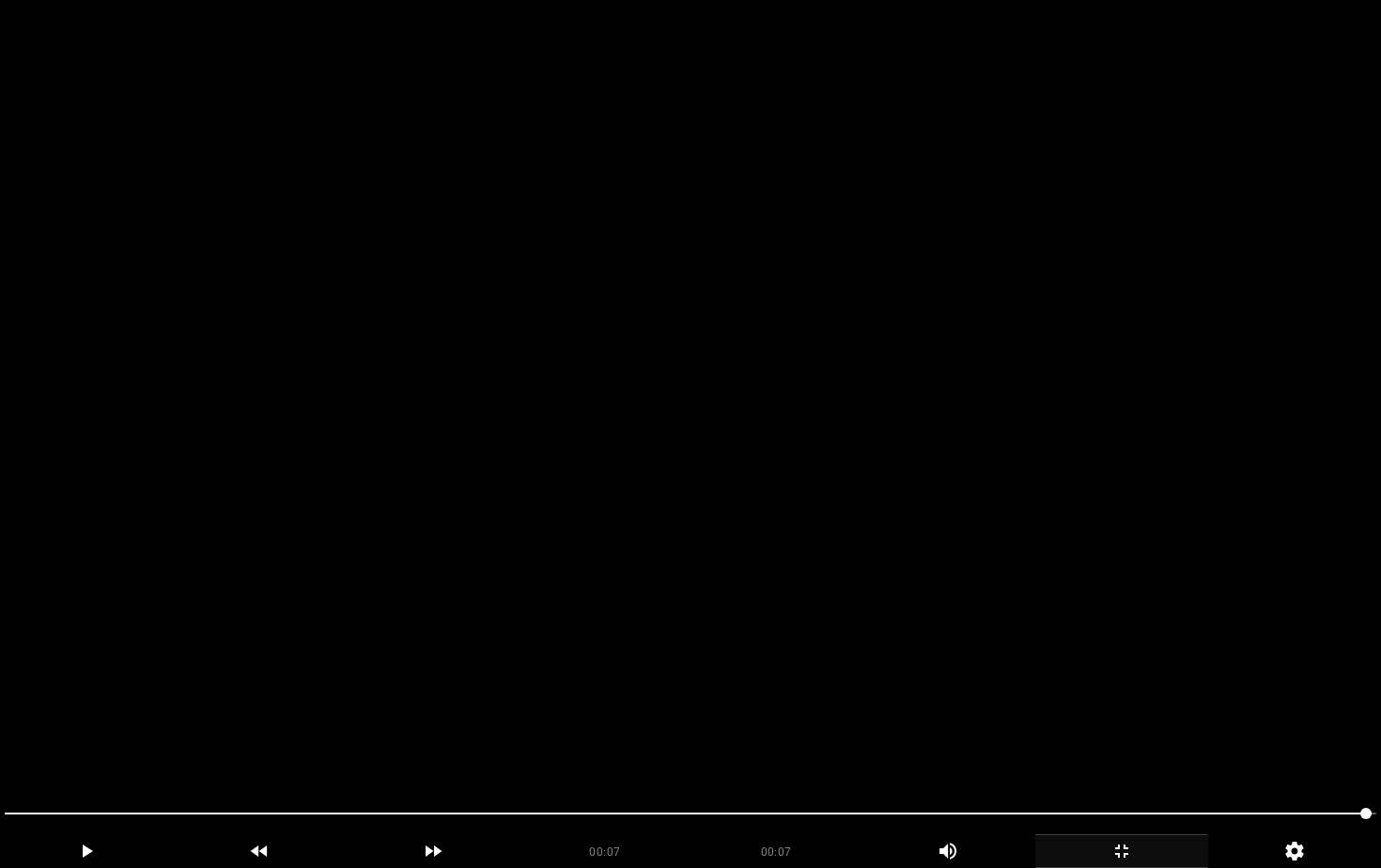 click at bounding box center [690, 434] 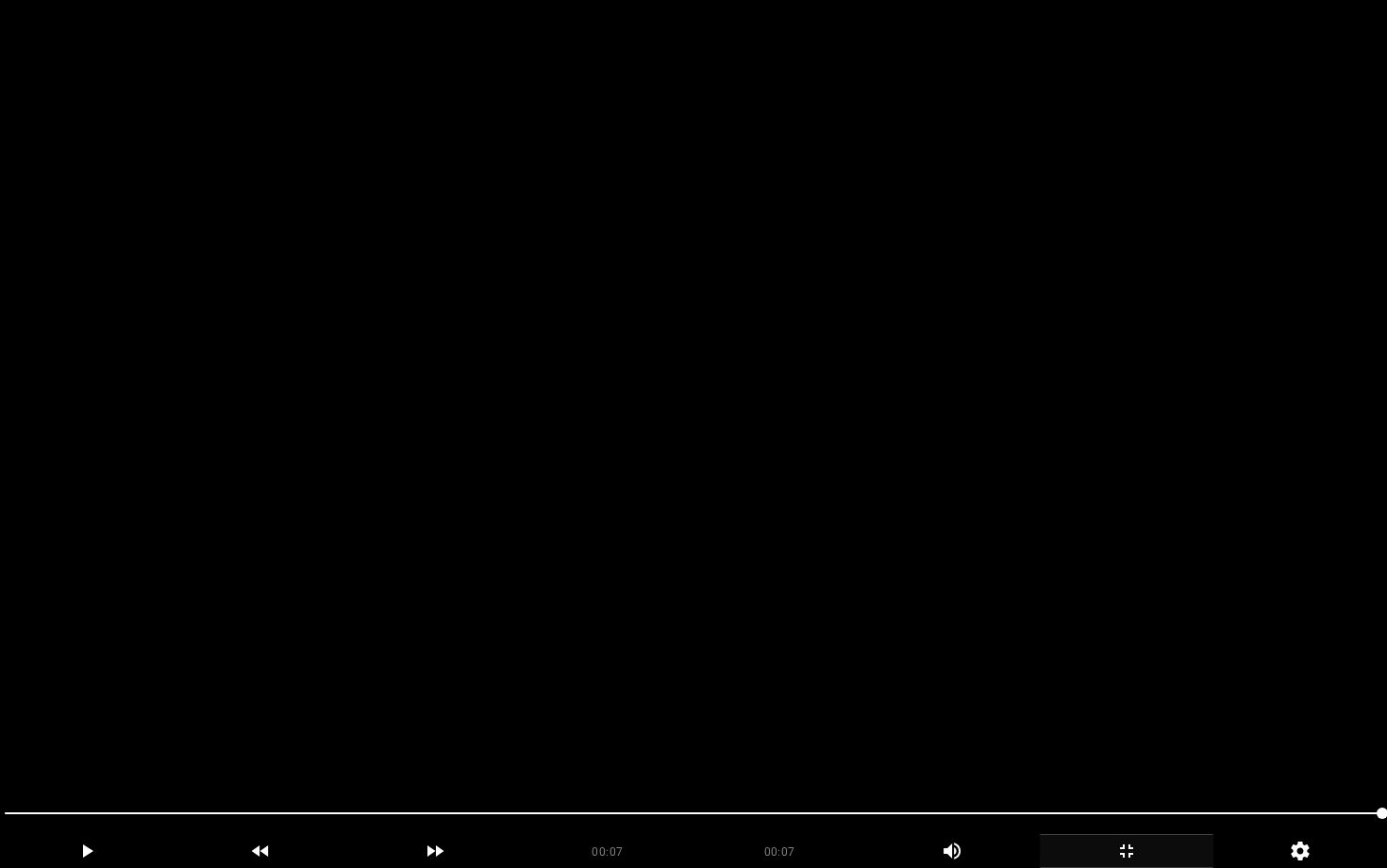 click at bounding box center [694, 434] 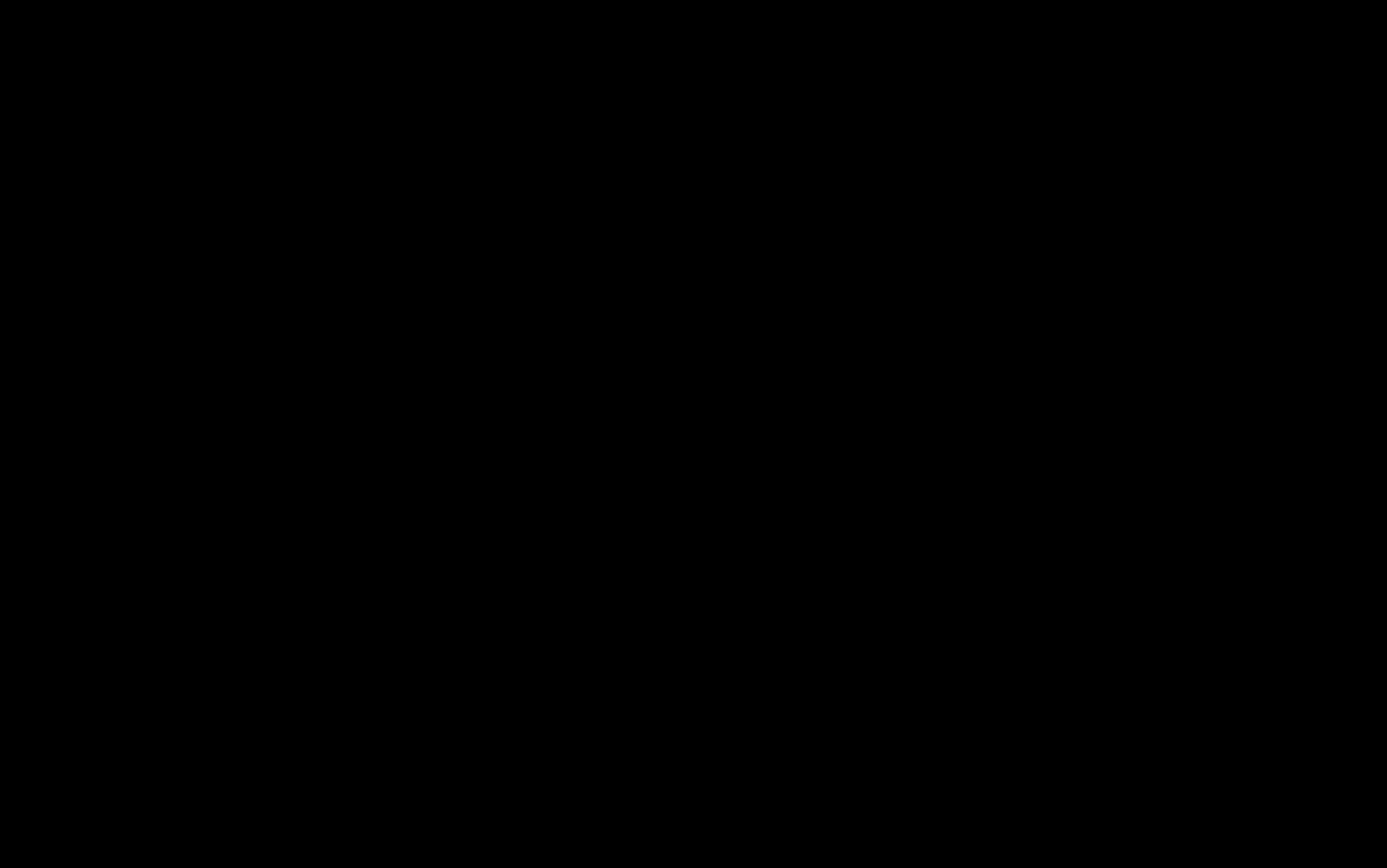 click at bounding box center [1127, 851] 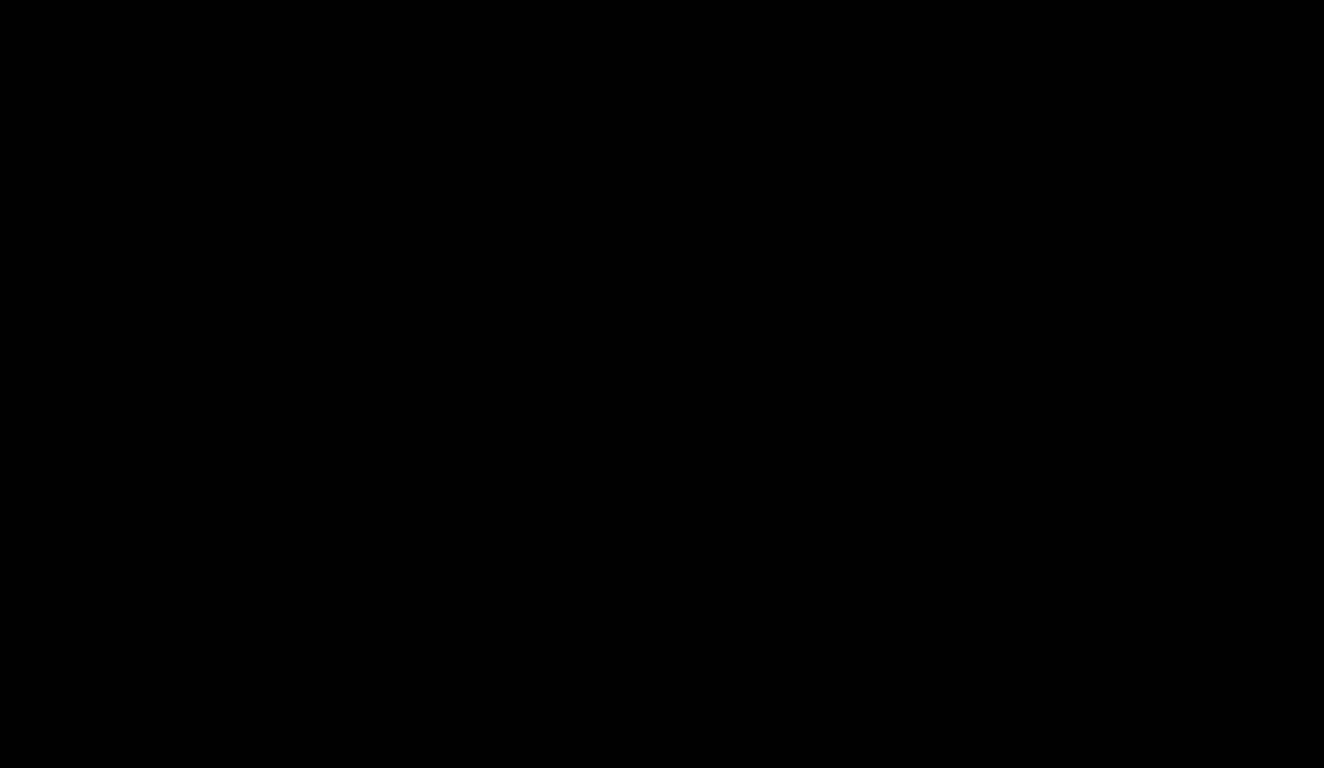 scroll, scrollTop: 2746, scrollLeft: 0, axis: vertical 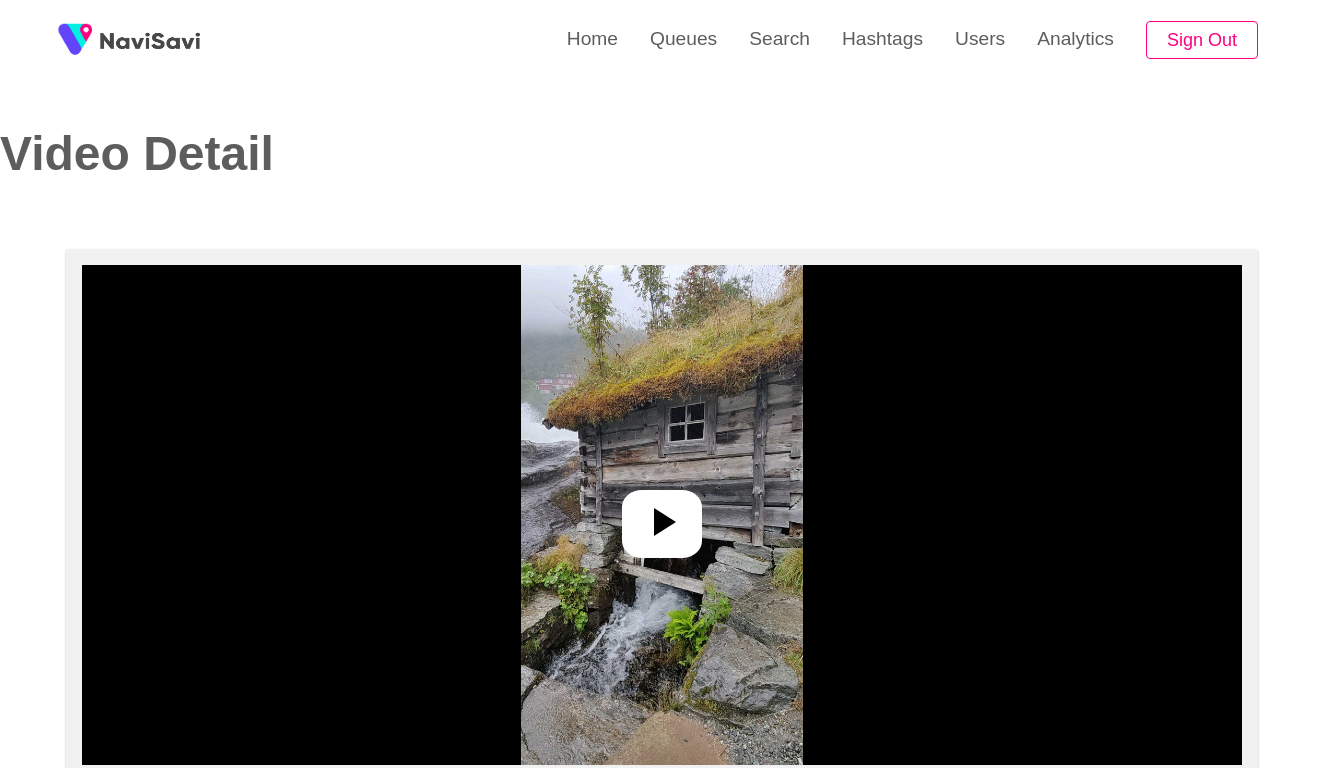 select on "**********" 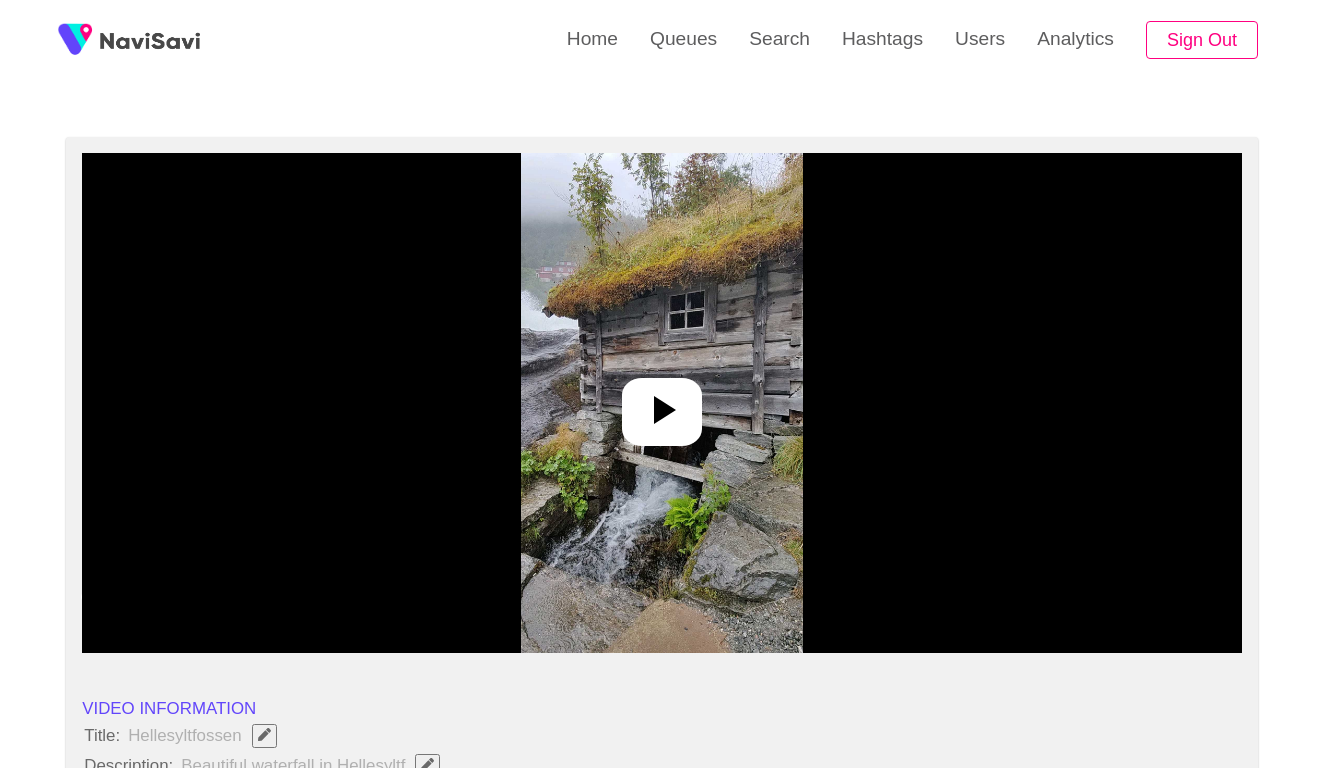 scroll, scrollTop: 195, scrollLeft: 0, axis: vertical 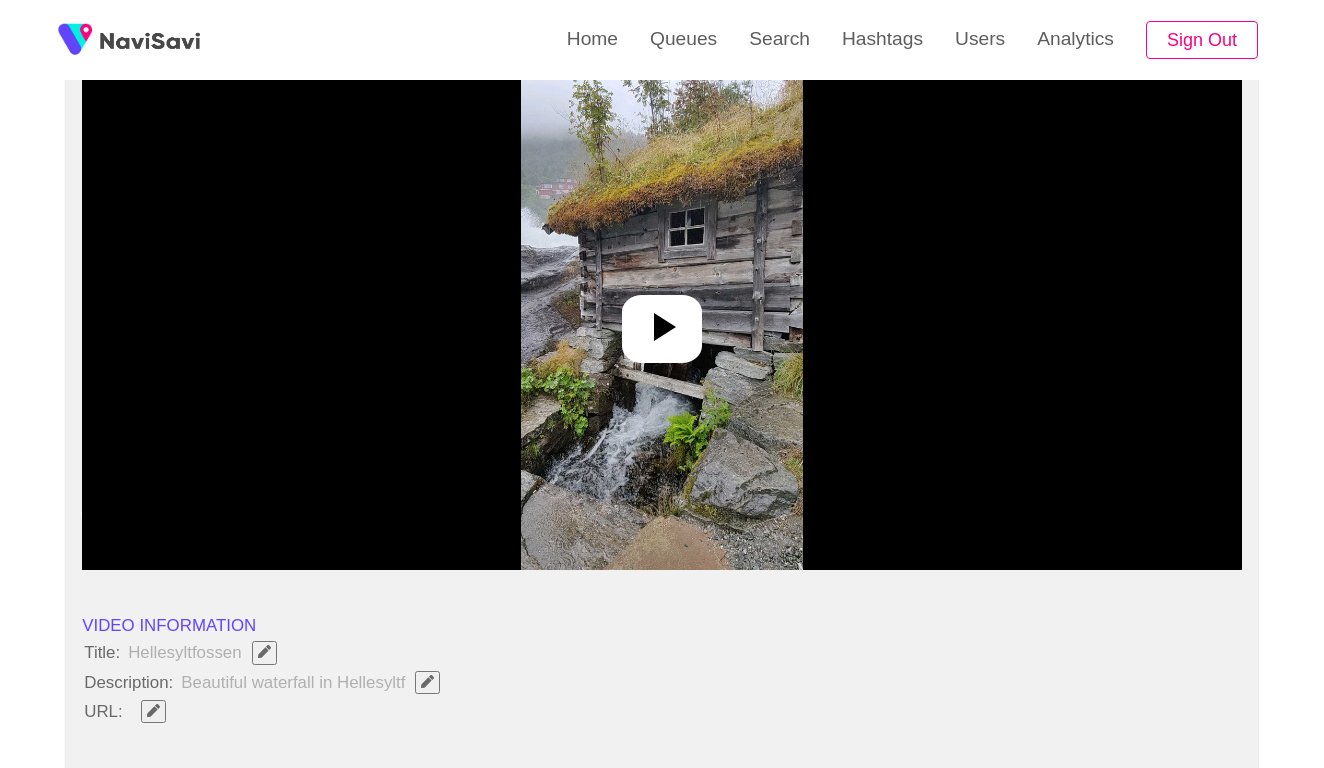click at bounding box center [661, 320] 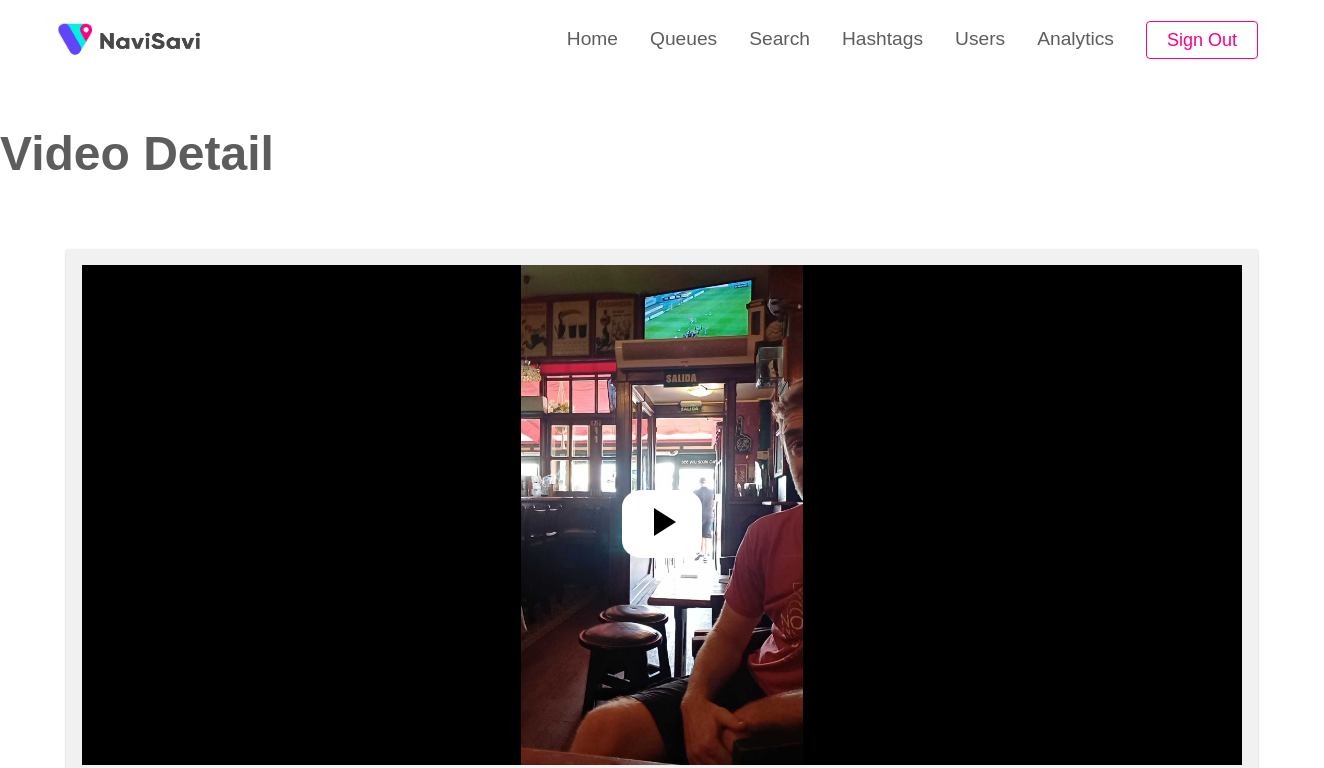 select on "**********" 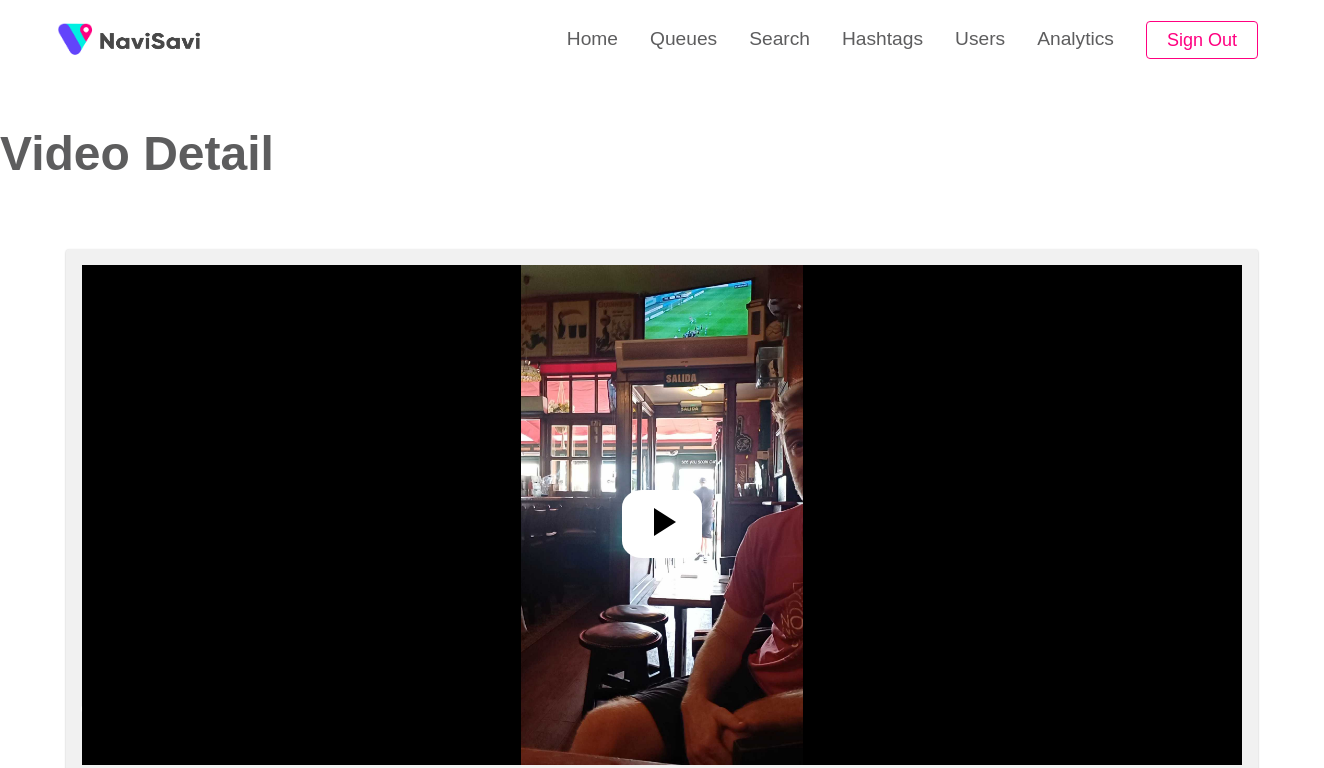 click at bounding box center (661, 515) 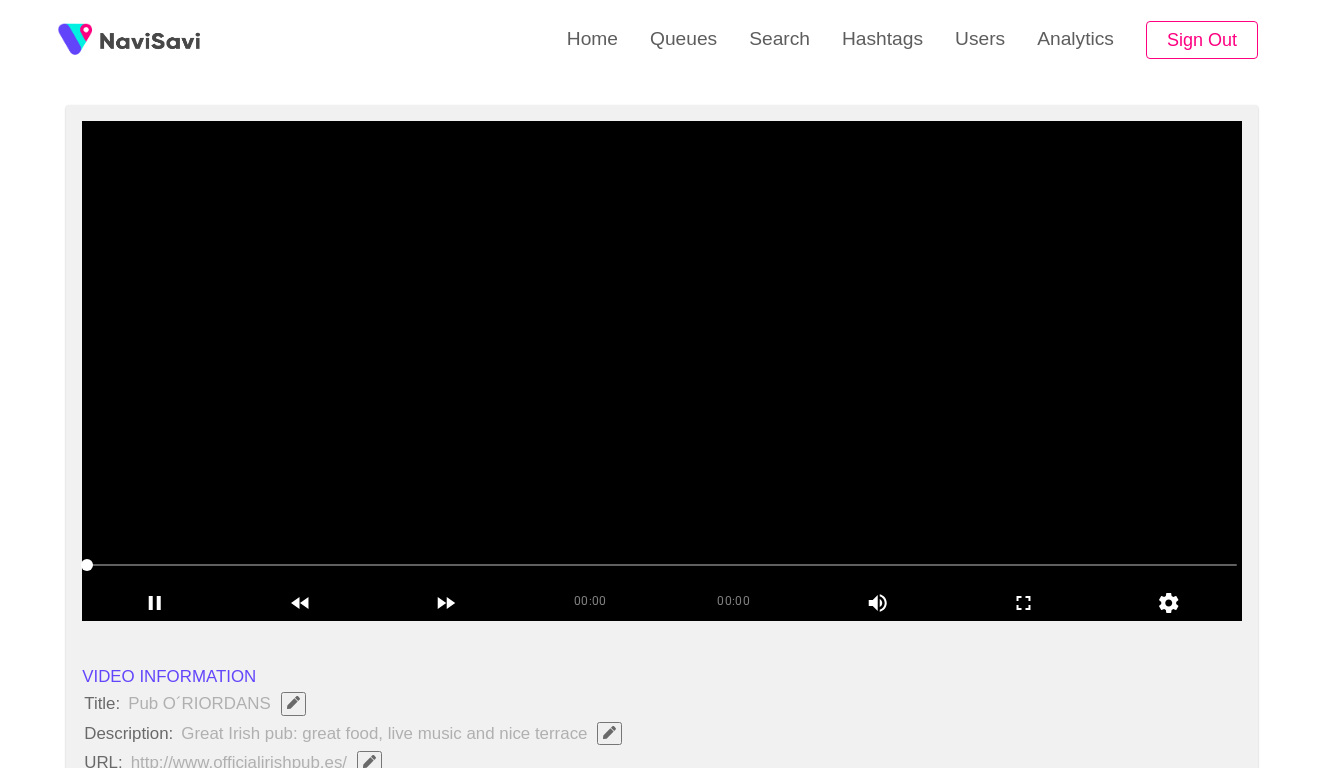 scroll, scrollTop: 148, scrollLeft: 0, axis: vertical 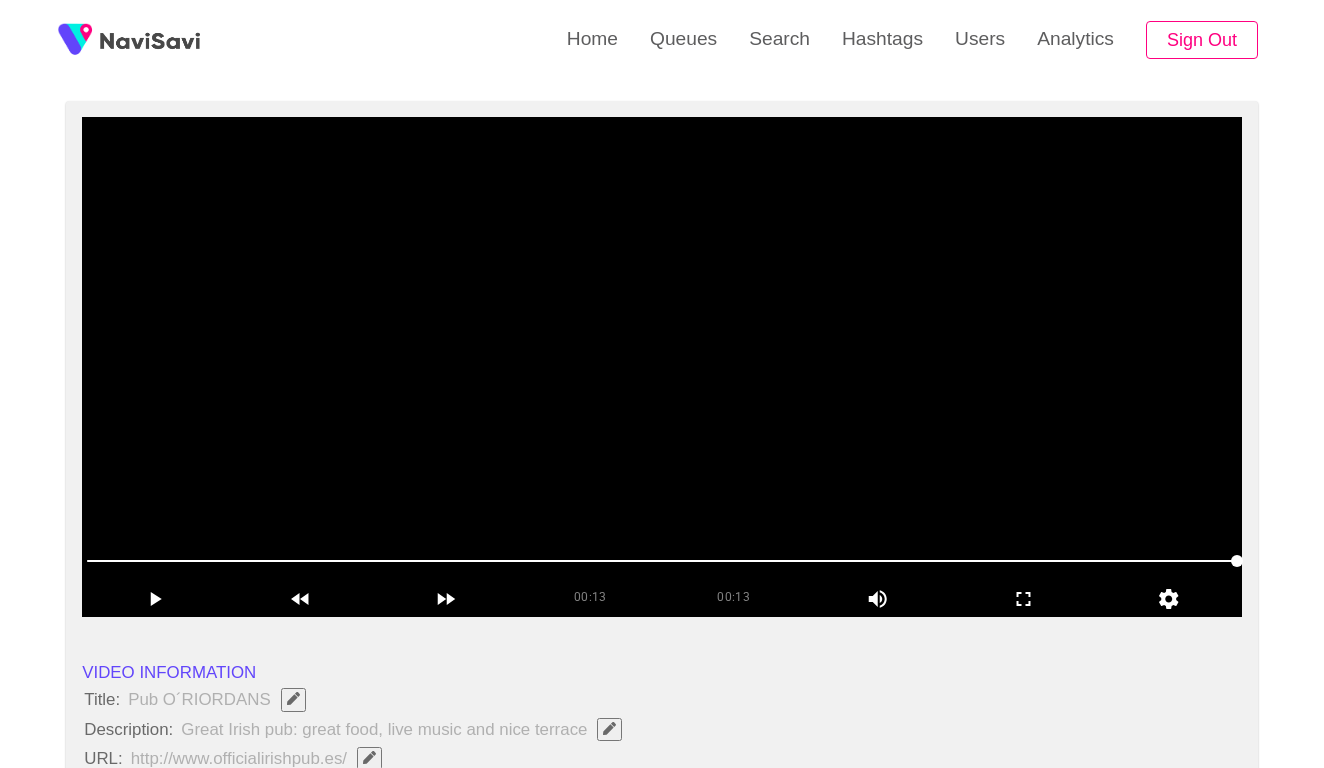 click at bounding box center (662, 367) 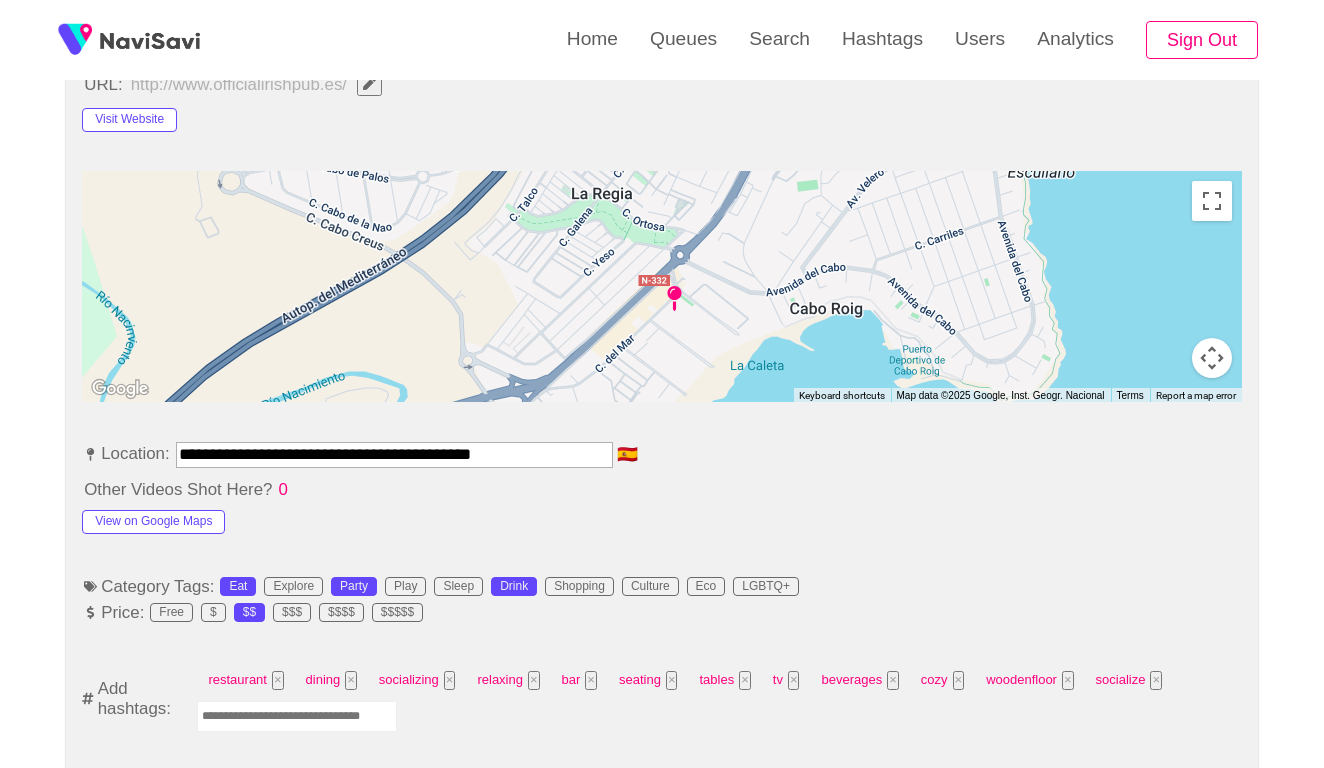 scroll, scrollTop: 849, scrollLeft: 0, axis: vertical 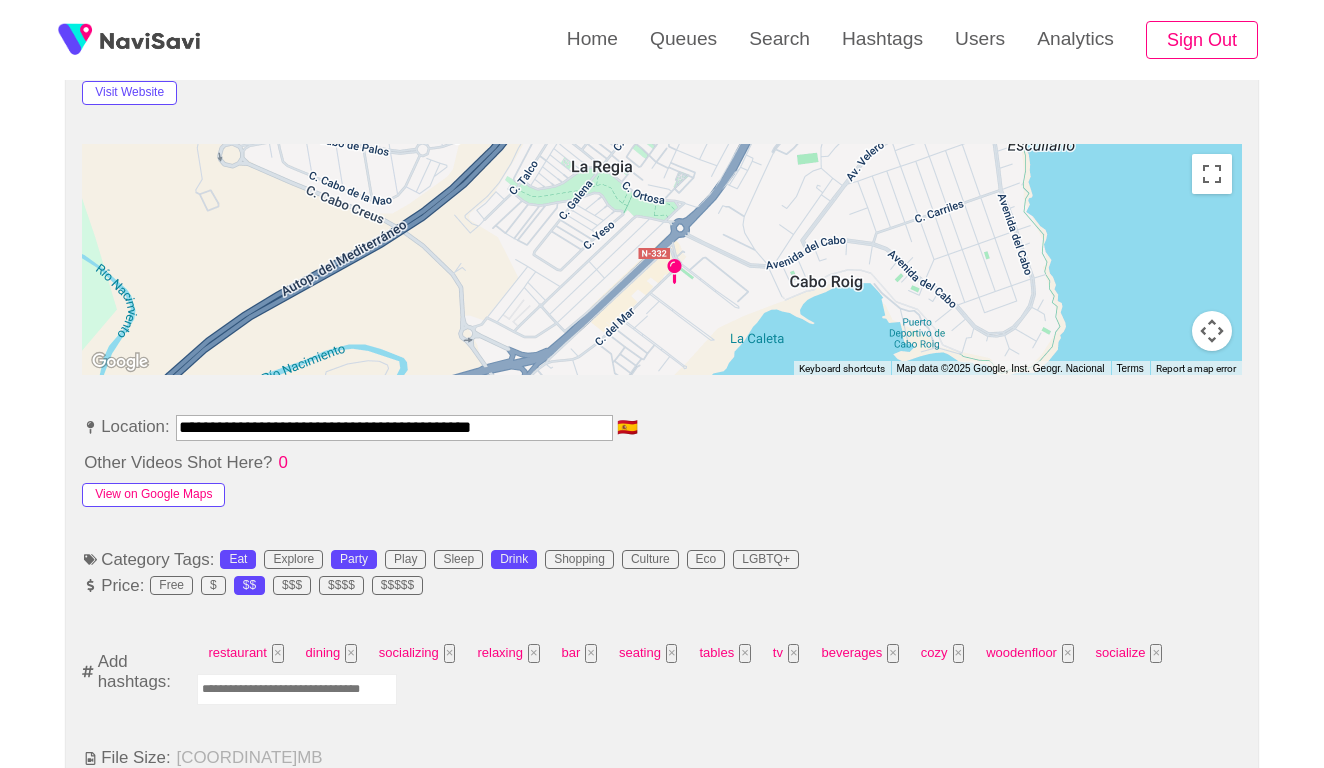 click on "View on Google Maps" at bounding box center (153, 495) 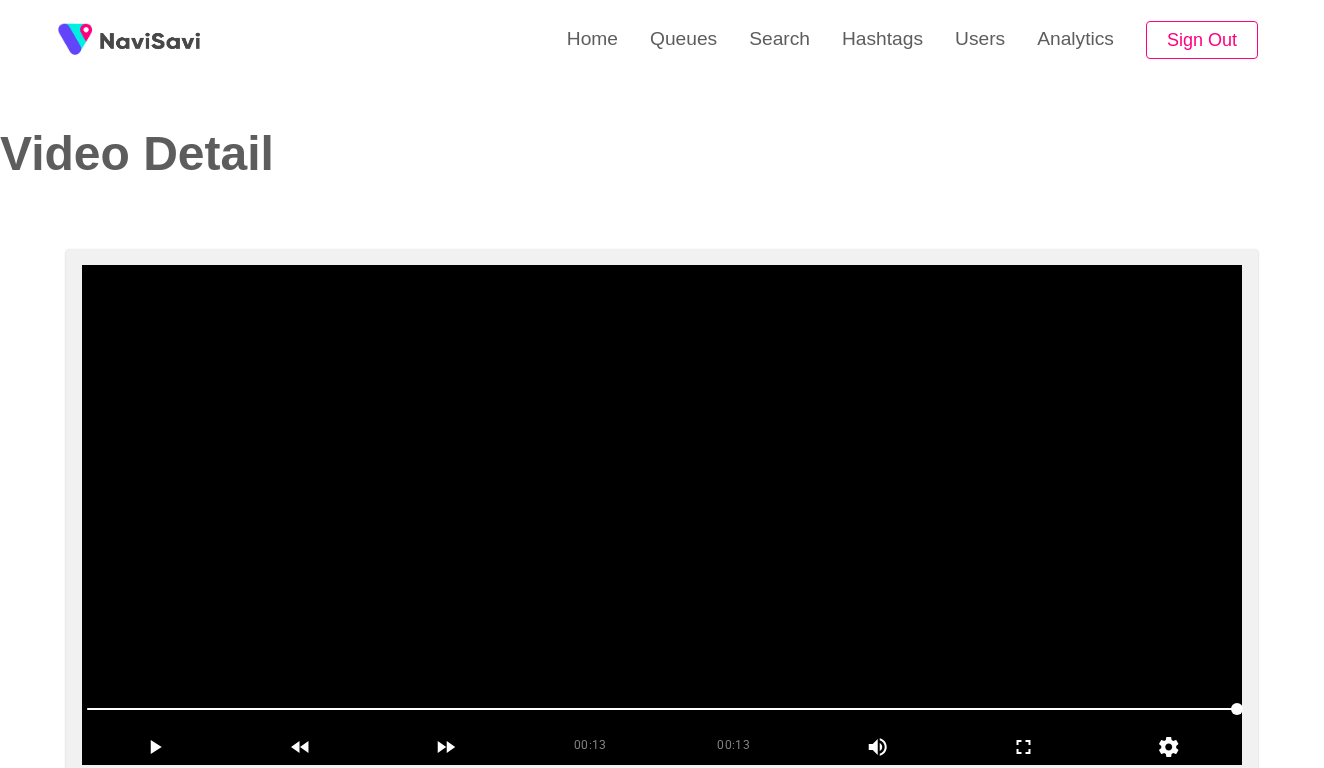 scroll, scrollTop: -1, scrollLeft: 0, axis: vertical 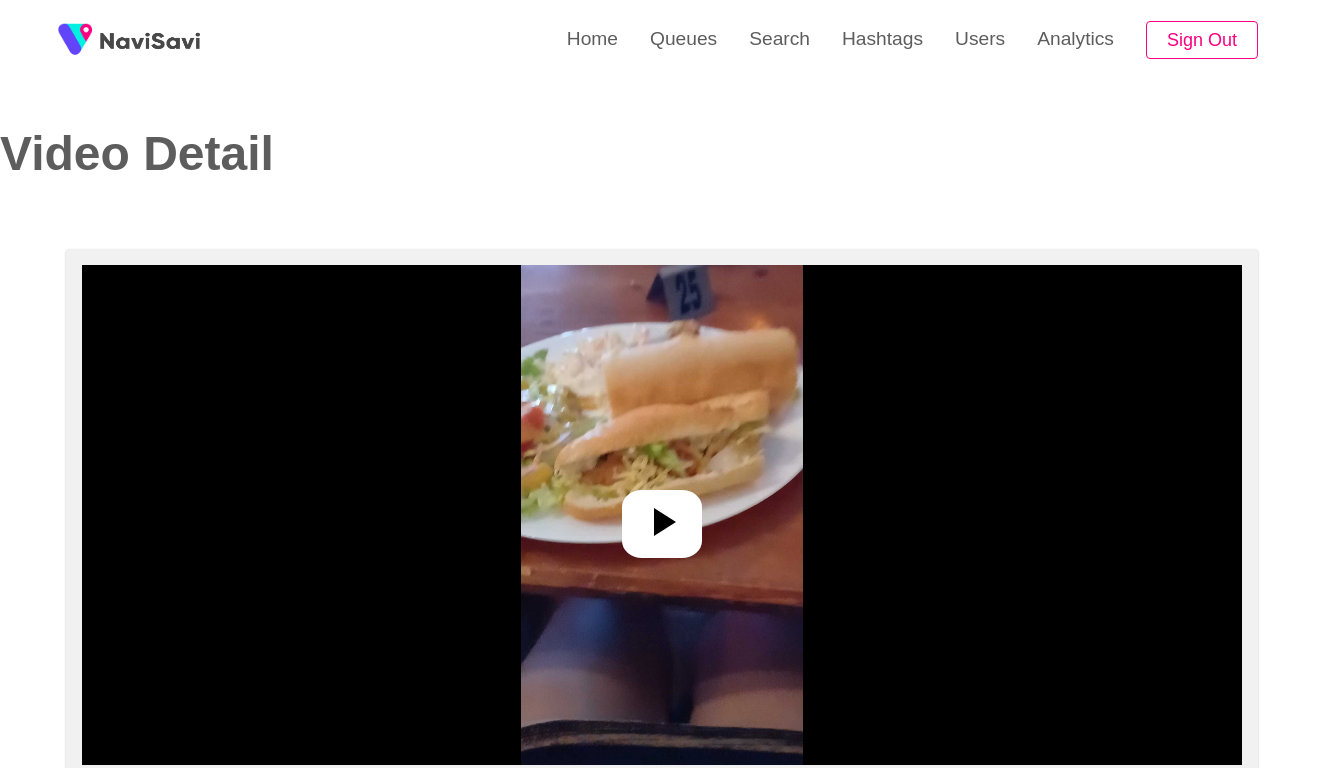 select on "**********" 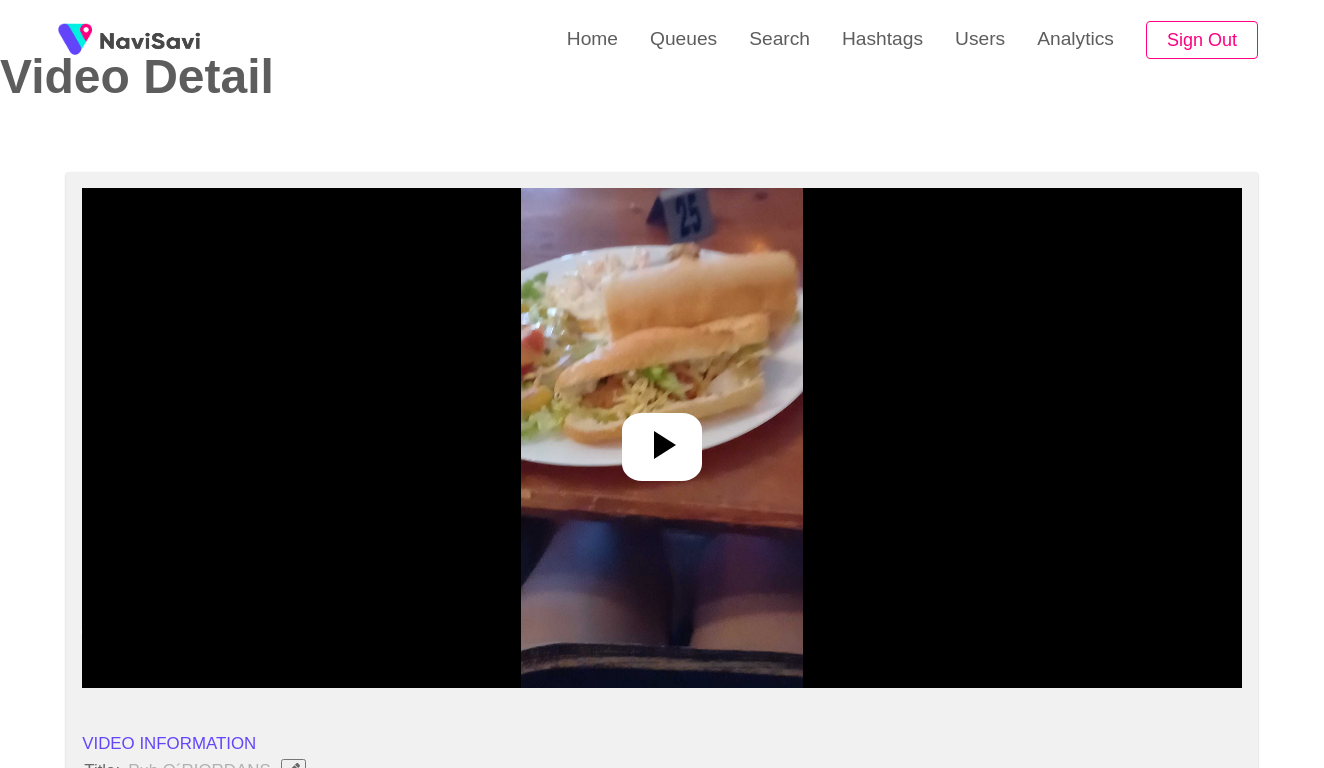 scroll, scrollTop: 109, scrollLeft: 0, axis: vertical 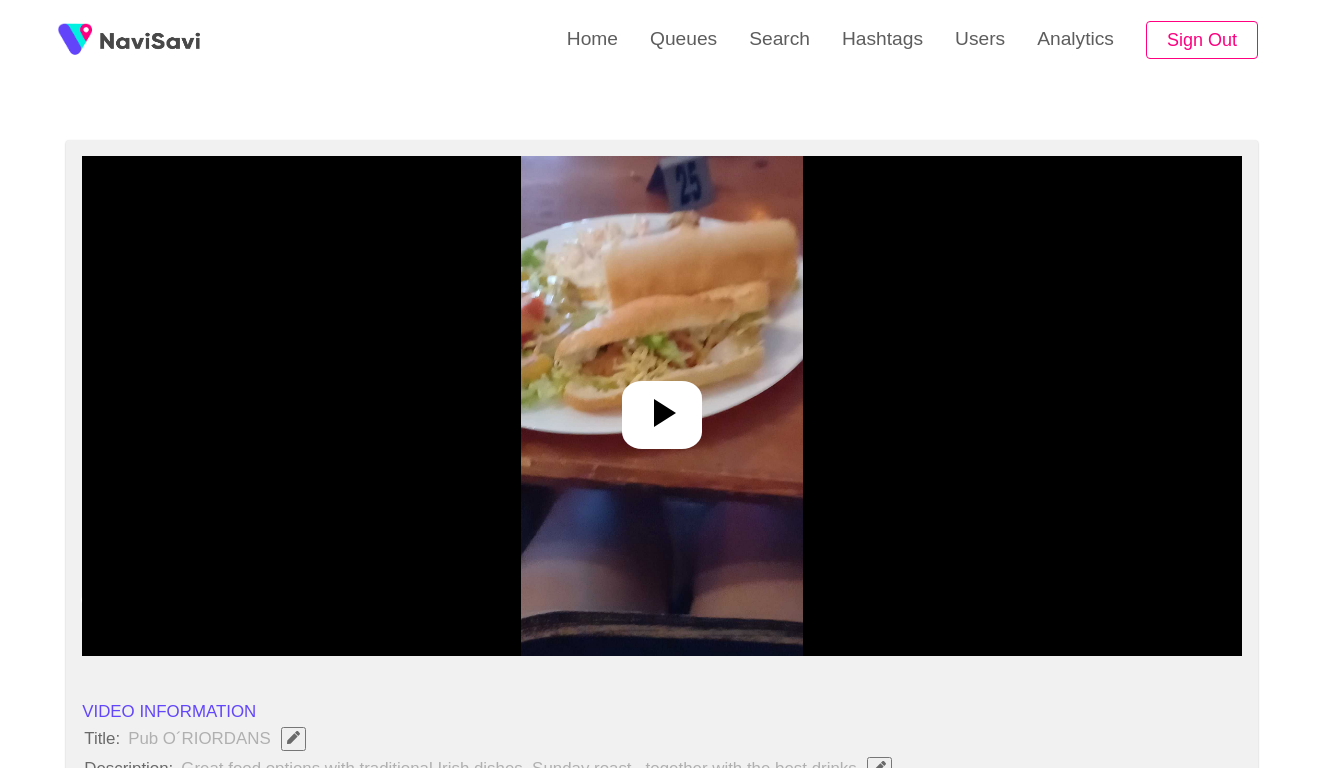 click at bounding box center [661, 406] 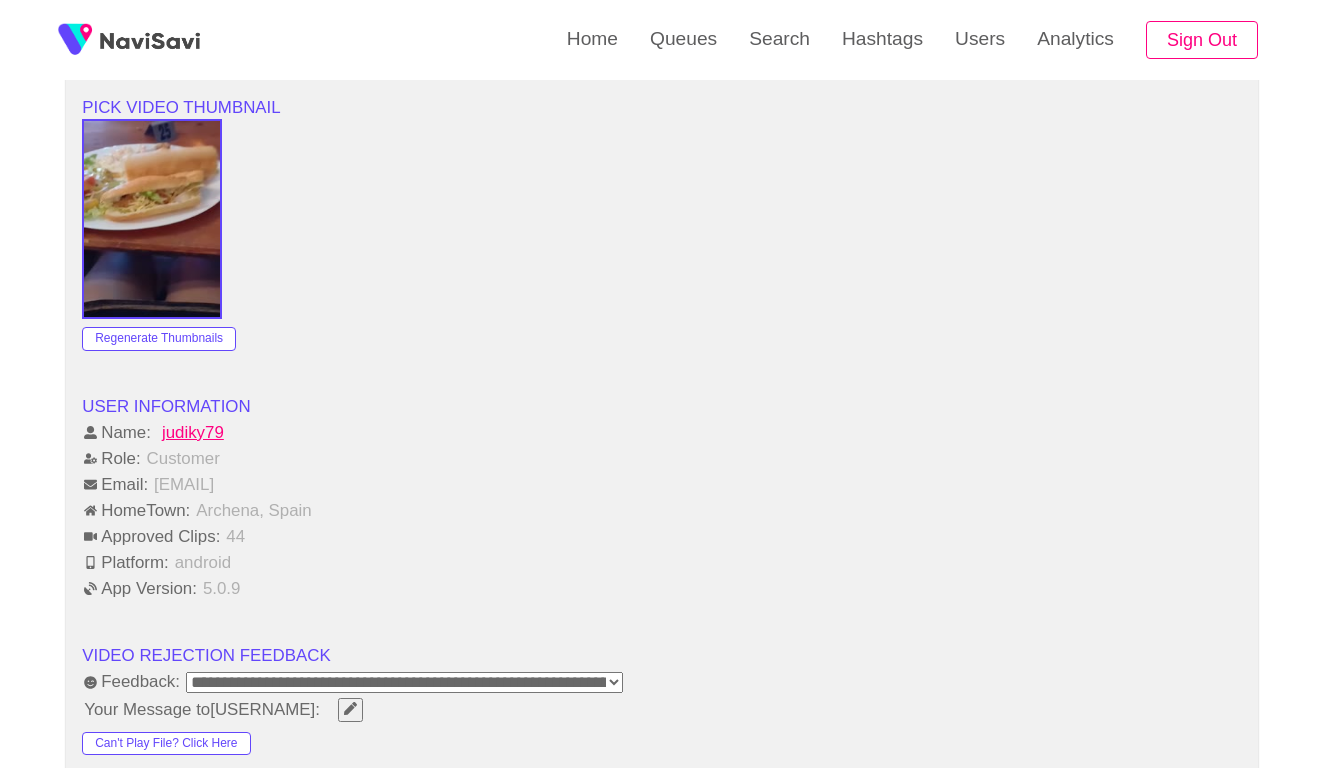 scroll, scrollTop: 1691, scrollLeft: 0, axis: vertical 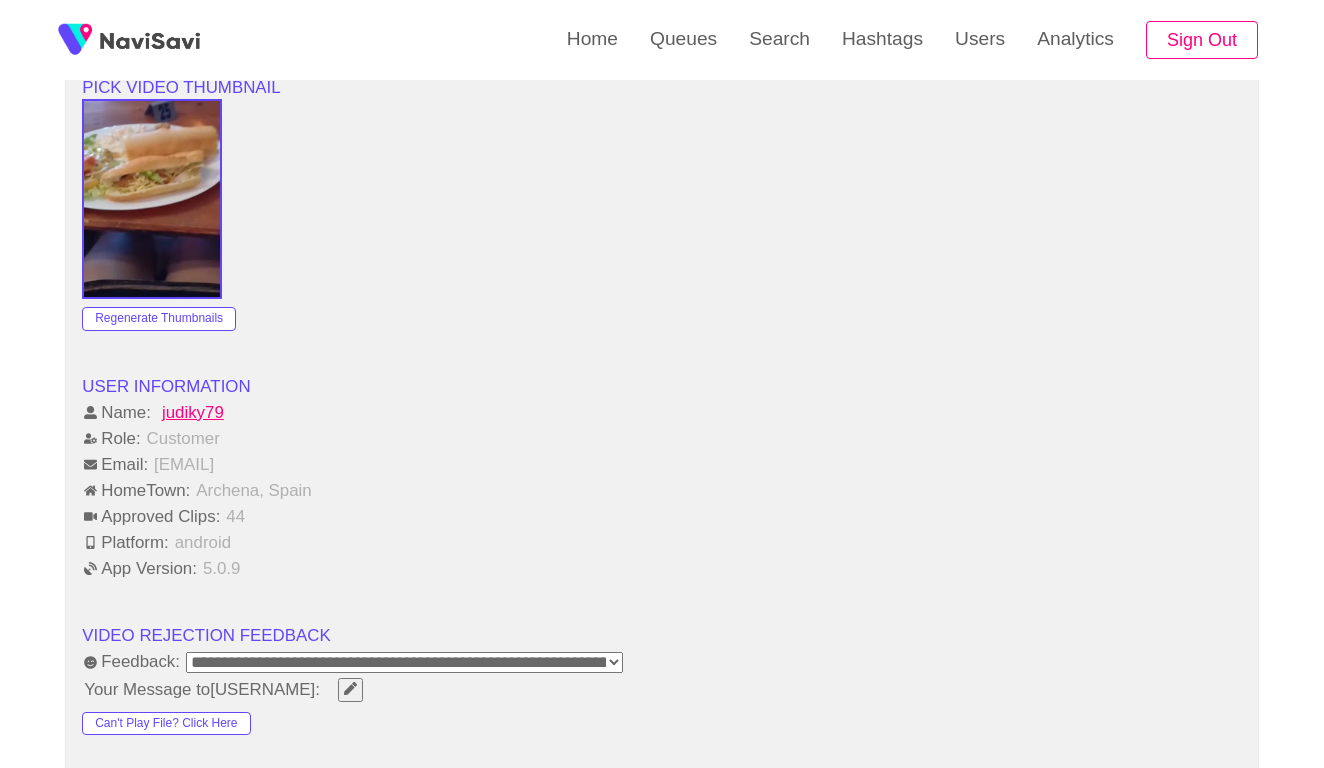 click on "**********" at bounding box center (404, 662) 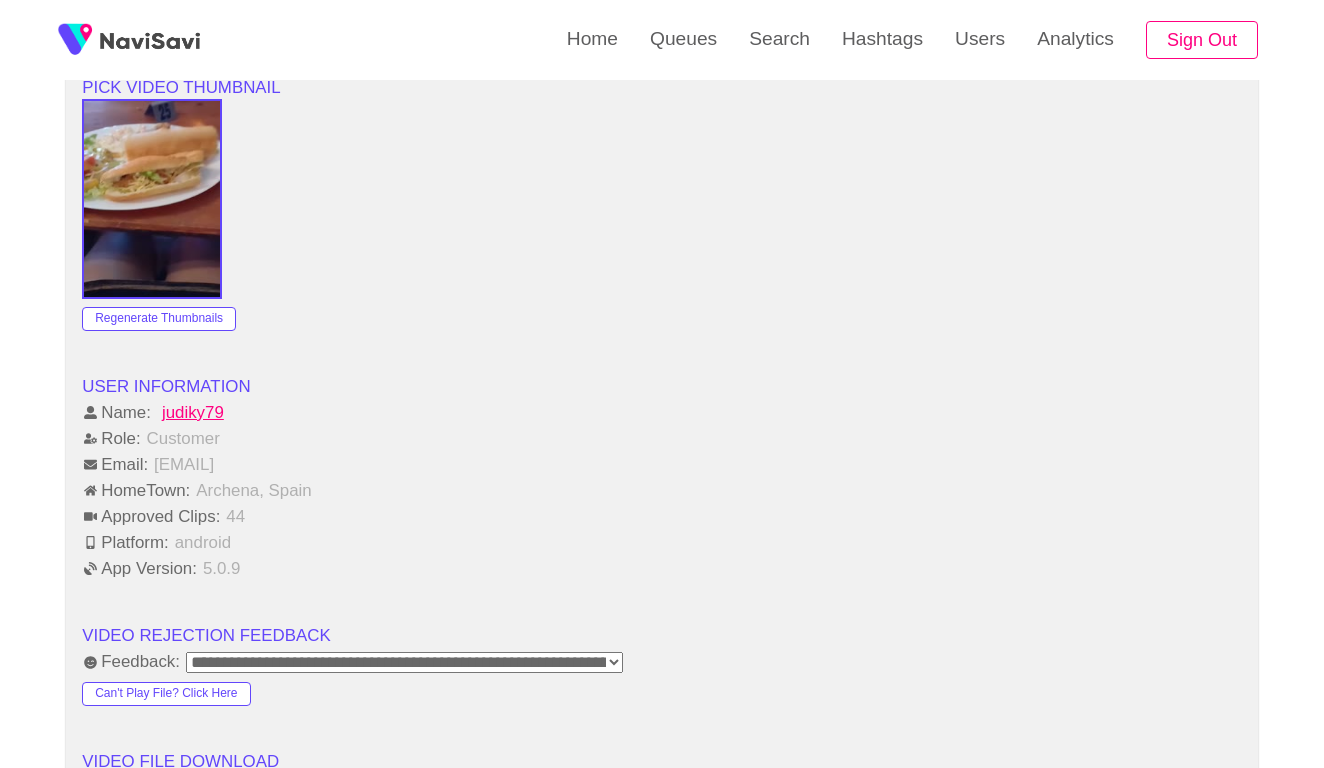 click on "VIDEO INFORMATION Title:    Pub O´RIORDANS     Description:    Great food options with traditional Irish dishes, Sunday roast...together with the best drinks     URL:    http://www.officialirishpub.es/     Visit Website ← Move left → Move right ↑ Move up ↓ Move down + Zoom in - Zoom out Home Jump left by 75% End Jump right by 75% Page Up Jump up by 75% Page Down Jump down by 75% Keyboard shortcuts Map Data Map data ©2025 Google, Inst. Geogr. Nacional Map data ©2025 Google, Inst. Geogr. Nacional 200 m  Click to toggle between metric and imperial units Terms Report a map error  Location:   🇪🇸 [COUNTRY] Other Videos Shot Here?  0 View on Google Maps  Category Tags:   Eat Explore Party Play Sleep Drink Shopping Culture Eco LGBTQ+  Price:   Free $ $$ $$$ $$$$ $$$$$  Add hashtags:  restaurant × food × beer × salad × dining × meal × phone × casual × healthy × fresh × cozy × home × friends ×  File Size:   20.69384  MB  Duration:     Not Available" at bounding box center (662, 47) 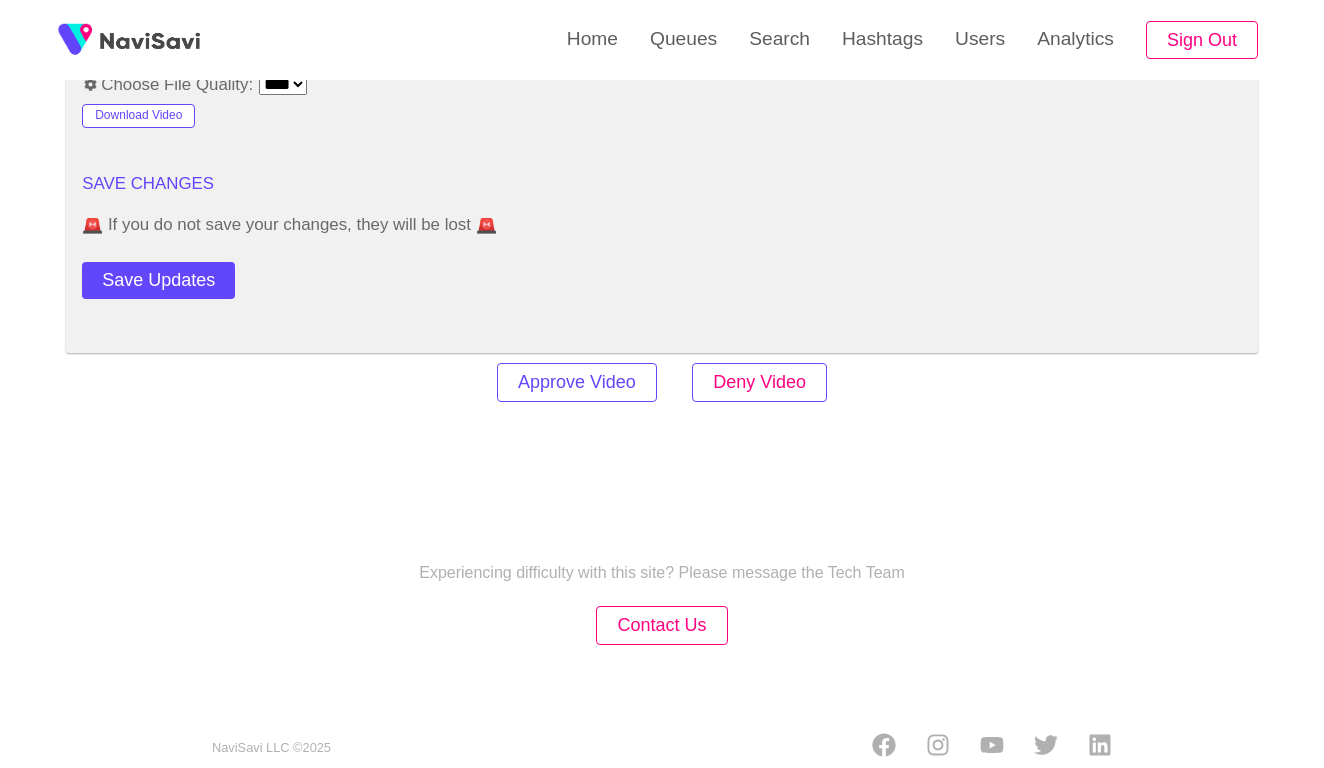 scroll, scrollTop: 2392, scrollLeft: 0, axis: vertical 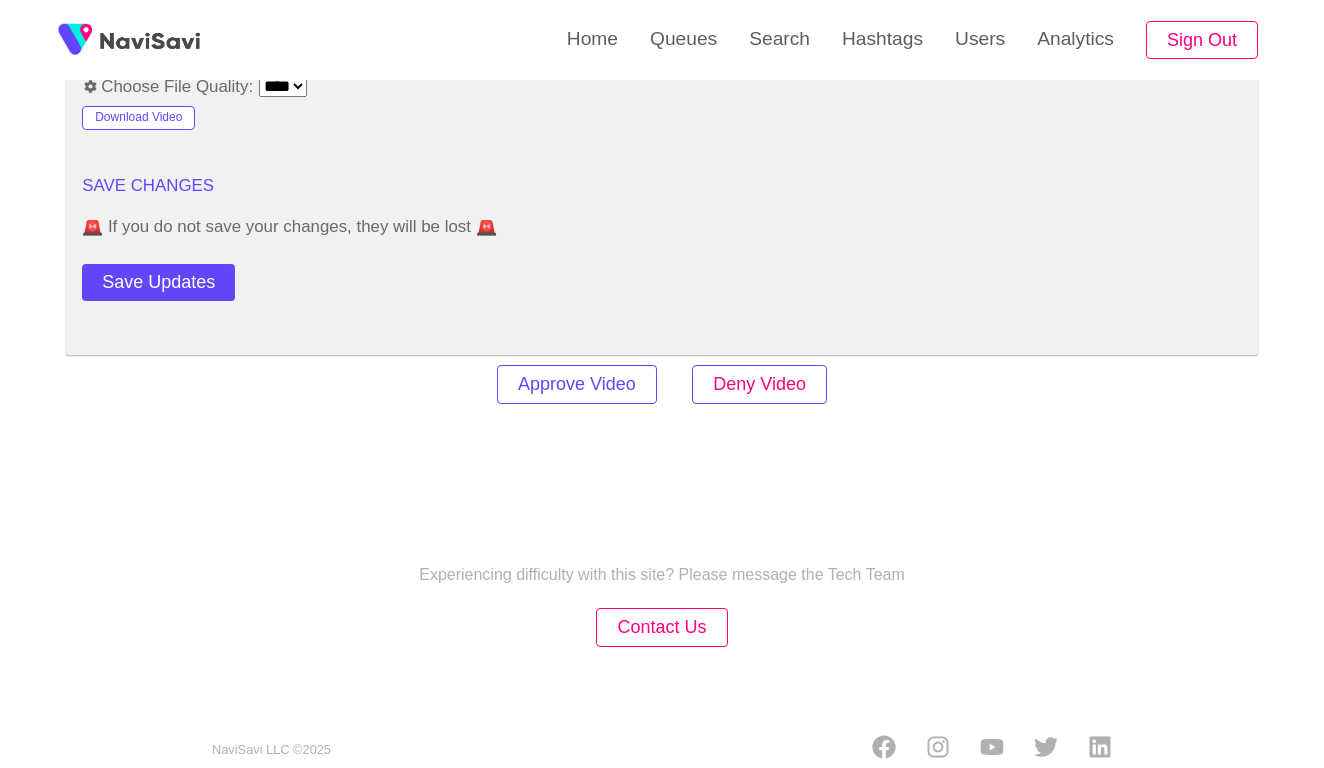 click on "Deny Video" at bounding box center (759, 384) 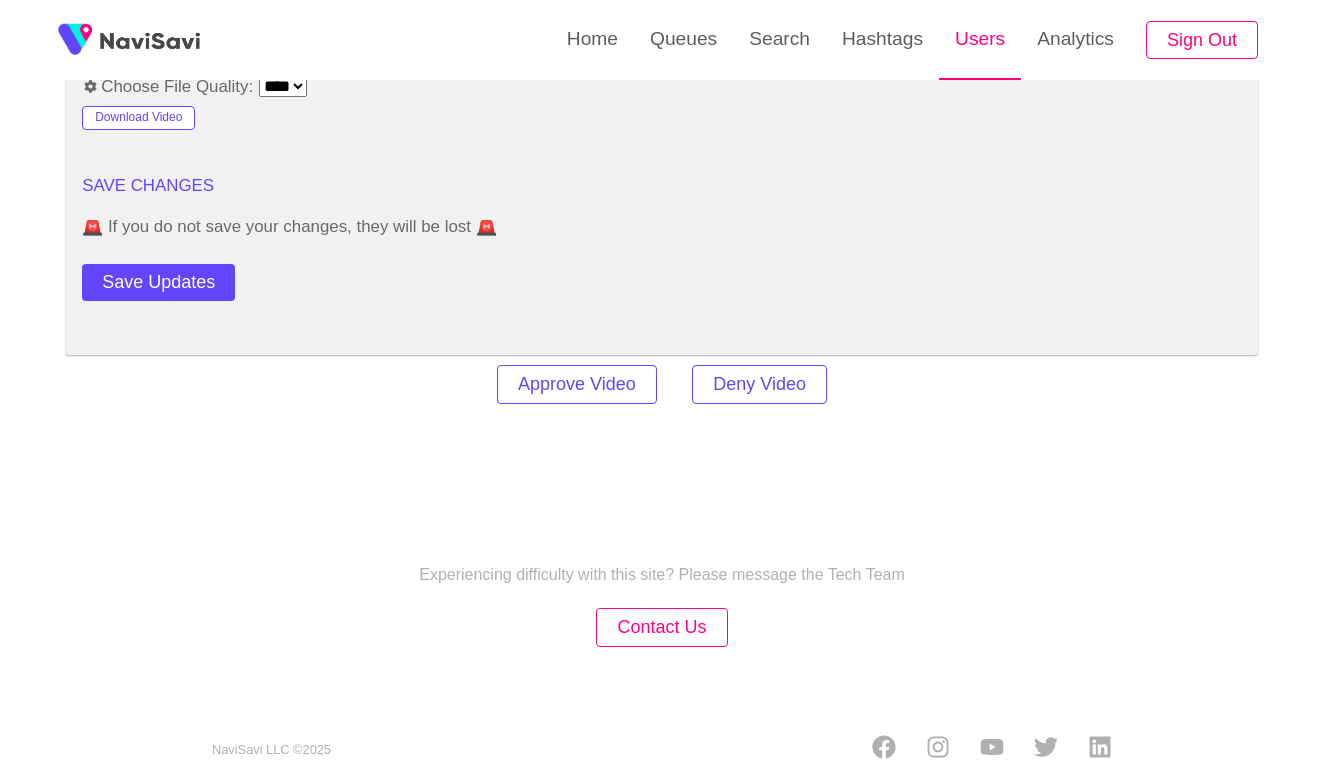 scroll, scrollTop: 2391, scrollLeft: 0, axis: vertical 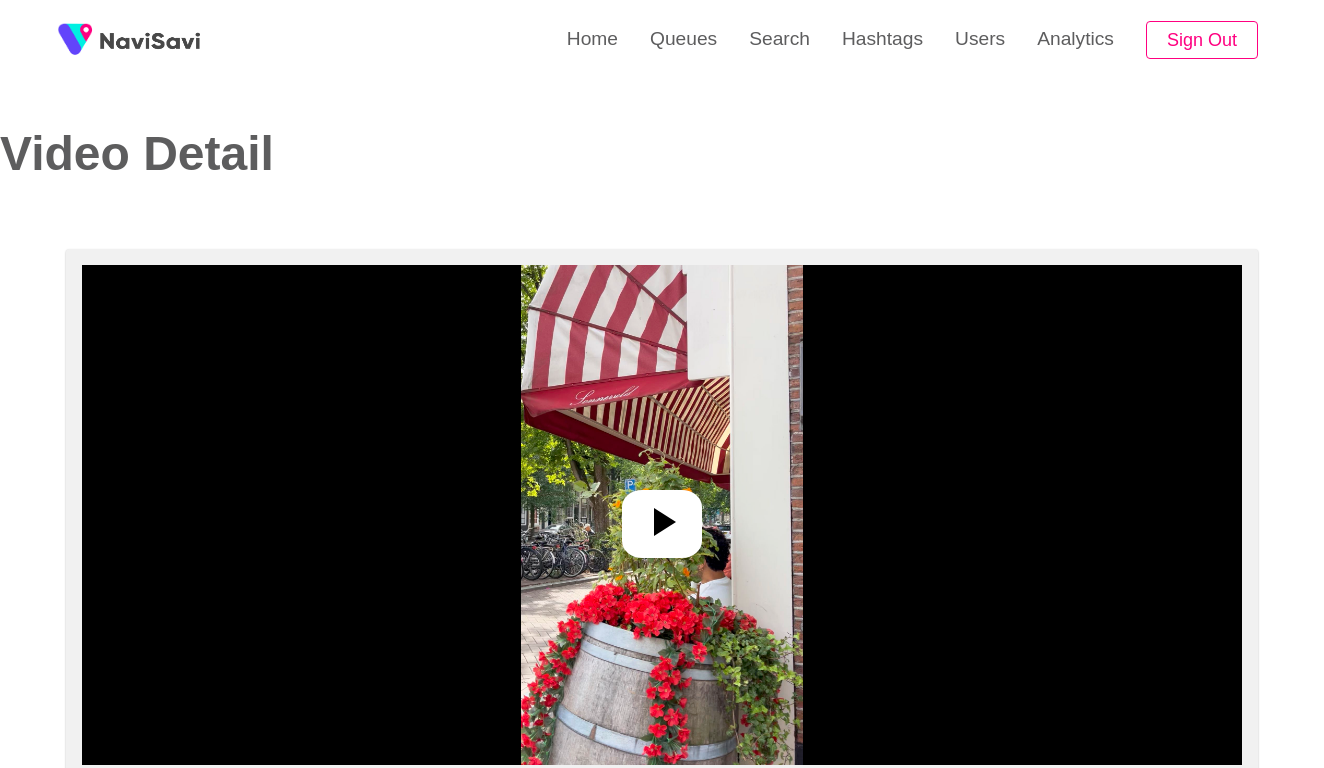 select on "**********" 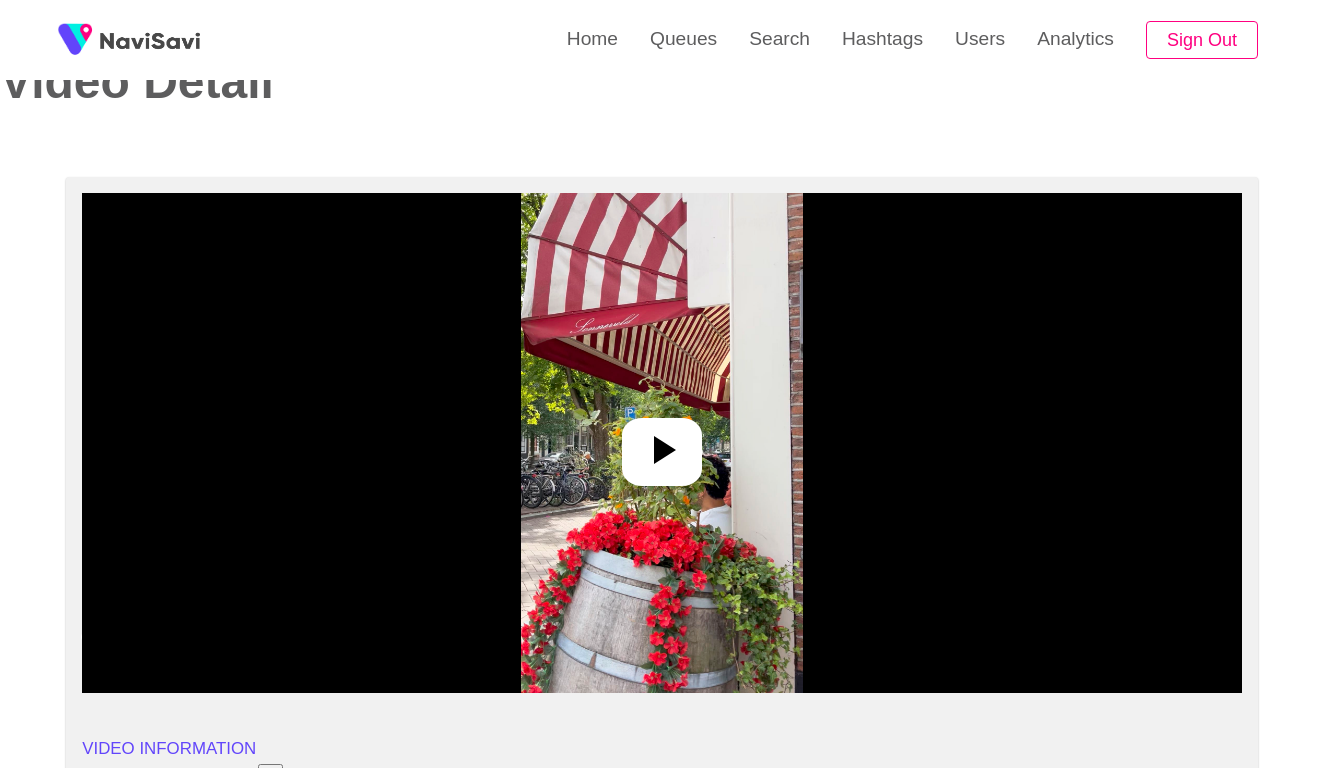 scroll, scrollTop: 118, scrollLeft: 0, axis: vertical 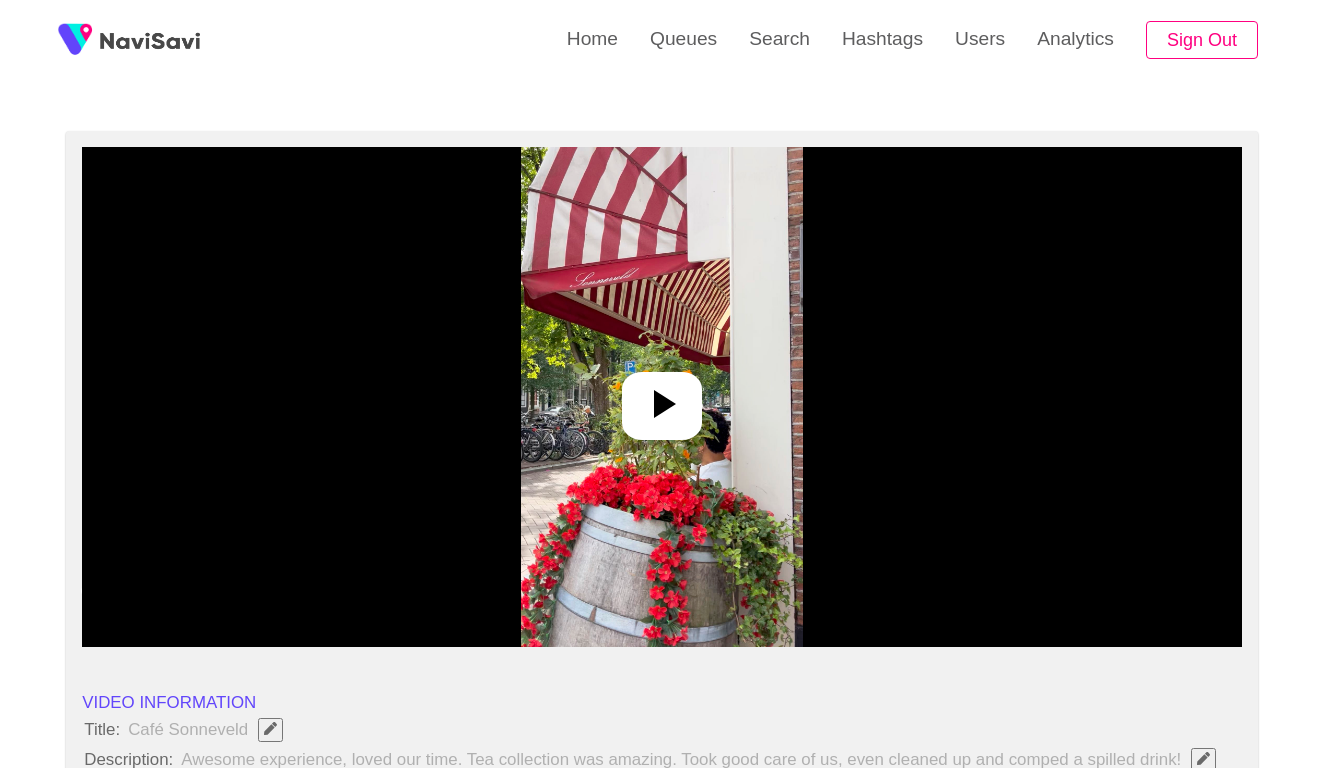 click at bounding box center [661, 397] 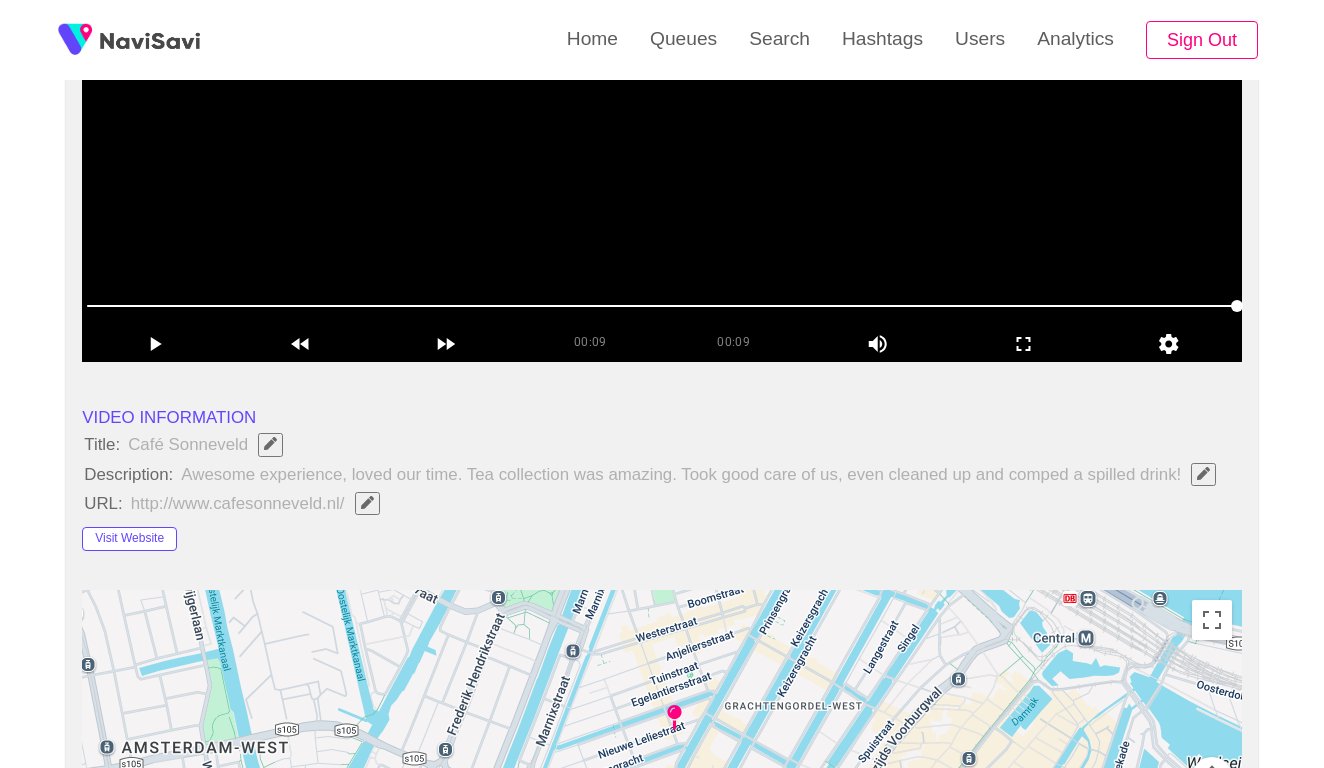 scroll, scrollTop: 60, scrollLeft: 0, axis: vertical 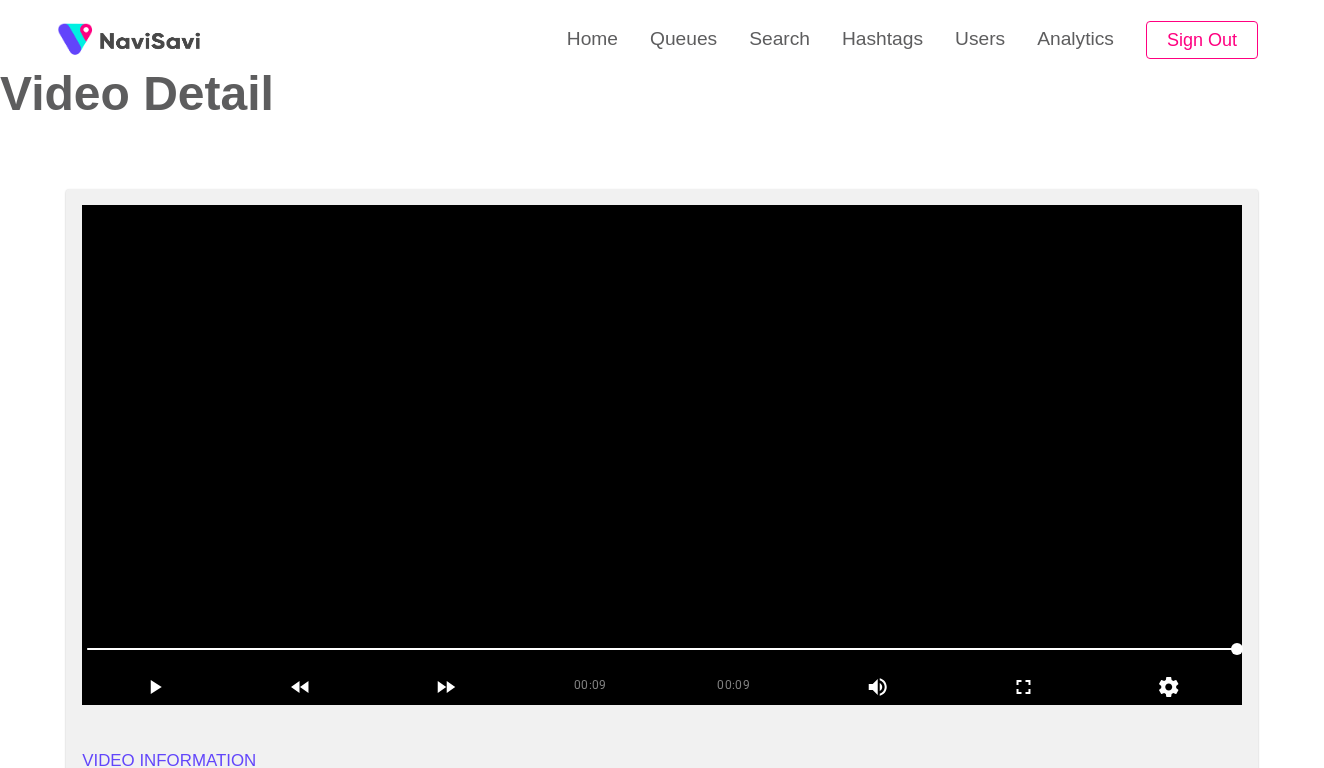 click at bounding box center (662, 455) 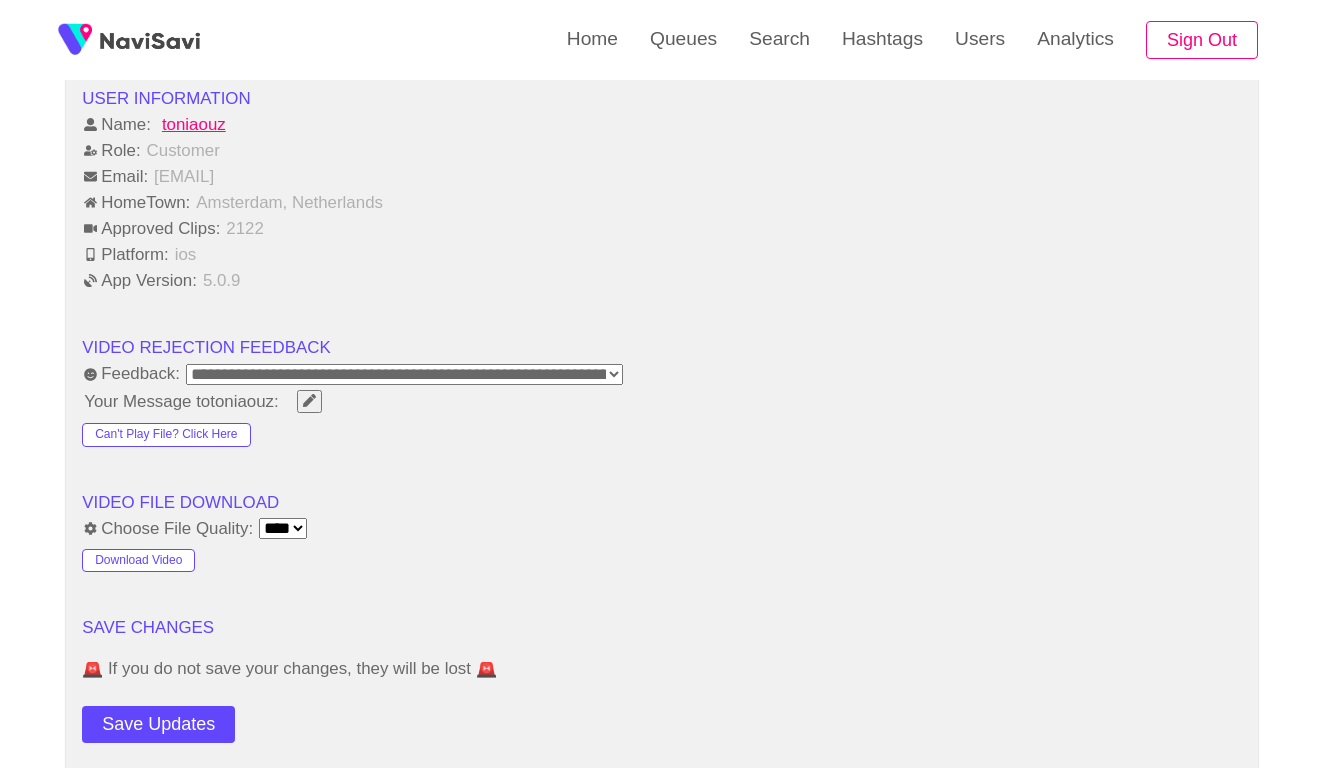 scroll, scrollTop: 2156, scrollLeft: 0, axis: vertical 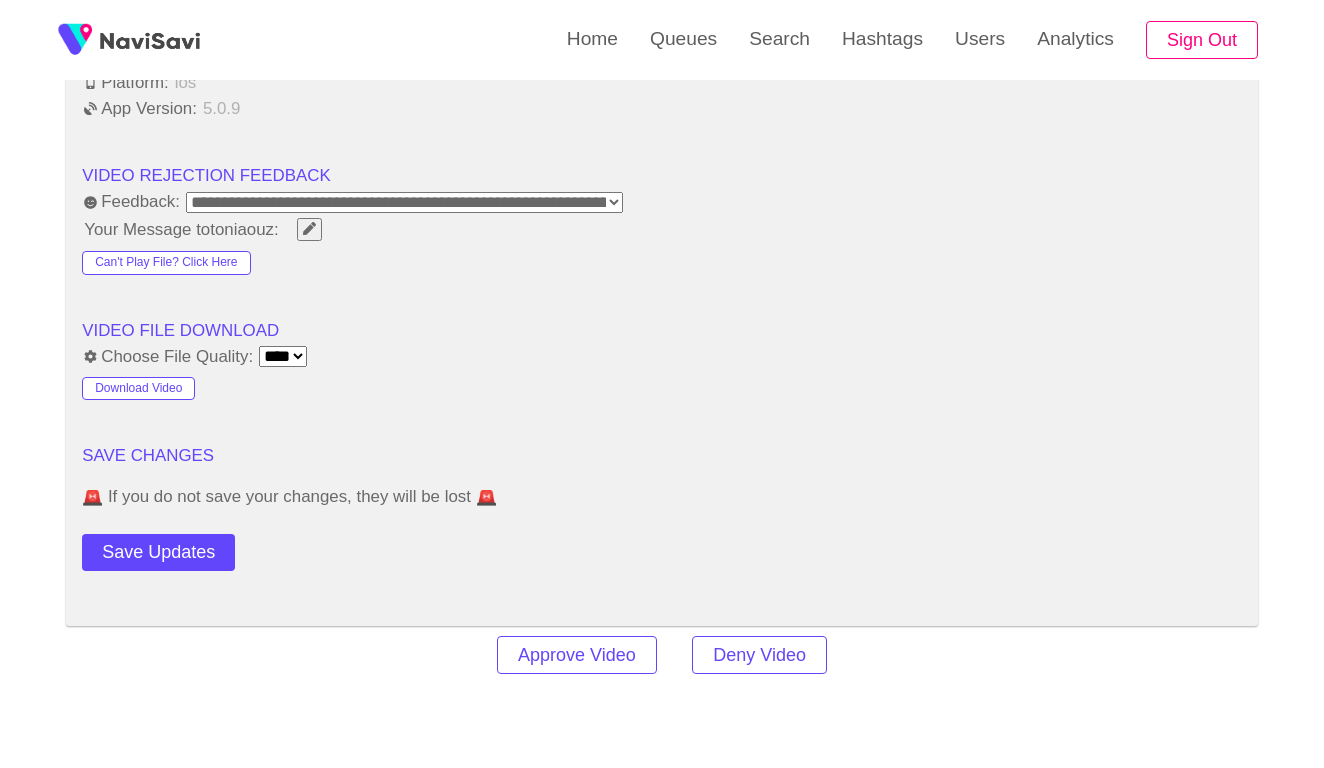 click on "**********" at bounding box center (404, 202) 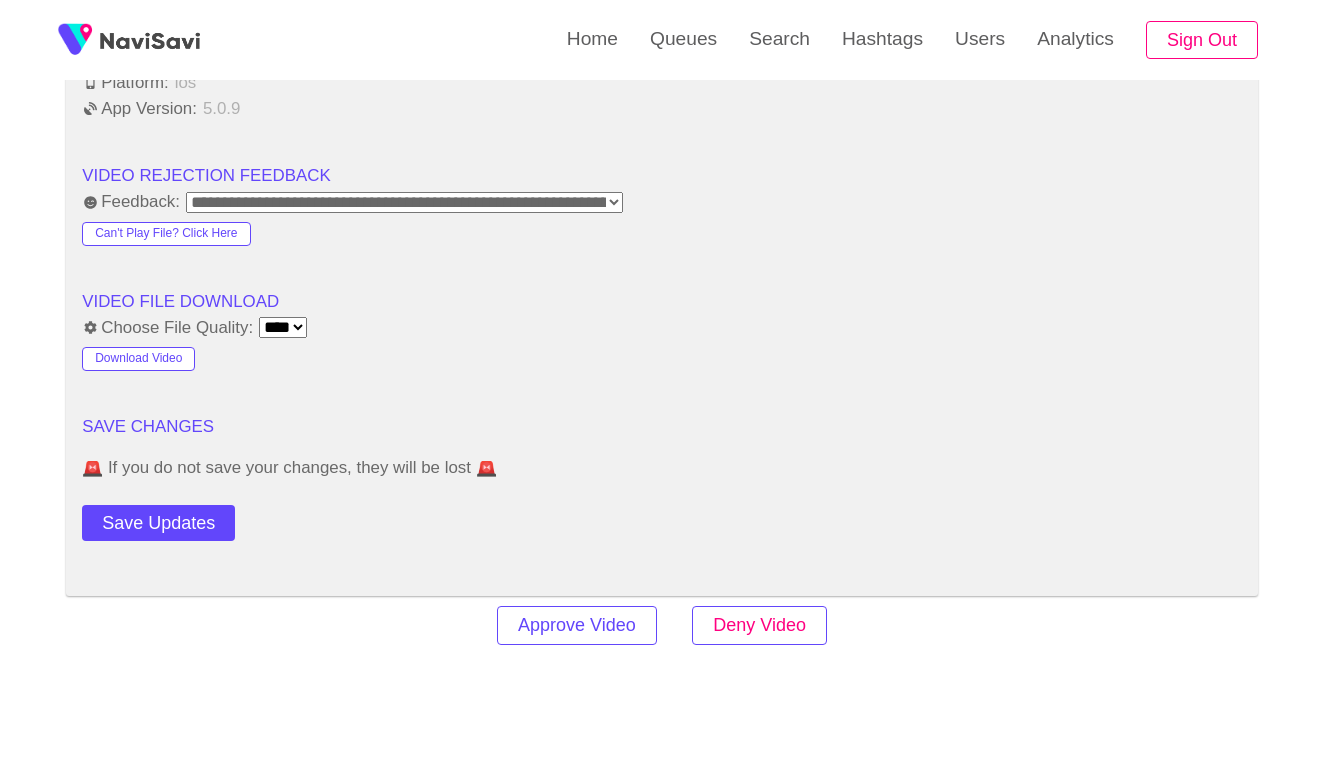 click on "Deny Video" at bounding box center [759, 625] 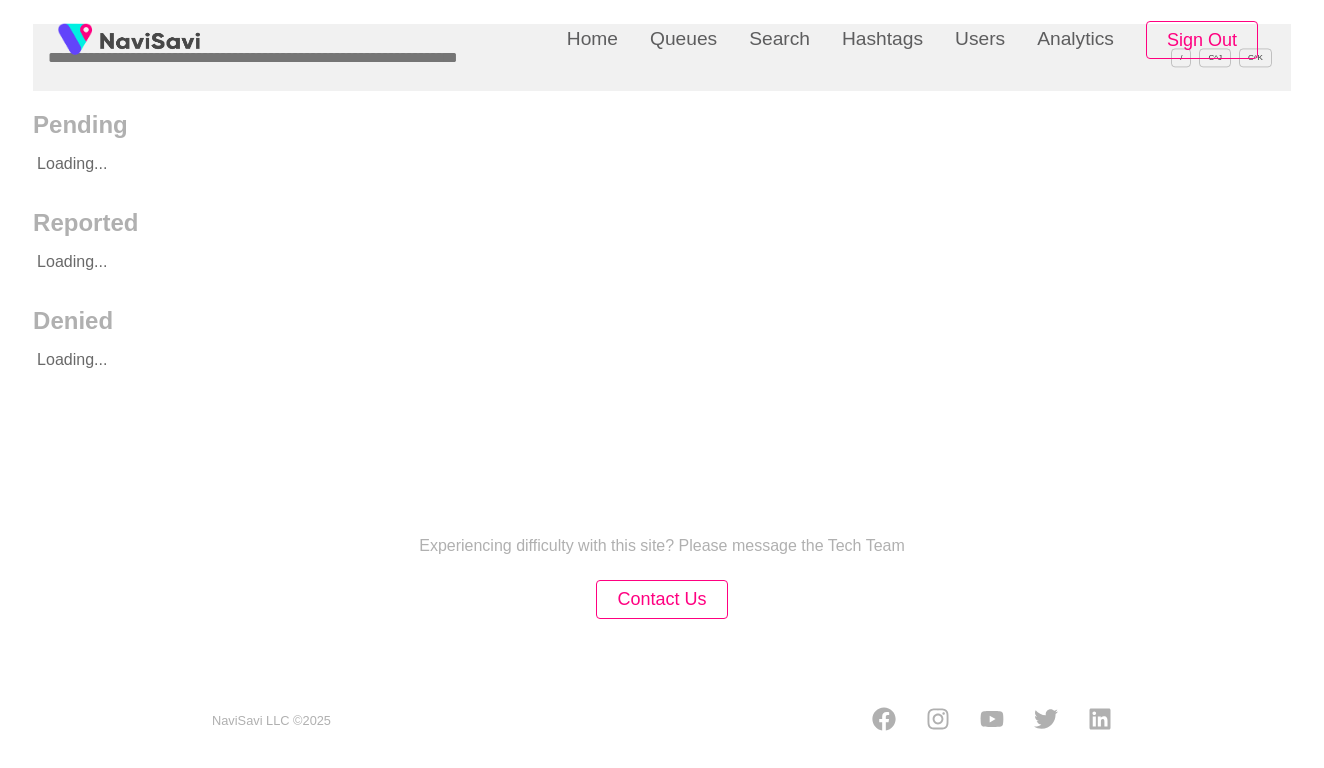 scroll, scrollTop: 0, scrollLeft: 0, axis: both 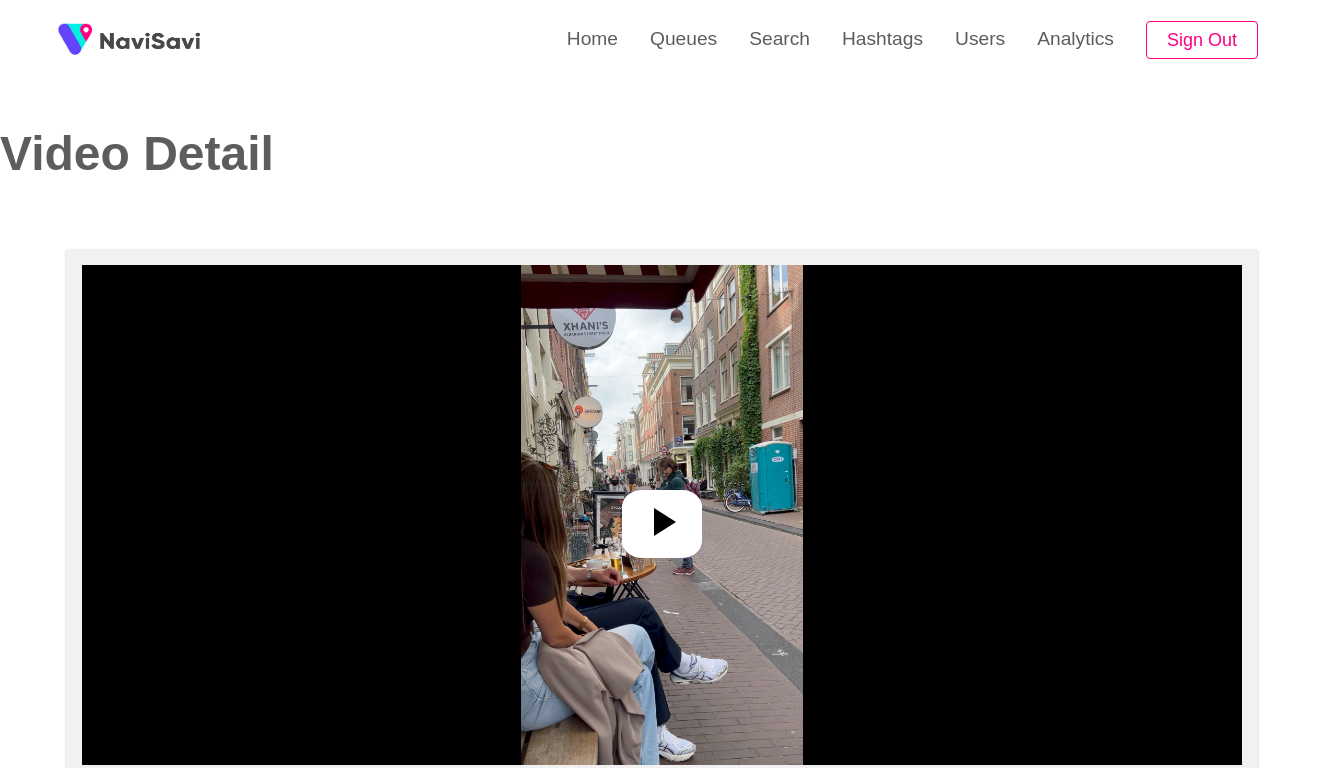 select on "**********" 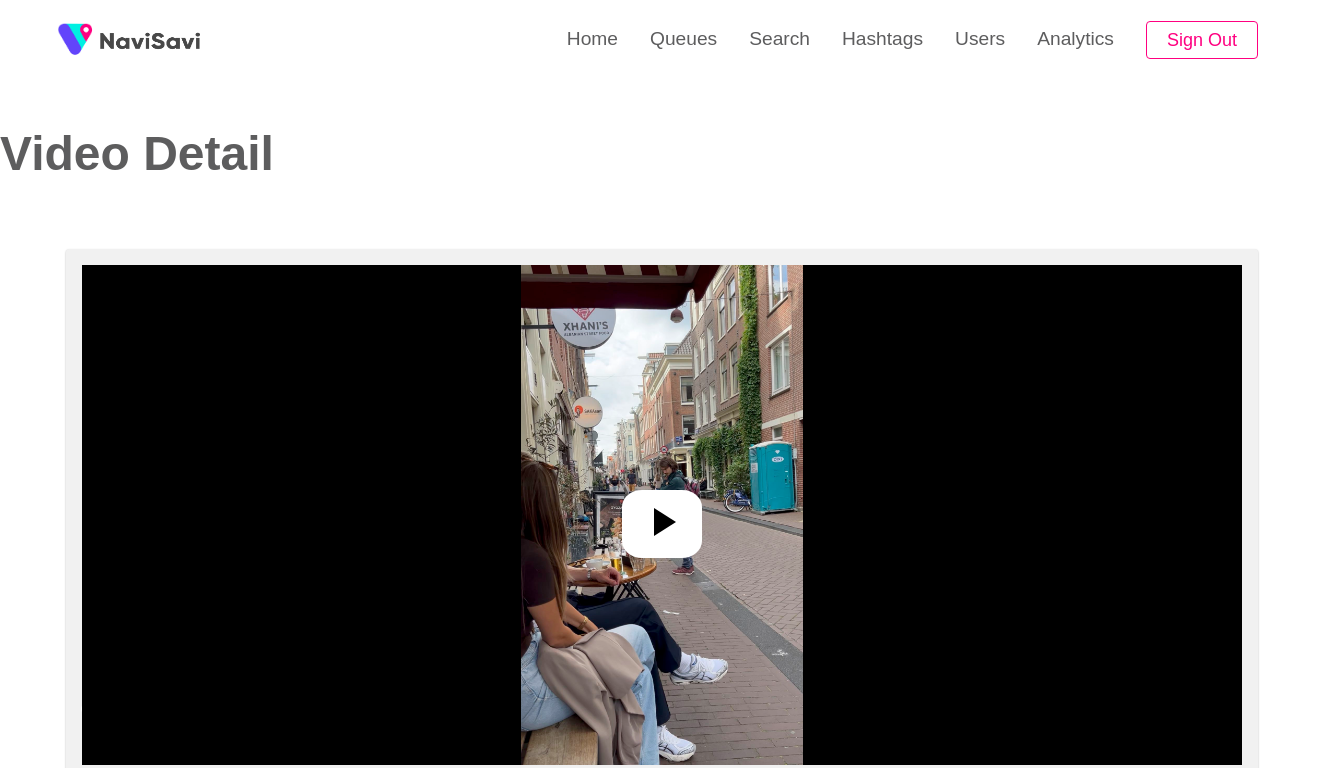 click at bounding box center [661, 515] 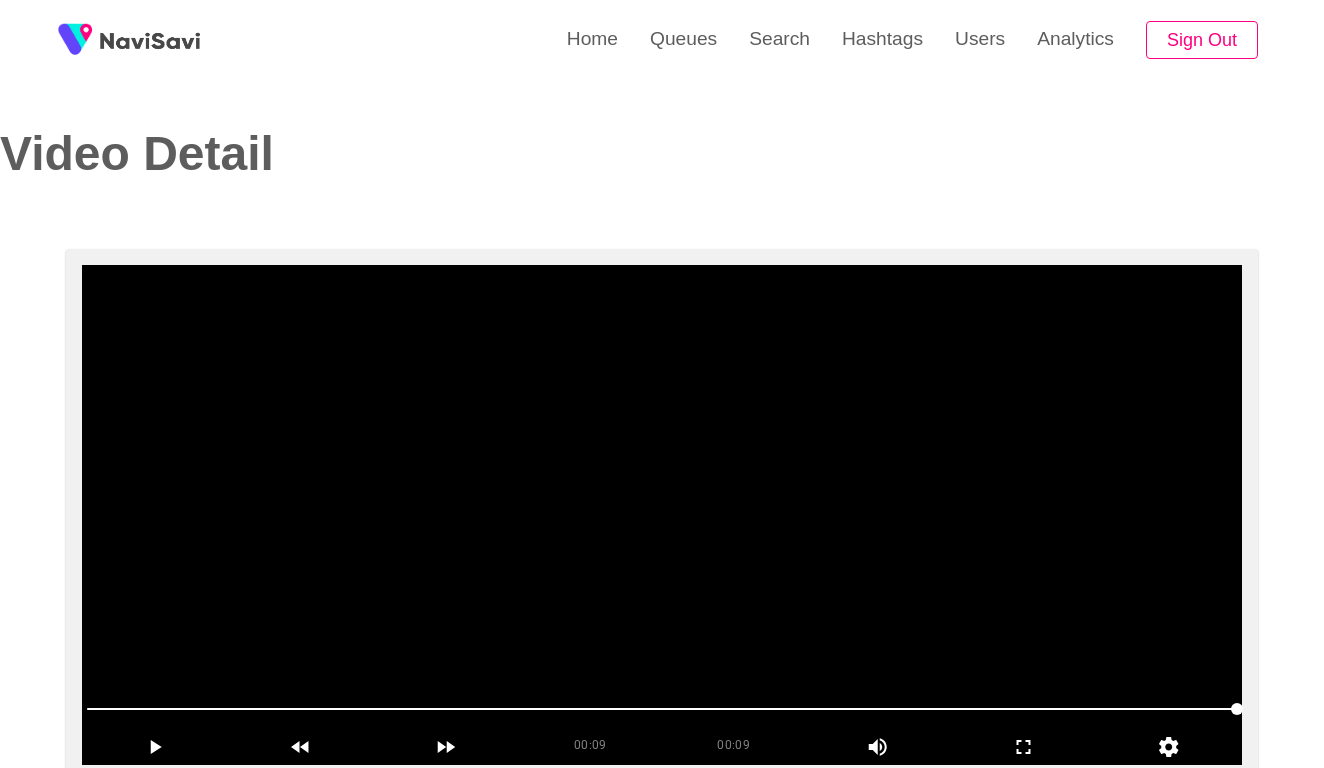 scroll, scrollTop: -2, scrollLeft: 0, axis: vertical 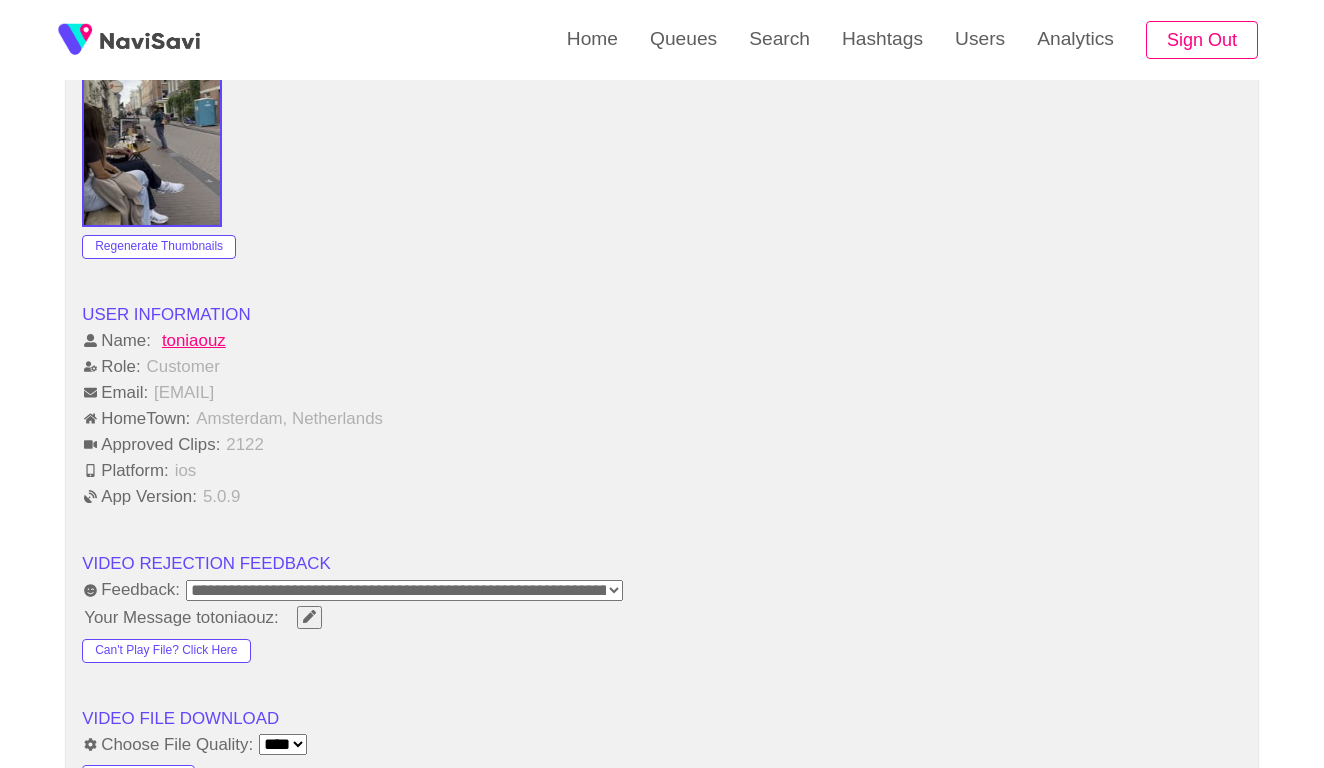 click on "**********" at bounding box center (404, 590) 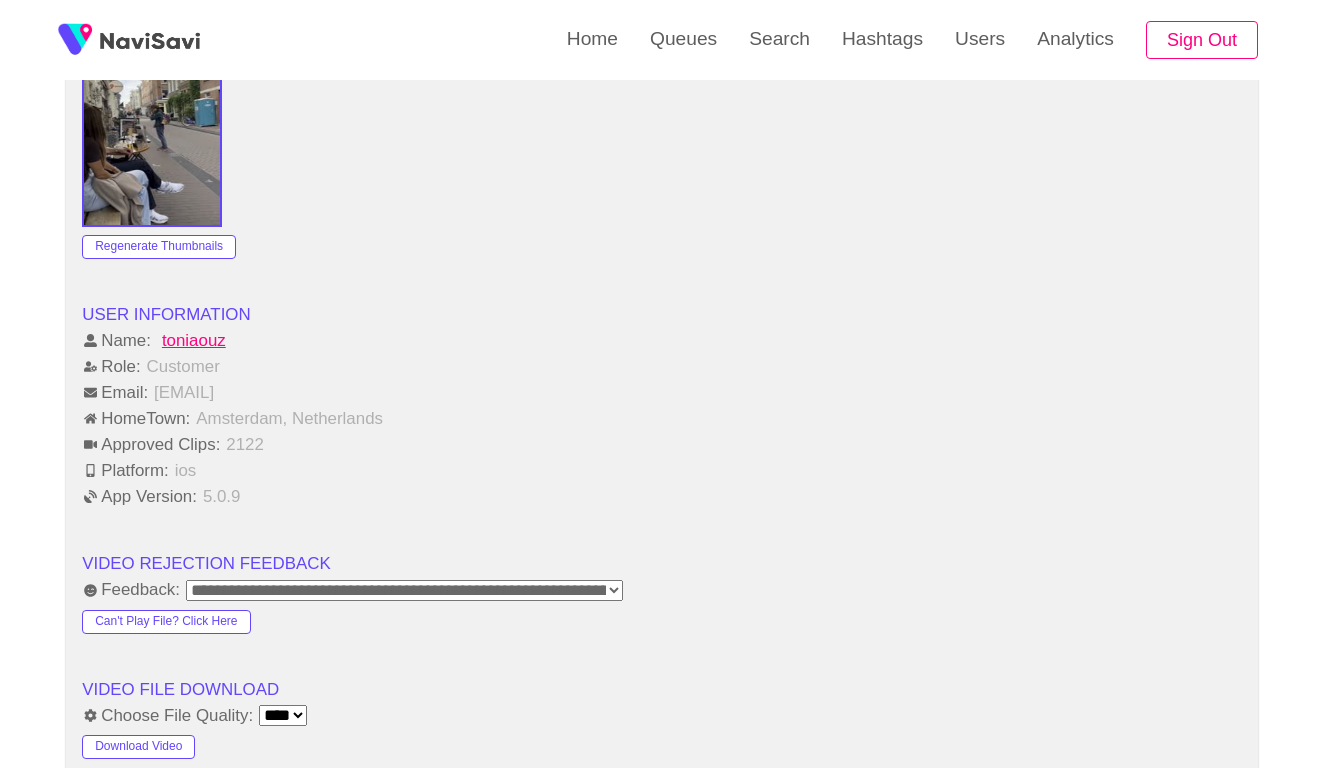click on "USER INFORMATION" at bounding box center (662, 315) 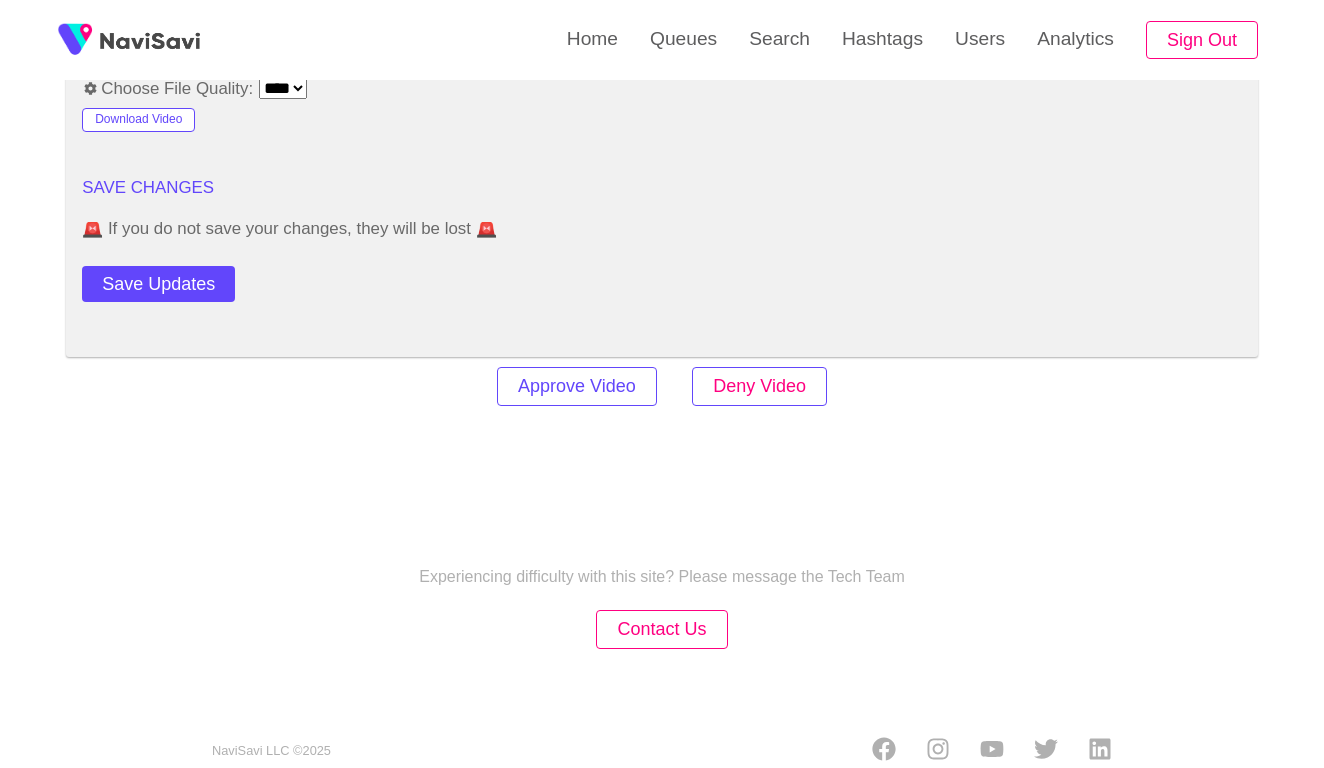 scroll, scrollTop: 2394, scrollLeft: 0, axis: vertical 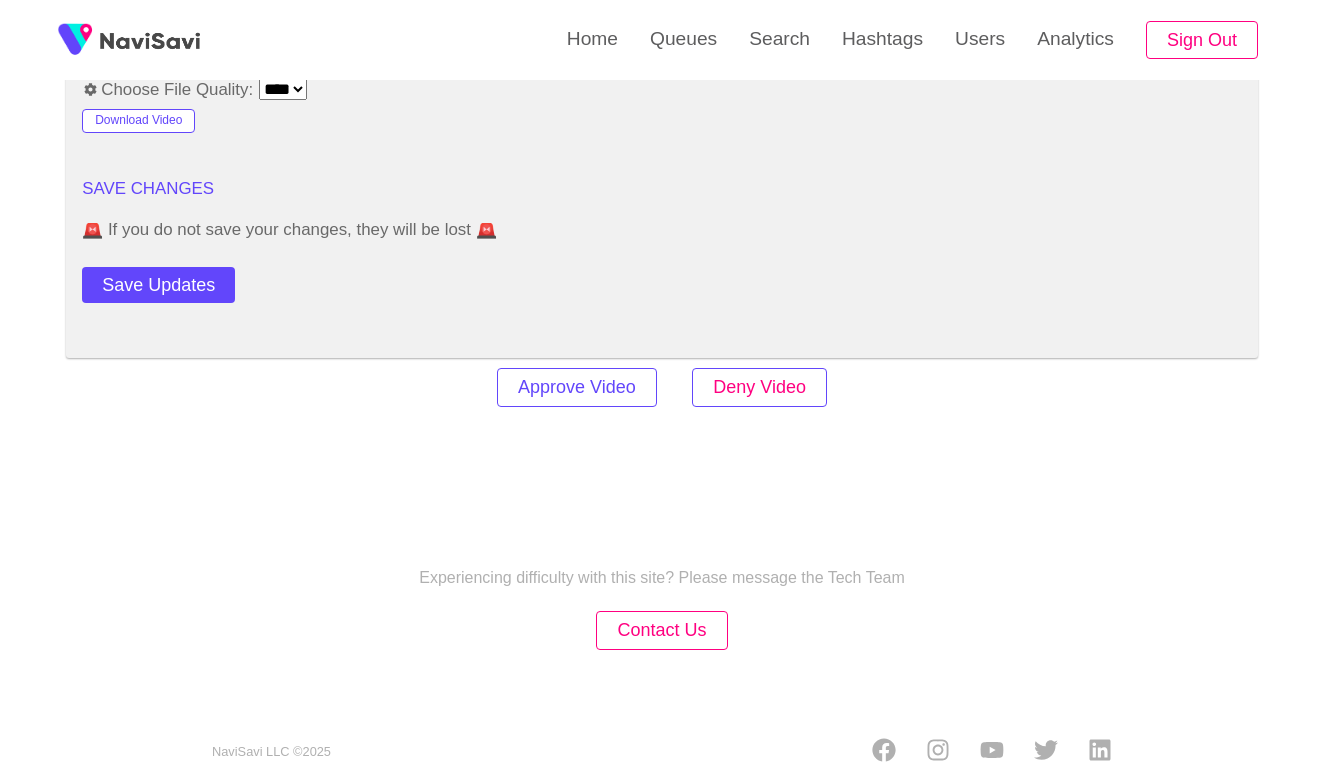 click on "Deny Video" at bounding box center (759, 387) 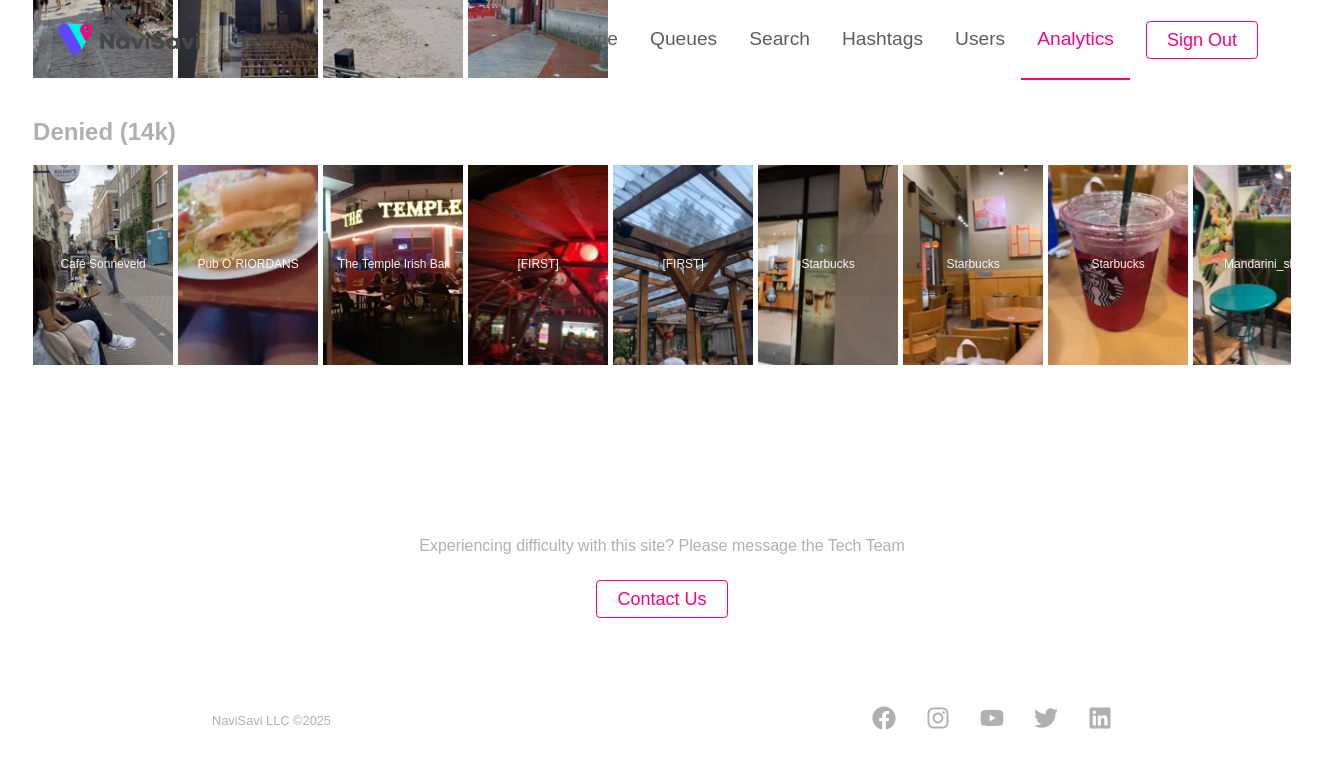 scroll, scrollTop: 0, scrollLeft: 0, axis: both 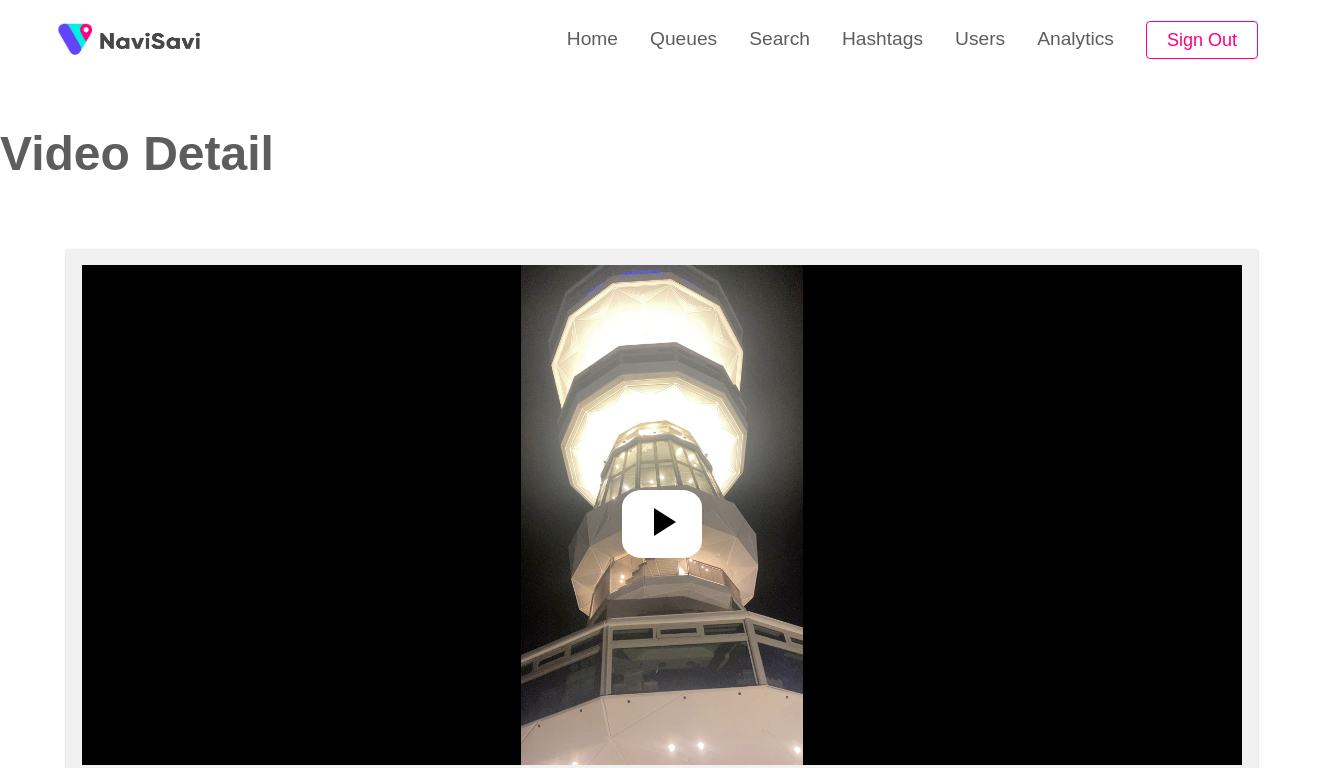 select on "****" 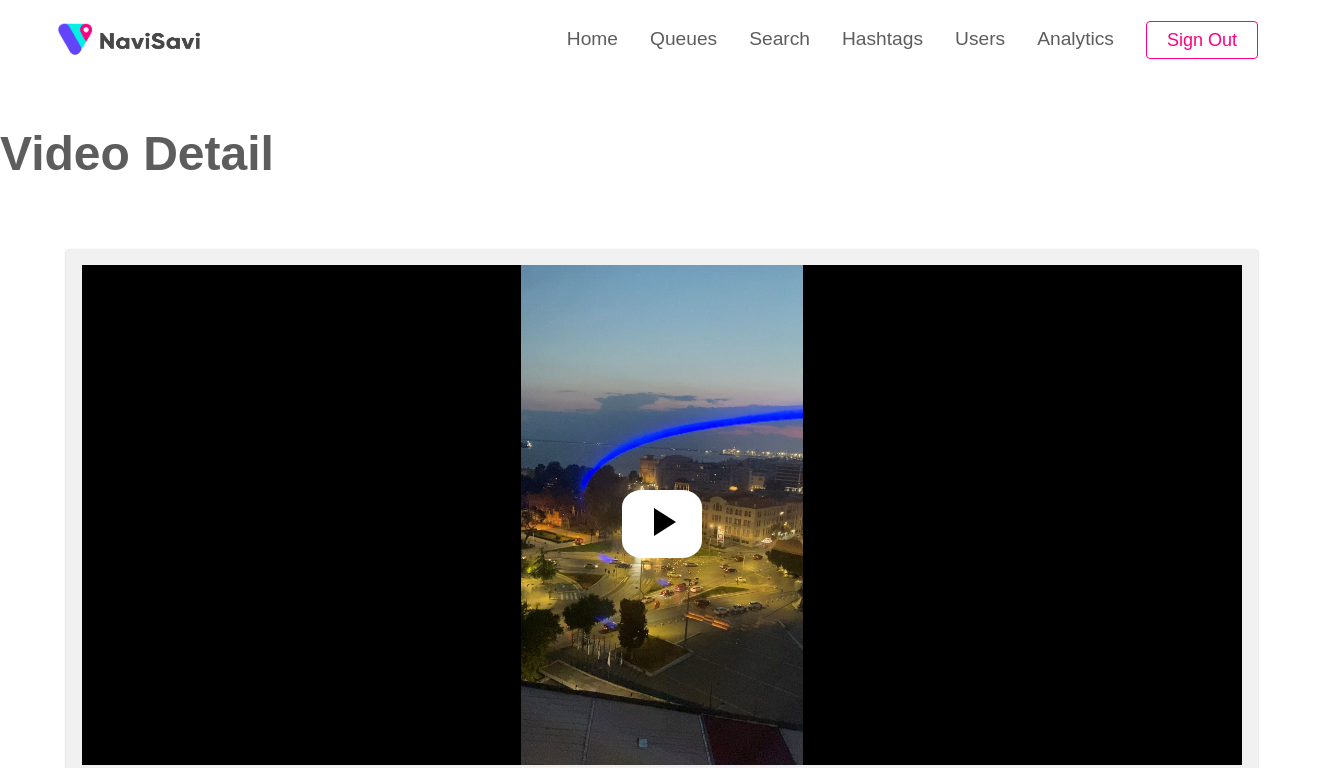 select on "****" 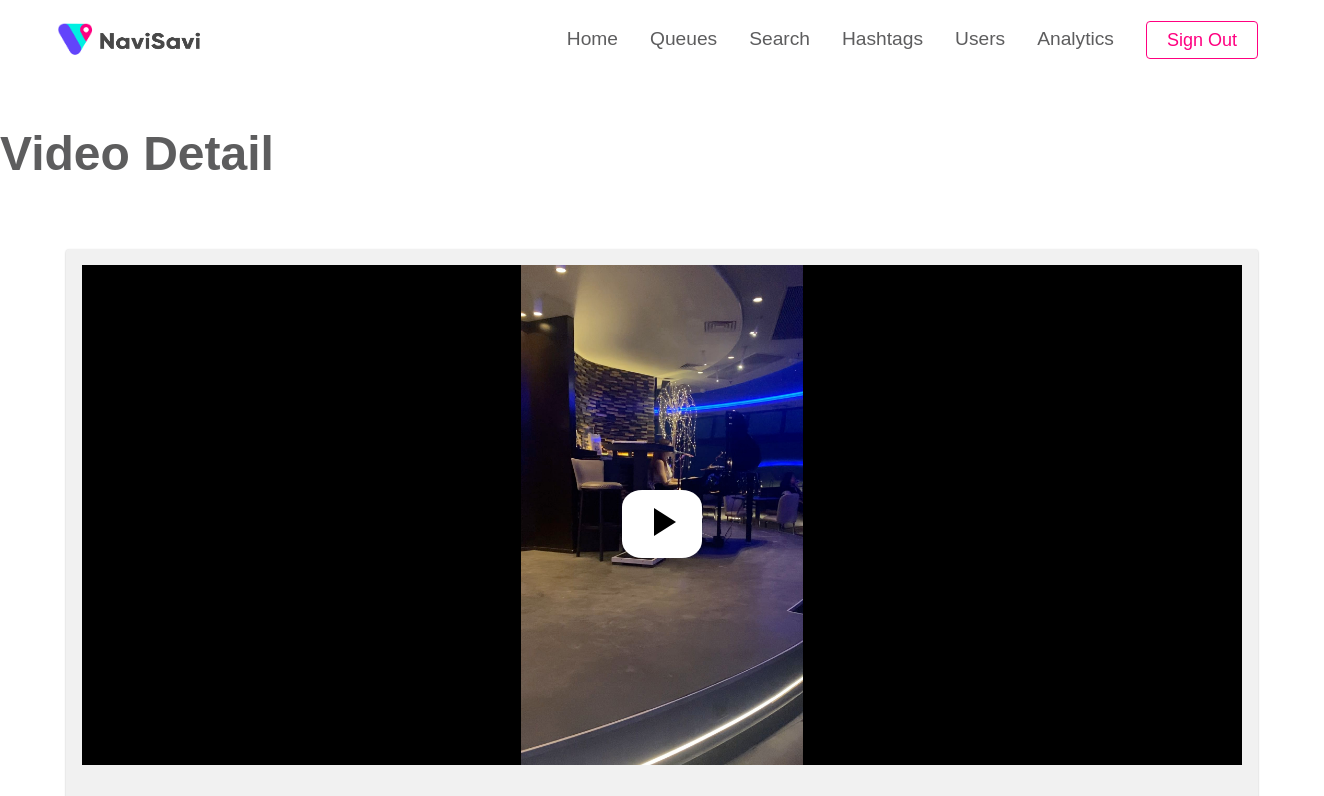 select on "**********" 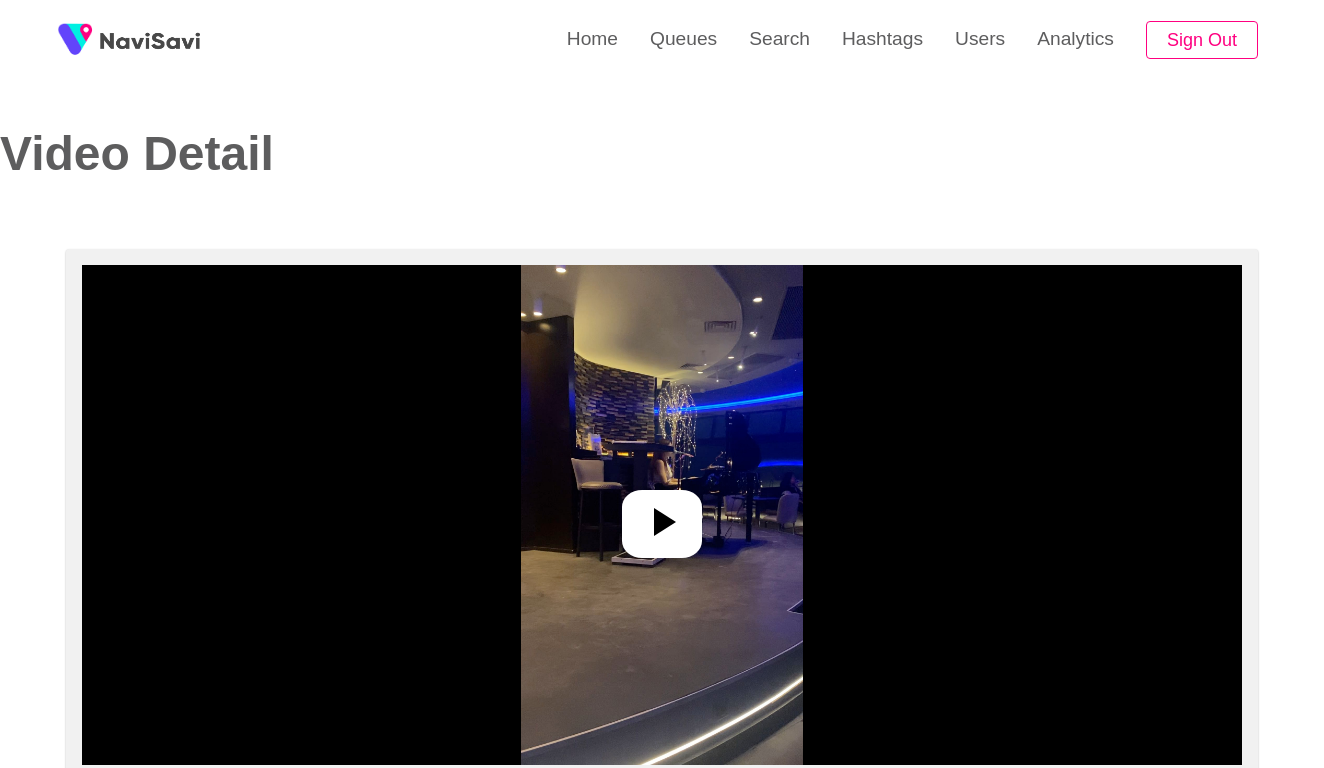 select on "**********" 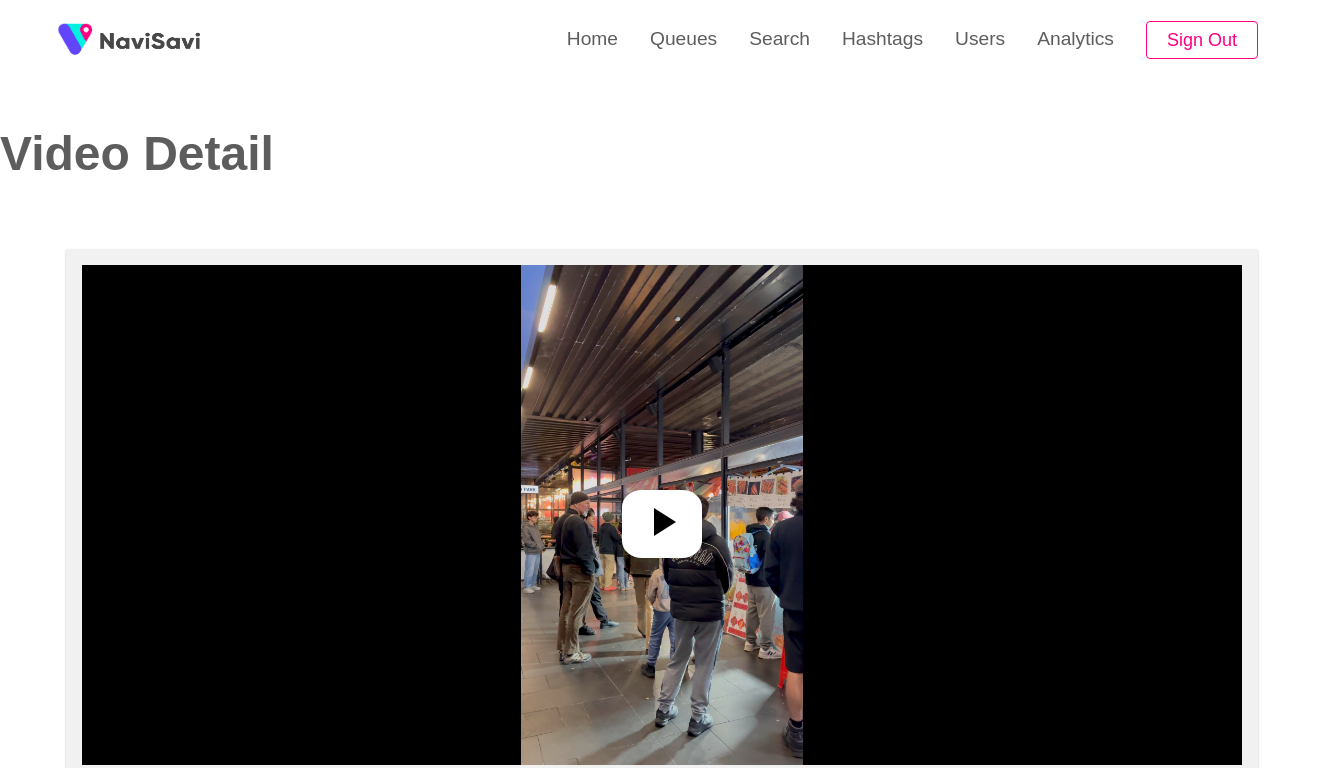 select on "**********" 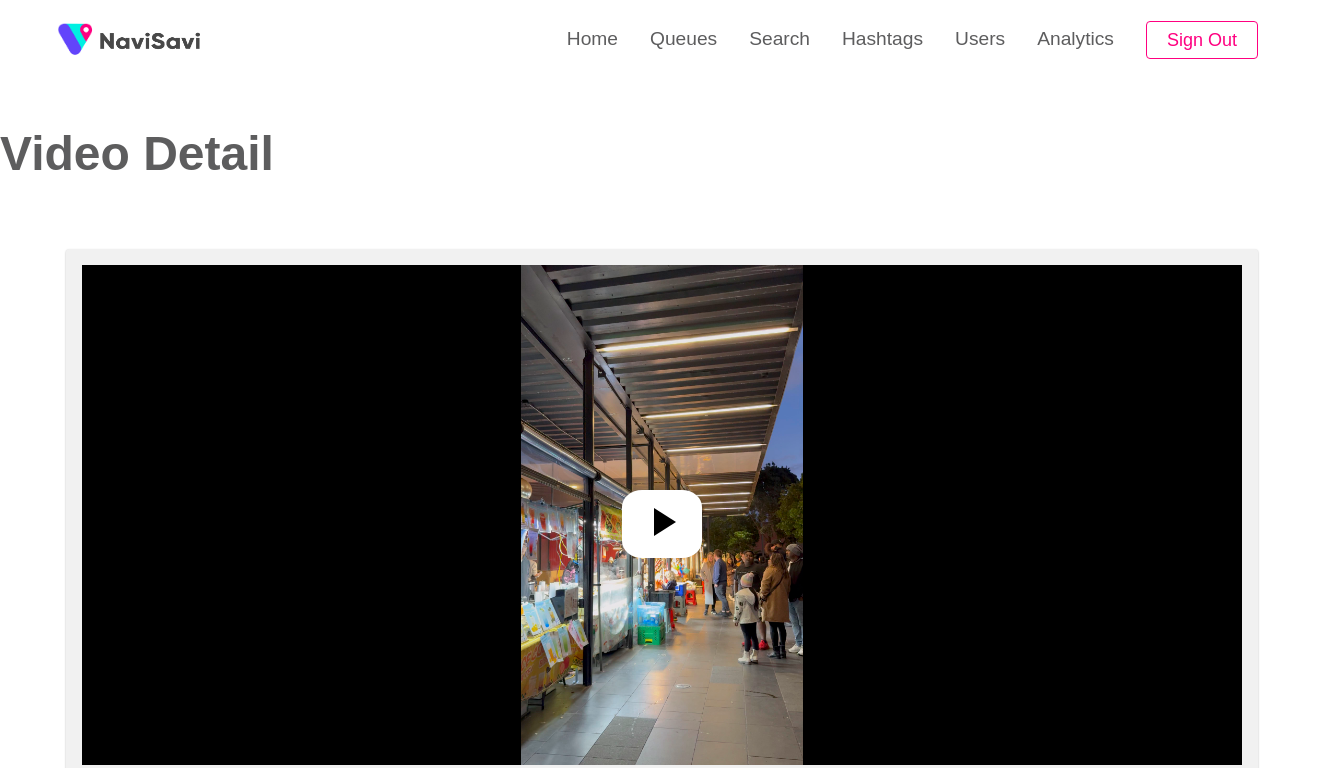 select on "**********" 